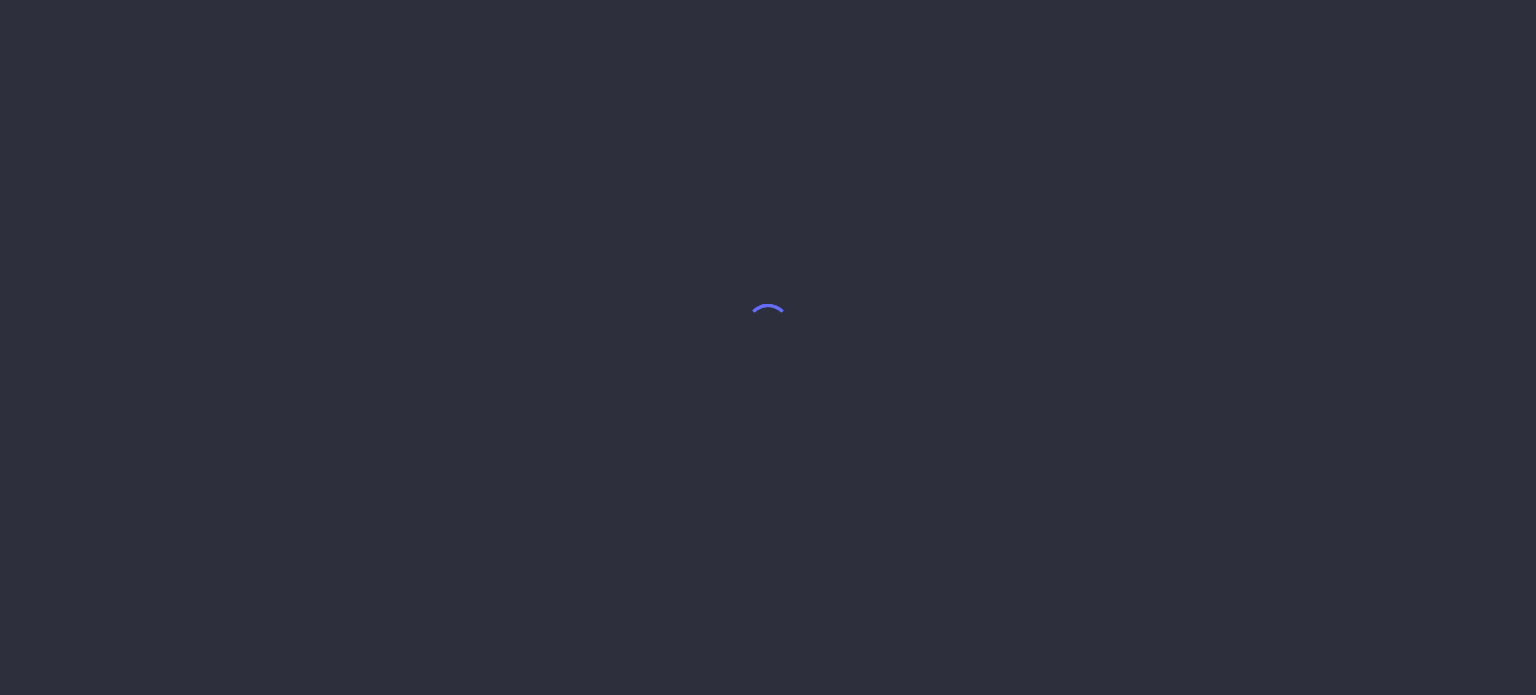 scroll, scrollTop: 0, scrollLeft: 0, axis: both 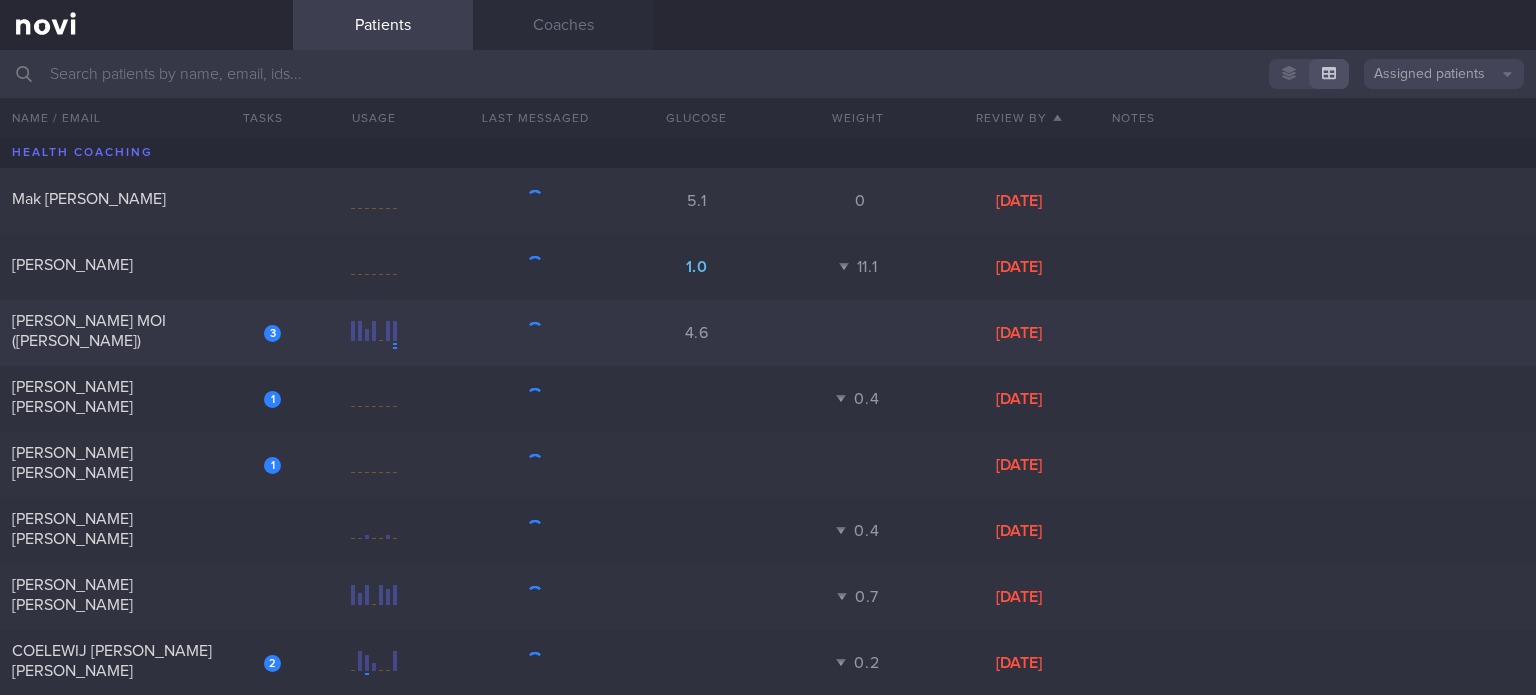 click on "[PERSON_NAME] MOI ([PERSON_NAME])" at bounding box center (144, 331) 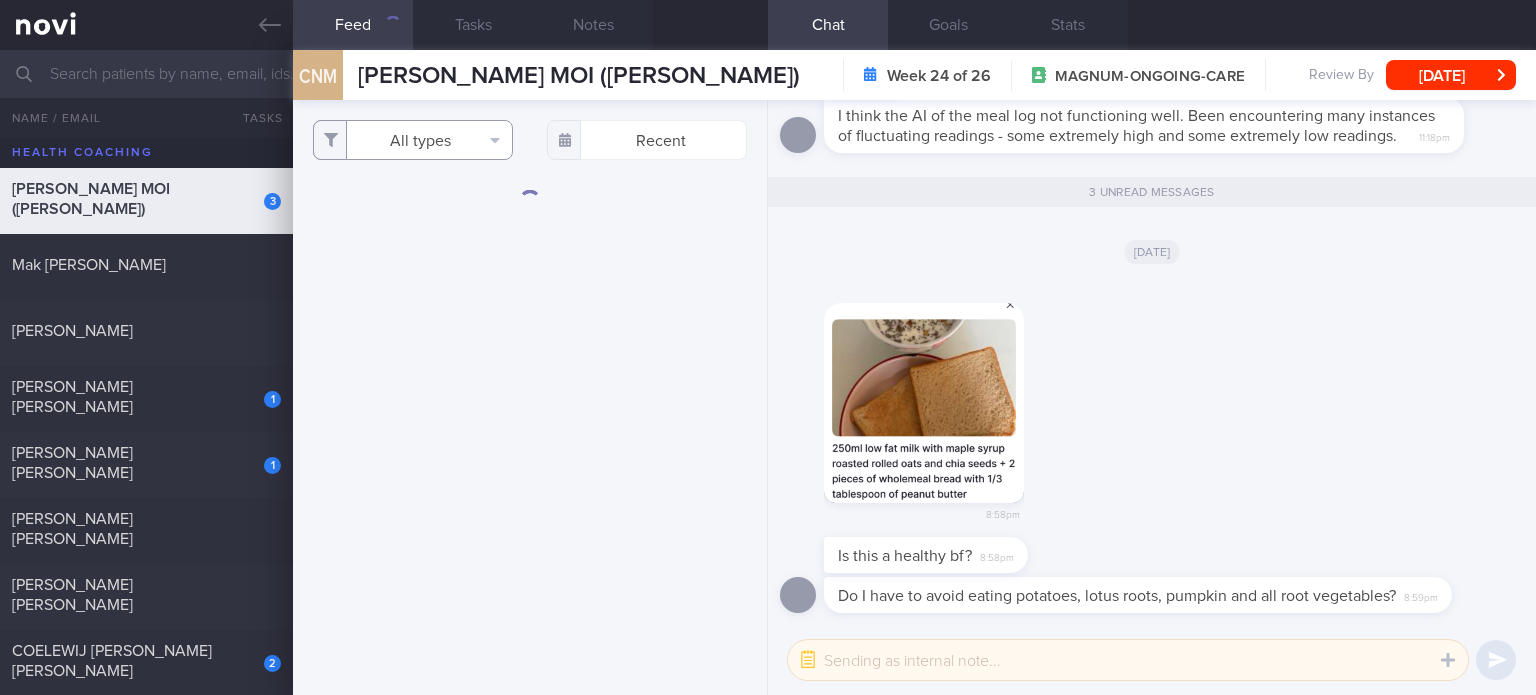 click on "All types" at bounding box center [413, 140] 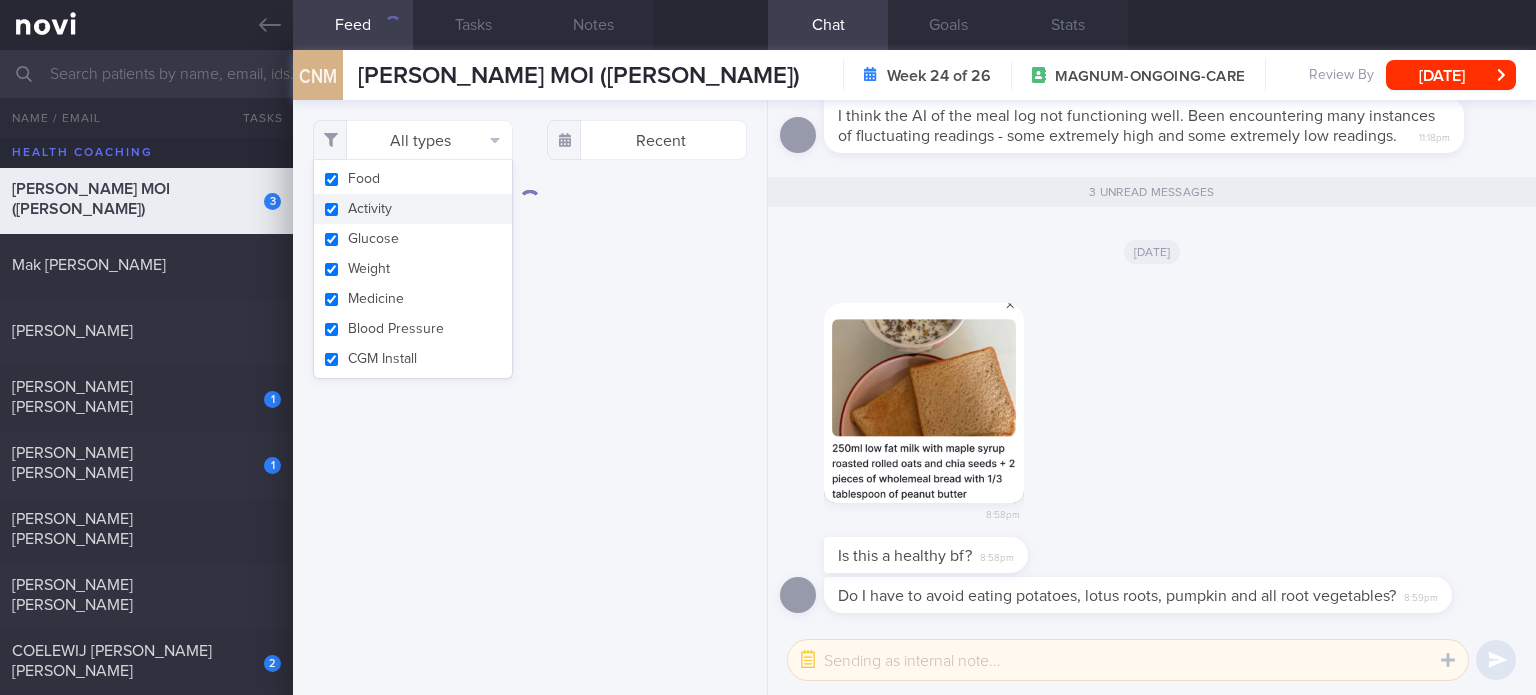 click on "Activity" at bounding box center (413, 209) 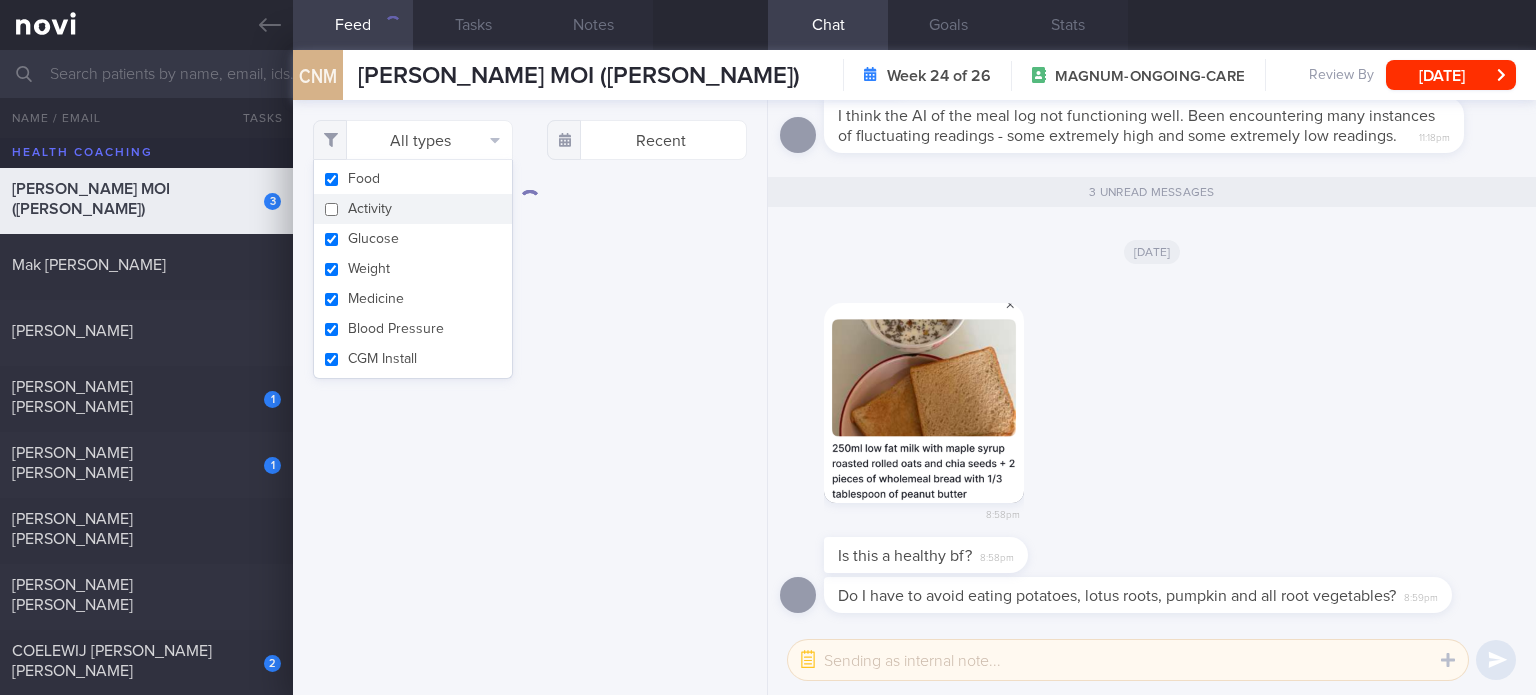 checkbox on "false" 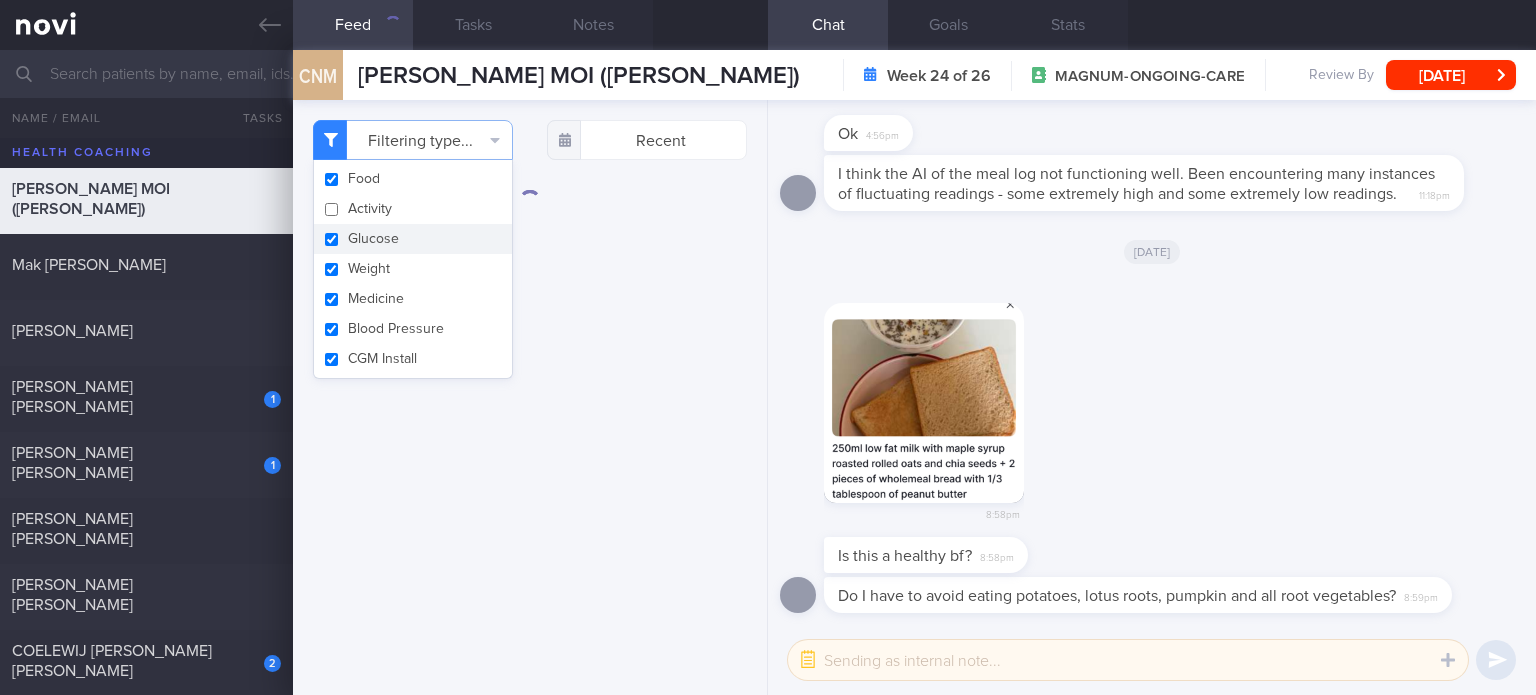 click on "Glucose" at bounding box center [413, 239] 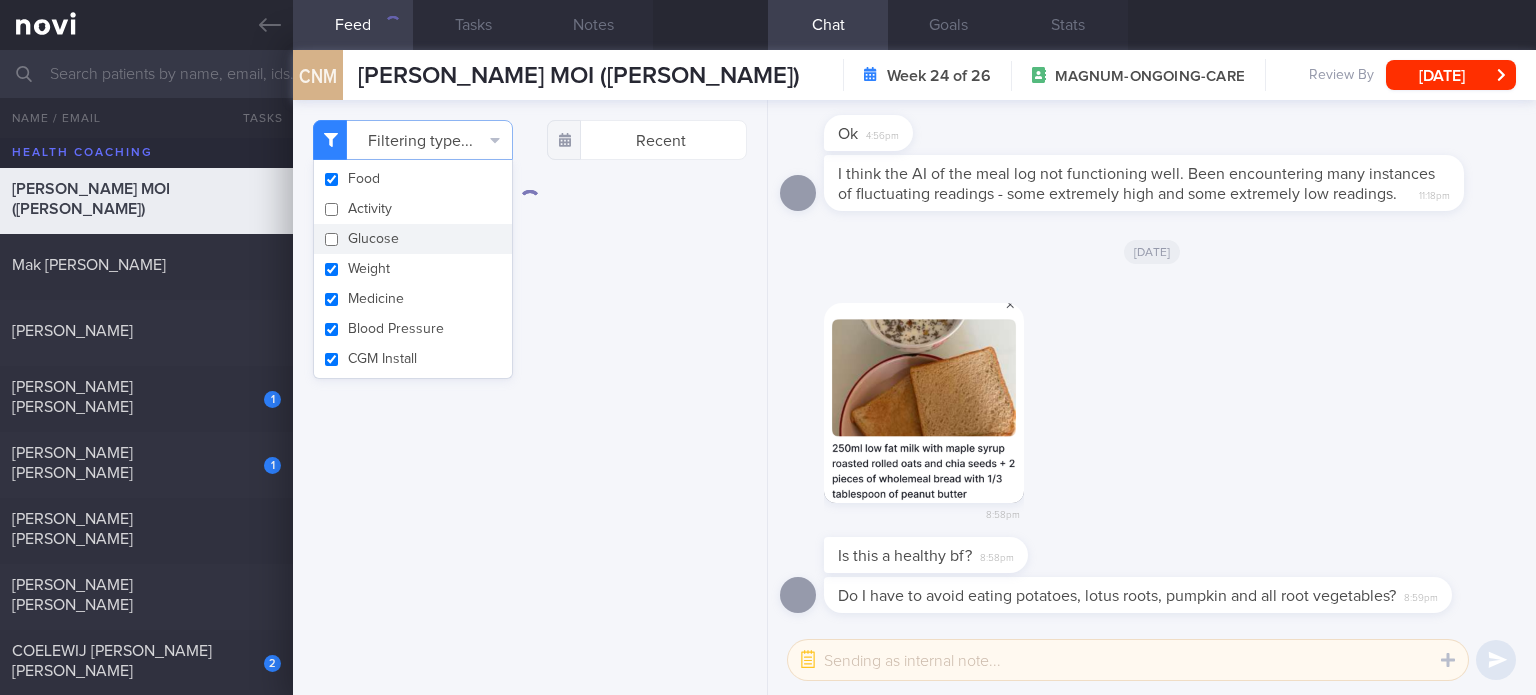 checkbox on "false" 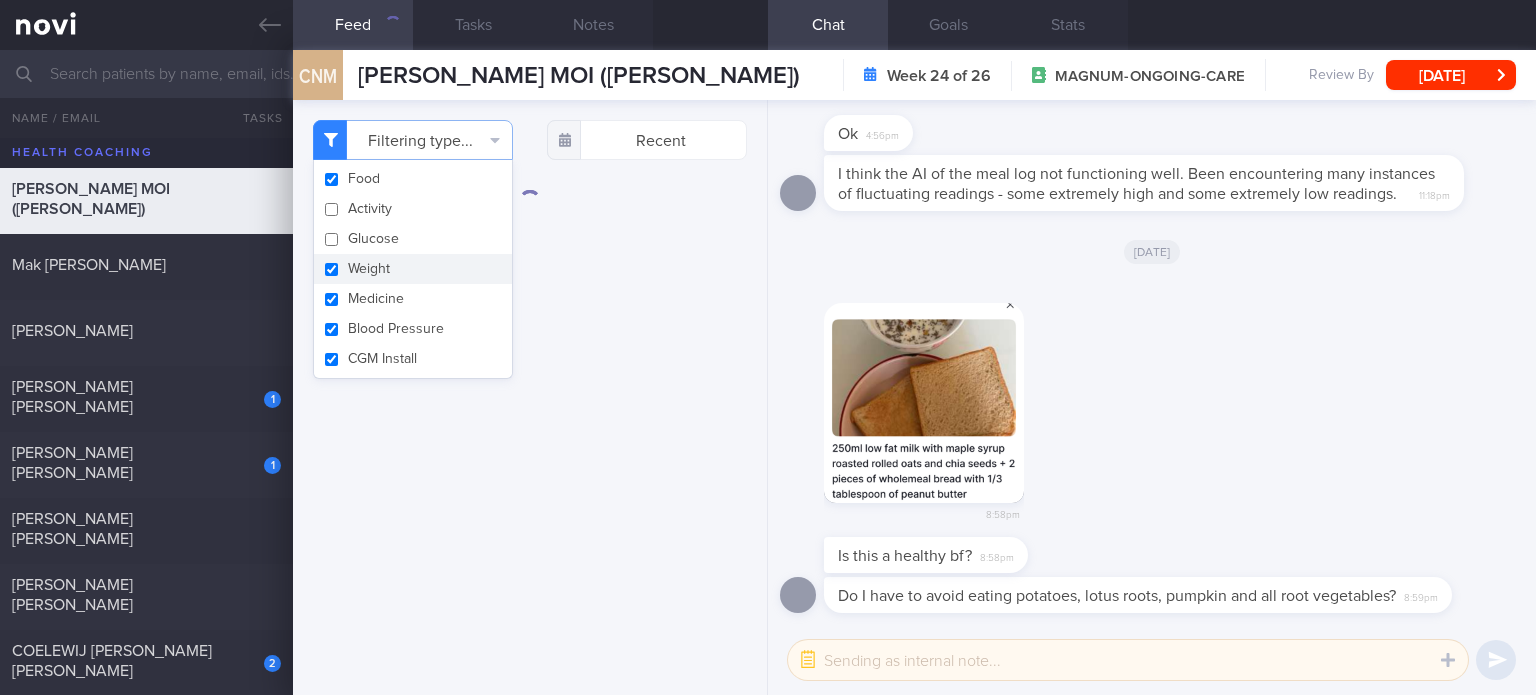 click on "Weight" at bounding box center (413, 269) 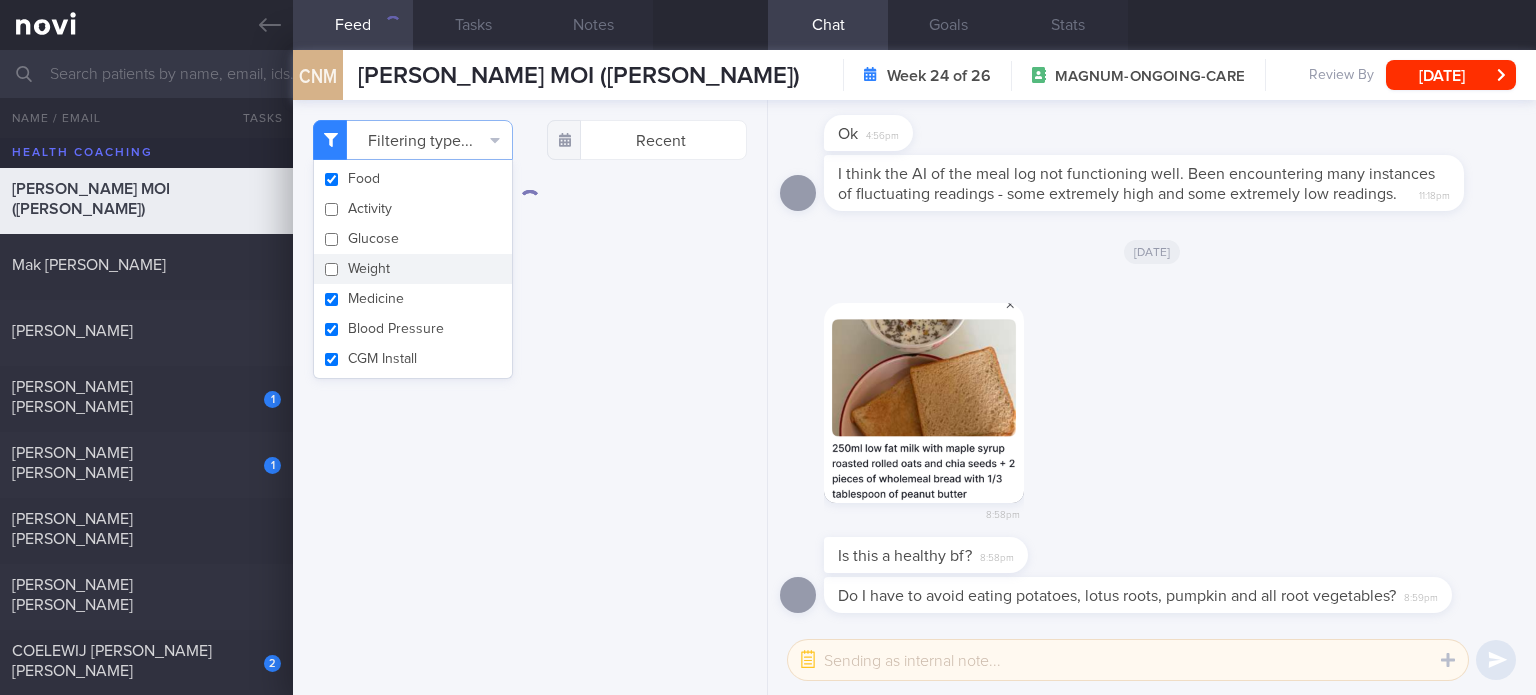 checkbox on "false" 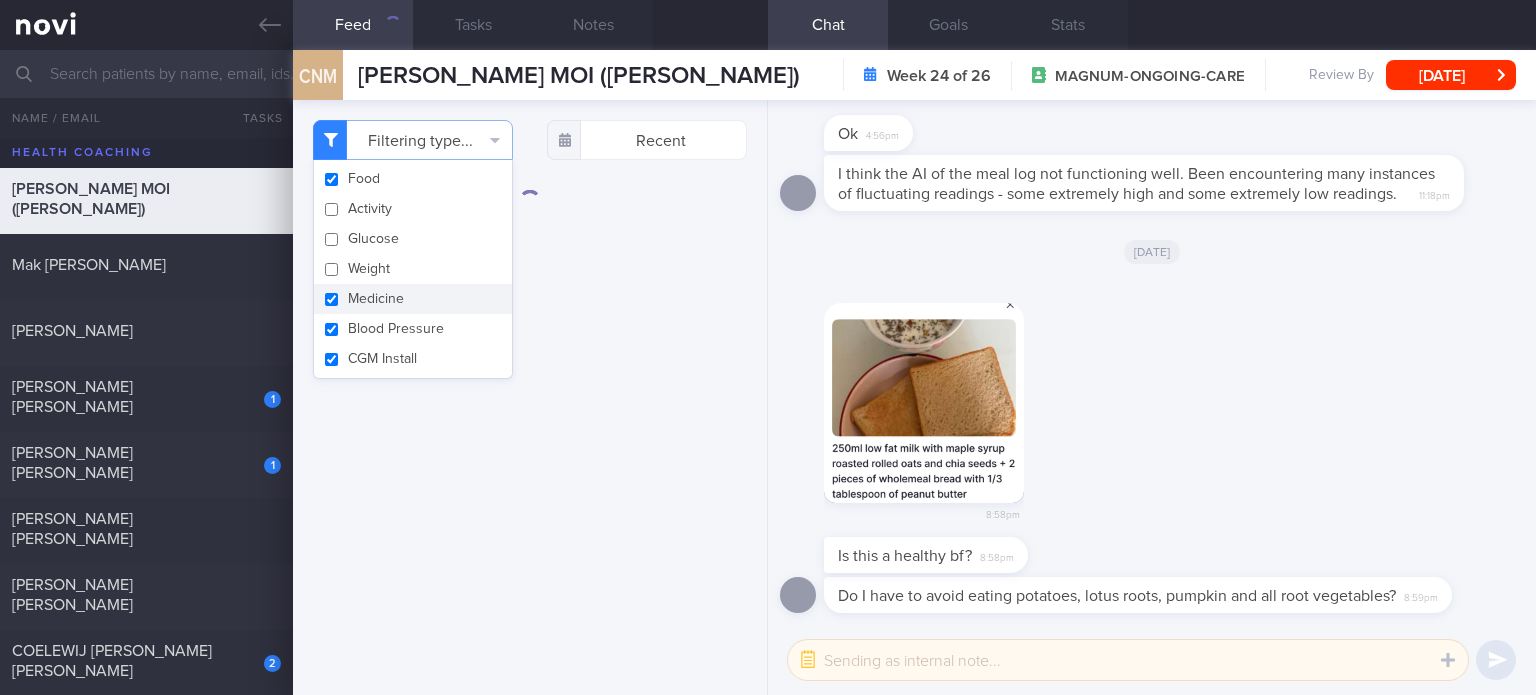 click on "Blood Pressure" at bounding box center [413, 329] 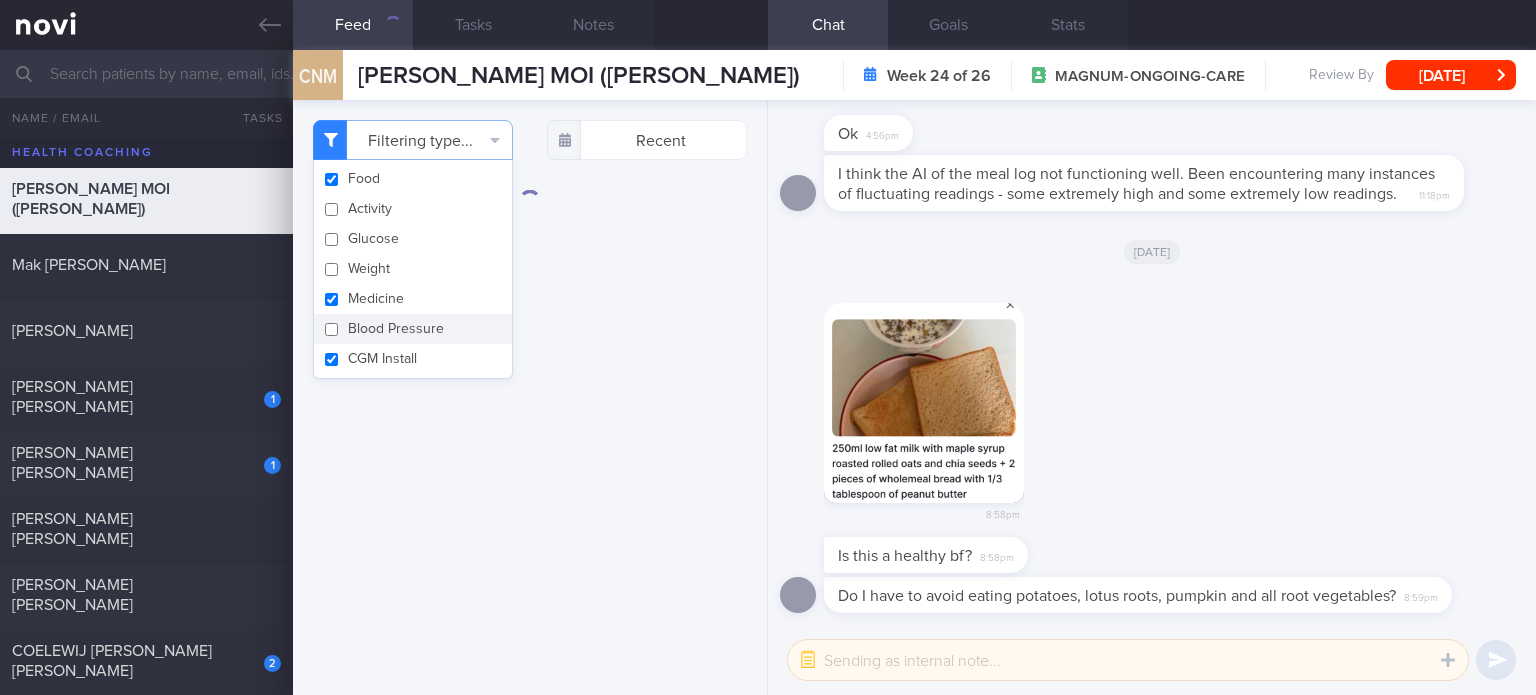 checkbox on "false" 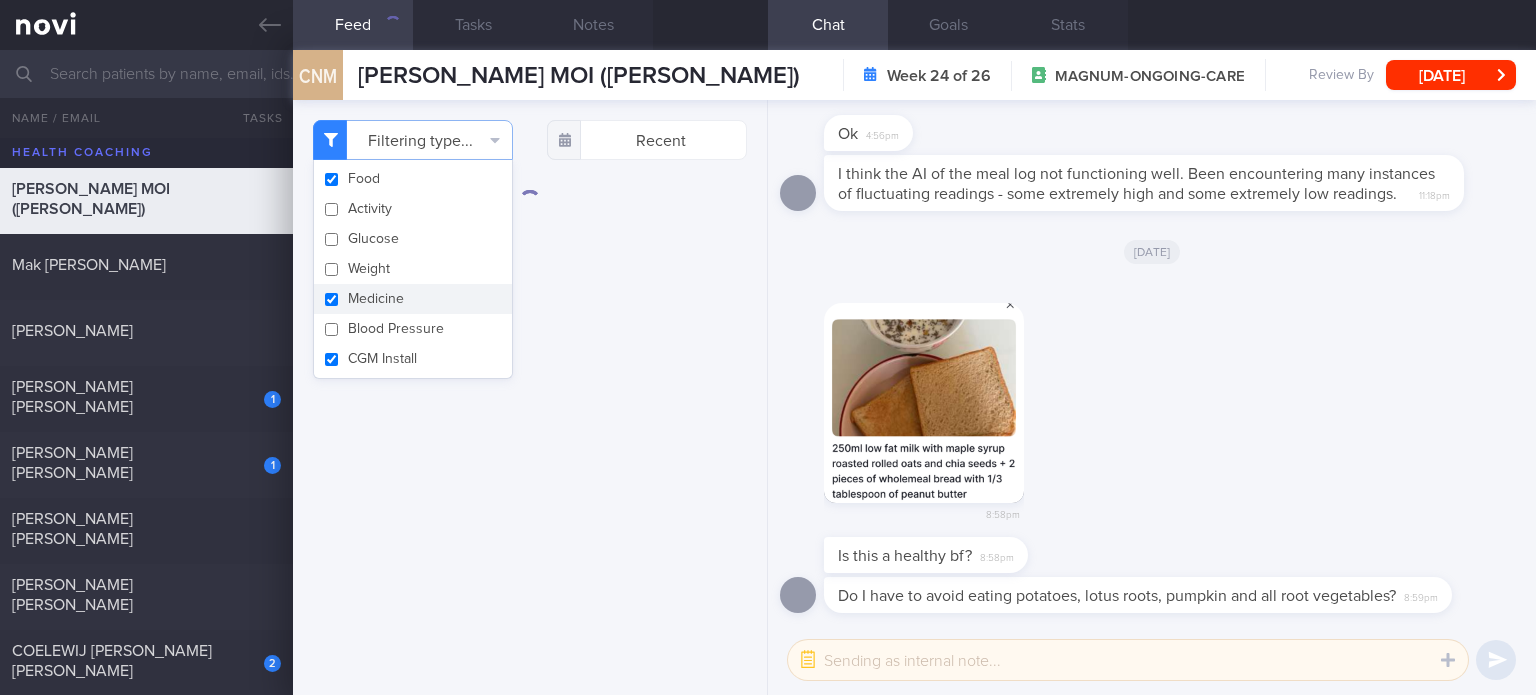 click on "Medicine" at bounding box center (413, 299) 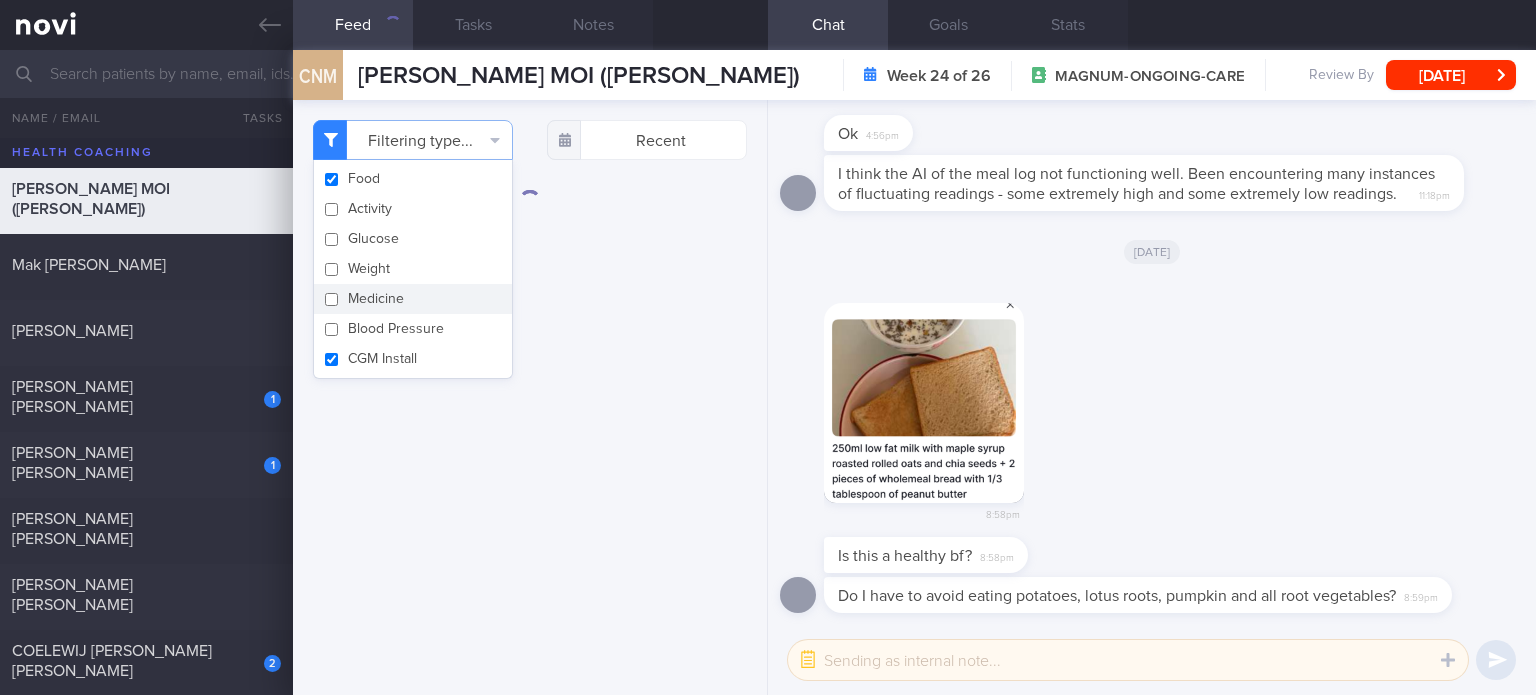 checkbox on "false" 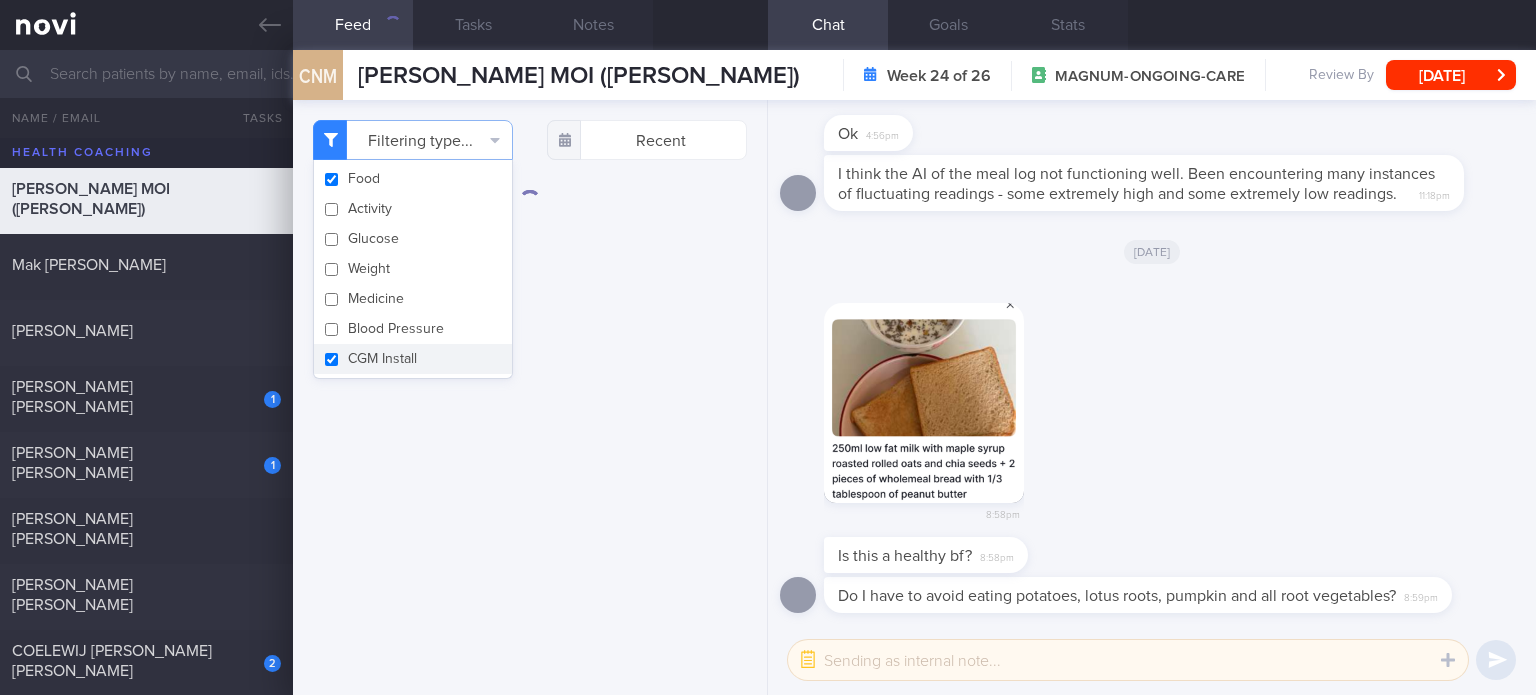 click on "CGM Install" at bounding box center (413, 359) 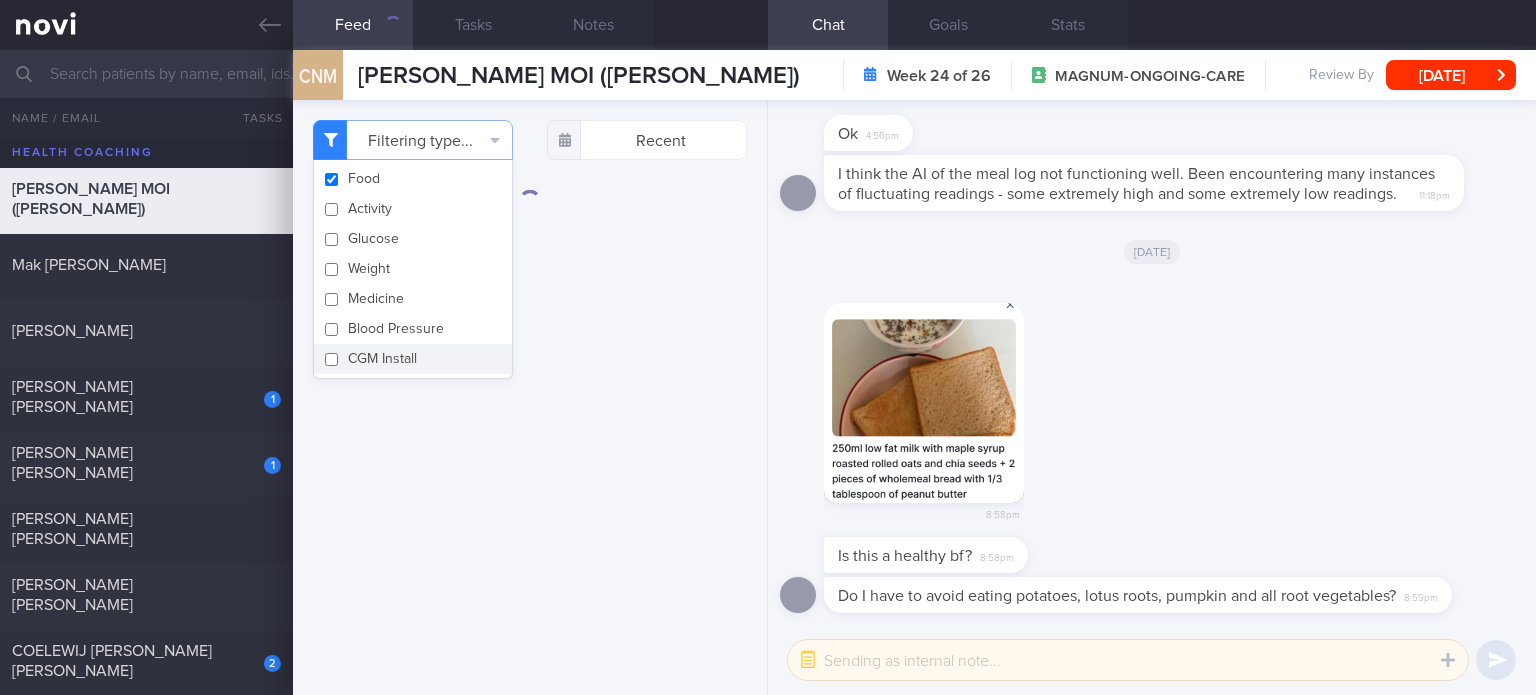checkbox on "false" 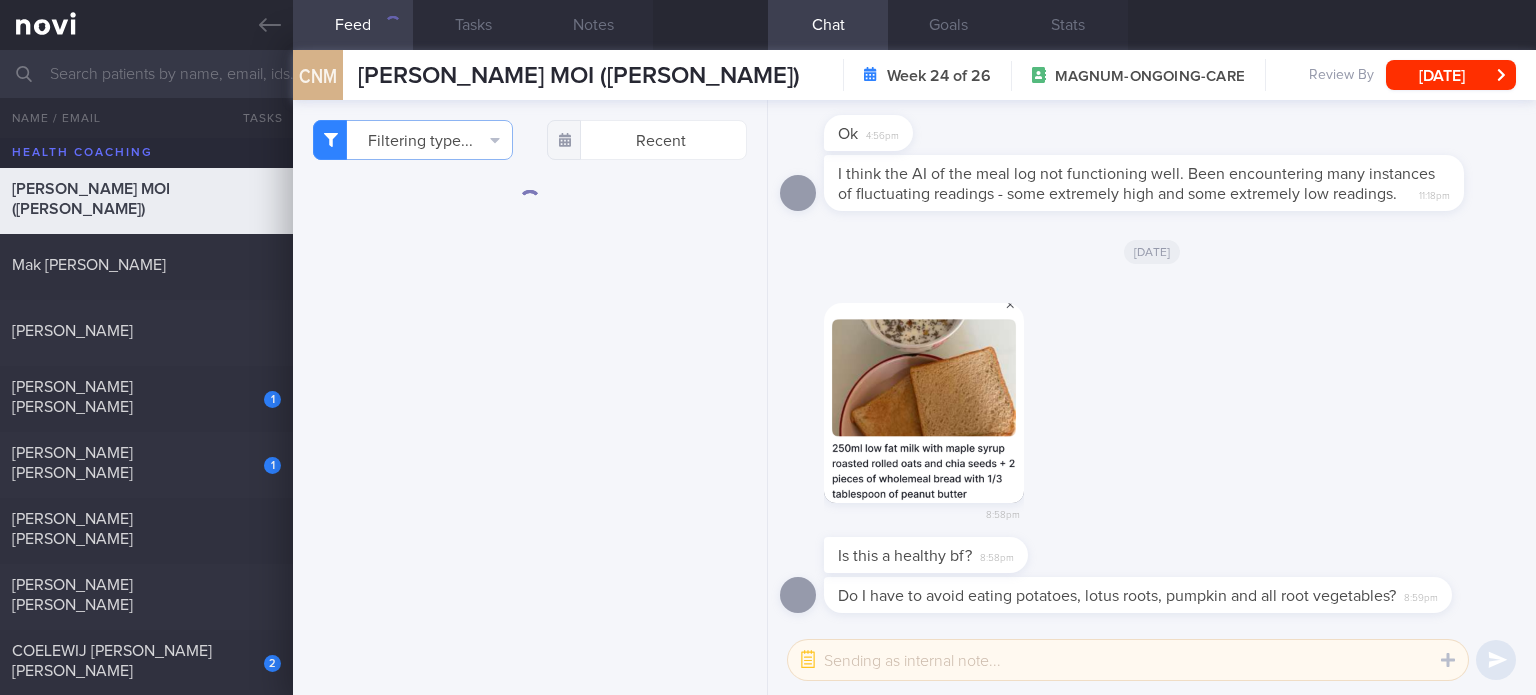 click on "Filtering type...
Food
Activity
Glucose
Weight
Medicine
Blood Pressure
CGM Install
Recent" at bounding box center (530, 397) 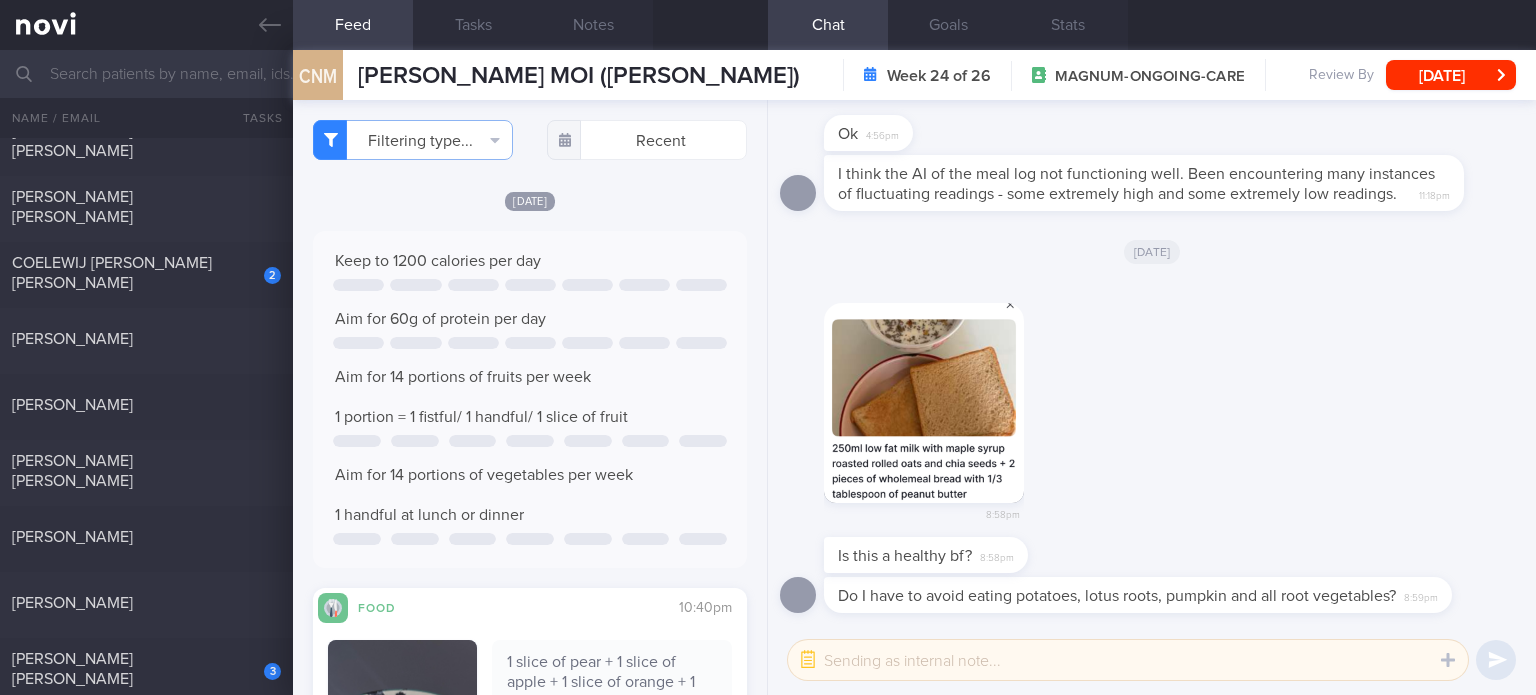 scroll, scrollTop: 0, scrollLeft: 0, axis: both 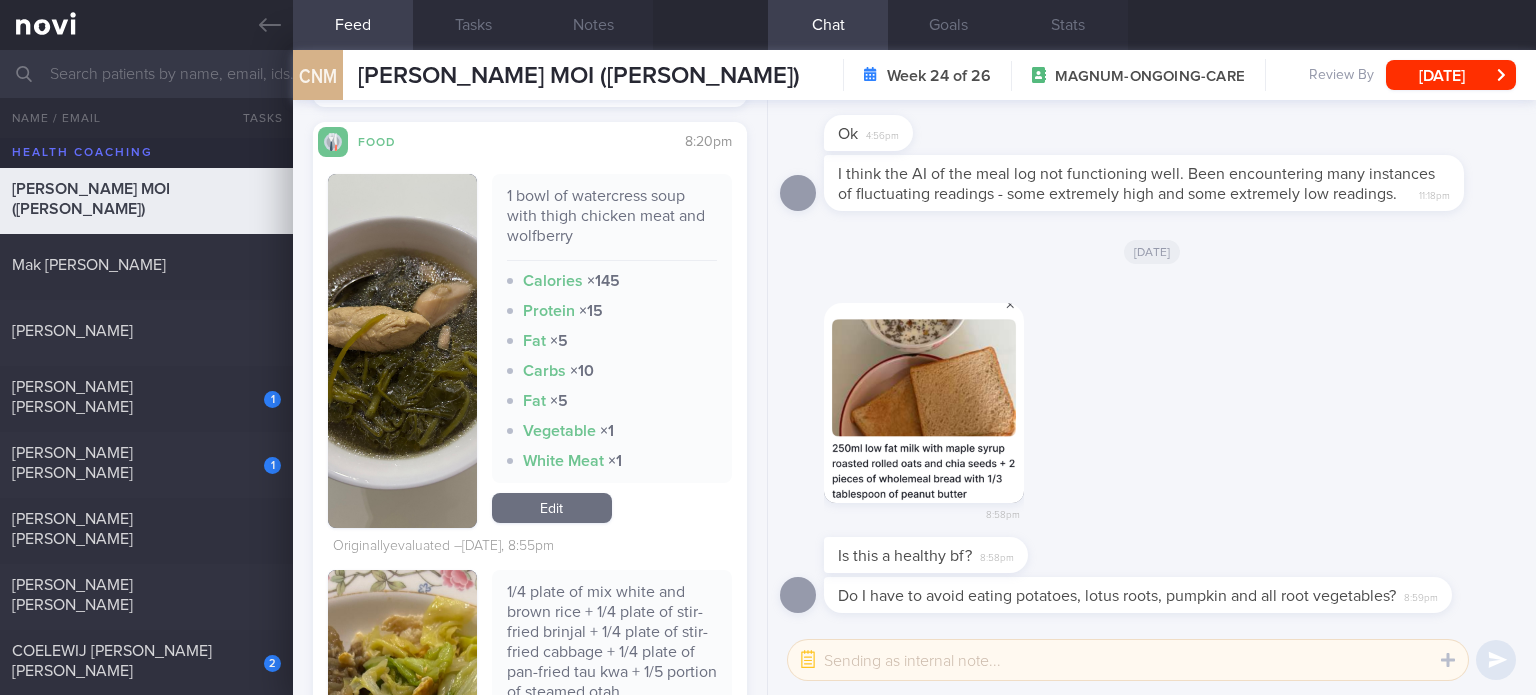 click on "Edit" at bounding box center (552, 508) 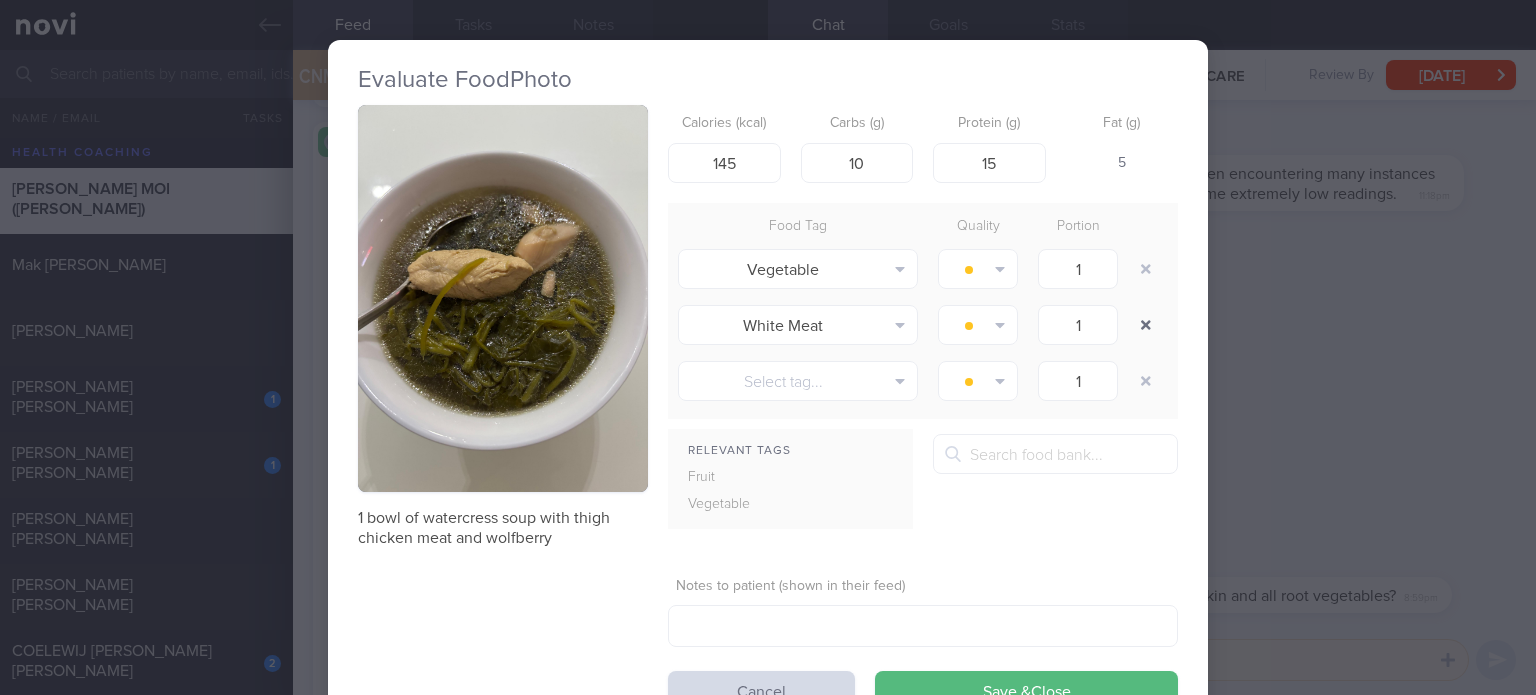 click at bounding box center [1146, 325] 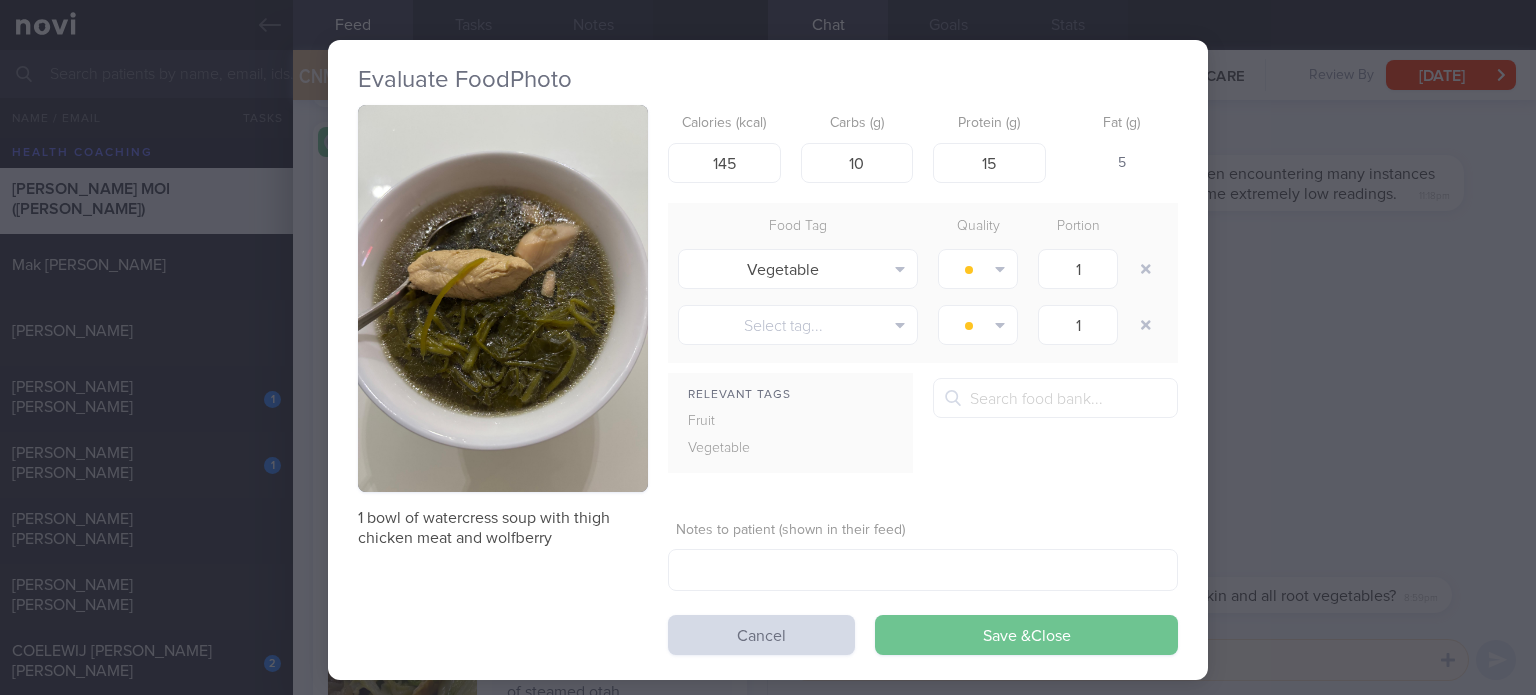 click on "Save &
Close" at bounding box center [1026, 635] 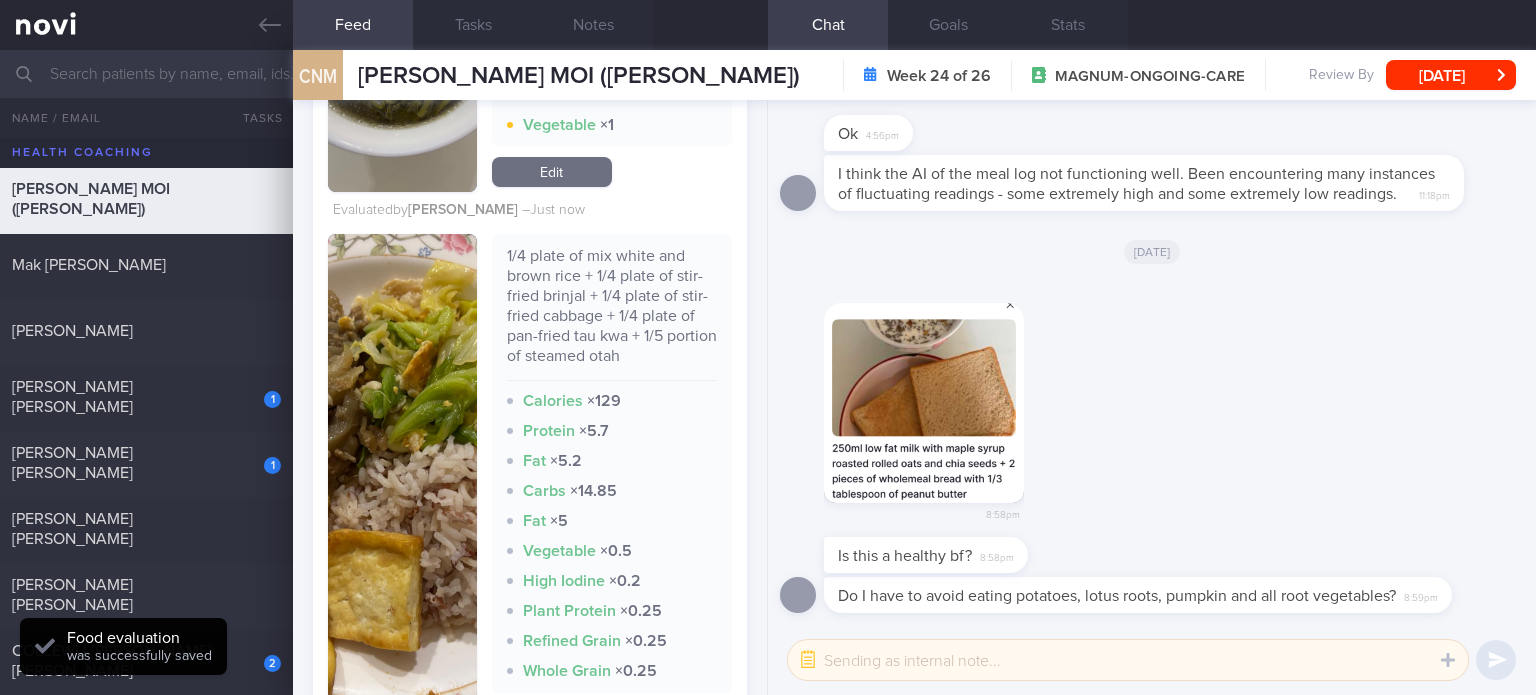 scroll, scrollTop: 1283, scrollLeft: 0, axis: vertical 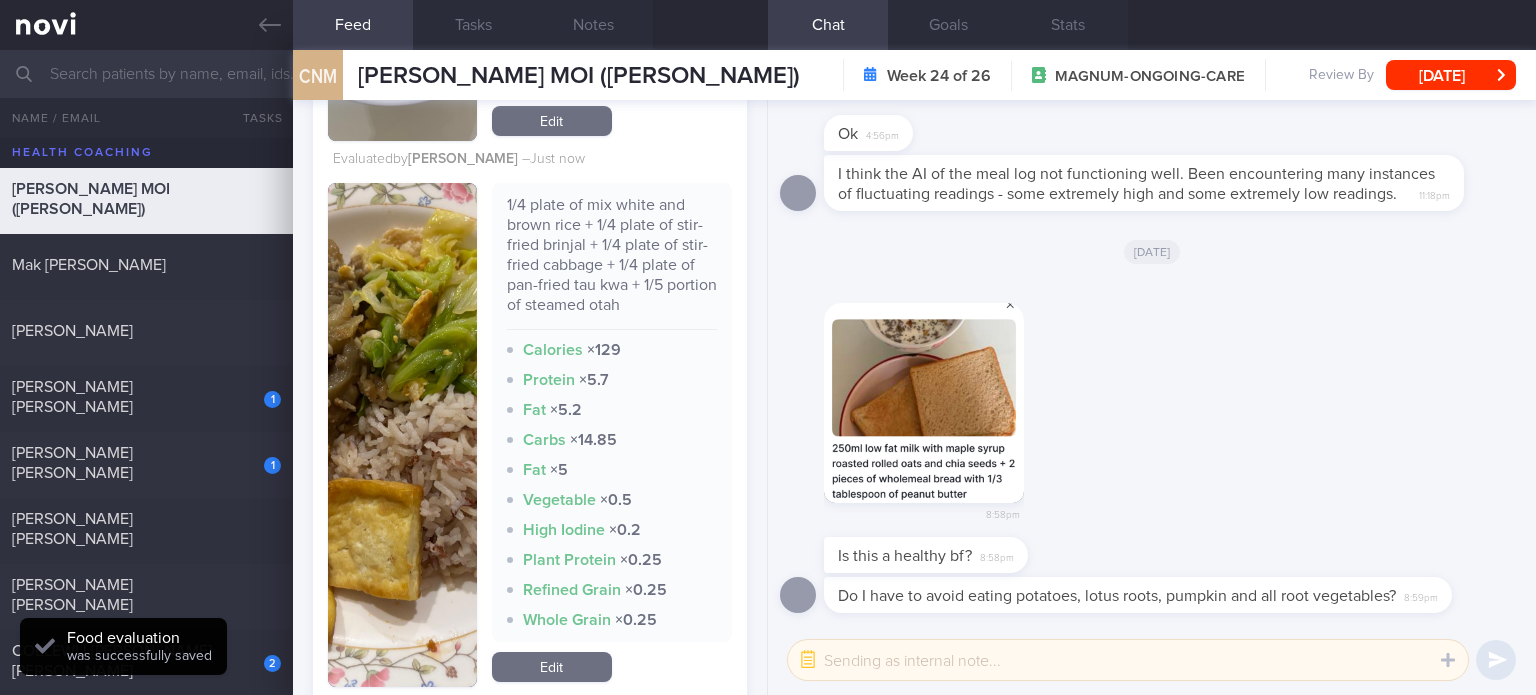 click on "1/4 plate of mix white and brown rice + 1/4 plate of stir-fried brinjal + 1/4 plate of stir-fried cabbage + 1/4 plate of pan-fried tau kwa + 1/5 portion of steamed otah
Calories
×  129
Protein
×  5.7
Fat
×  5.2
Carbs
×  14.85
Fat
×  5
Vegetable
×  0.5
High Iodine
×  0.2
Plant Protein
×  0.25
Refined Grain
×  0.25
Whole Grain
×  0.25" at bounding box center (612, 435) 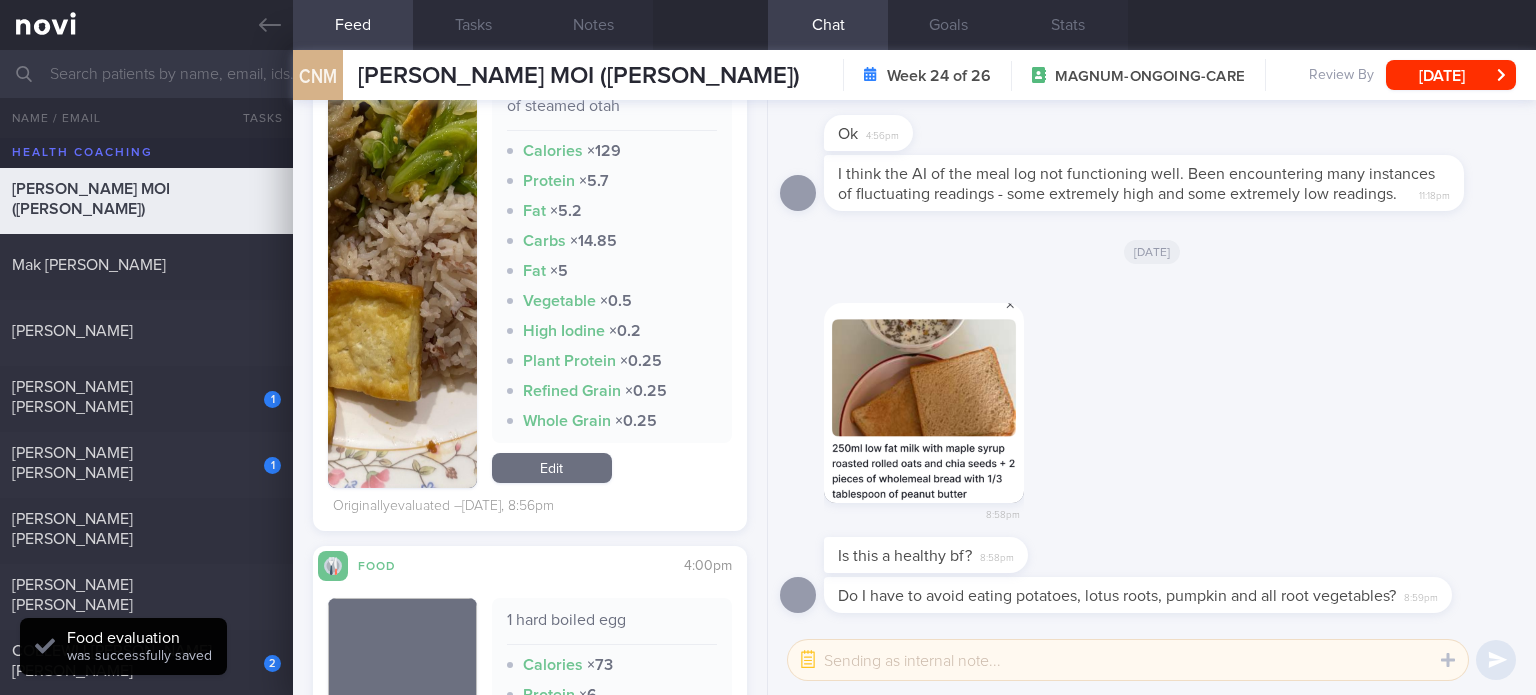 scroll, scrollTop: 1487, scrollLeft: 0, axis: vertical 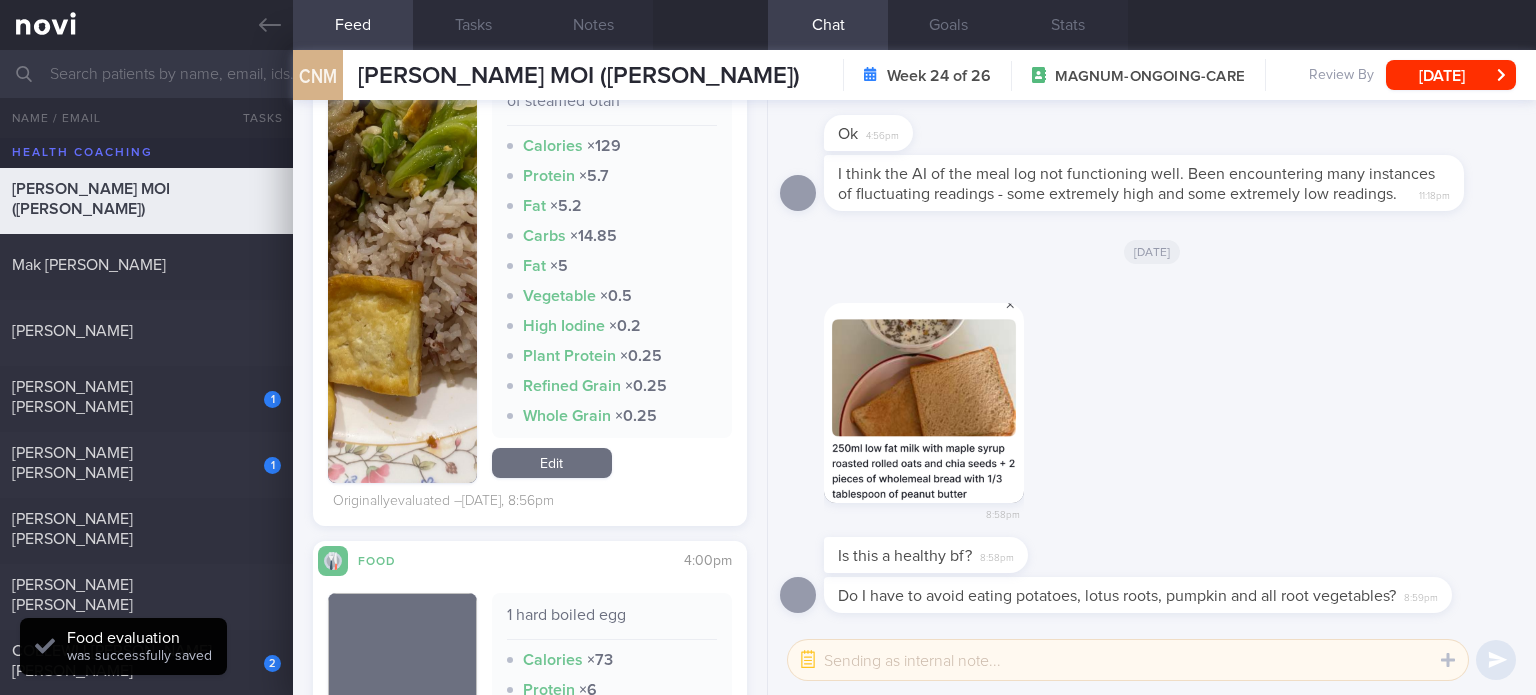 click on "Edit" at bounding box center [552, 463] 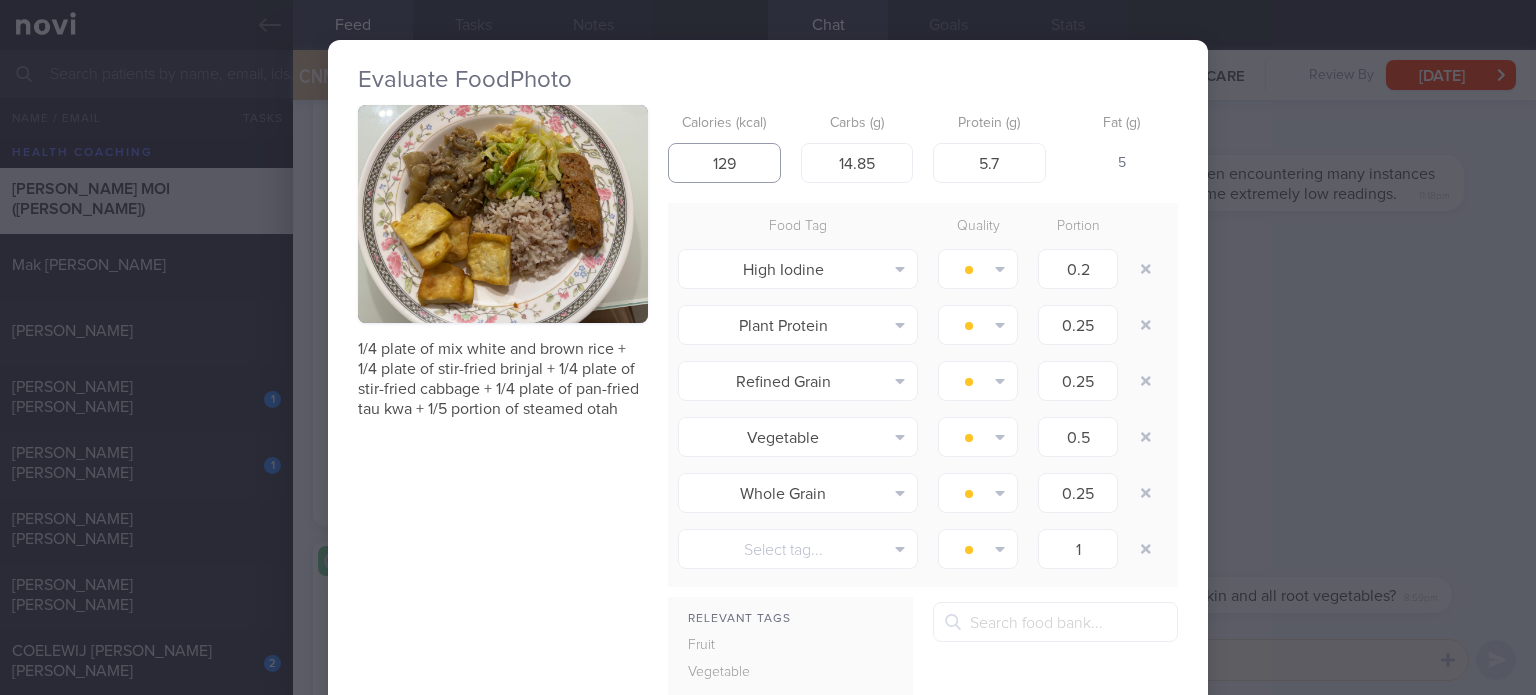 click on "129" at bounding box center (724, 163) 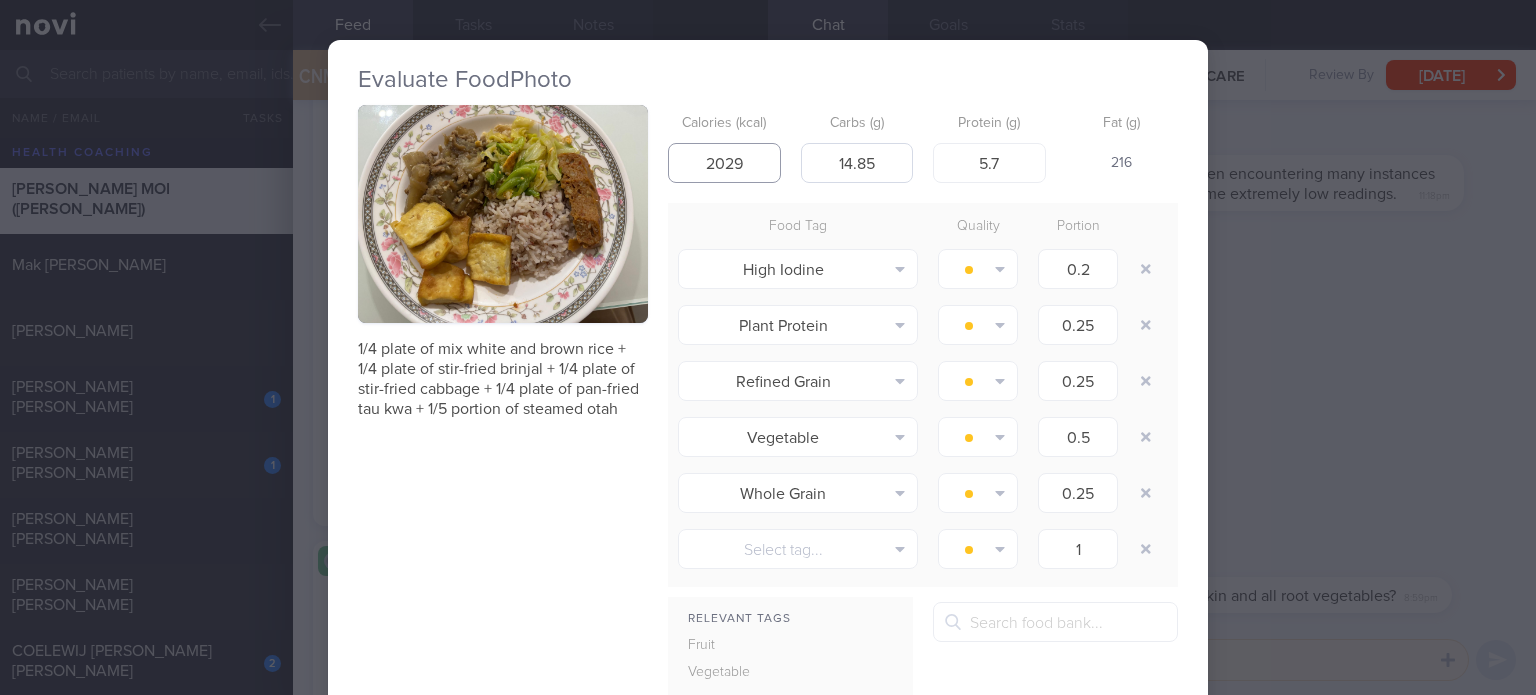 type on "2029" 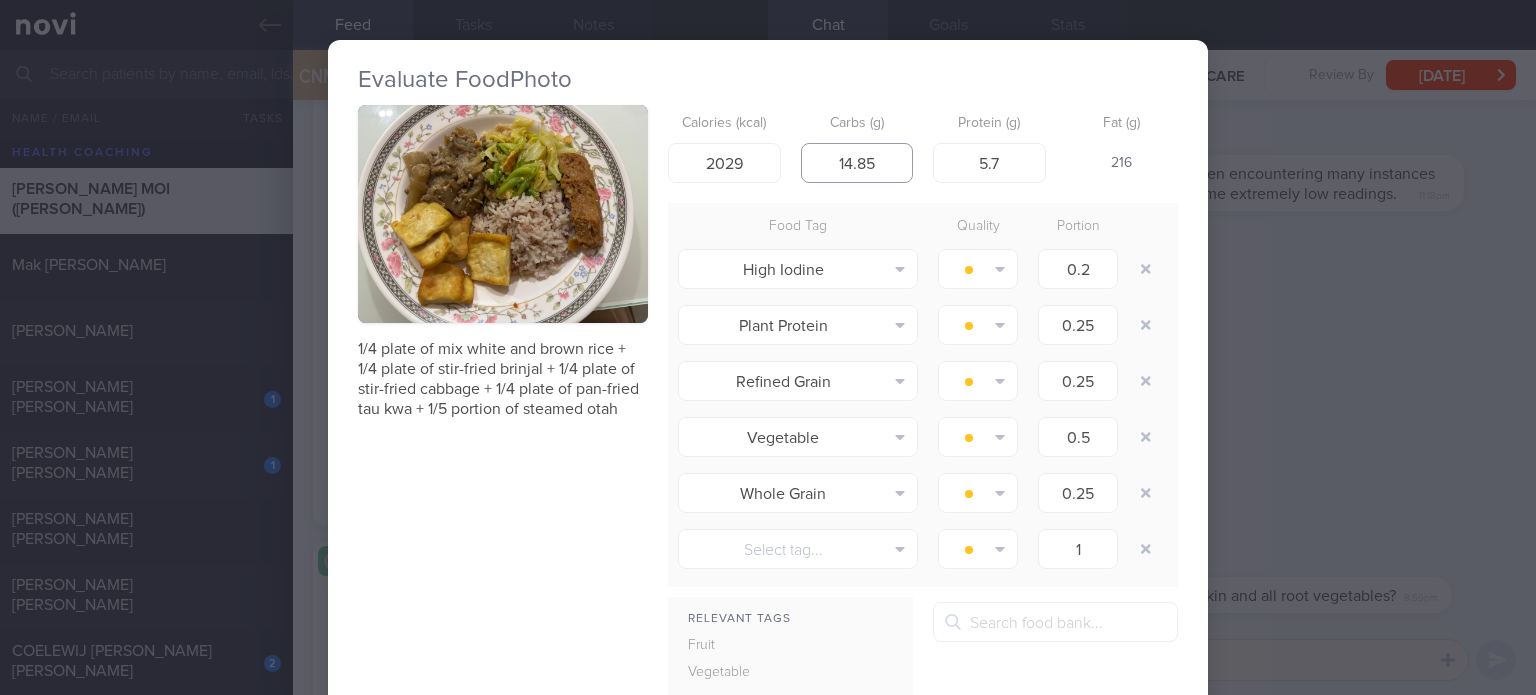 drag, startPoint x: 881, startPoint y: 164, endPoint x: 812, endPoint y: 171, distance: 69.354164 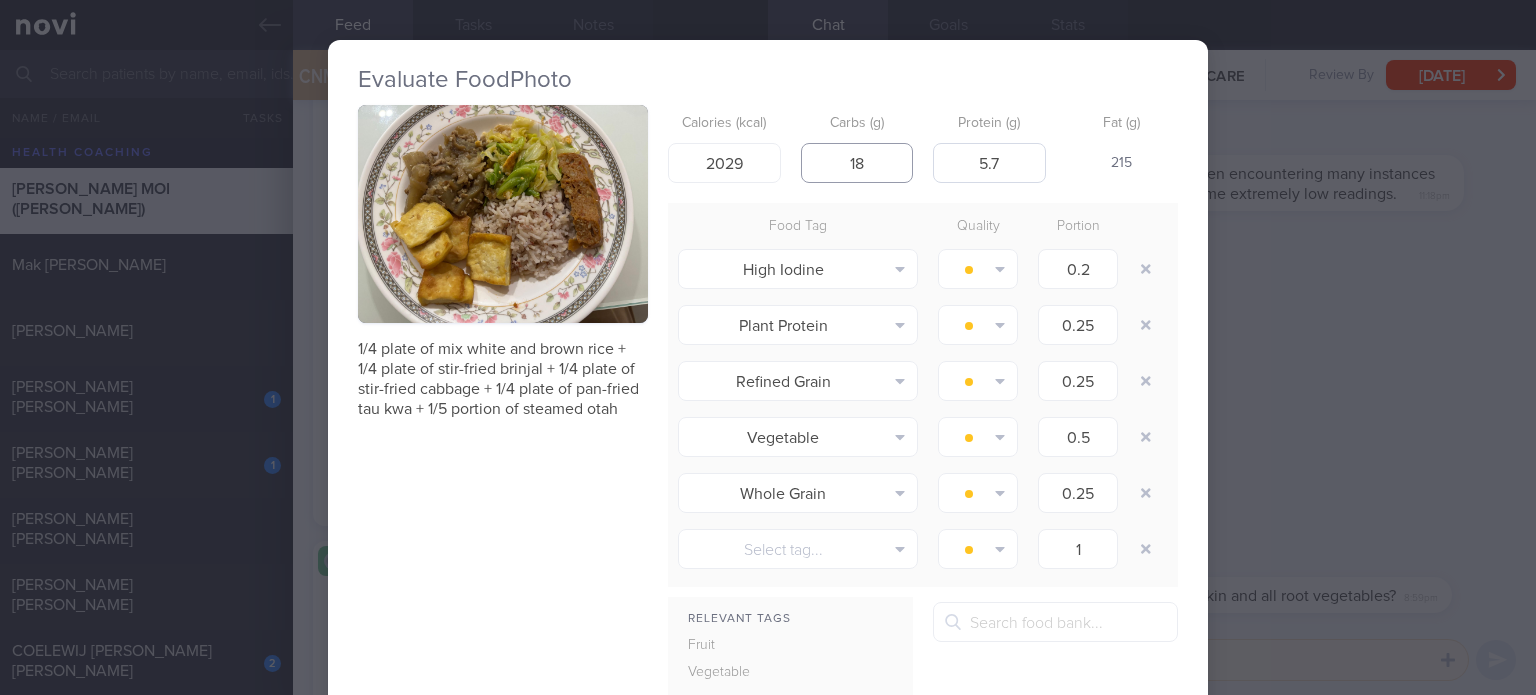 type on "18" 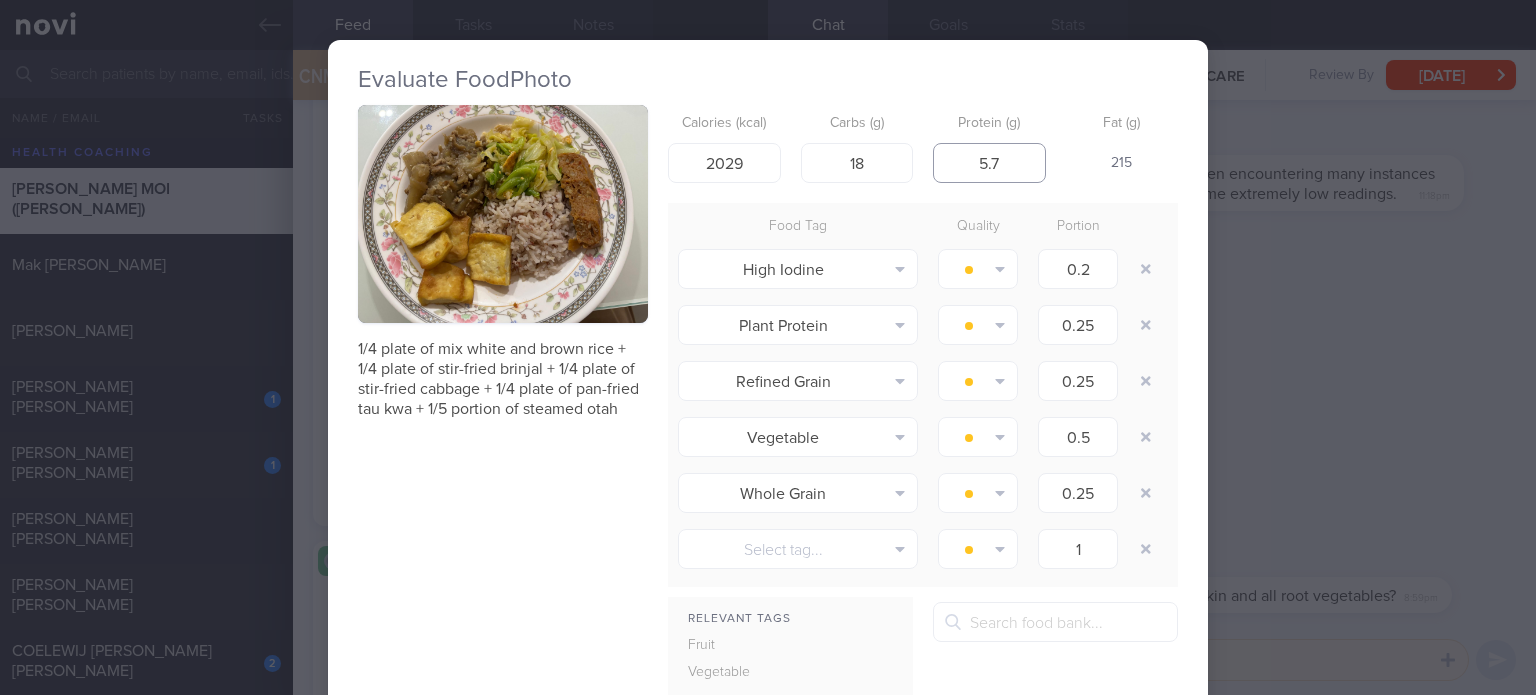 drag, startPoint x: 1004, startPoint y: 162, endPoint x: 928, endPoint y: 168, distance: 76.23647 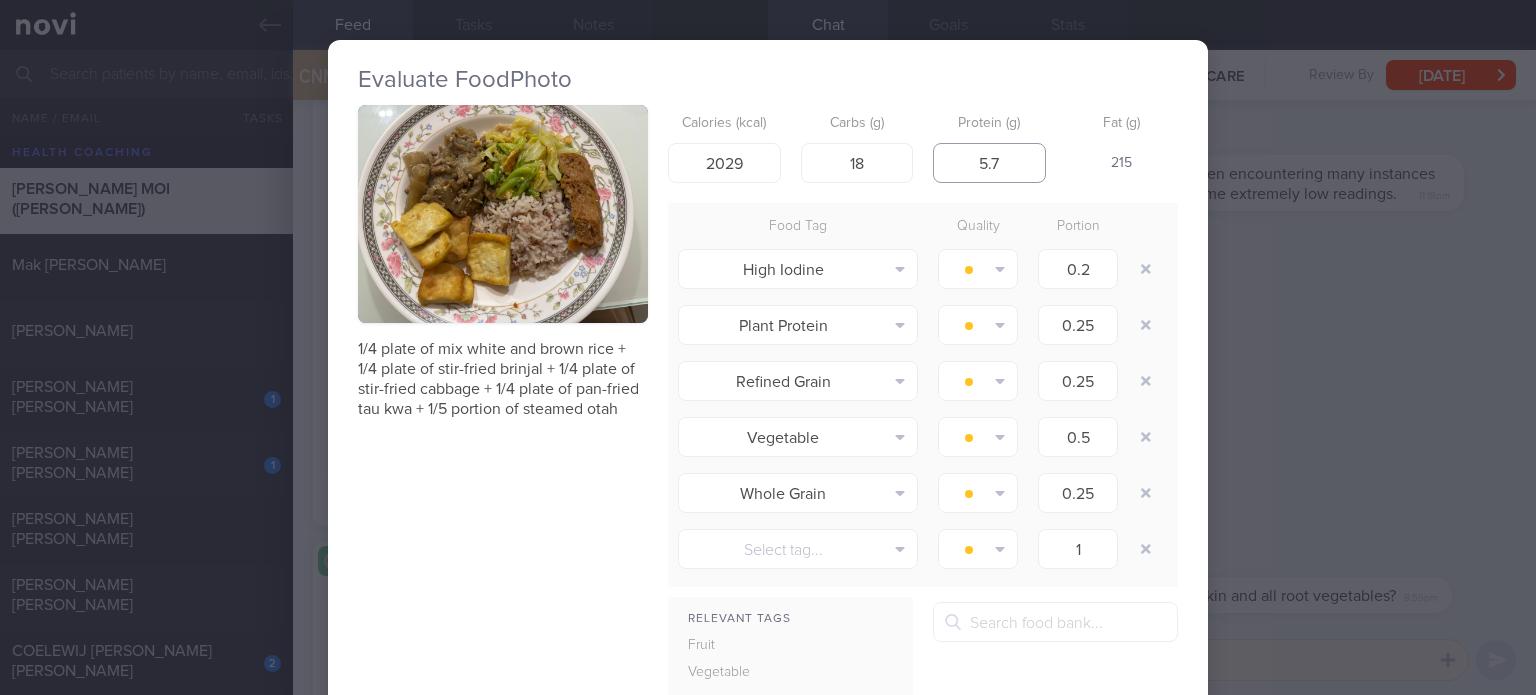 click on "5.7" at bounding box center [989, 163] 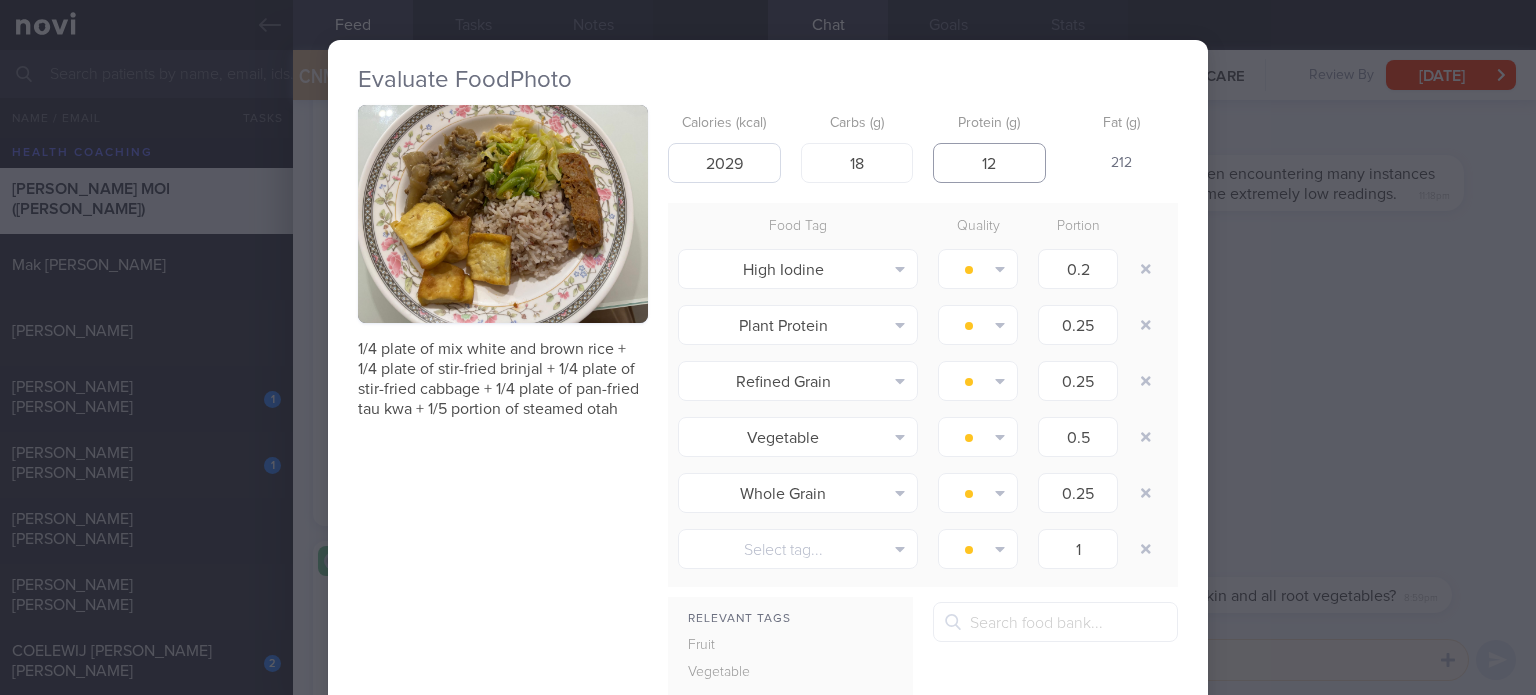 type on "12" 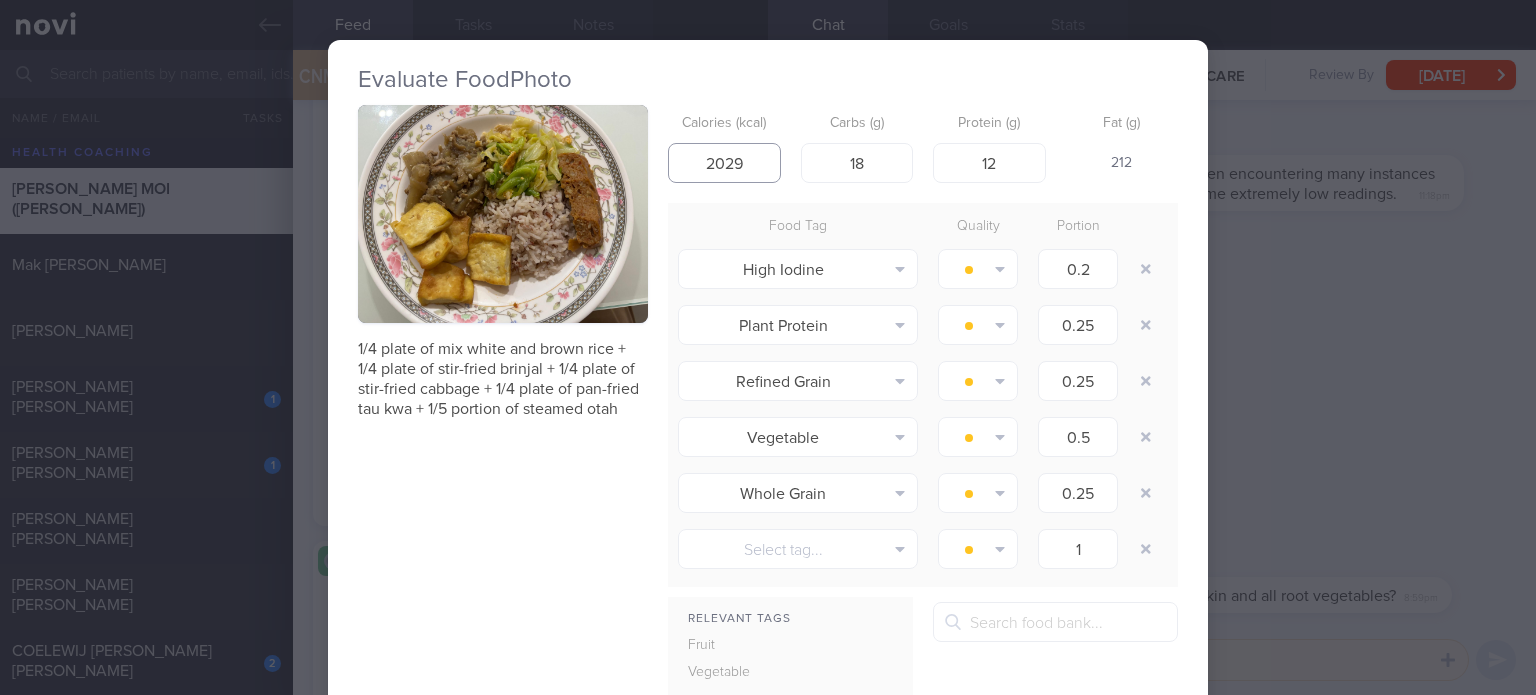 click on "2029" at bounding box center [724, 163] 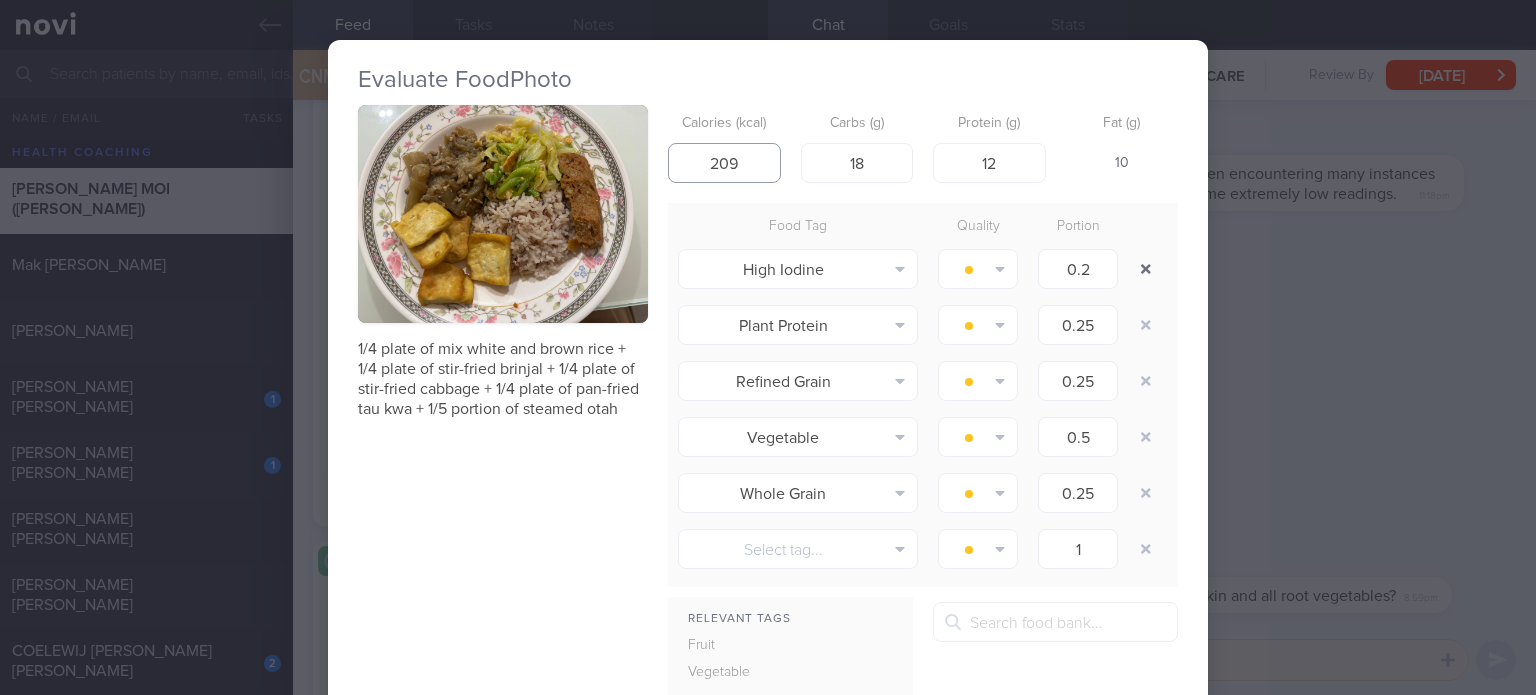 type on "209" 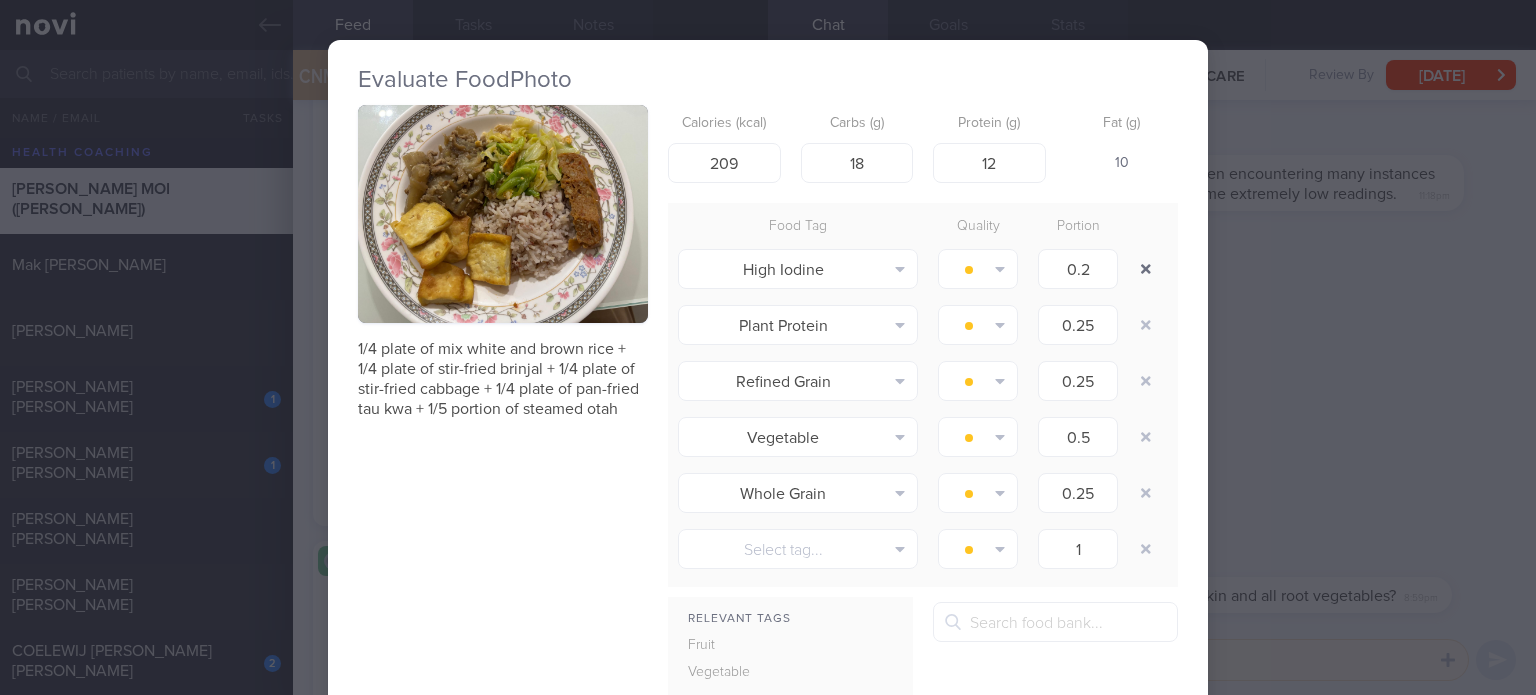 click at bounding box center (1146, 269) 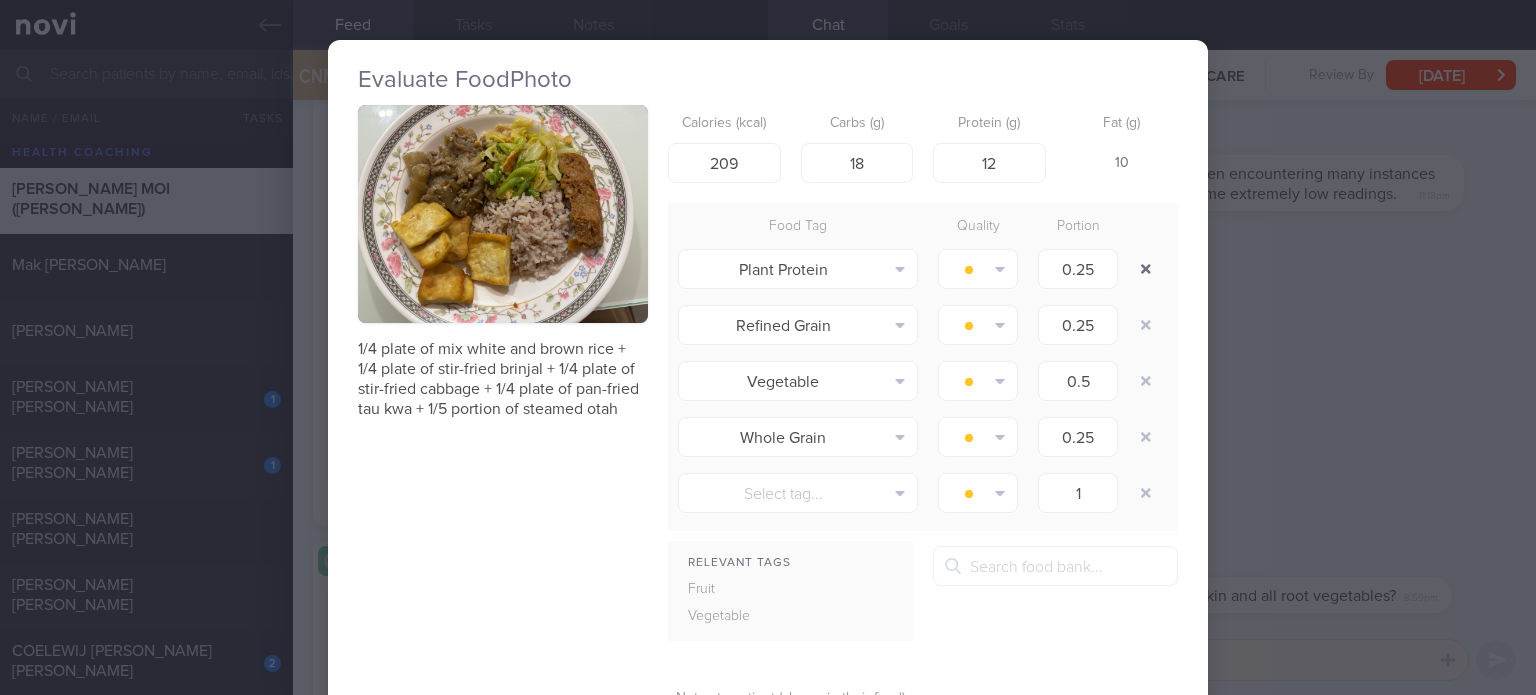 click at bounding box center (1146, 269) 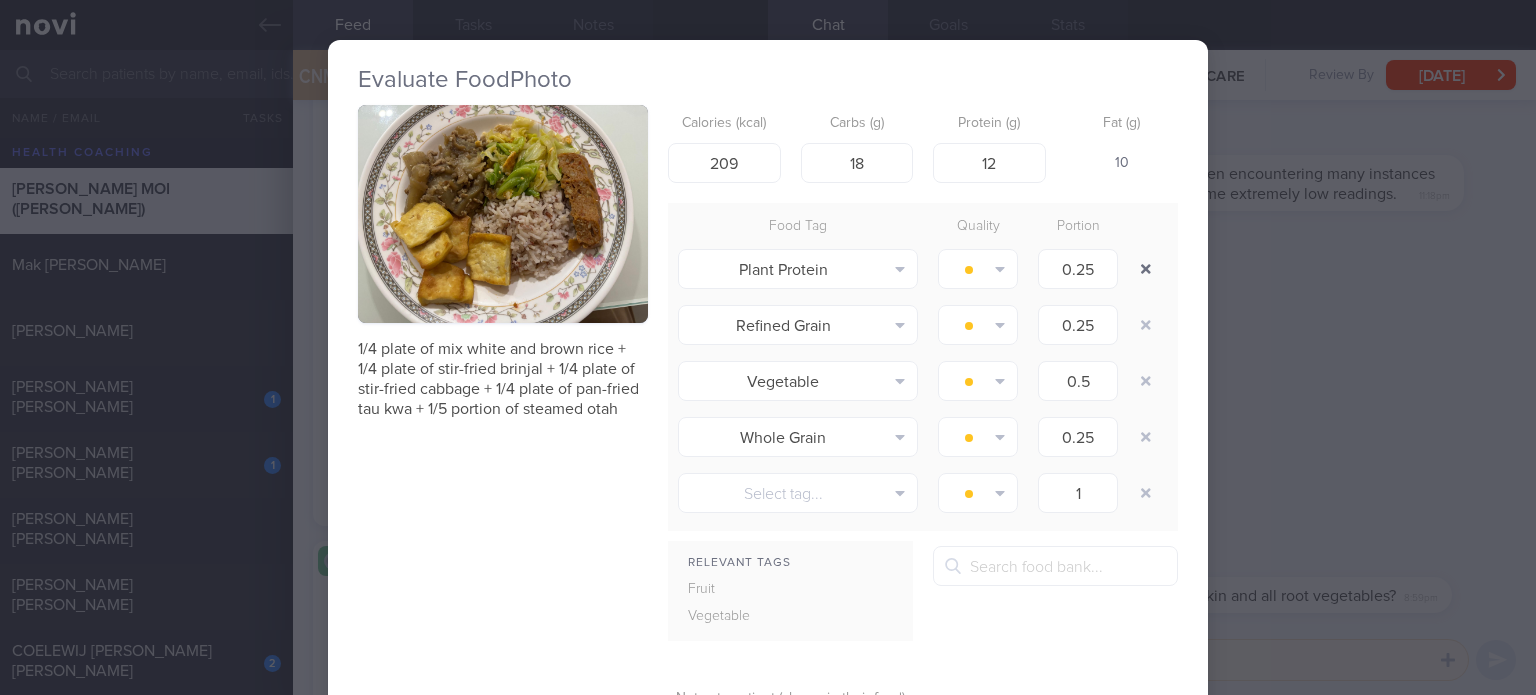 type on "0.5" 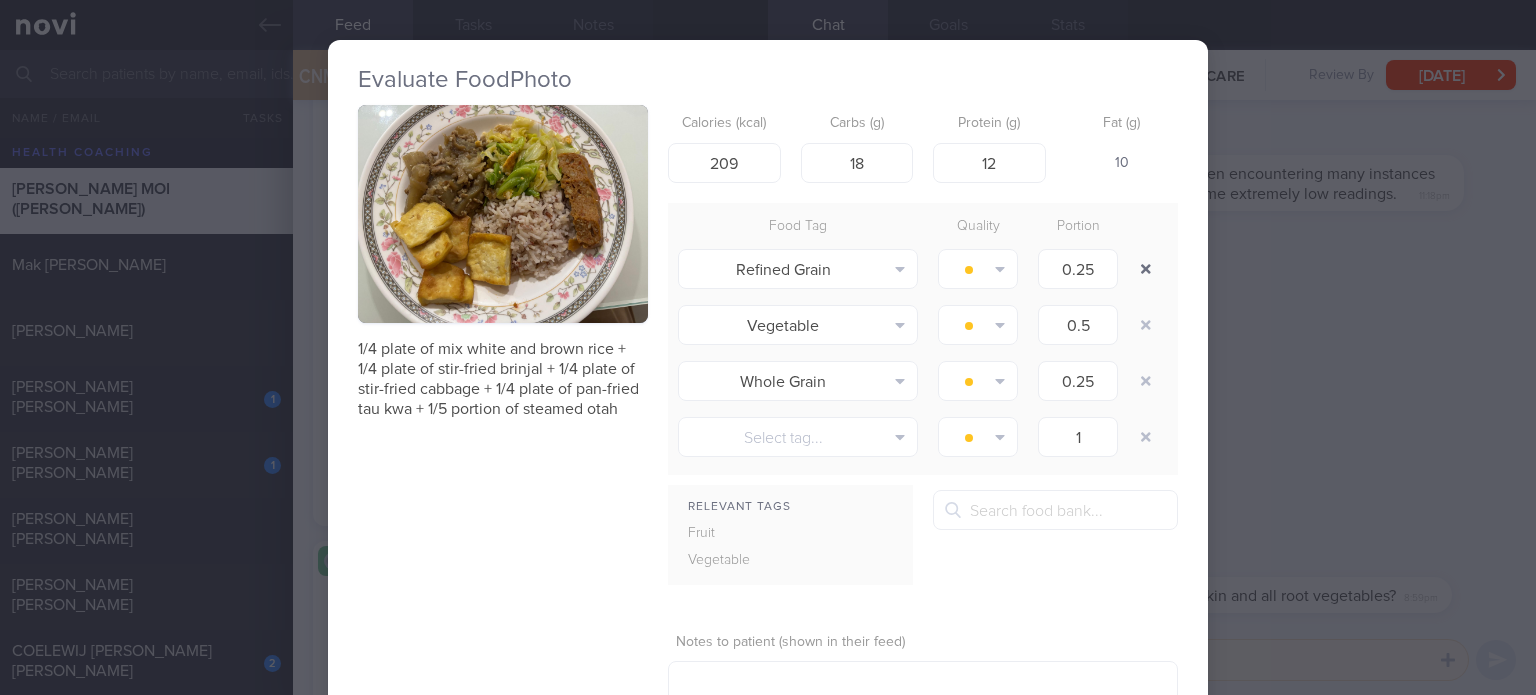 click at bounding box center [1146, 269] 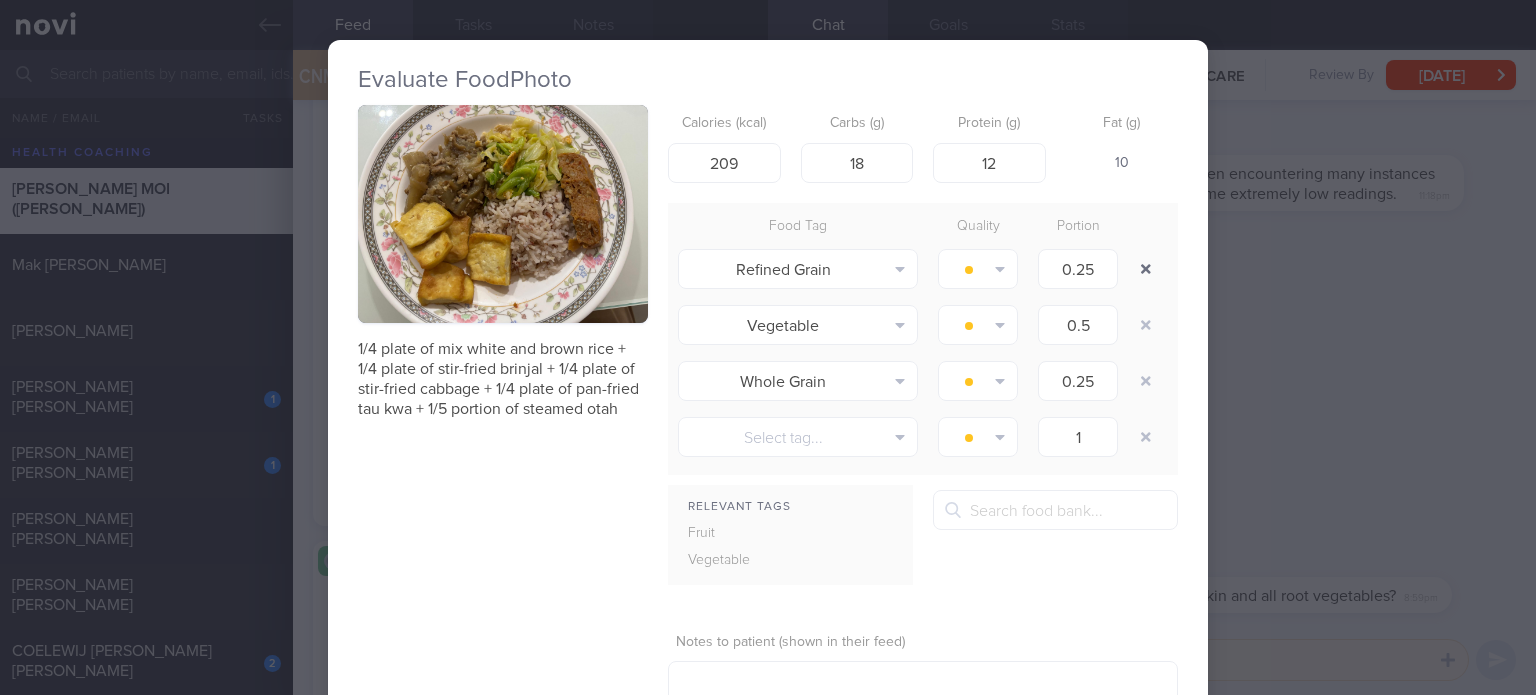 type on "0.5" 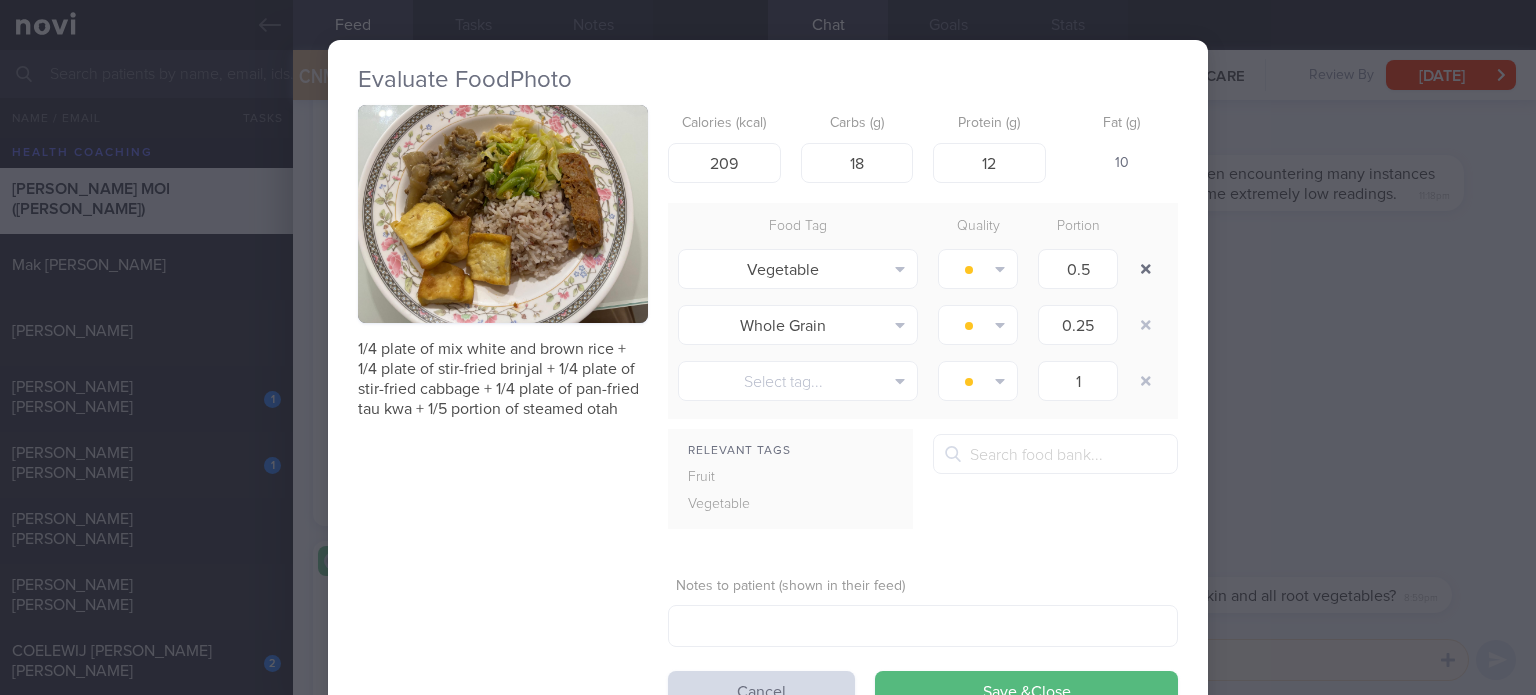click at bounding box center (1146, 269) 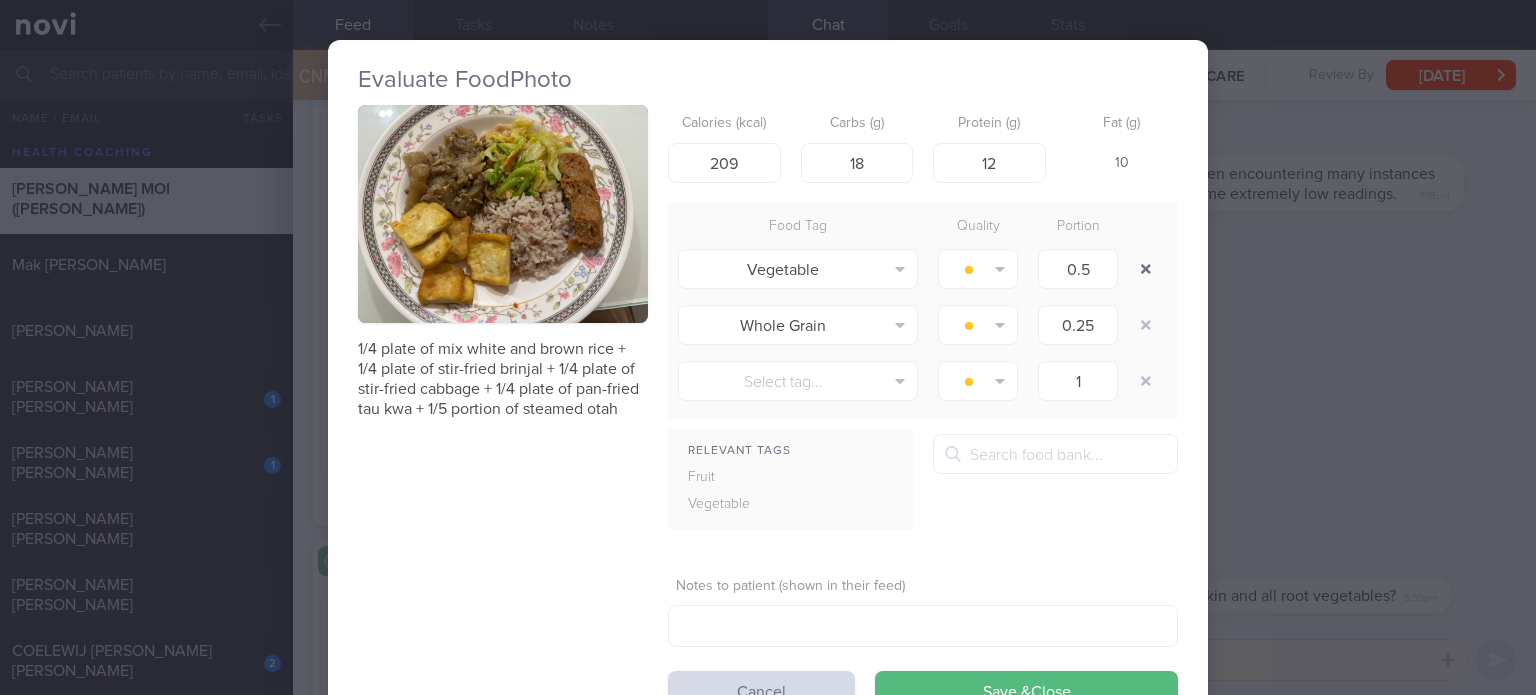 type on "0.25" 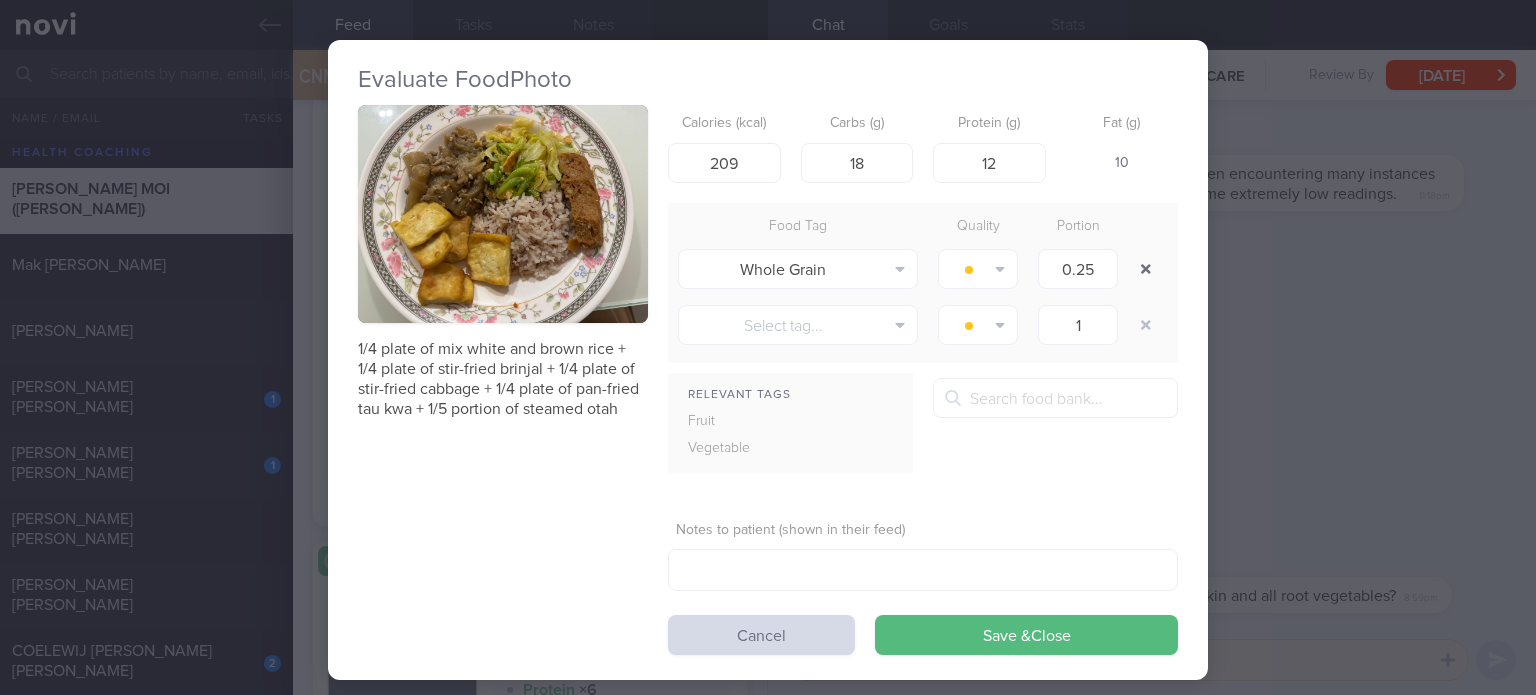 click at bounding box center (1146, 269) 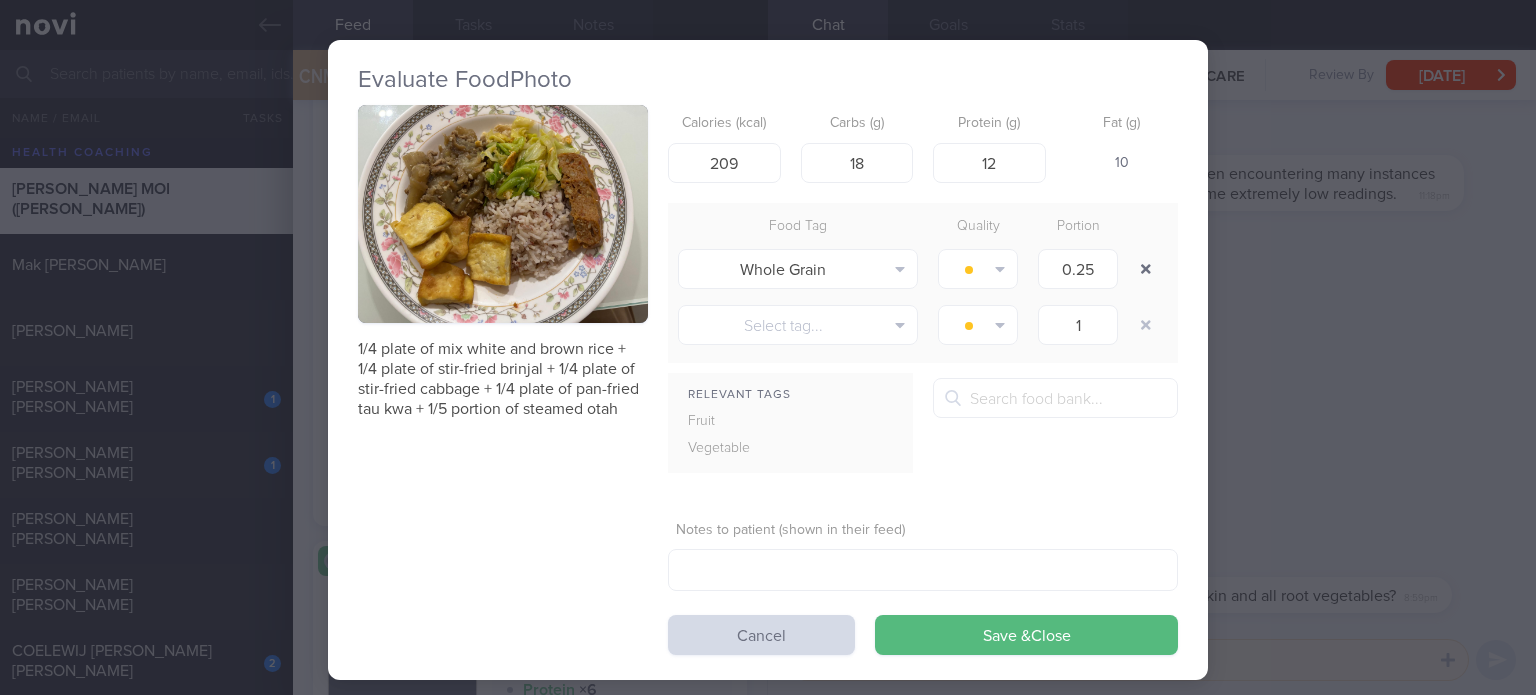 type on "1" 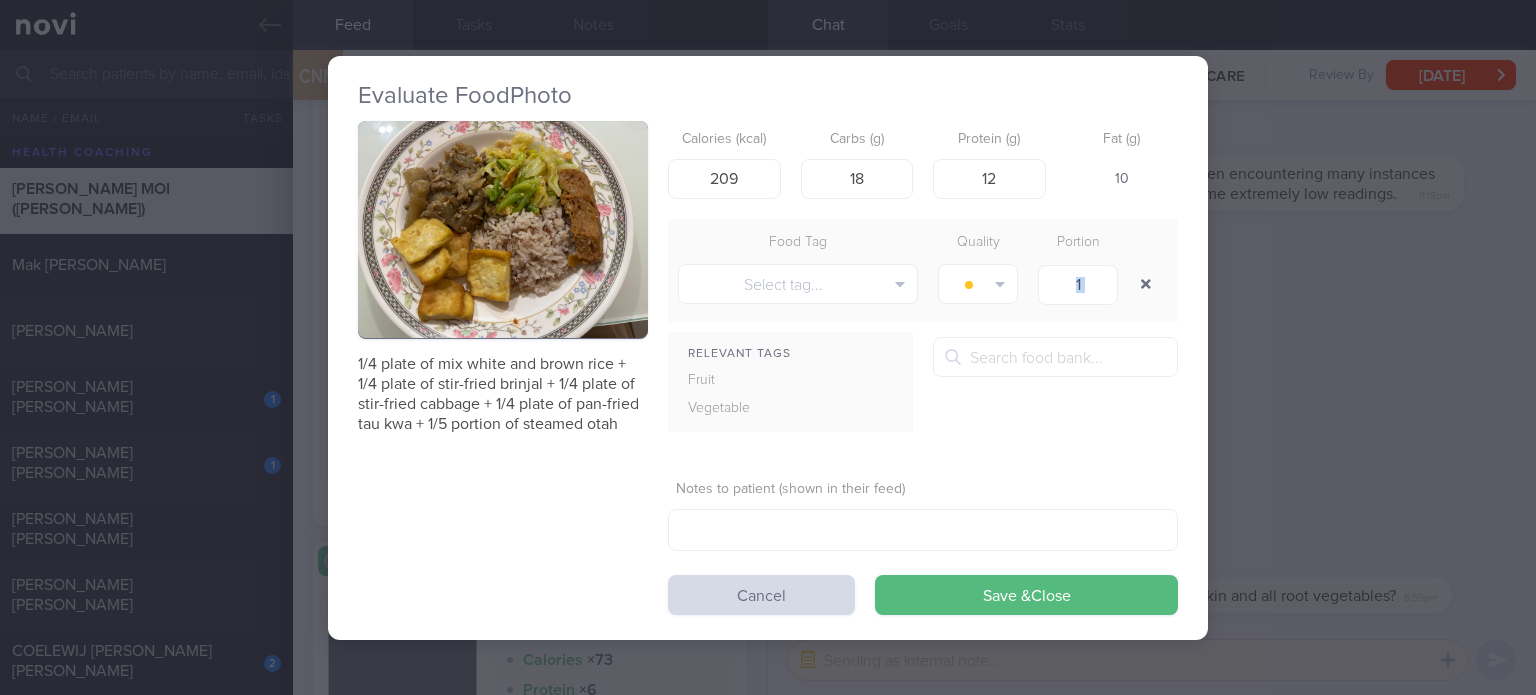 click on "1" at bounding box center [1078, 284] 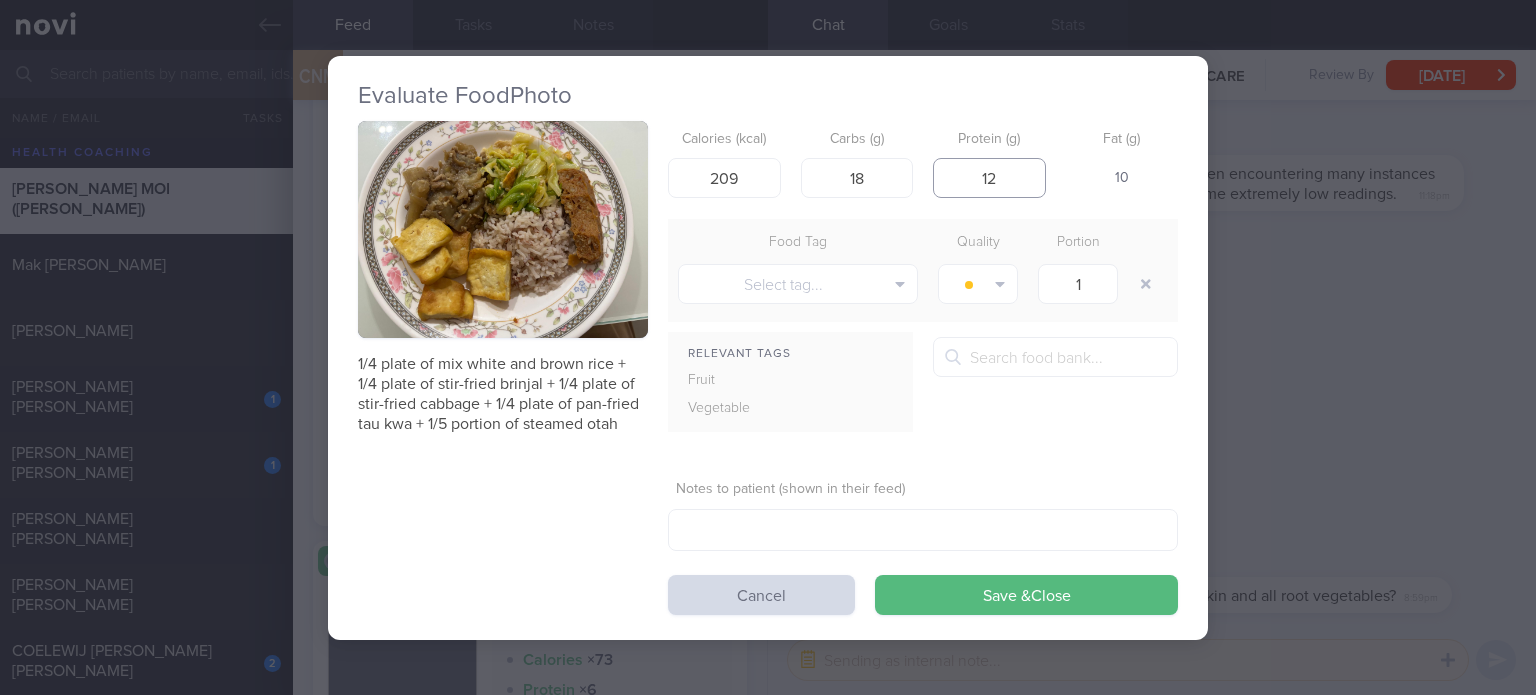 click on "12" at bounding box center [989, 178] 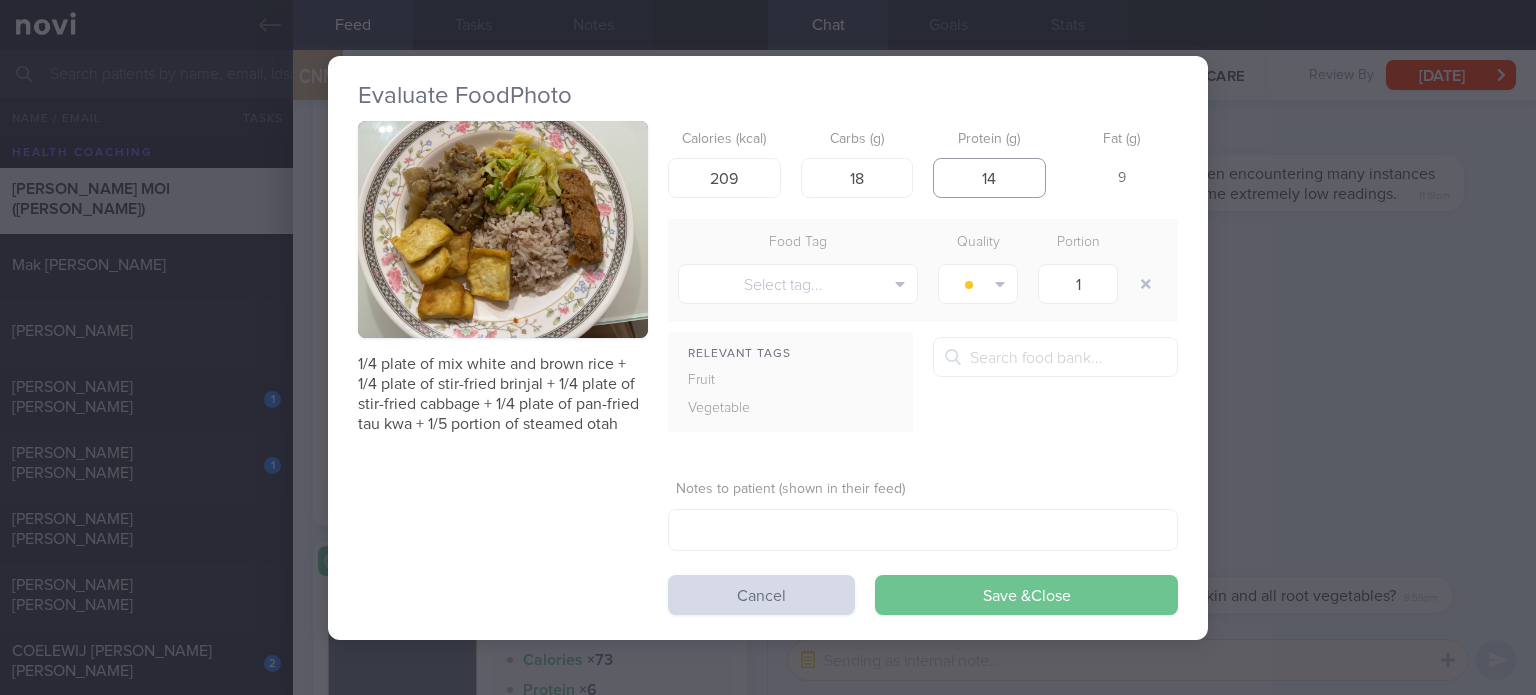 type on "14" 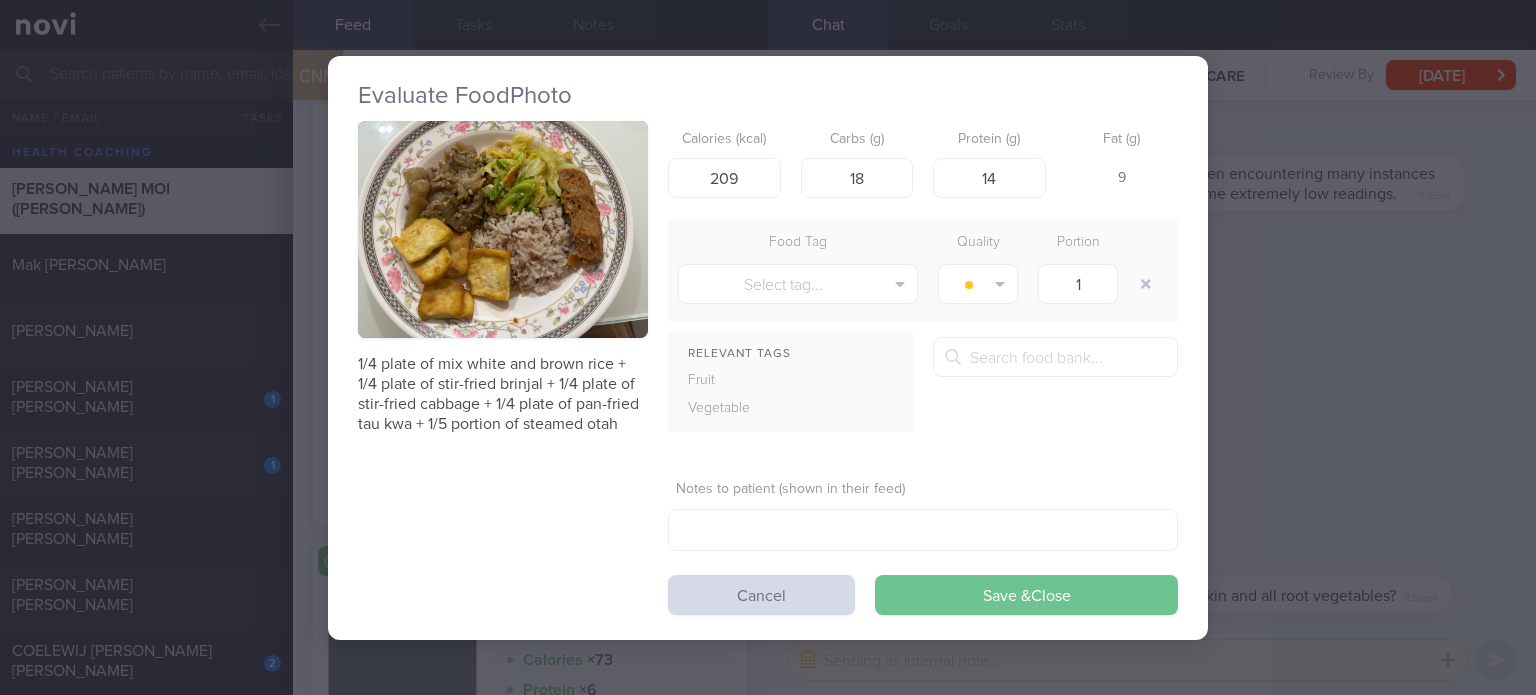 click on "Save &
Close" at bounding box center [1026, 595] 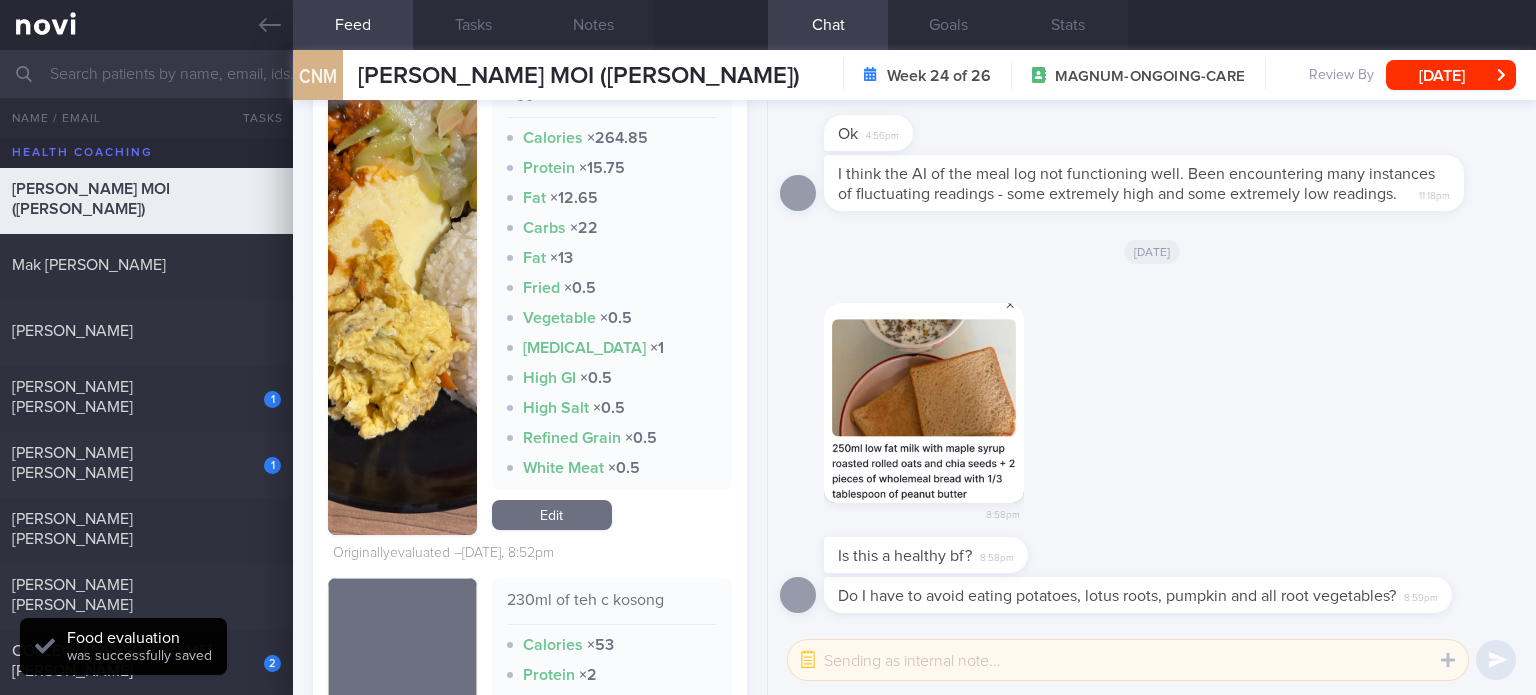 scroll, scrollTop: 2347, scrollLeft: 0, axis: vertical 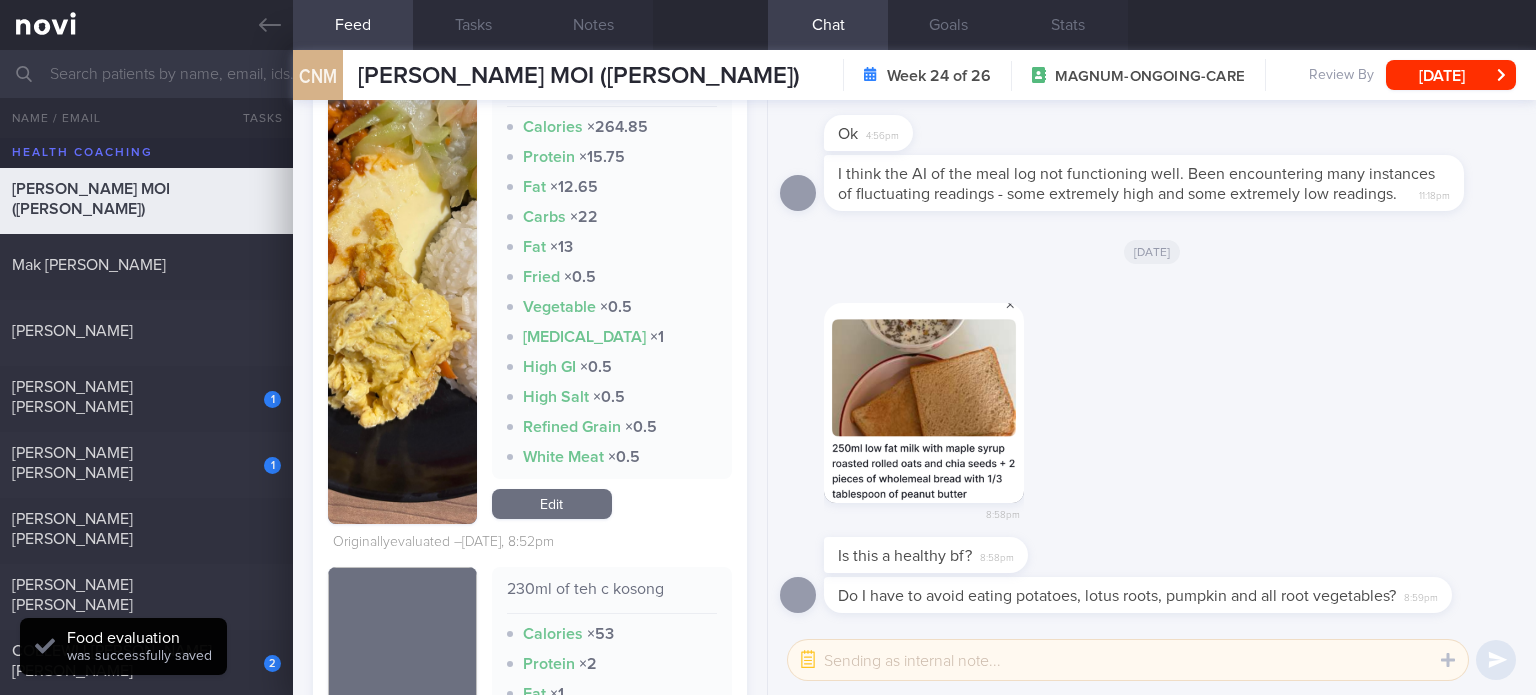 click on "Edit" at bounding box center (552, 504) 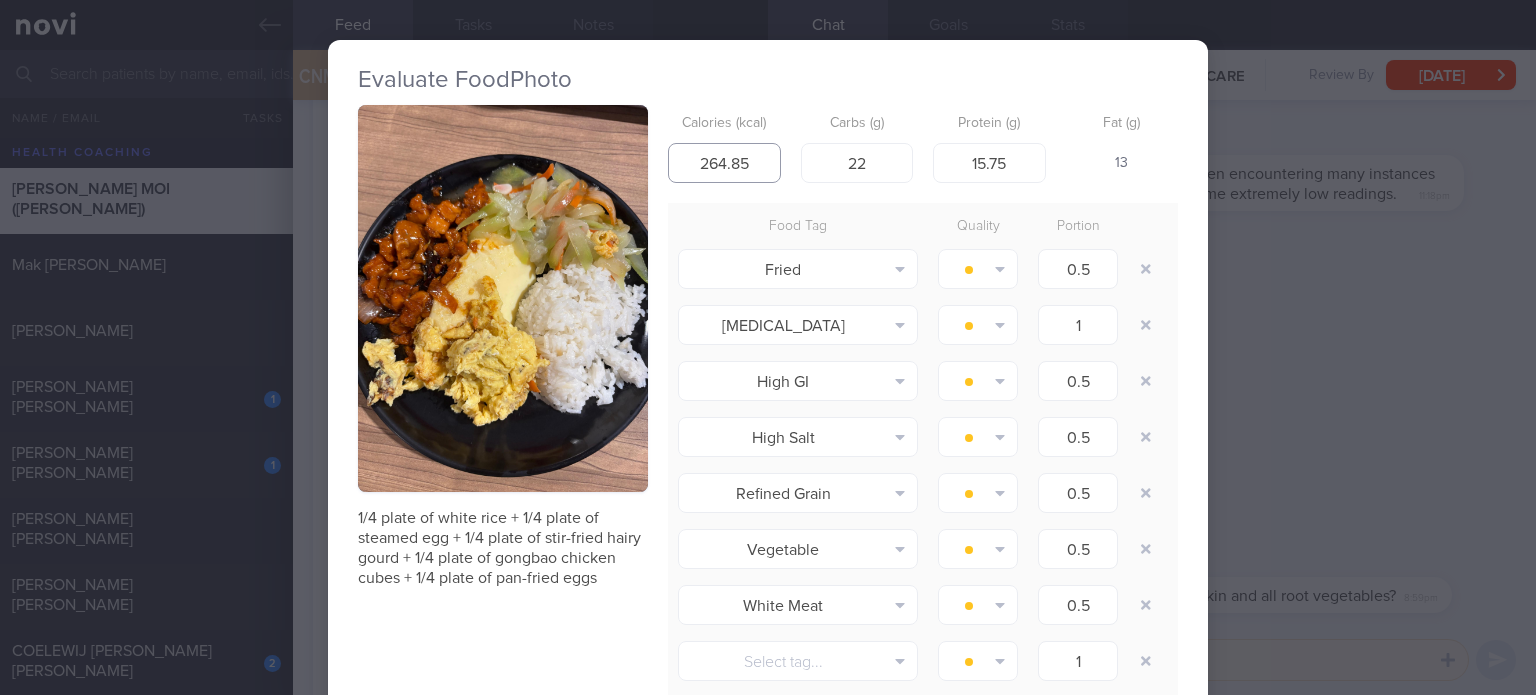 drag, startPoint x: 748, startPoint y: 172, endPoint x: 716, endPoint y: 160, distance: 34.176014 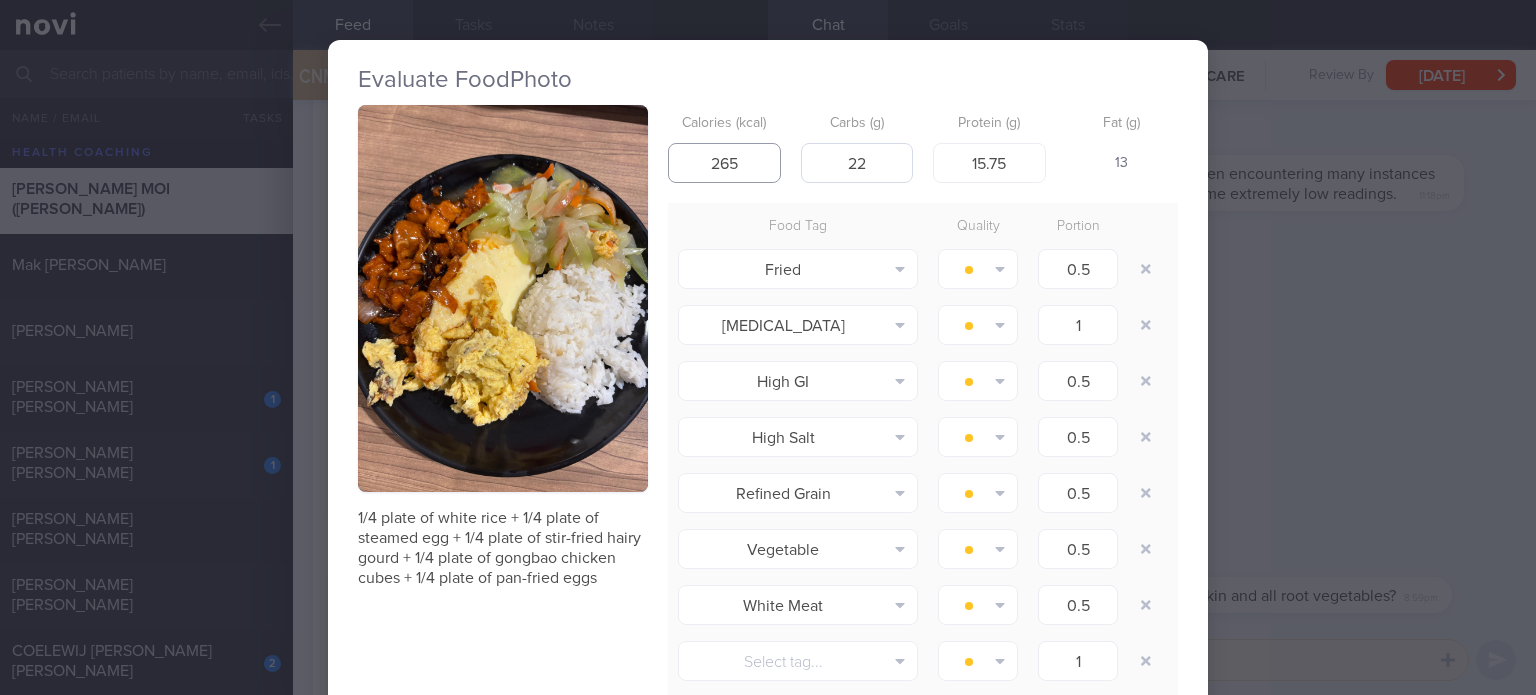 type on "265" 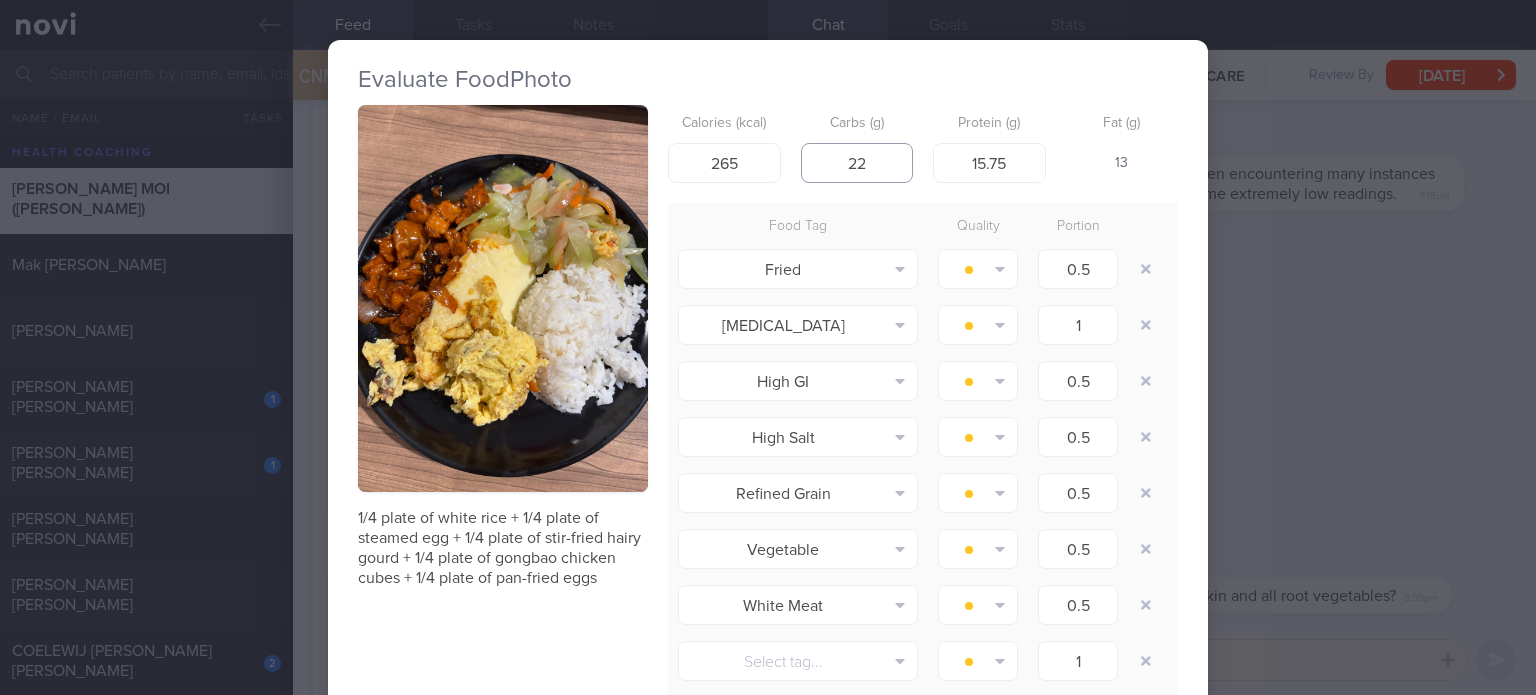 click on "22" at bounding box center (857, 163) 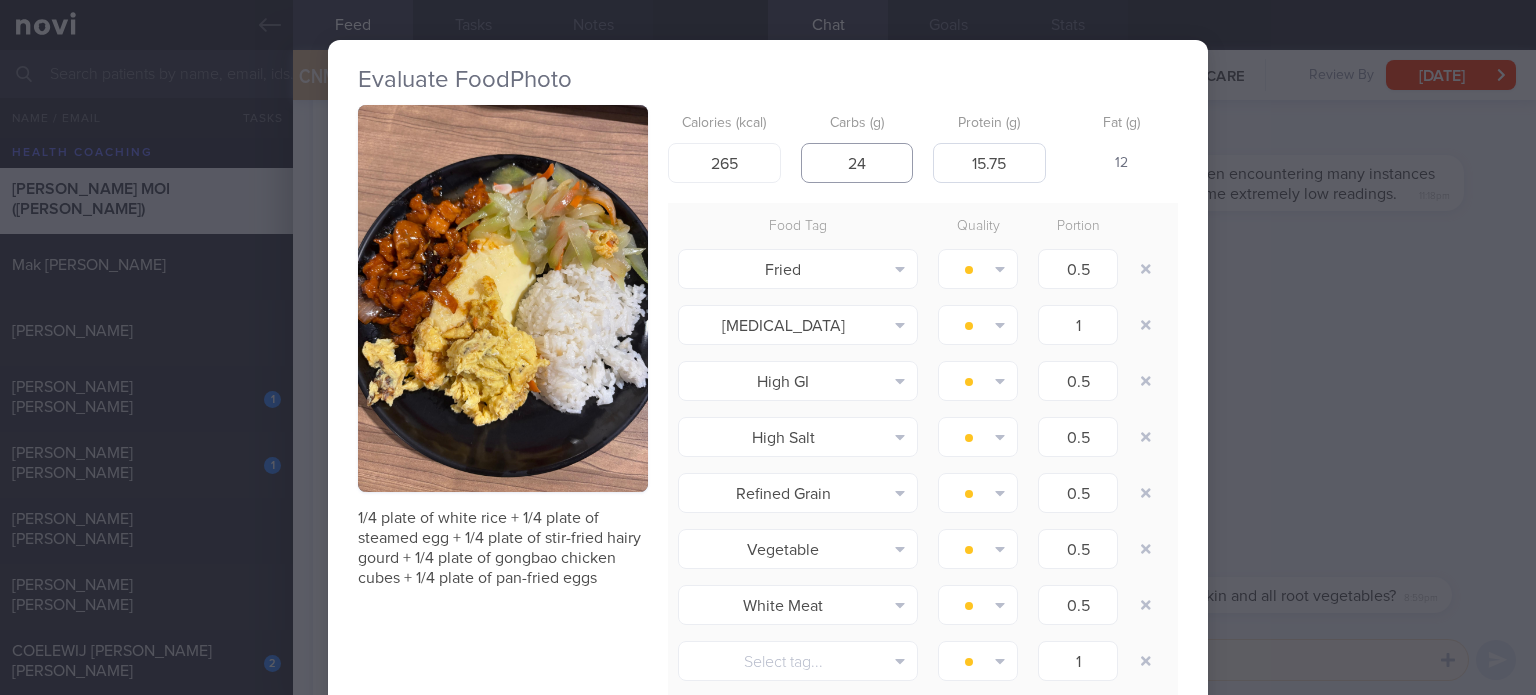 type on "24" 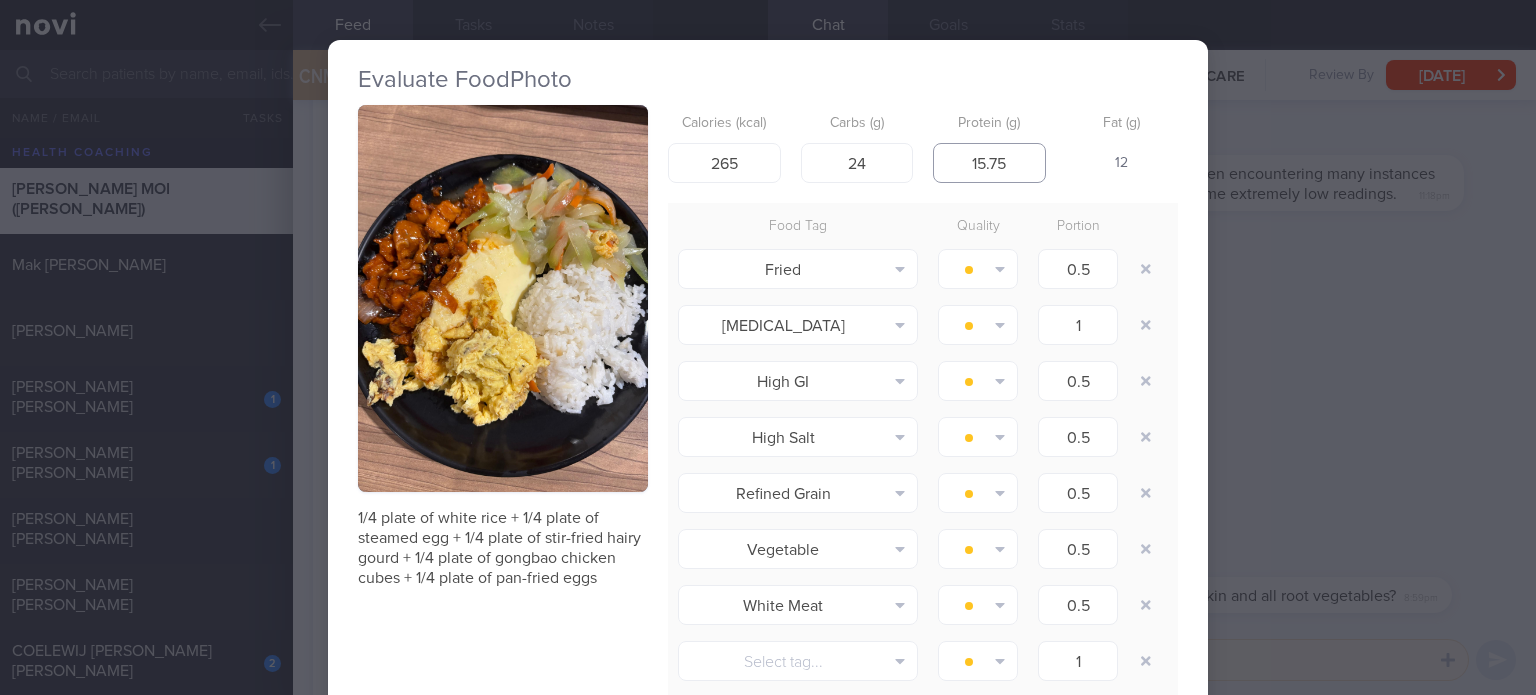 drag, startPoint x: 1010, startPoint y: 169, endPoint x: 974, endPoint y: 155, distance: 38.626415 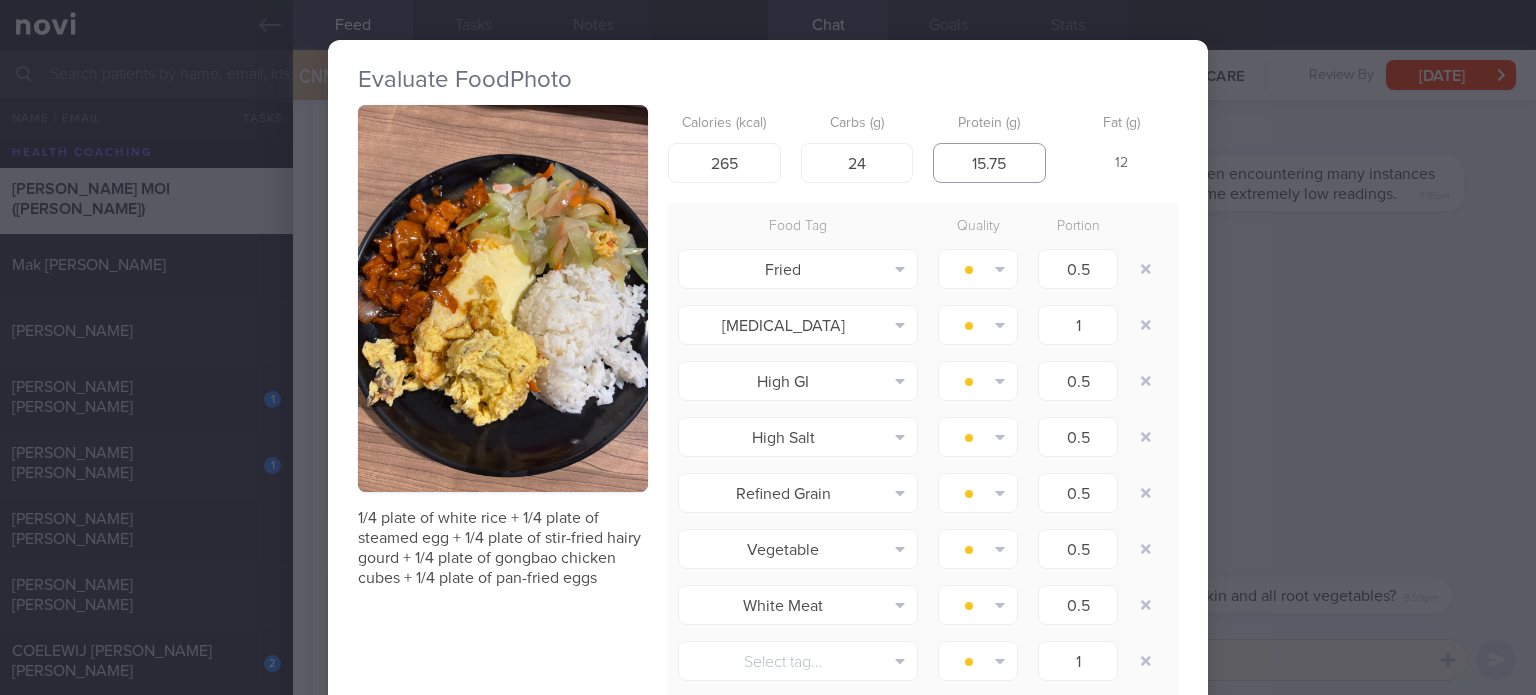 click on "15.75" at bounding box center (989, 163) 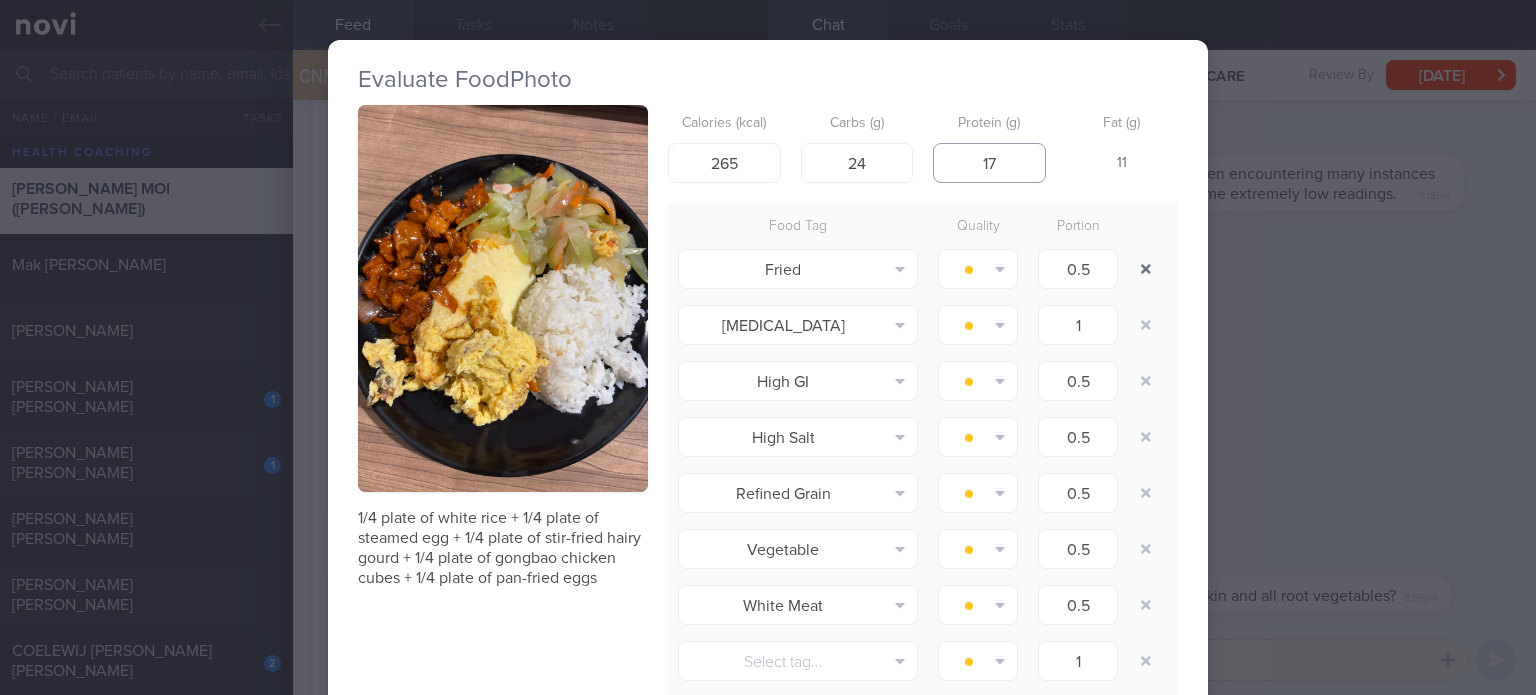type on "17" 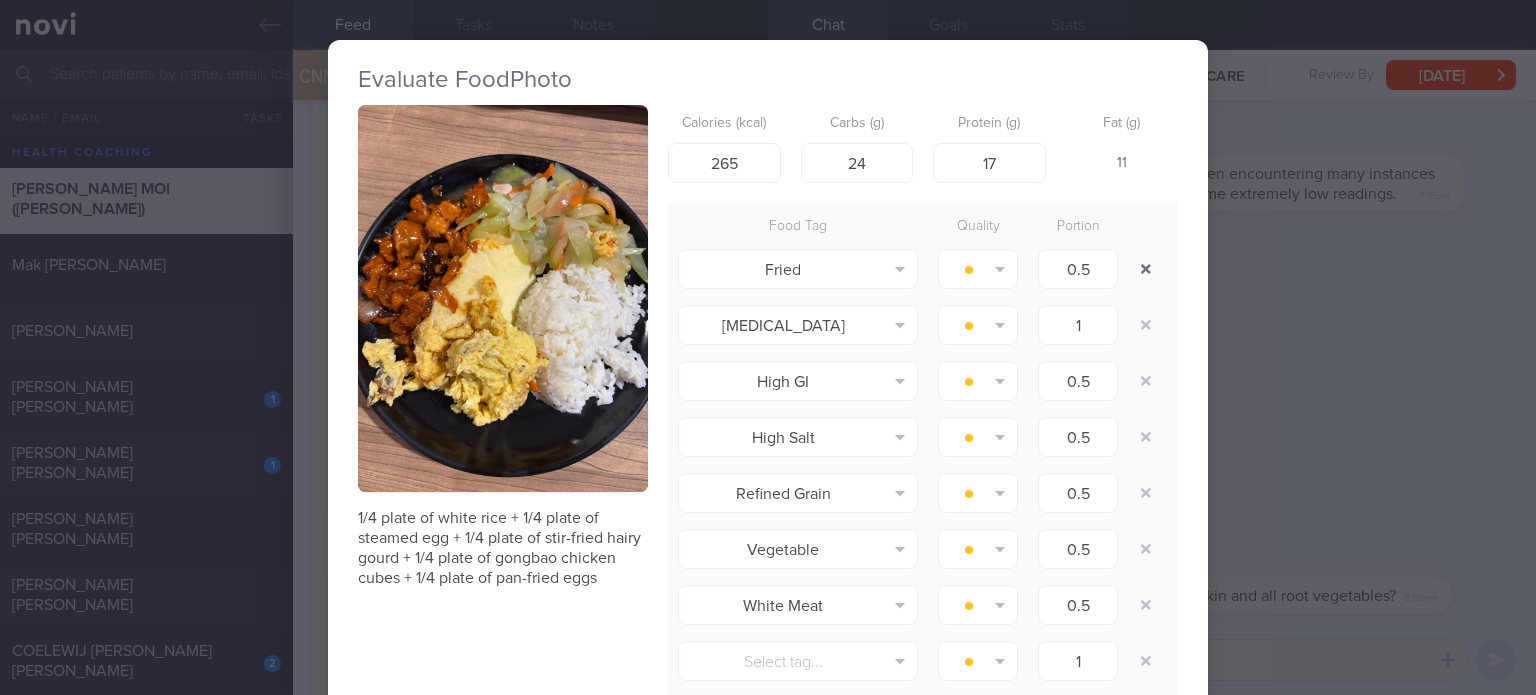 click at bounding box center (1146, 269) 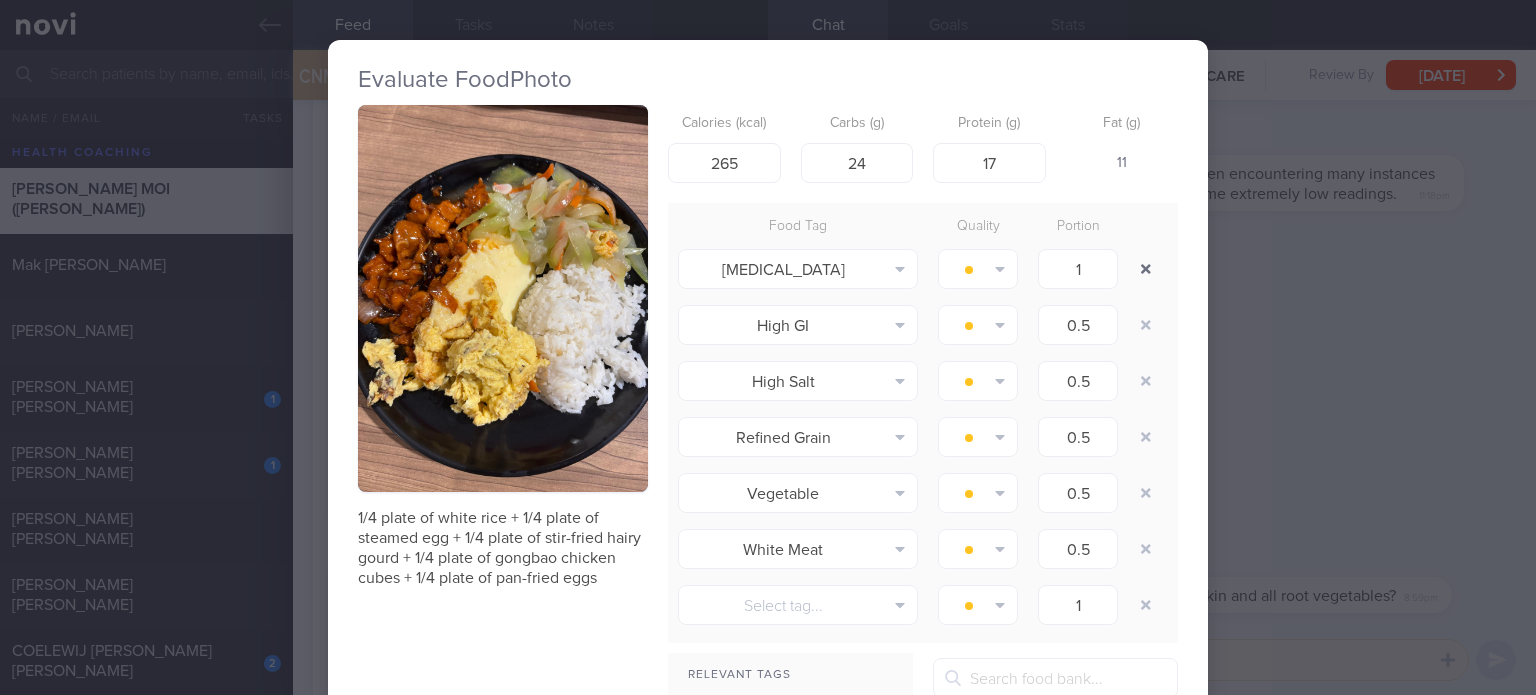 click at bounding box center (1146, 269) 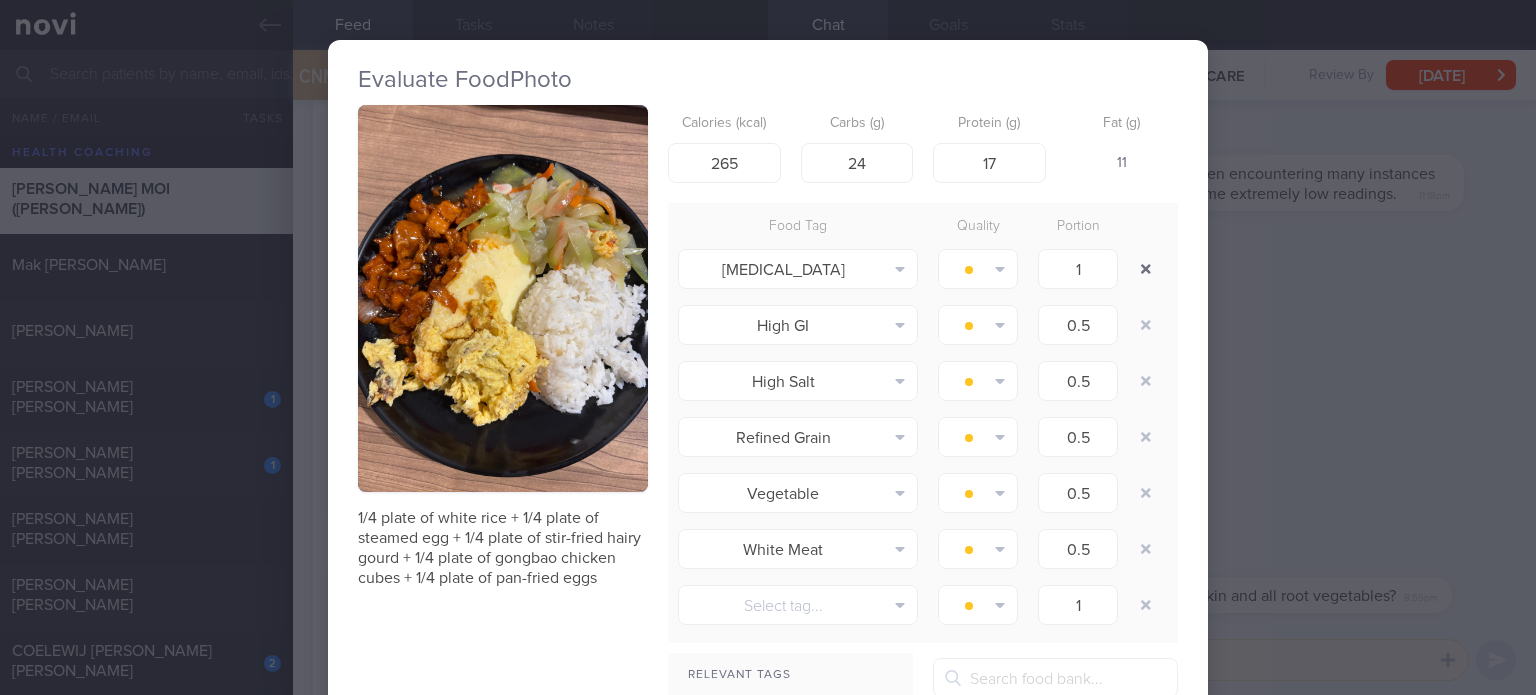type on "0.5" 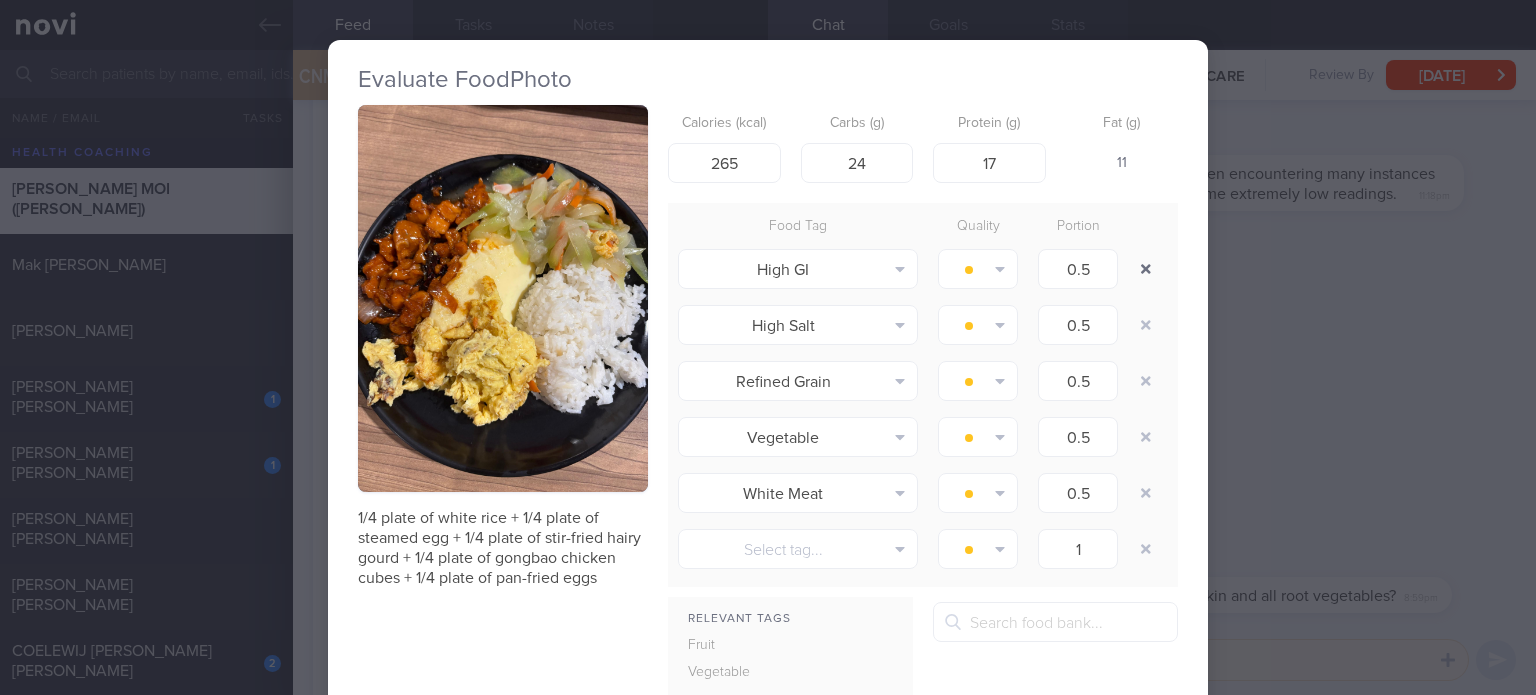 click at bounding box center (1146, 269) 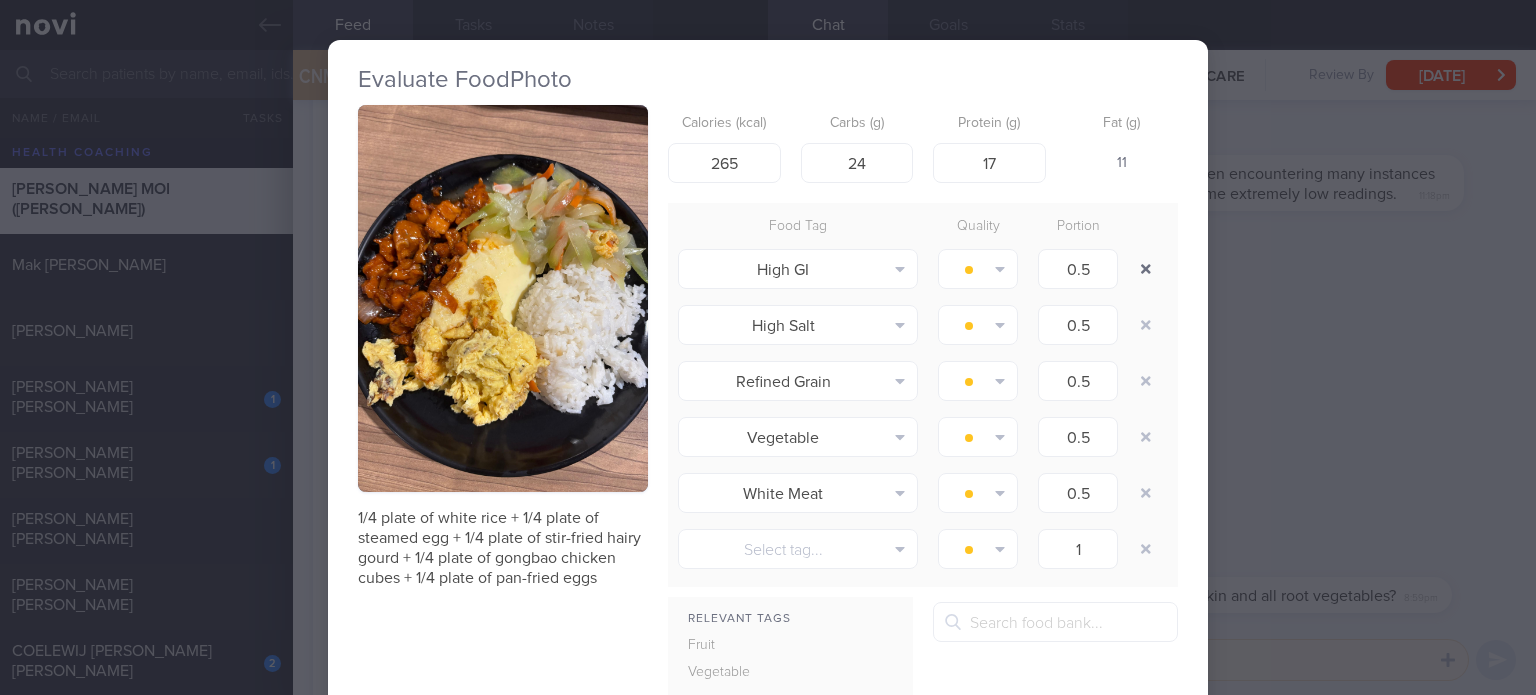 type on "1" 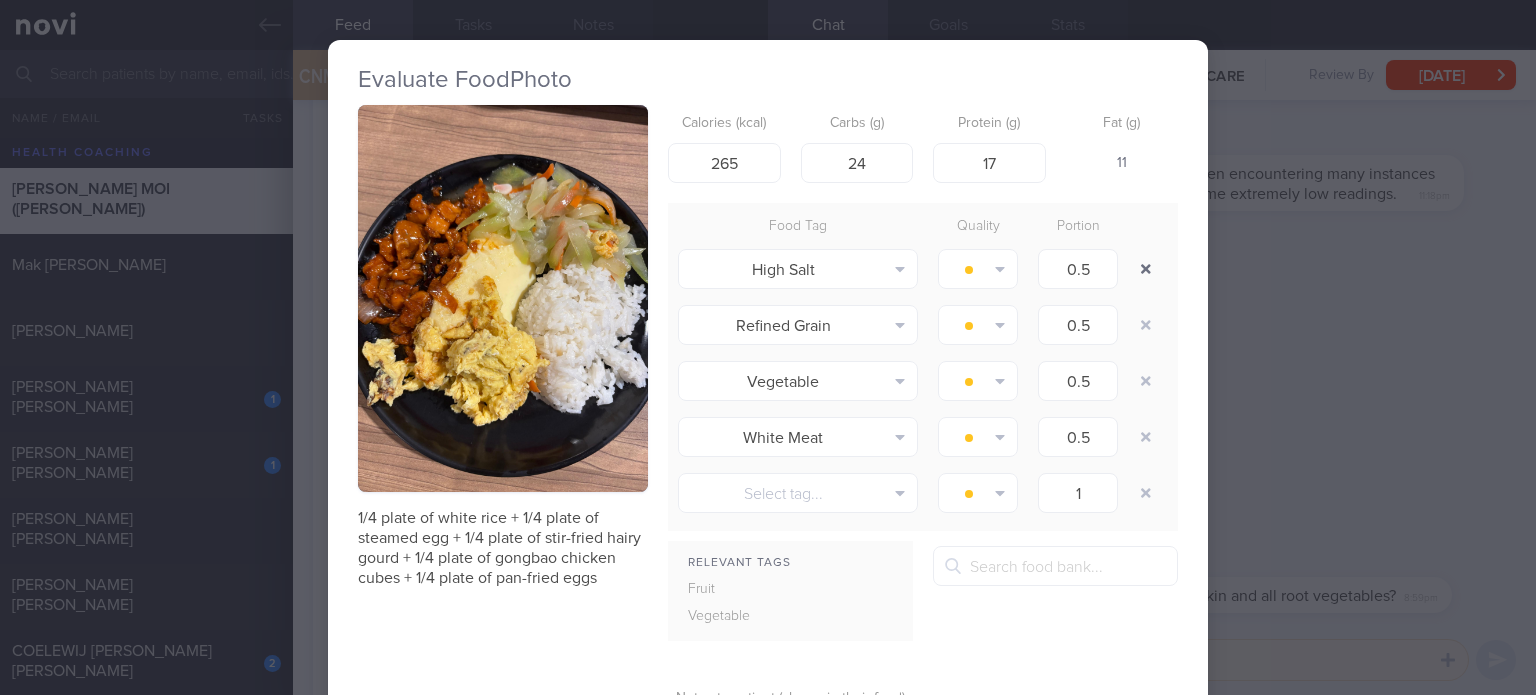 click at bounding box center (1146, 269) 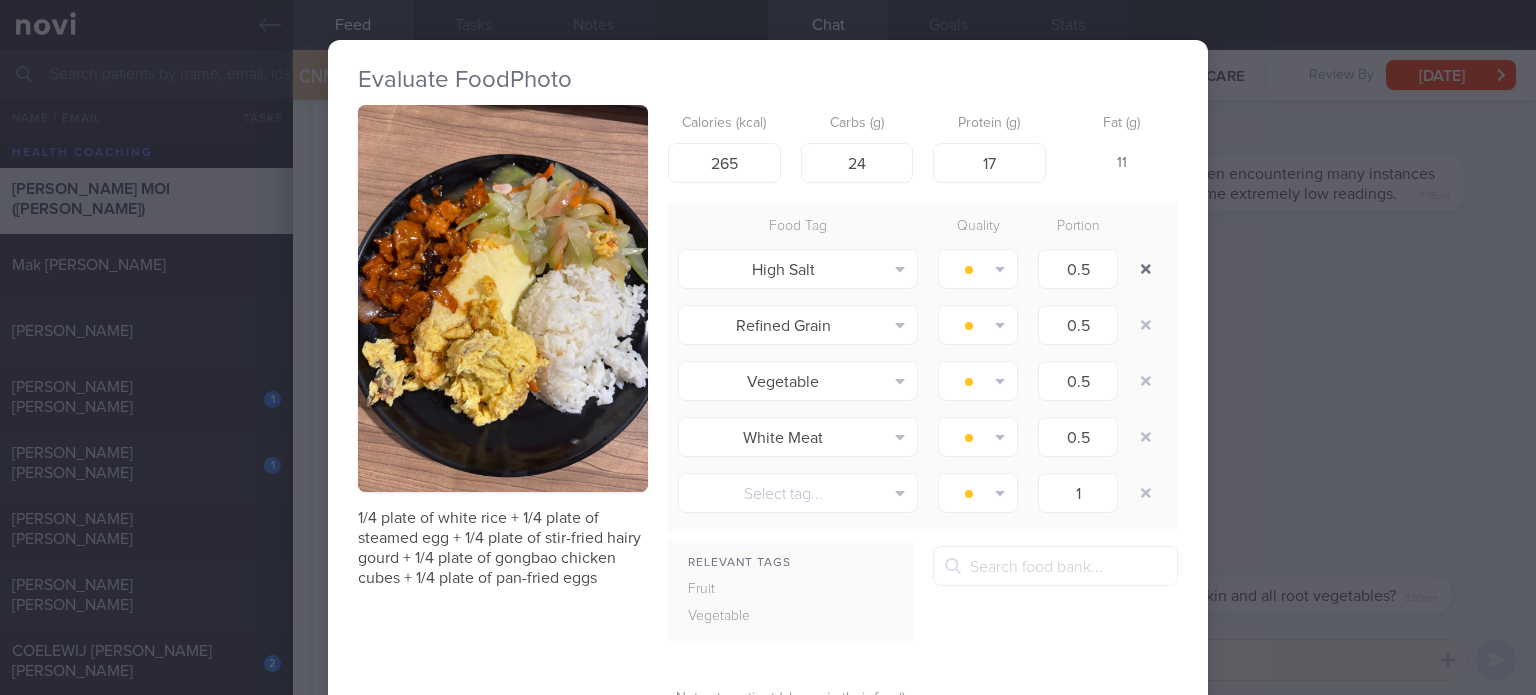 type on "1" 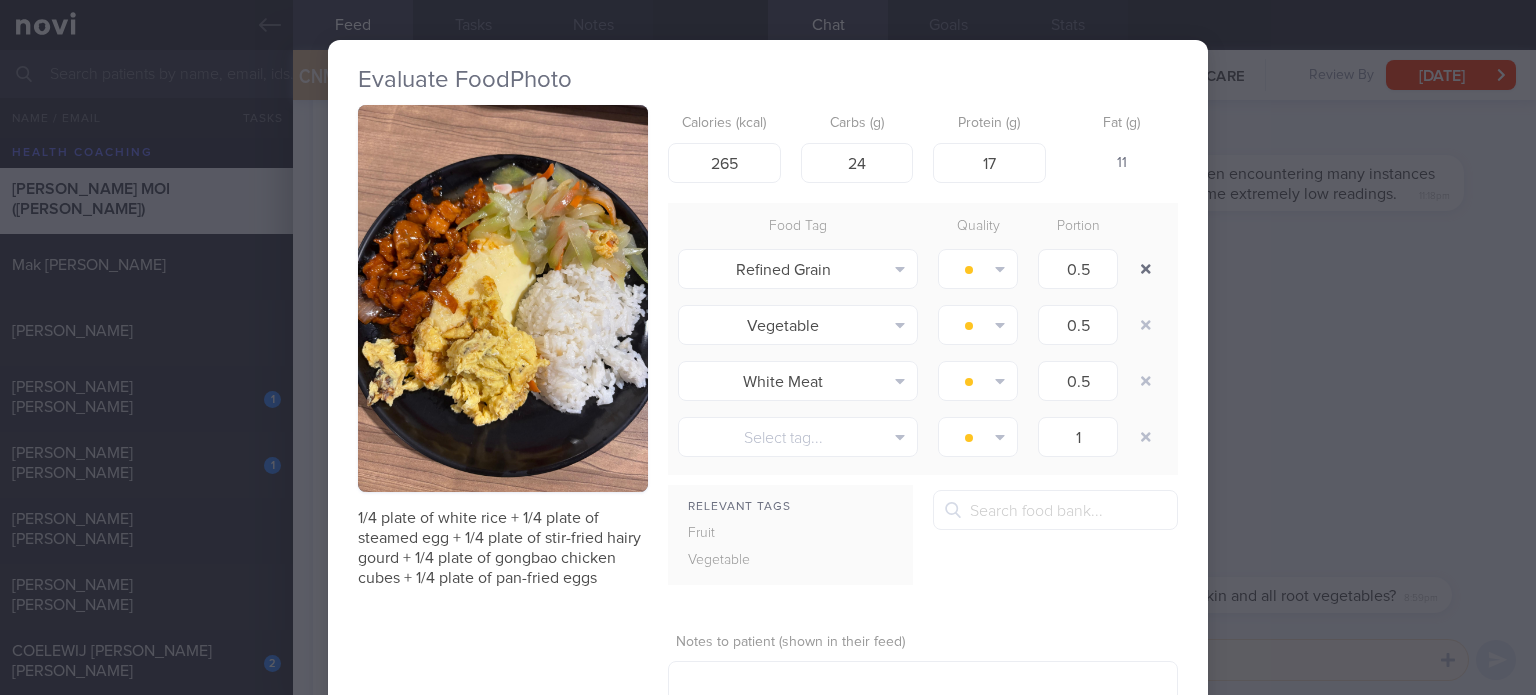 click at bounding box center (1146, 269) 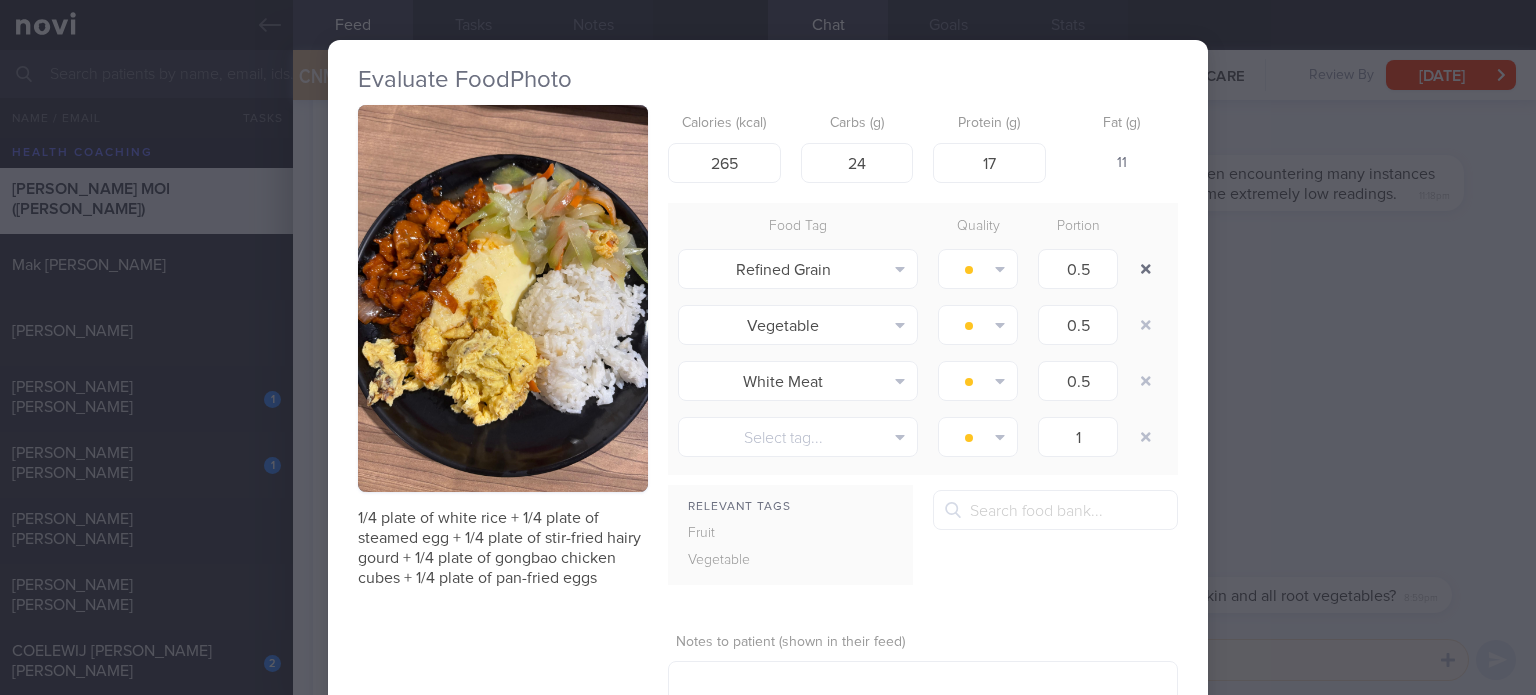 type on "1" 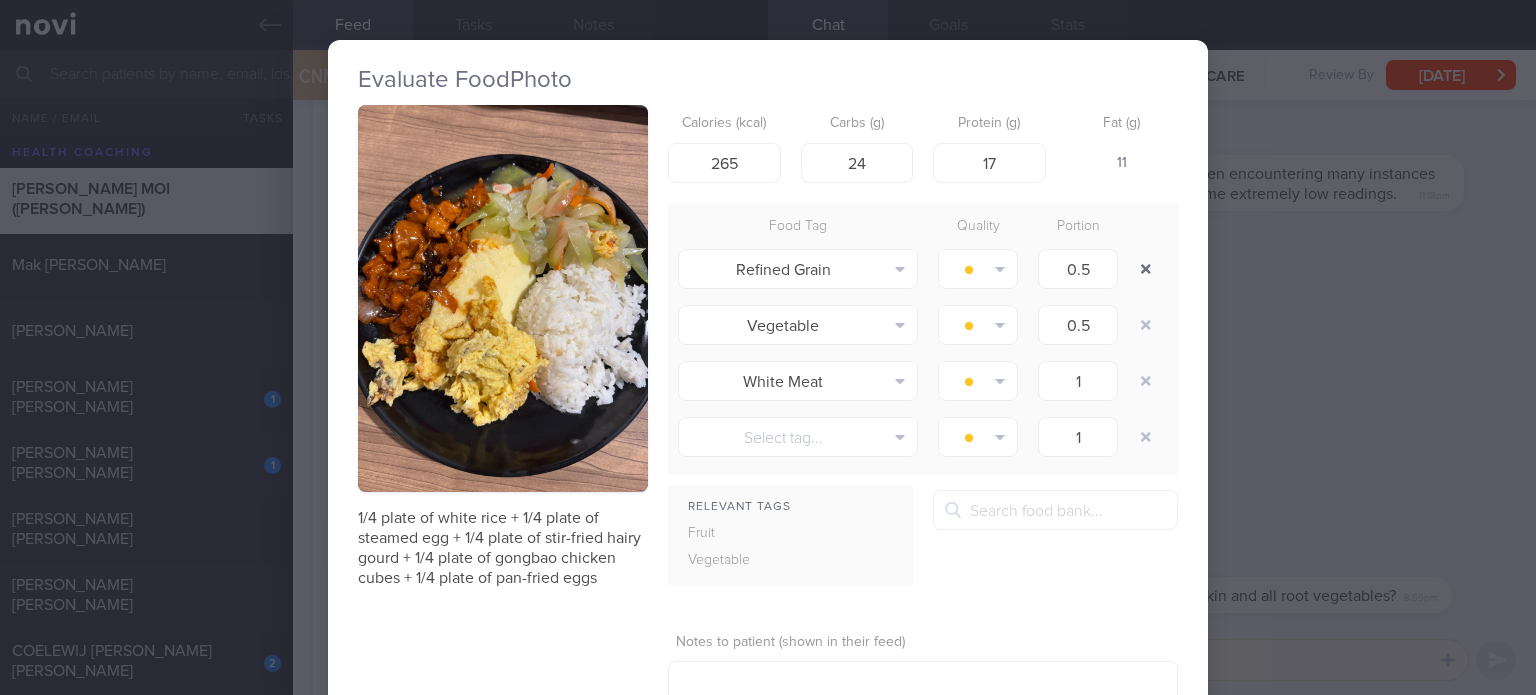 click at bounding box center (1146, 269) 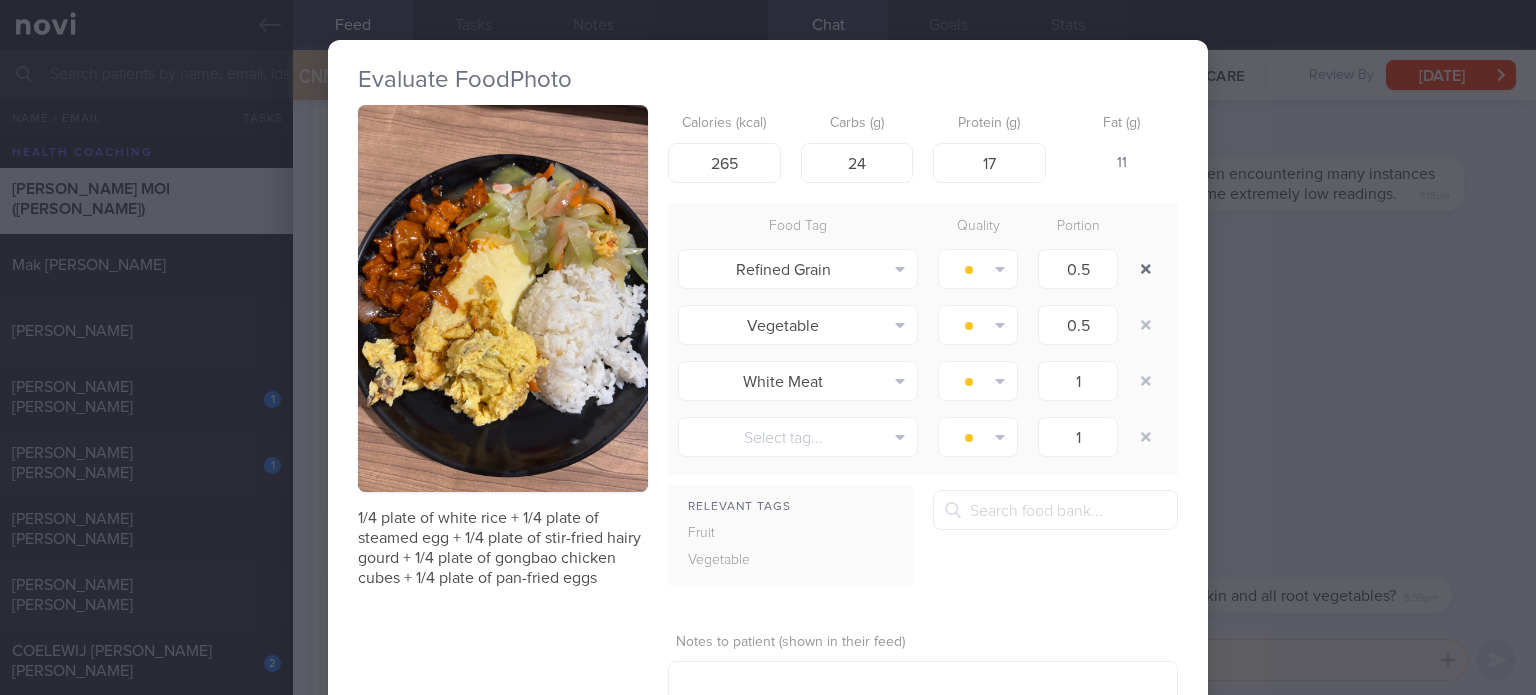 type on "1" 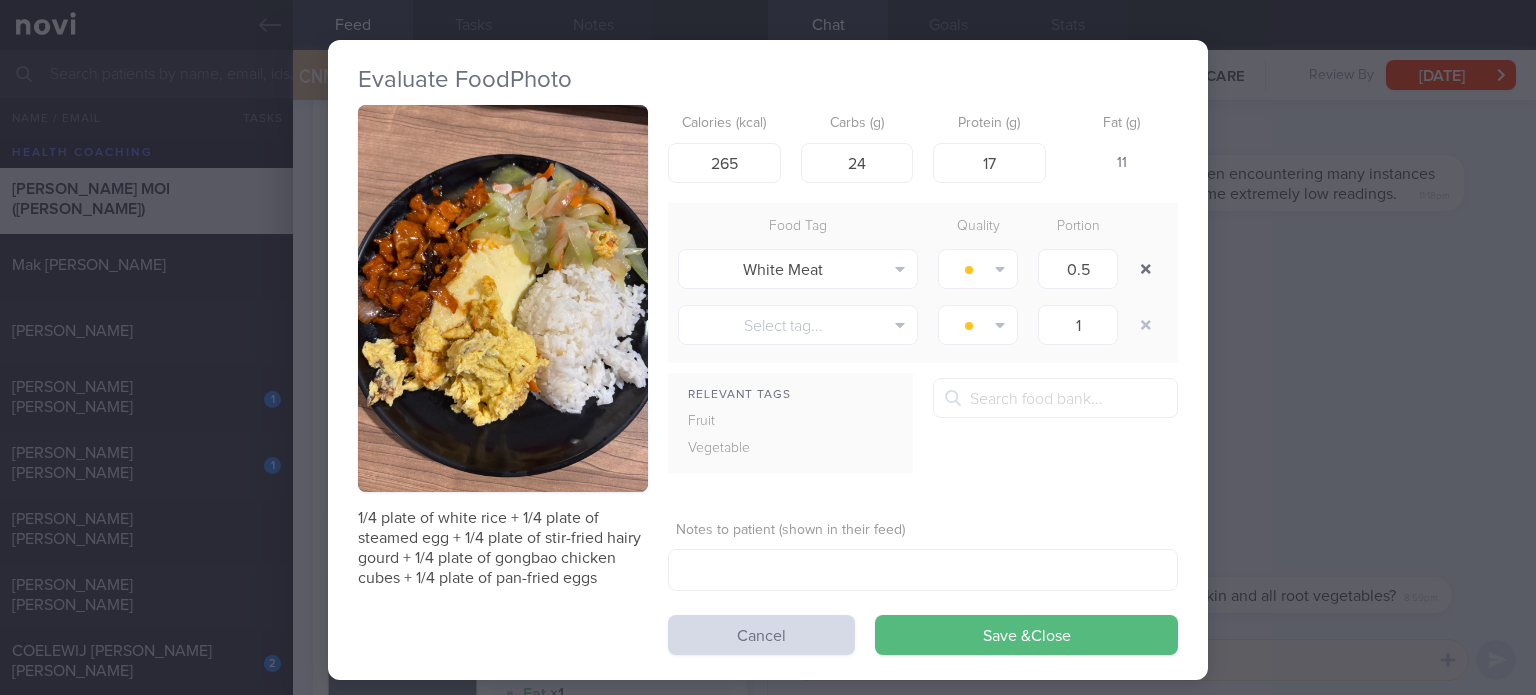 click at bounding box center [1146, 269] 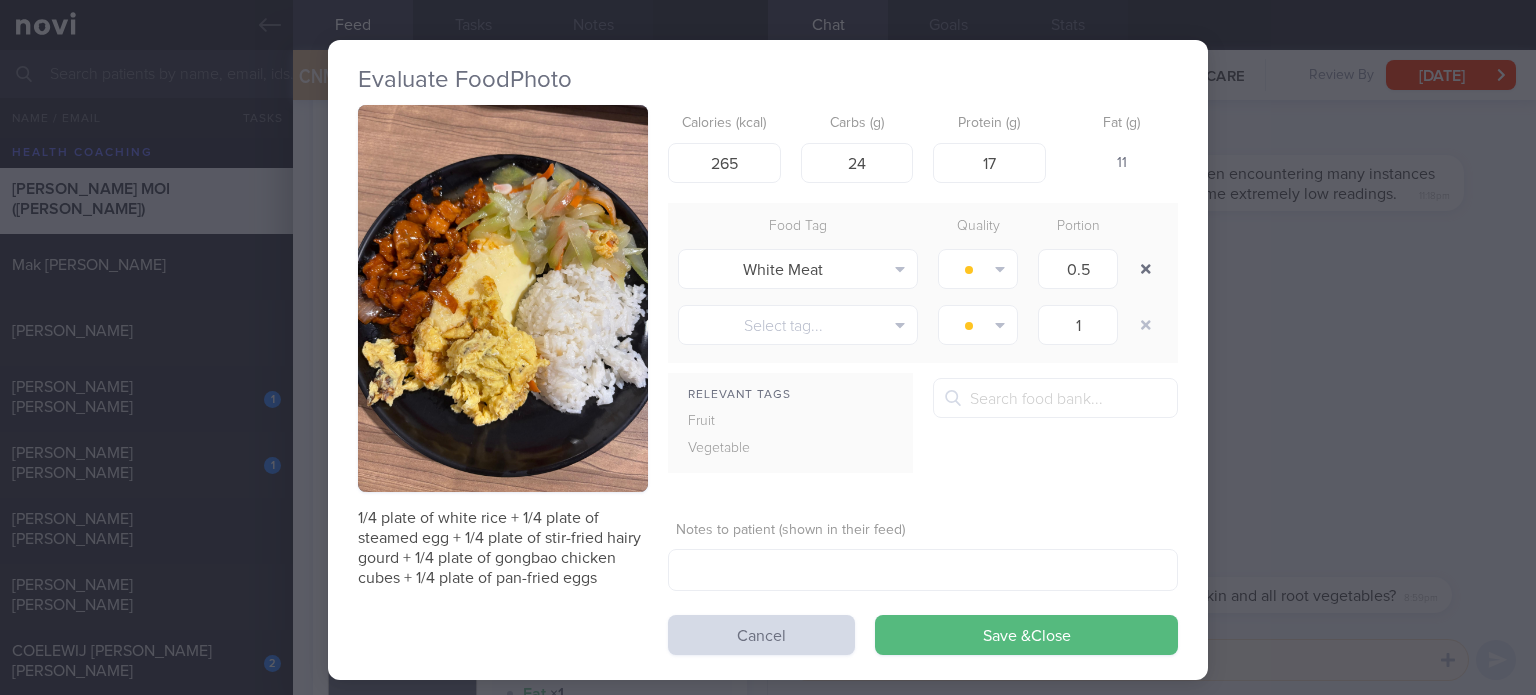 type on "1" 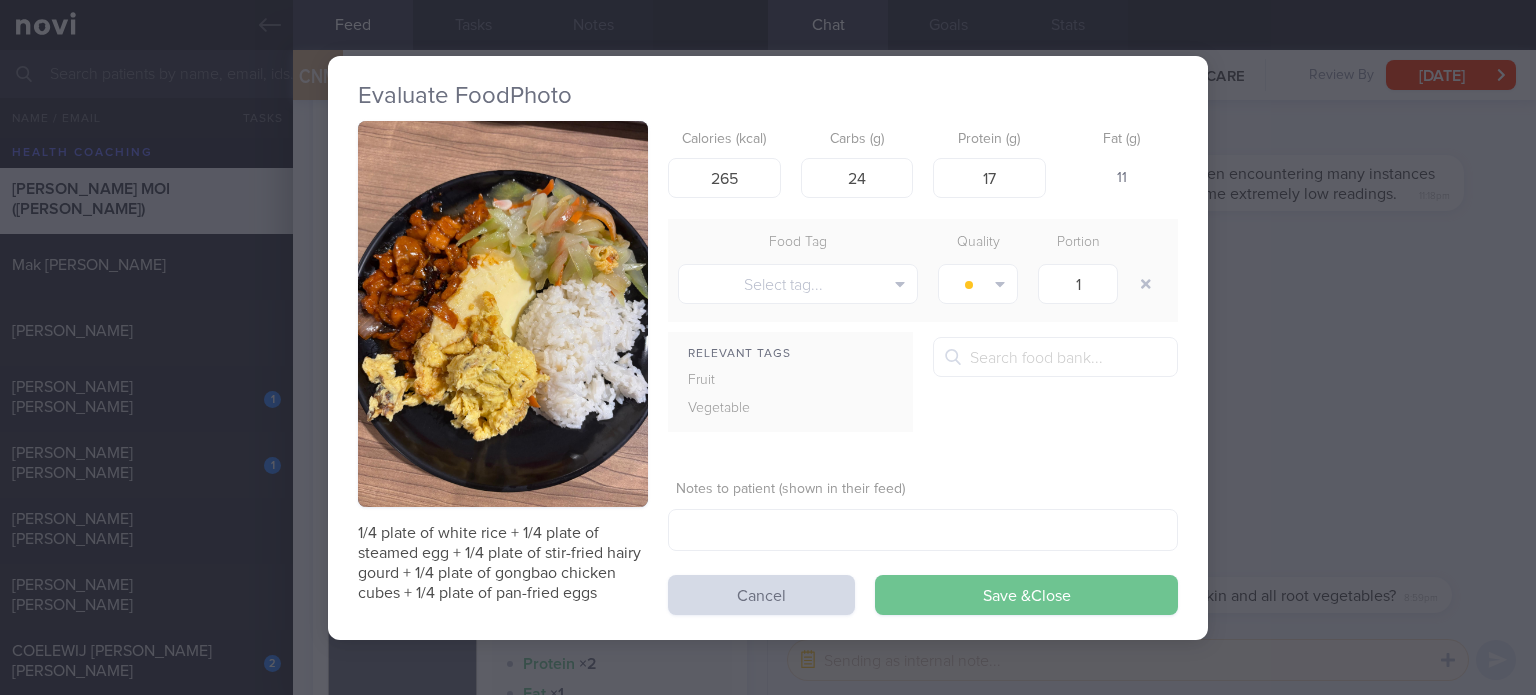 click on "Save &
Close" at bounding box center (1026, 595) 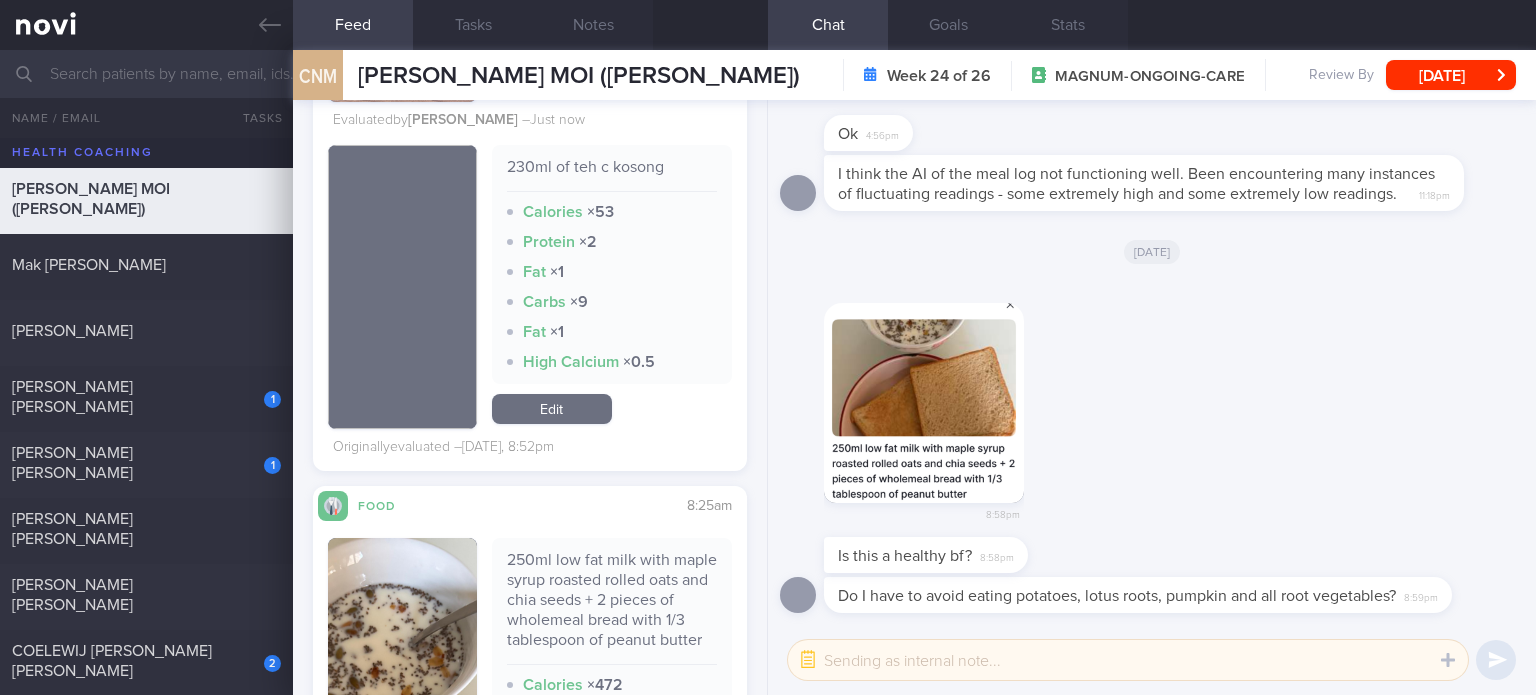 scroll, scrollTop: 2635, scrollLeft: 0, axis: vertical 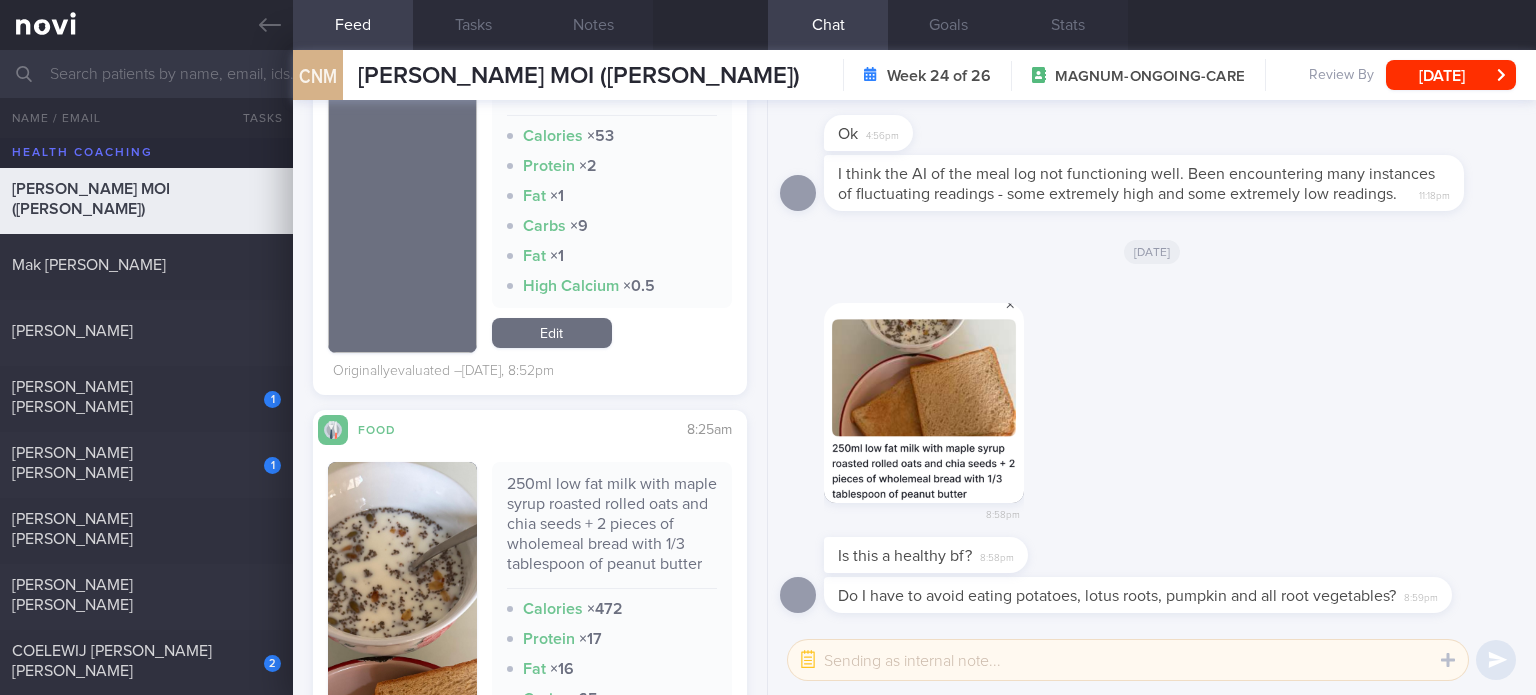 click on "Edit" at bounding box center [552, 333] 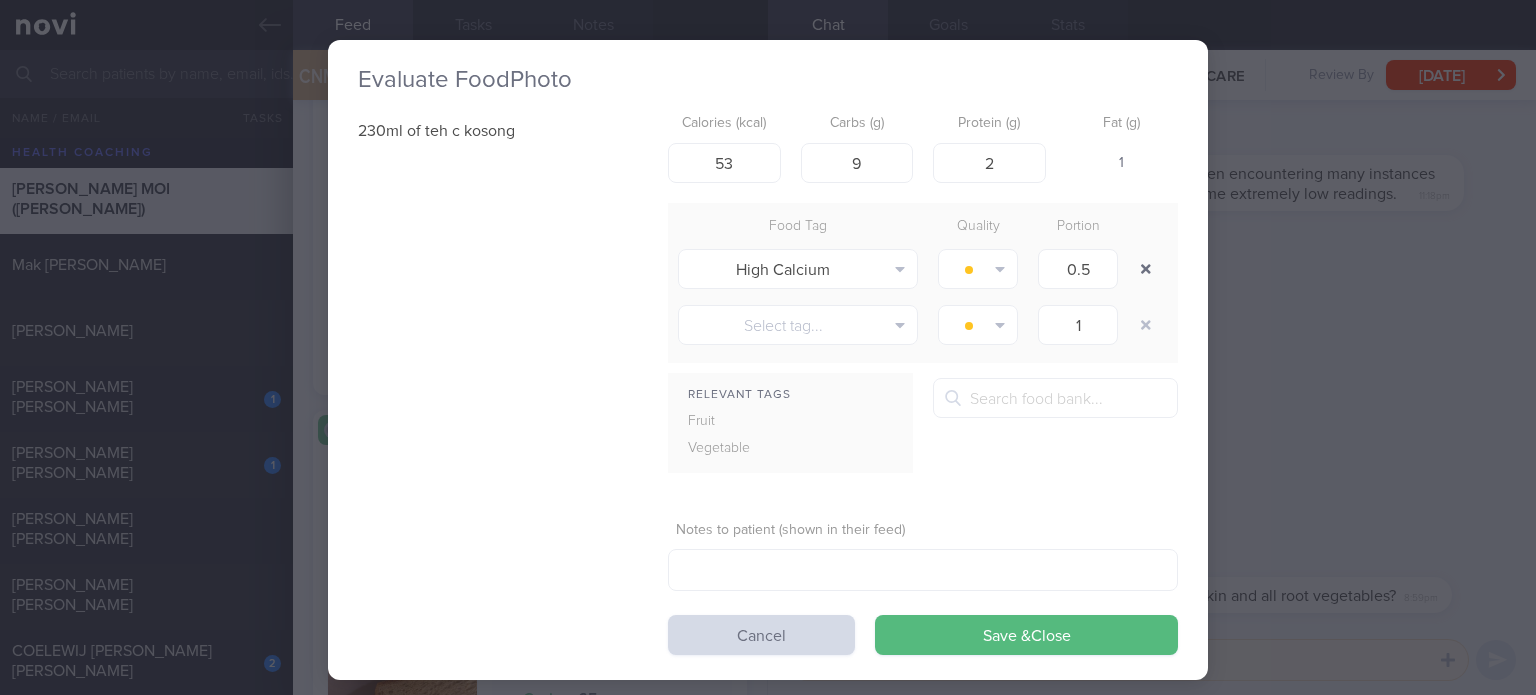 click at bounding box center (1146, 269) 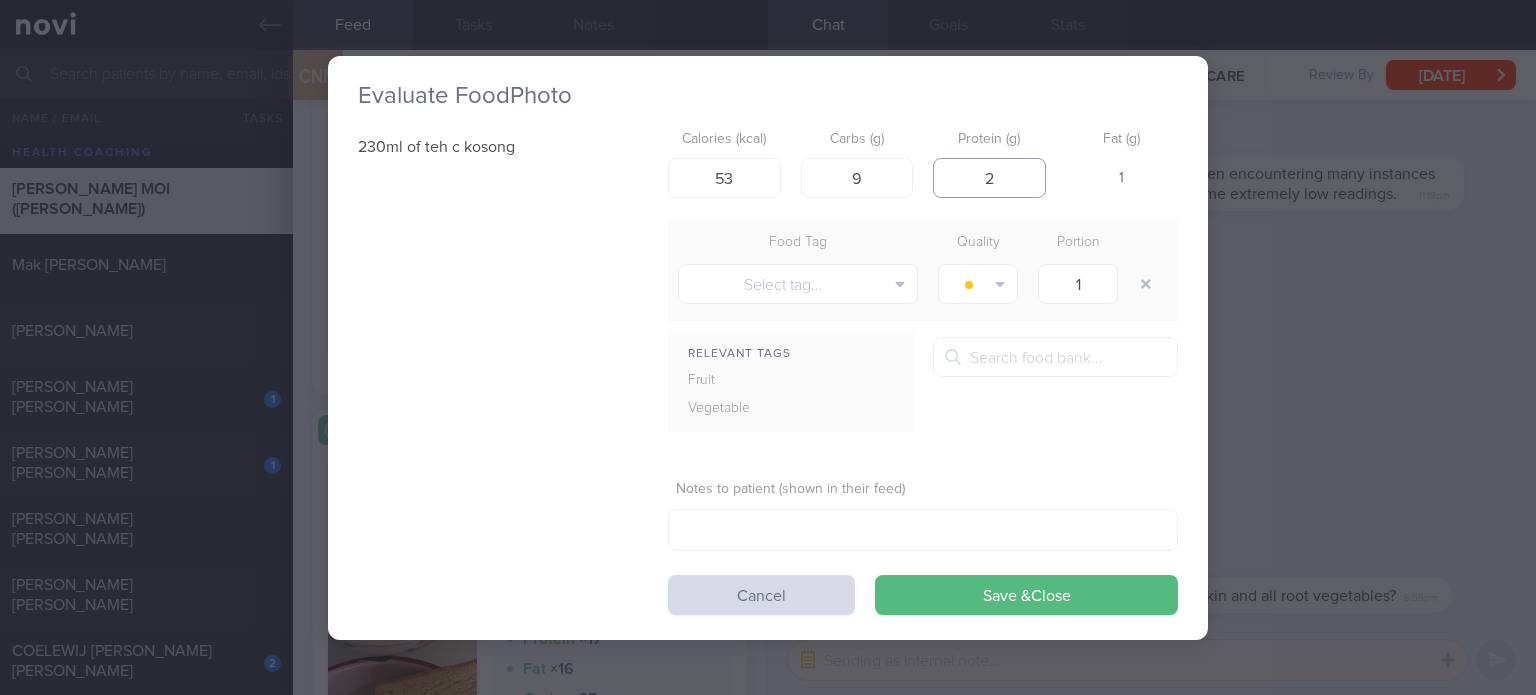 click on "2" at bounding box center [989, 178] 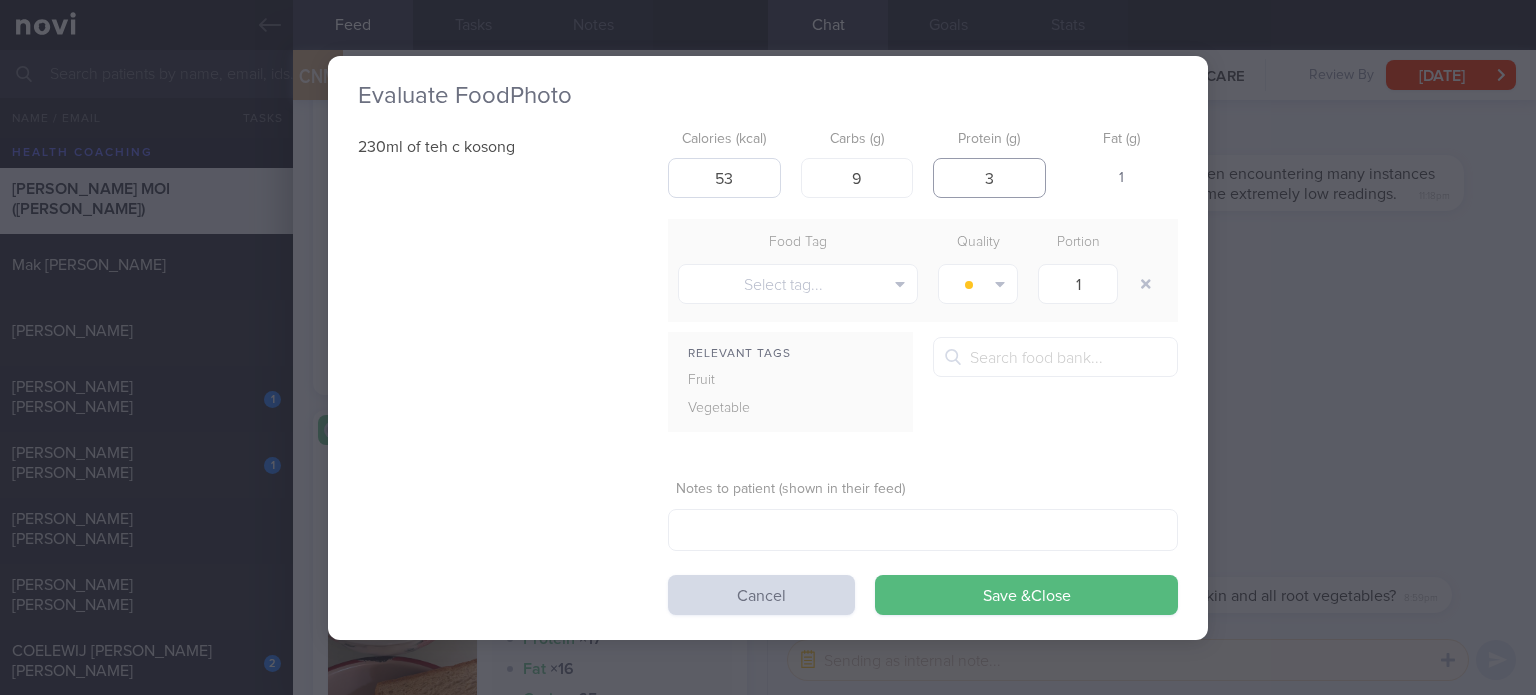 type on "3" 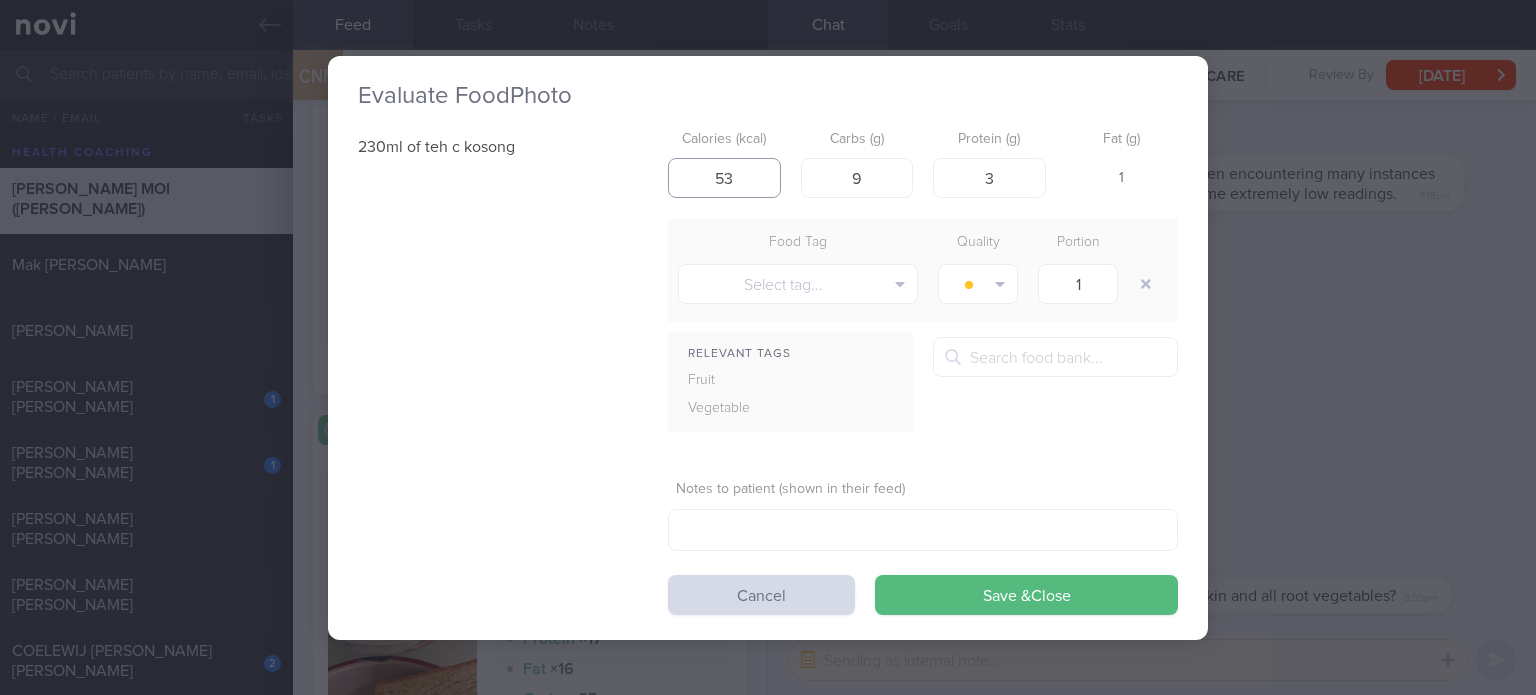 click on "53" at bounding box center (724, 178) 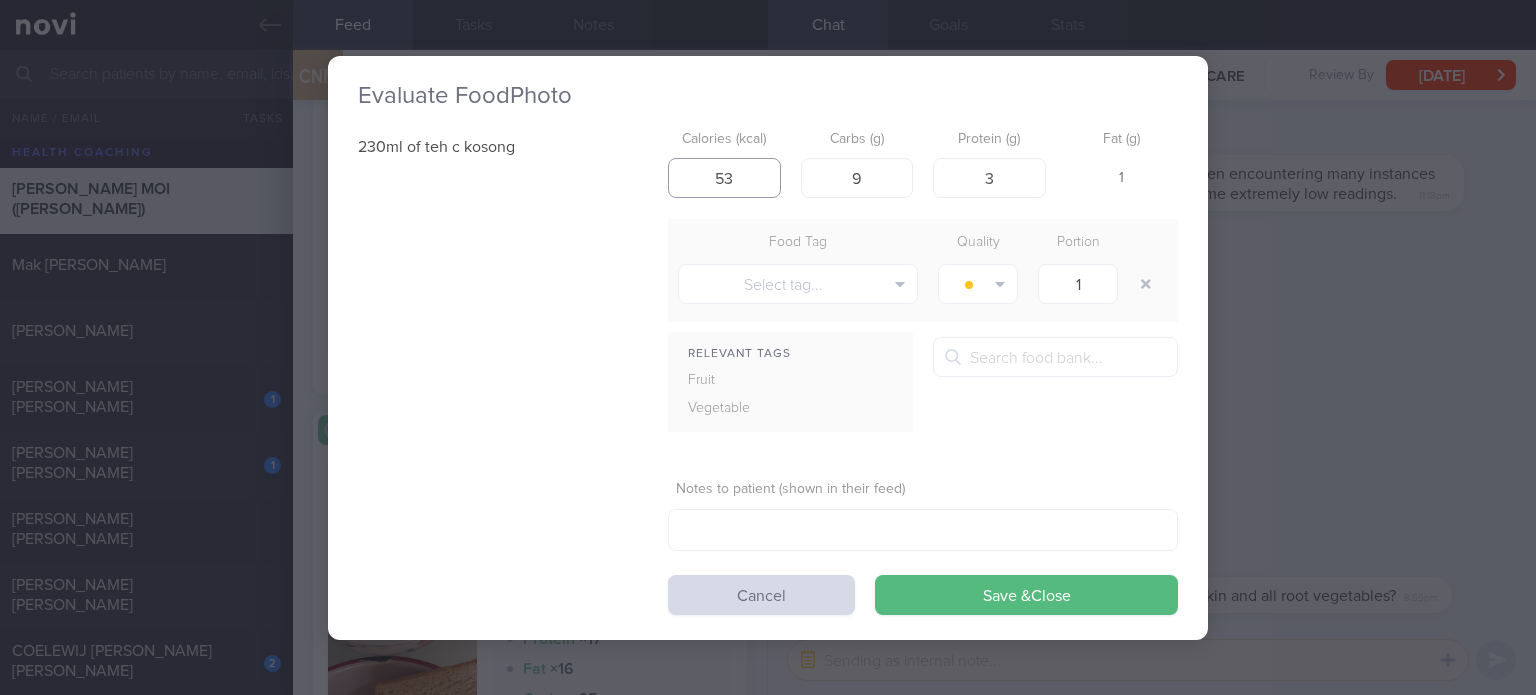 type on "5" 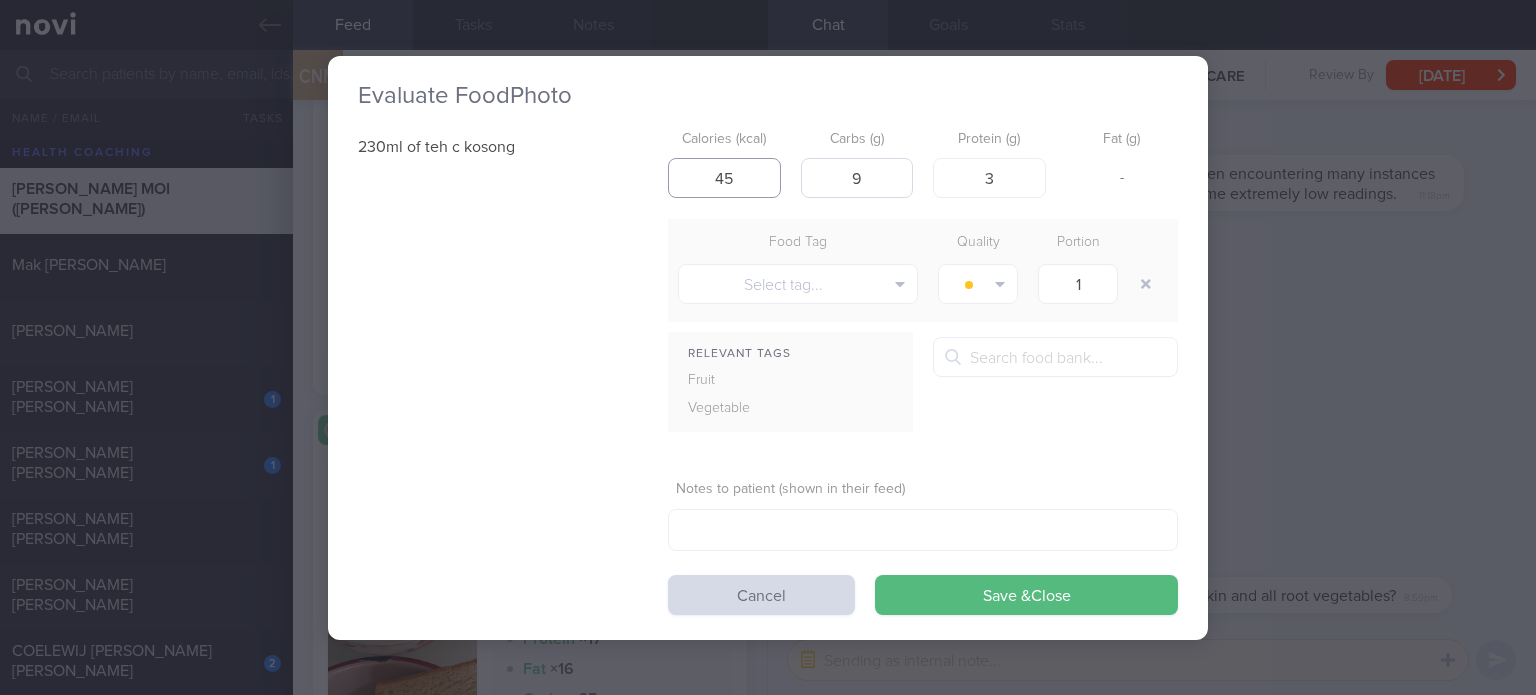 type on "45" 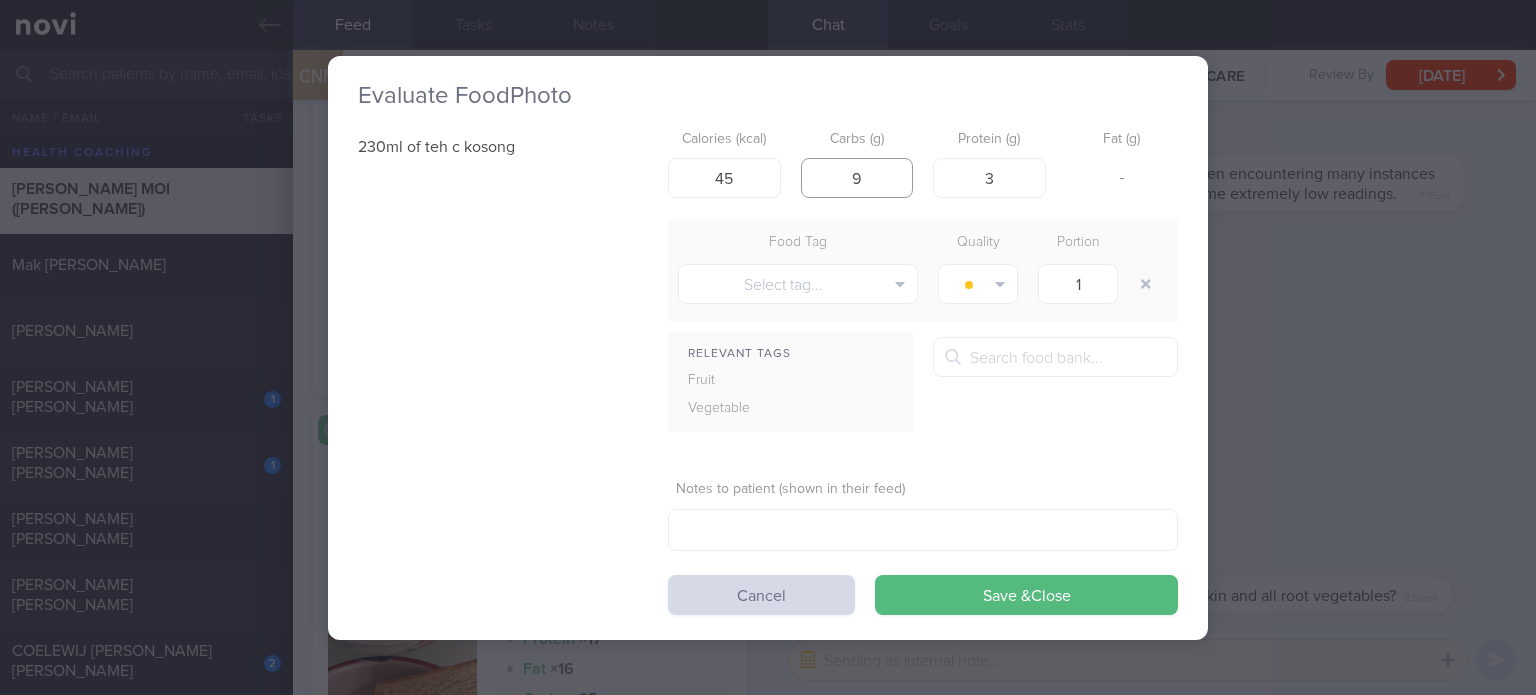 drag, startPoint x: 888, startPoint y: 178, endPoint x: 825, endPoint y: 179, distance: 63.007935 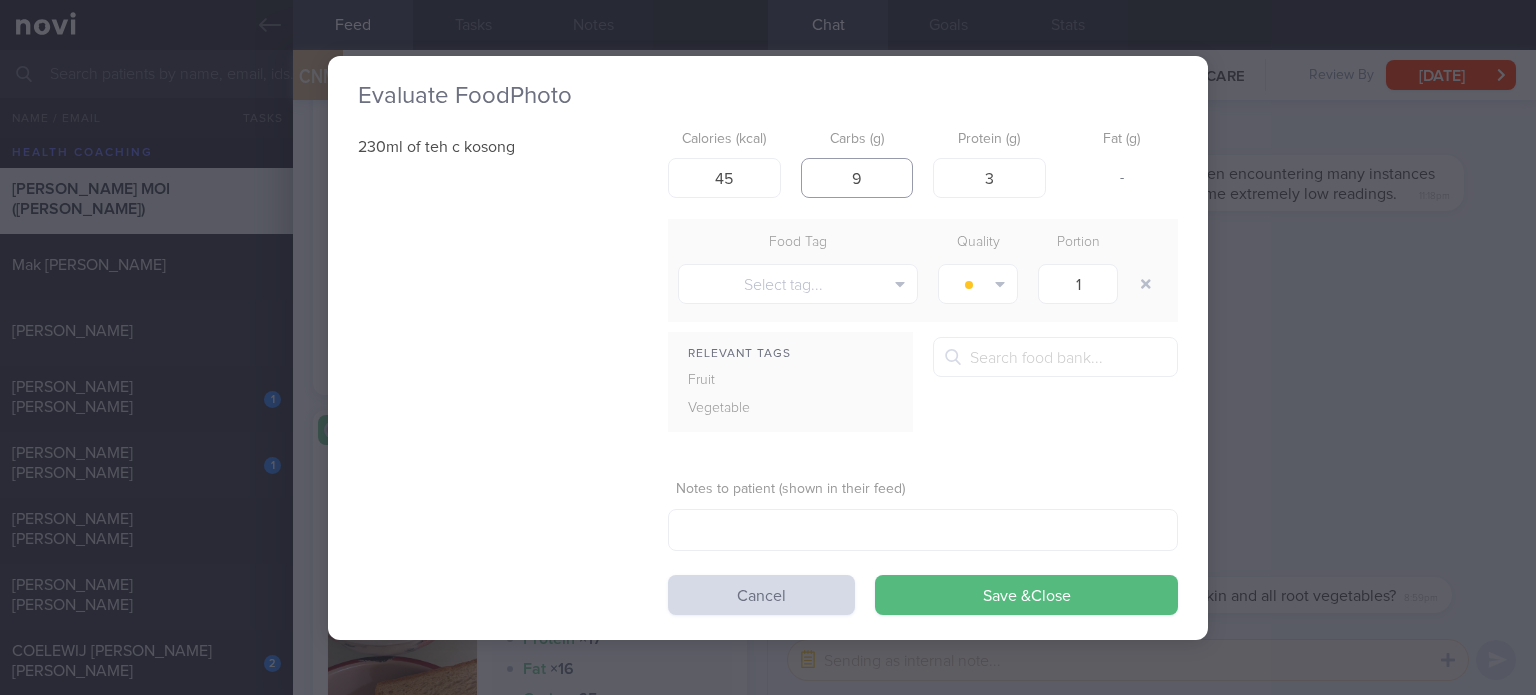 click on "9" at bounding box center [857, 178] 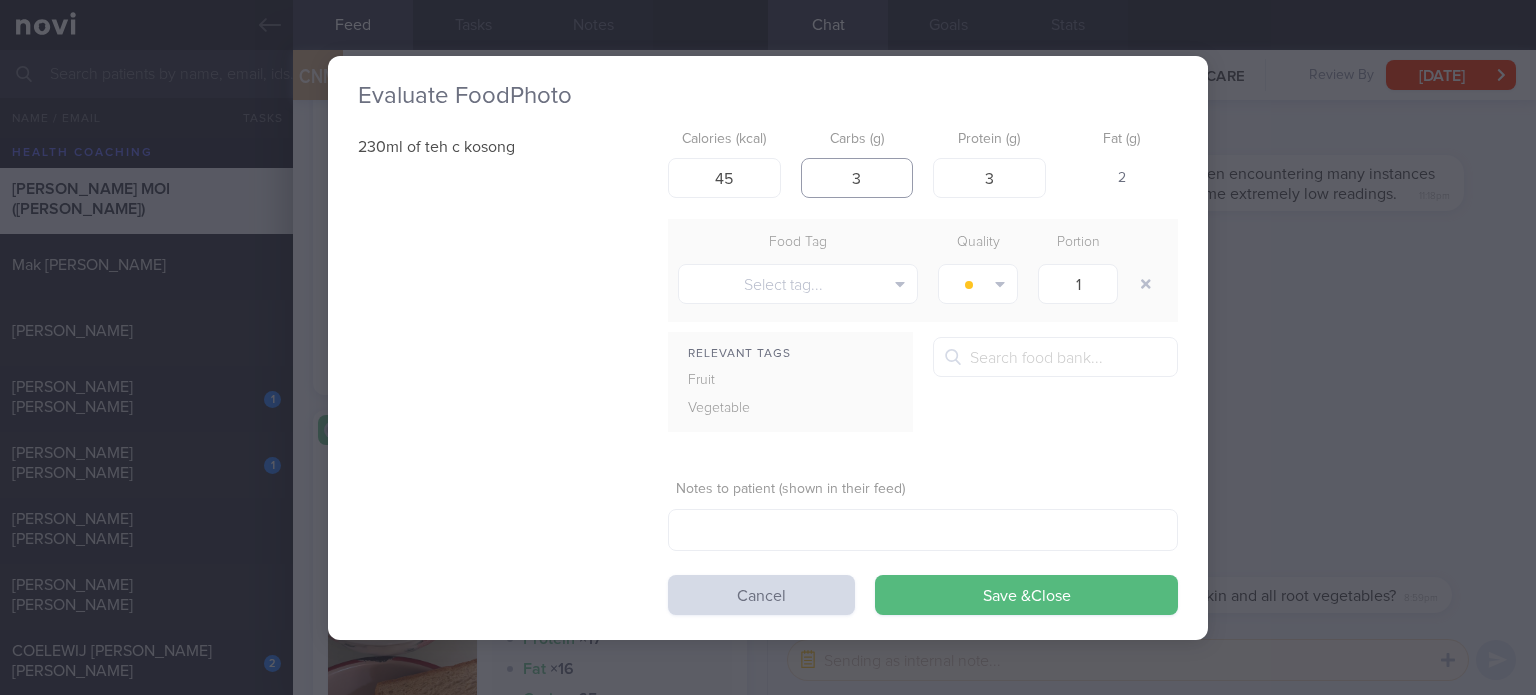 type on "3" 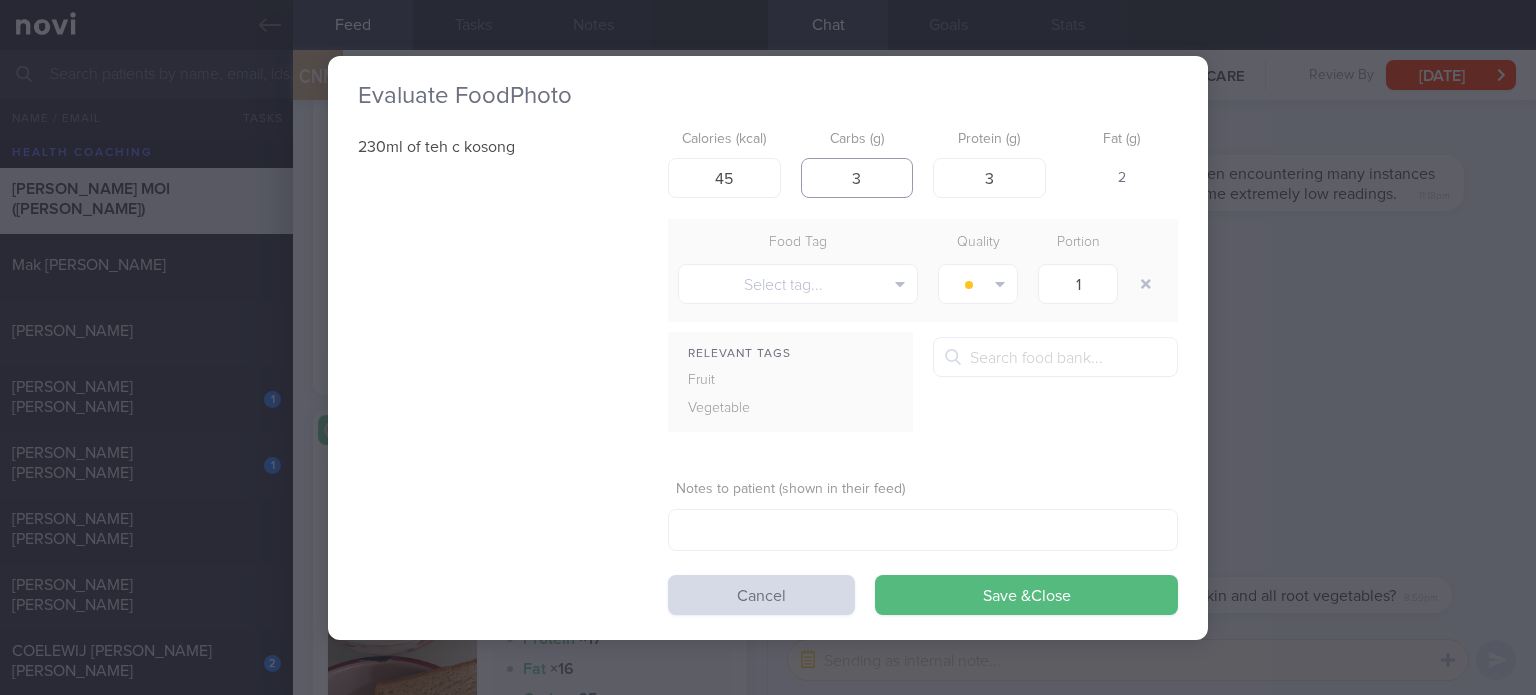 click on "Save &
Close" at bounding box center [1026, 595] 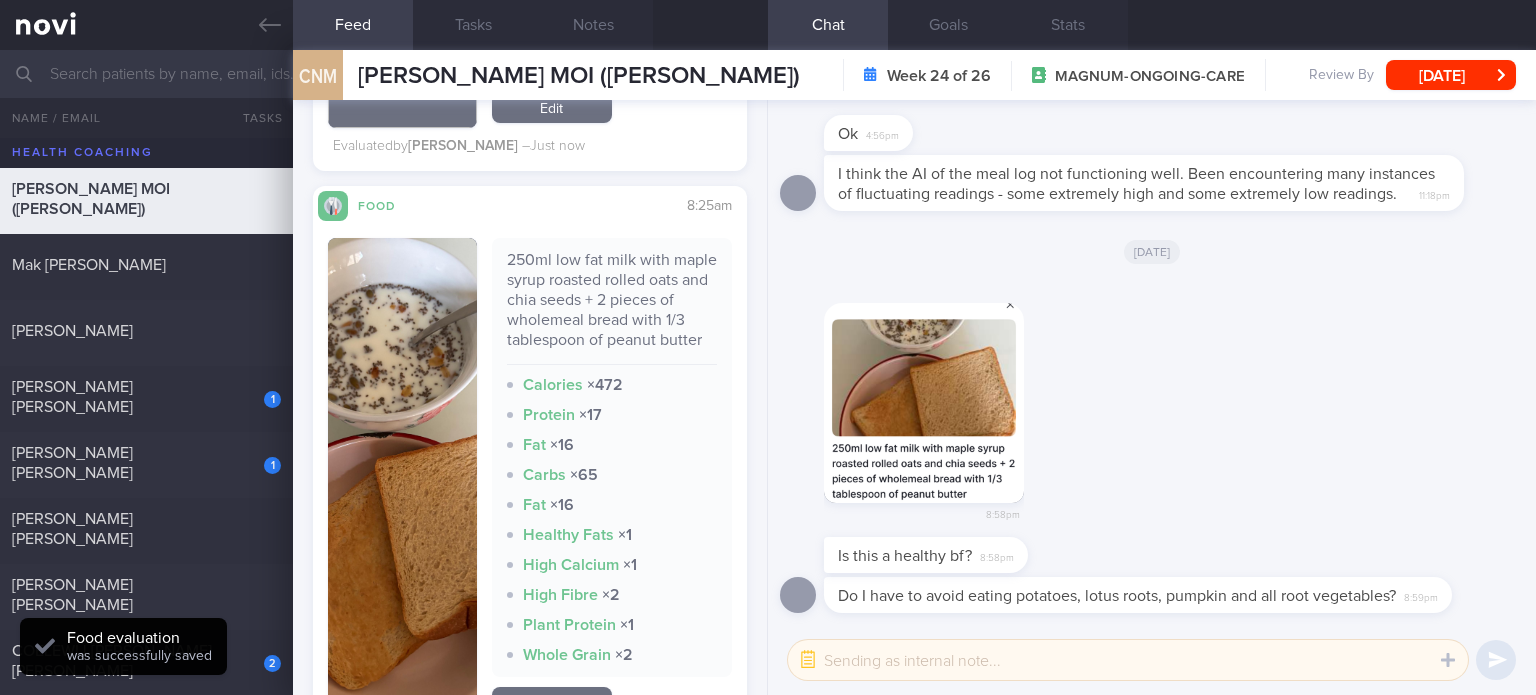 scroll, scrollTop: 3043, scrollLeft: 0, axis: vertical 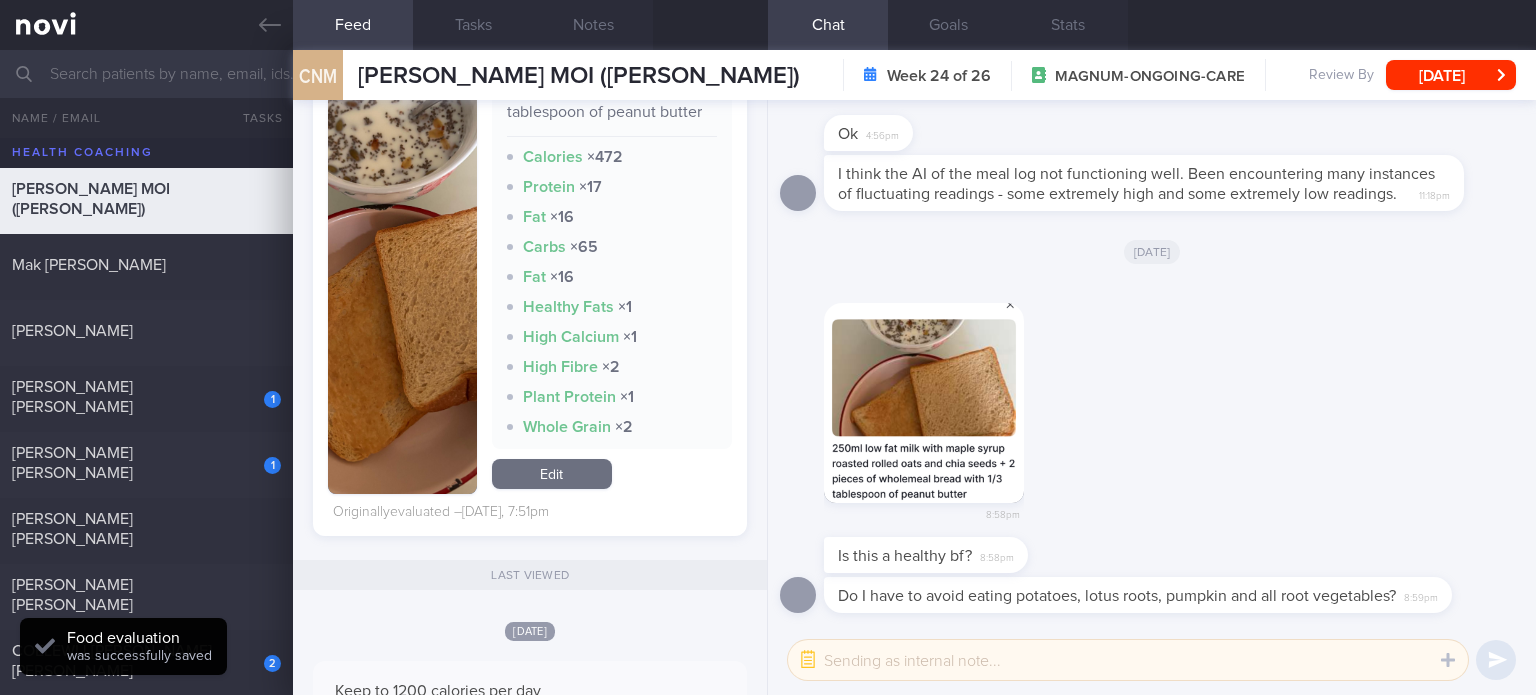 click on "Edit" at bounding box center [552, 474] 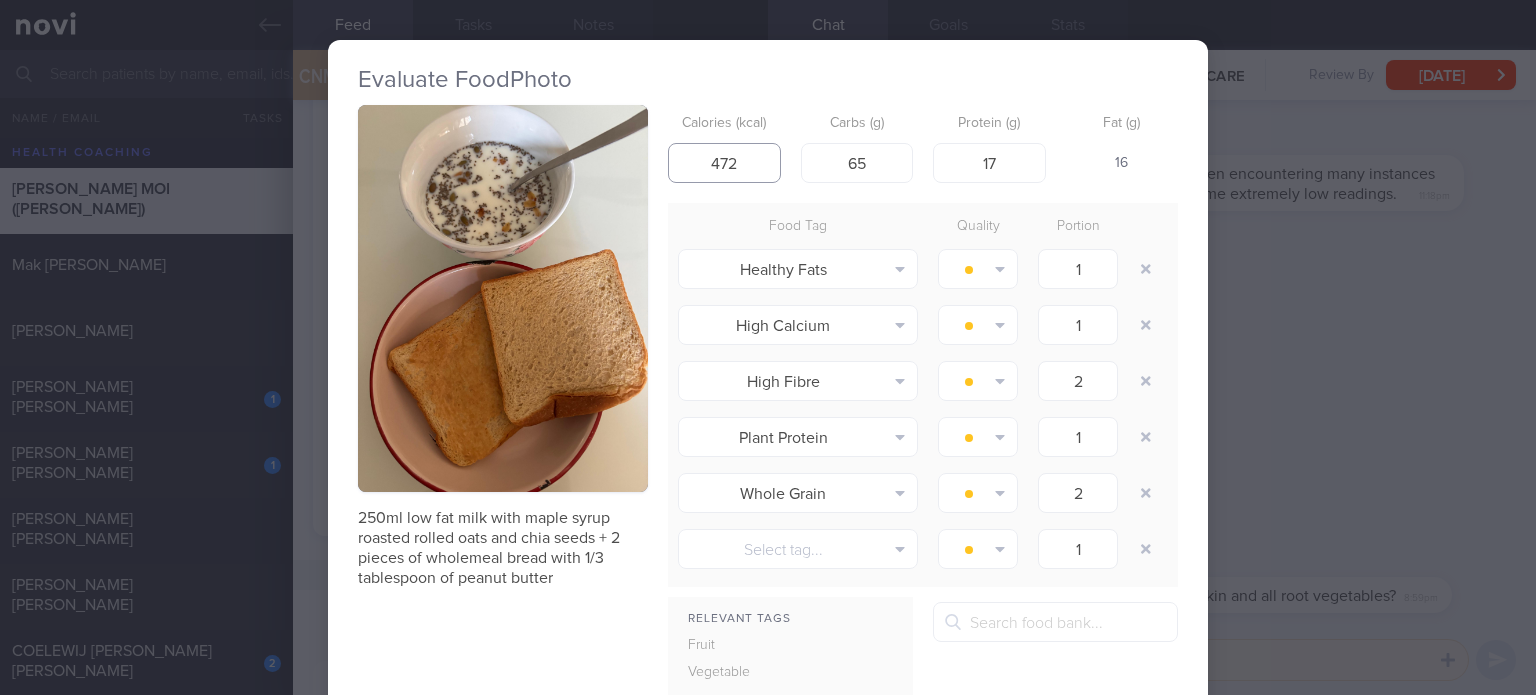 drag, startPoint x: 753, startPoint y: 173, endPoint x: 710, endPoint y: 163, distance: 44.14748 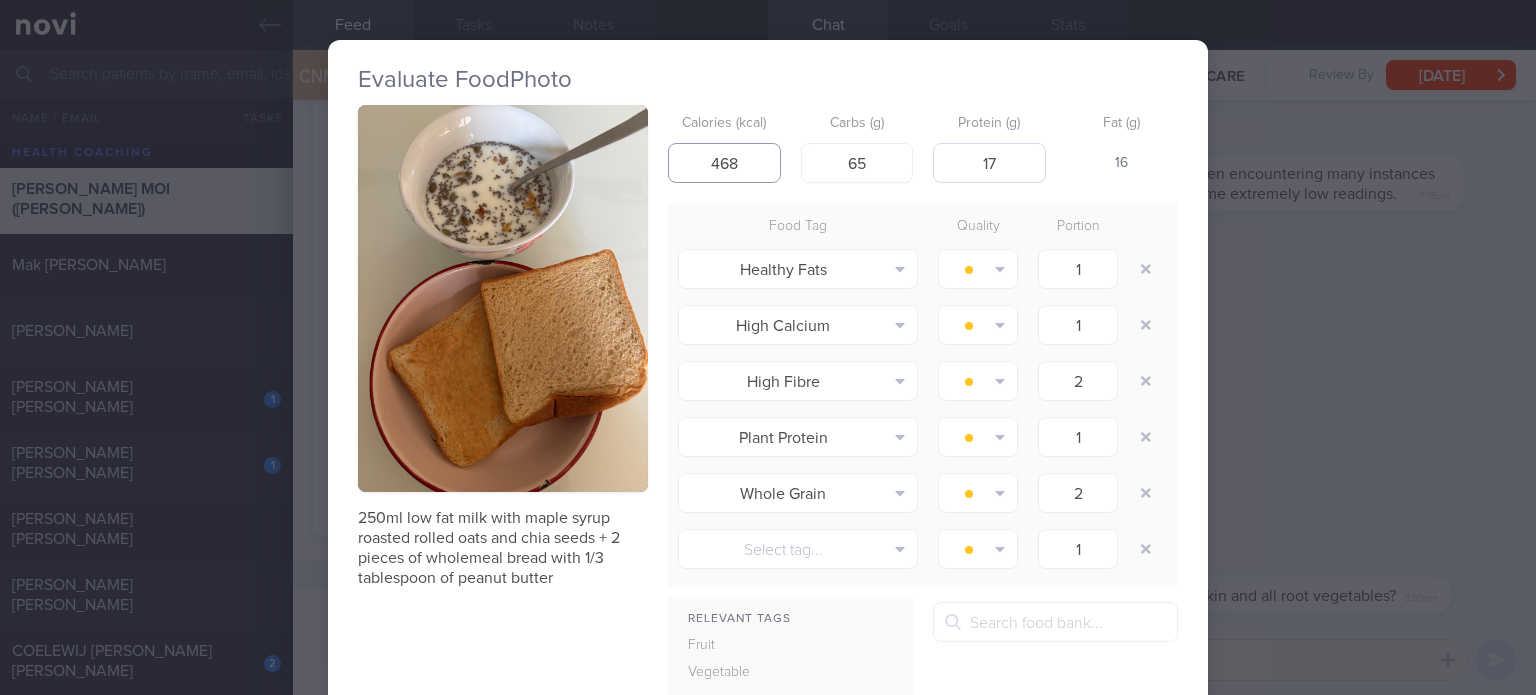 type on "468" 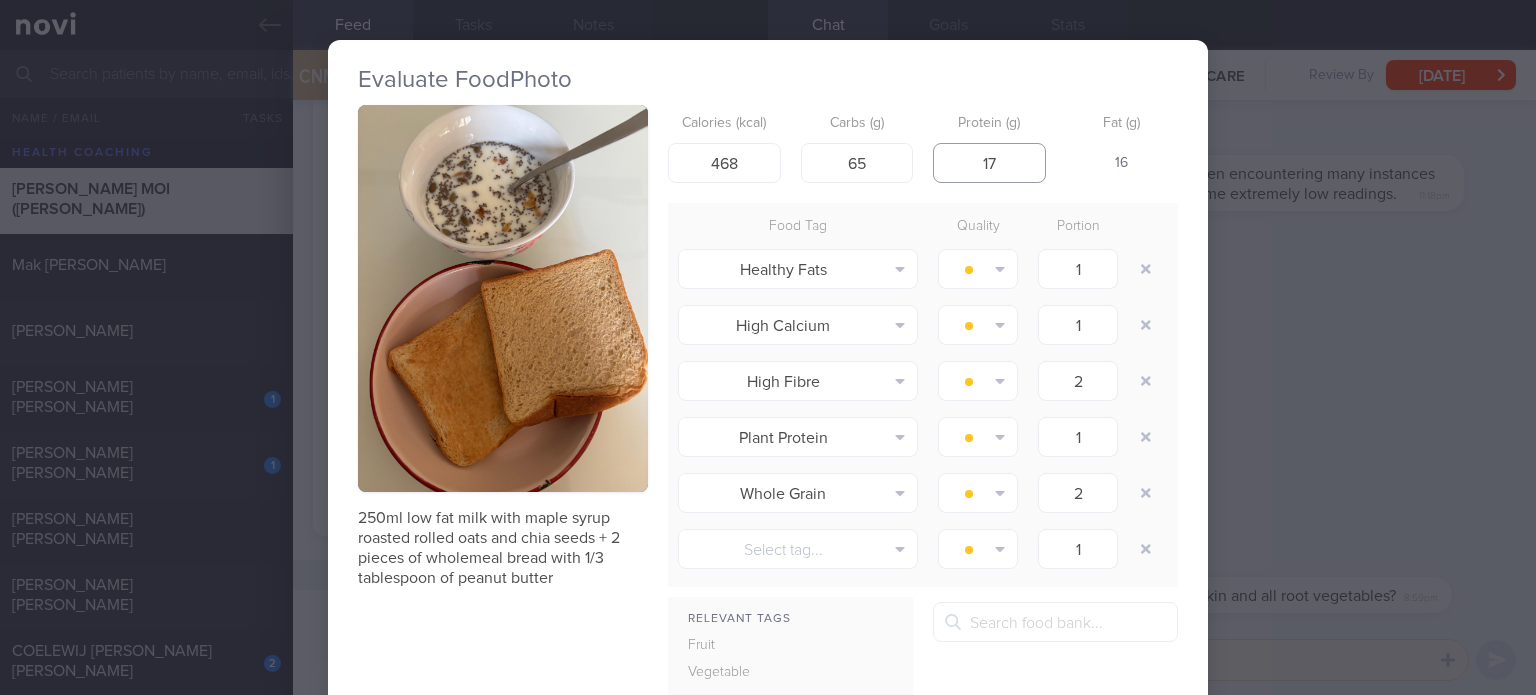 drag, startPoint x: 1002, startPoint y: 170, endPoint x: 935, endPoint y: 163, distance: 67.36468 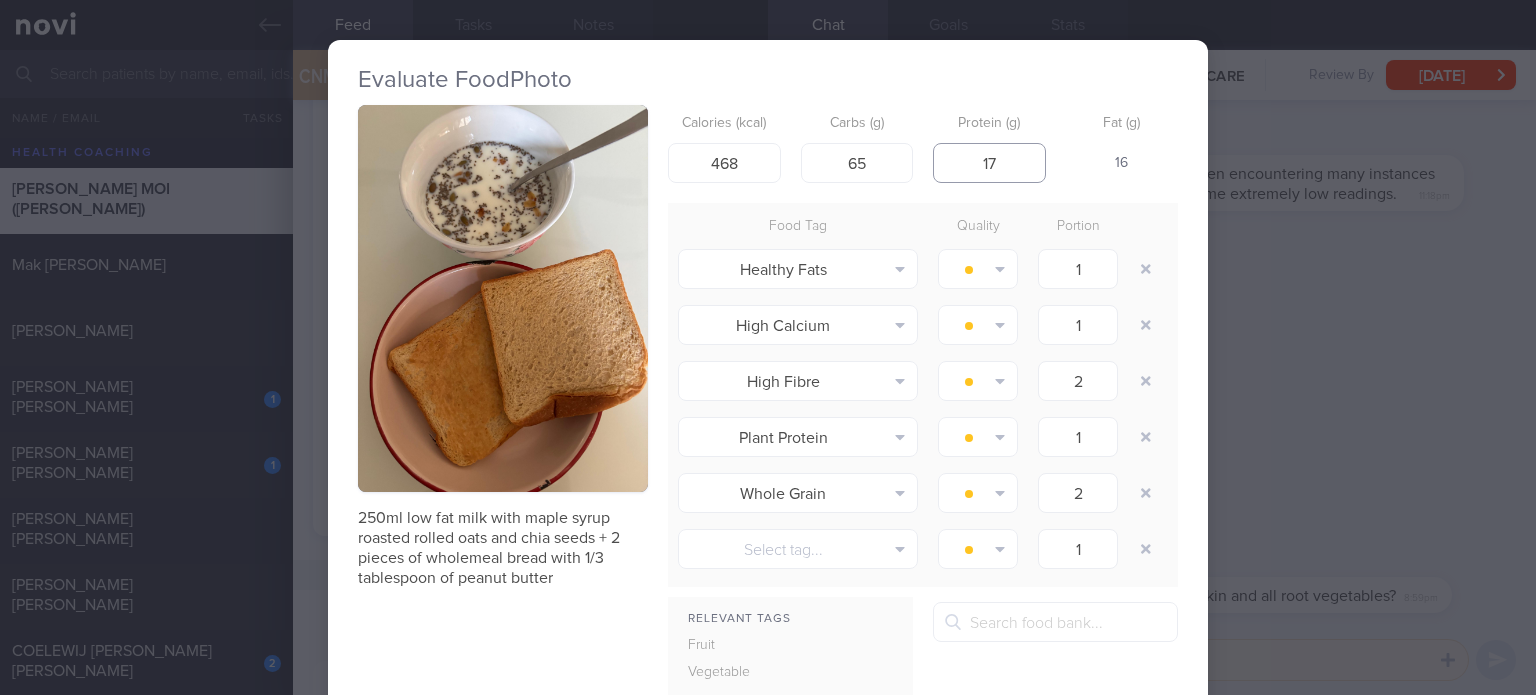 click on "17" at bounding box center [989, 163] 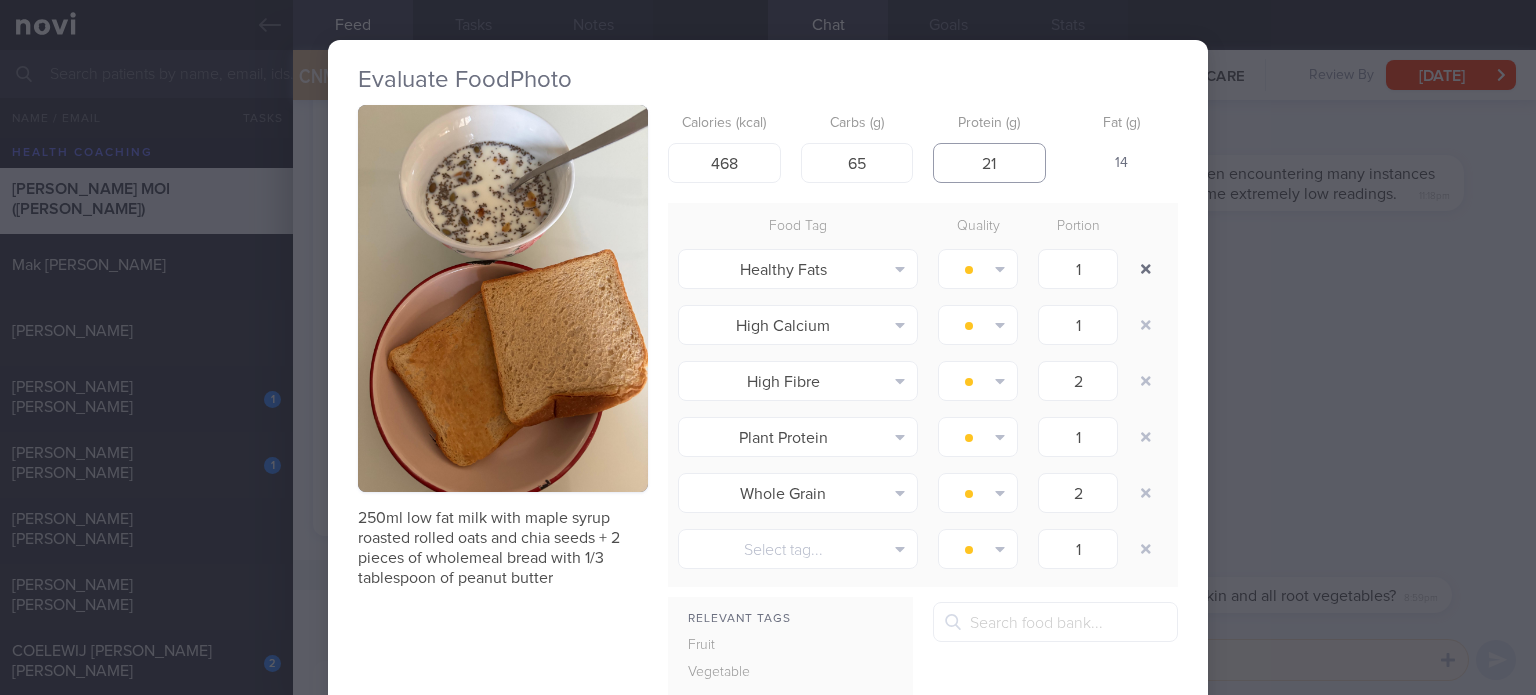 type on "21" 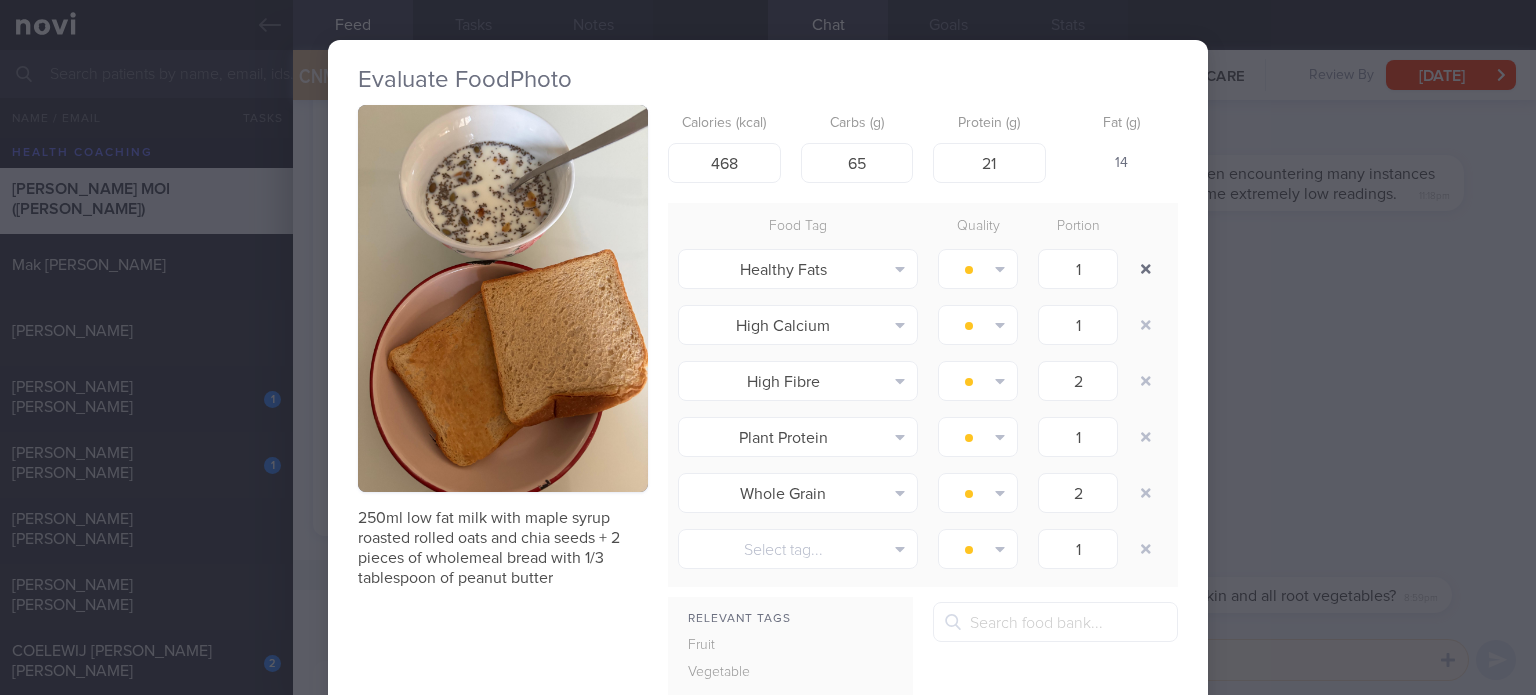 click at bounding box center (1146, 269) 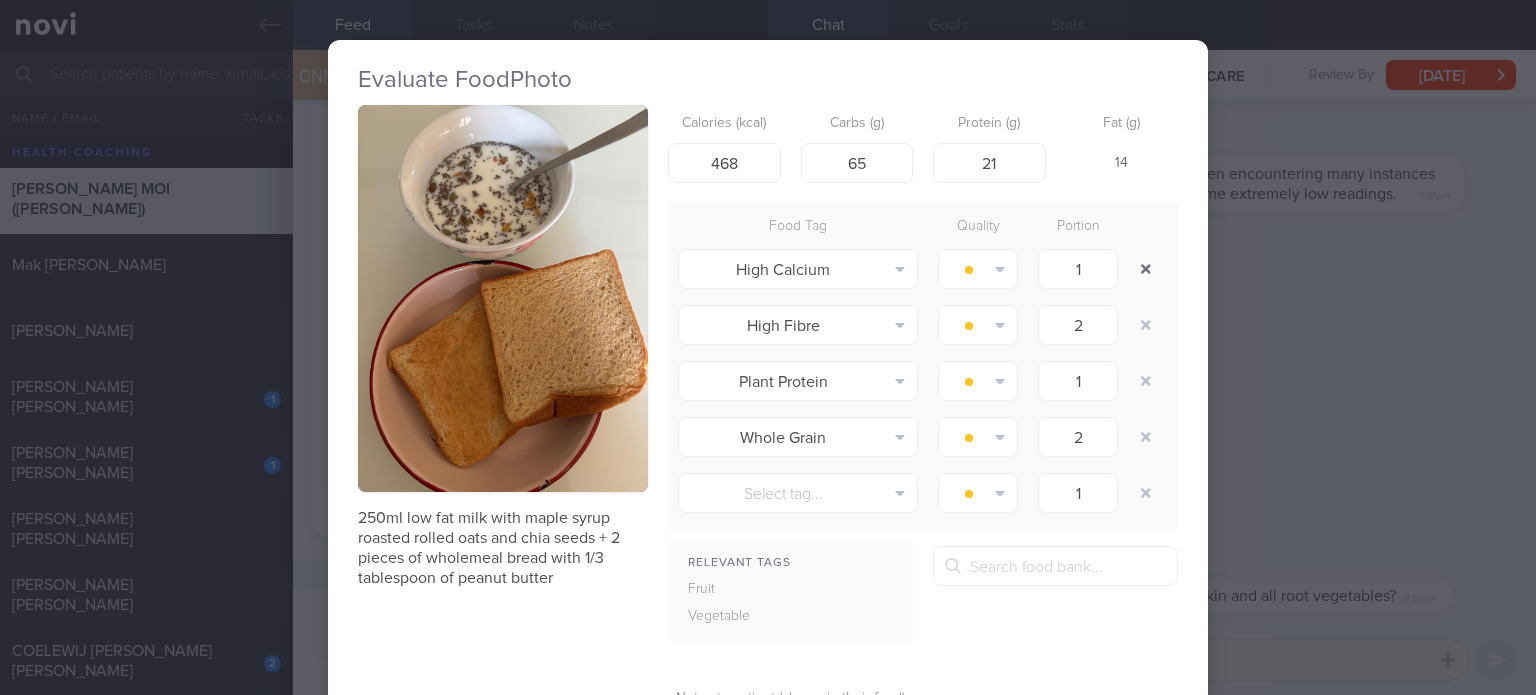 click at bounding box center [1146, 269] 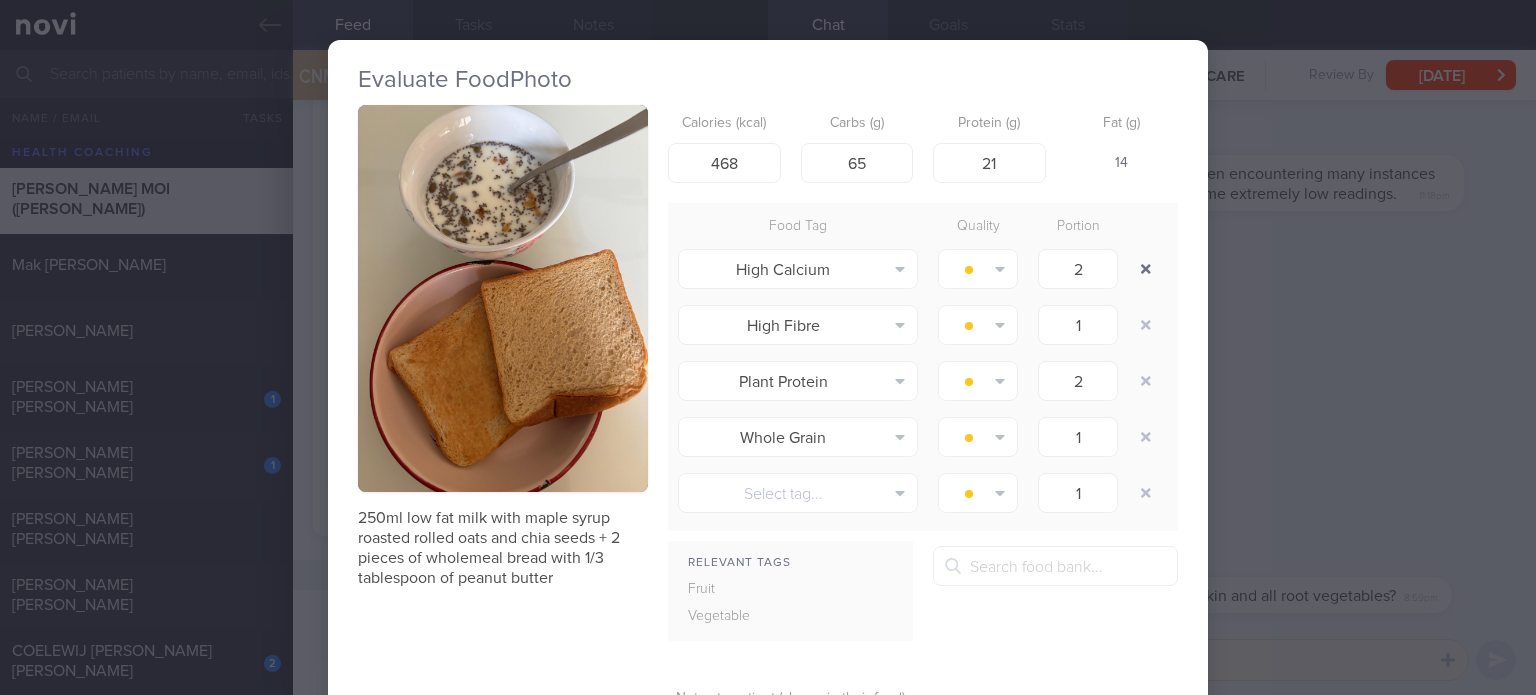click at bounding box center (1146, 269) 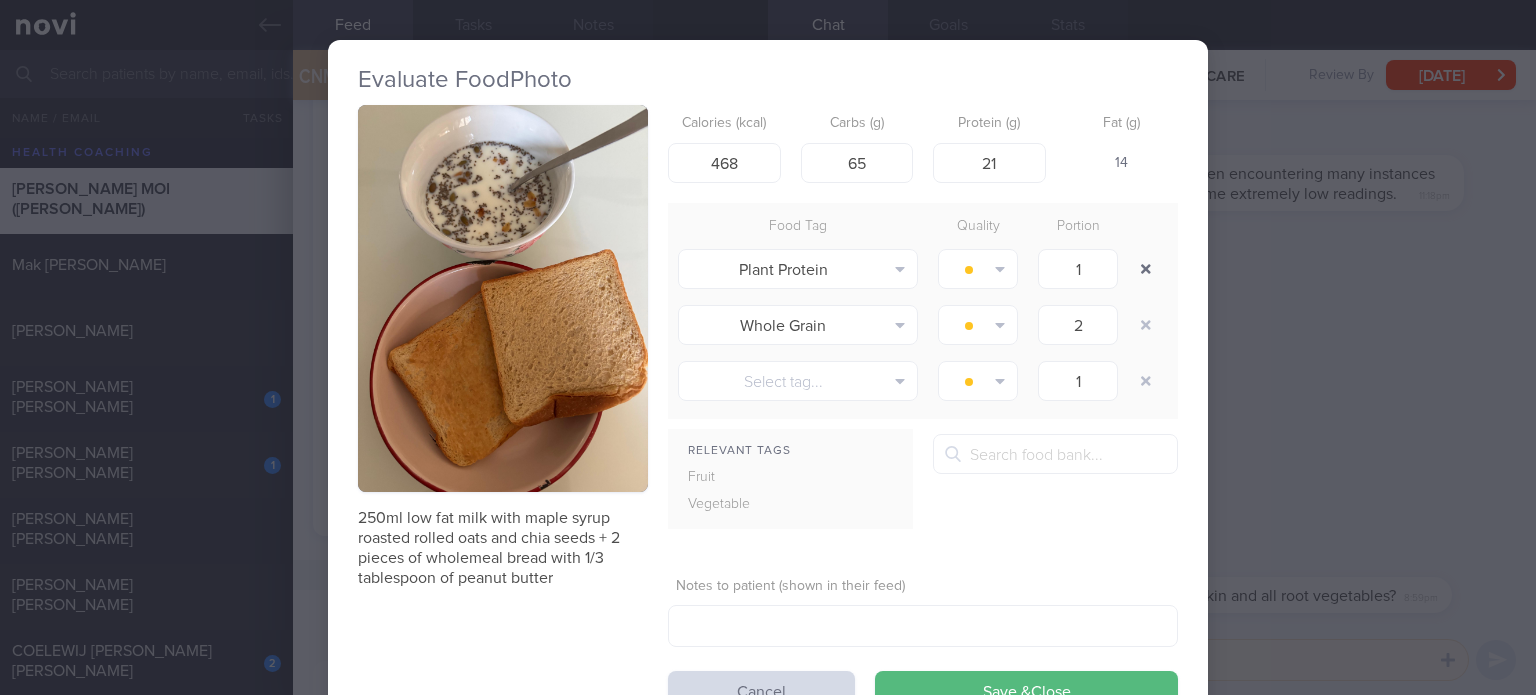 click at bounding box center [1146, 269] 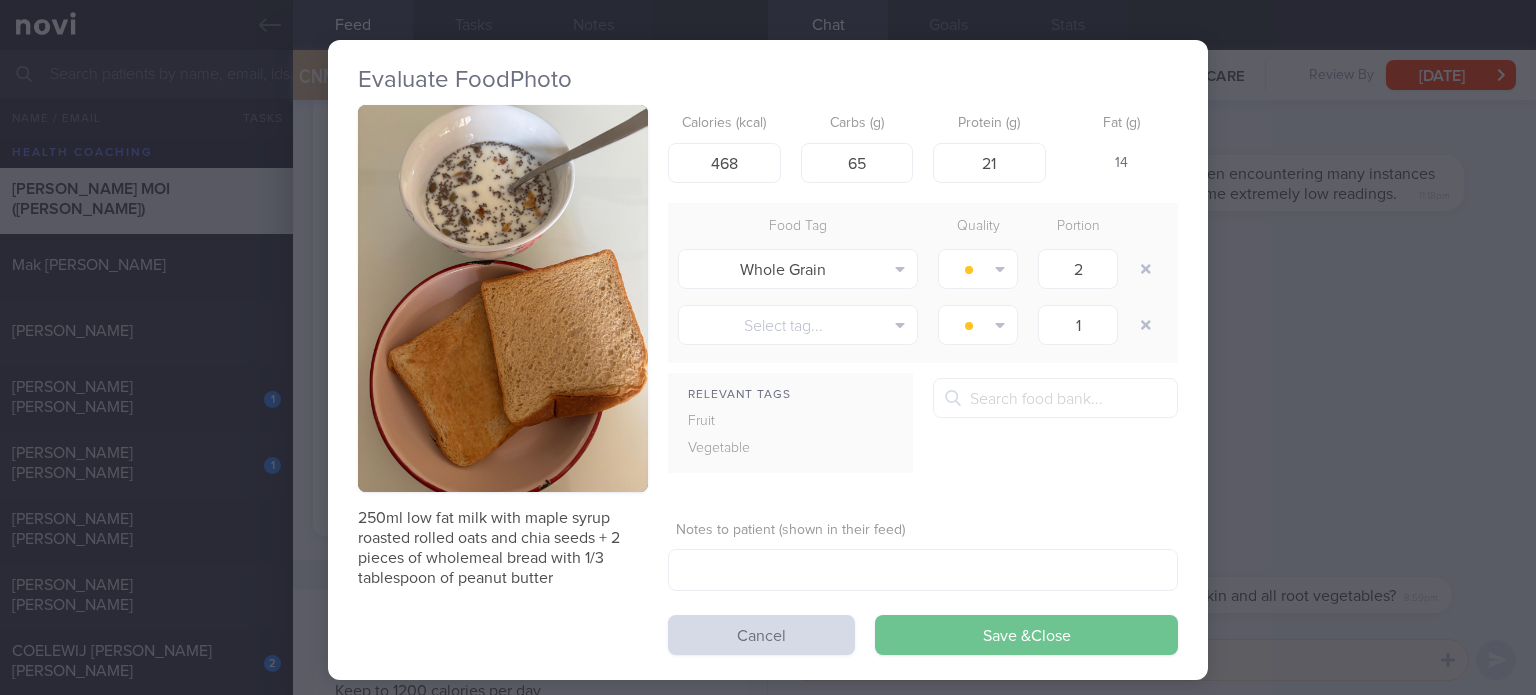 click on "Save &
Close" at bounding box center (1026, 635) 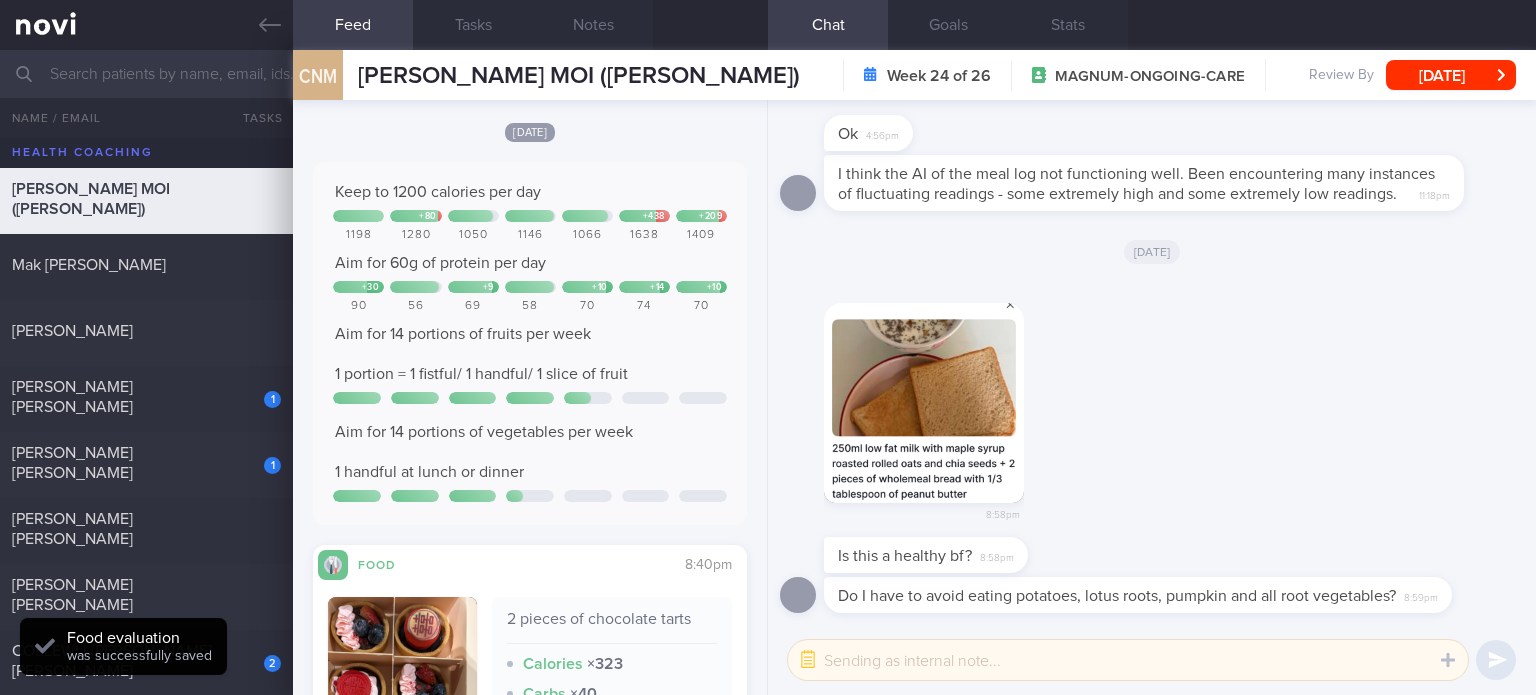 scroll, scrollTop: 3366, scrollLeft: 0, axis: vertical 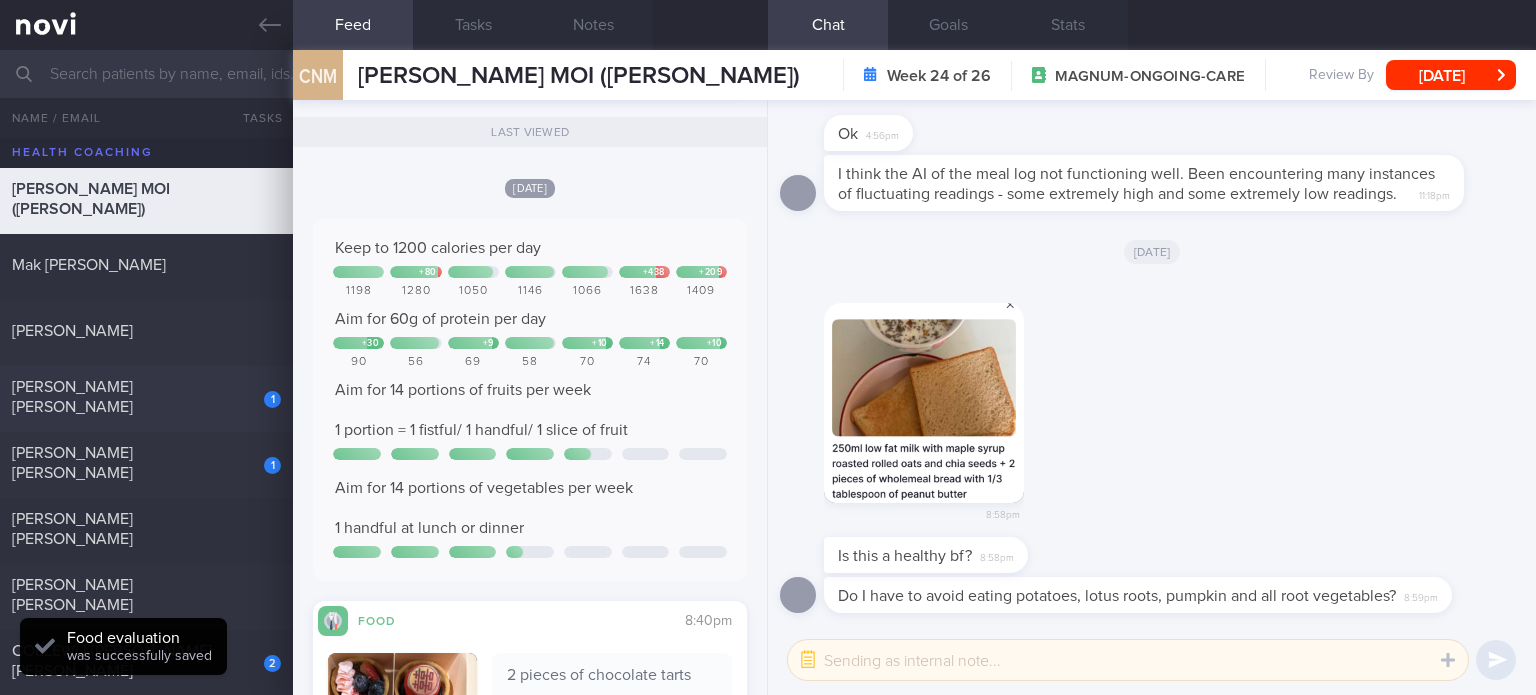 click on "1
[PERSON_NAME] [PERSON_NAME]" at bounding box center (146, 399) 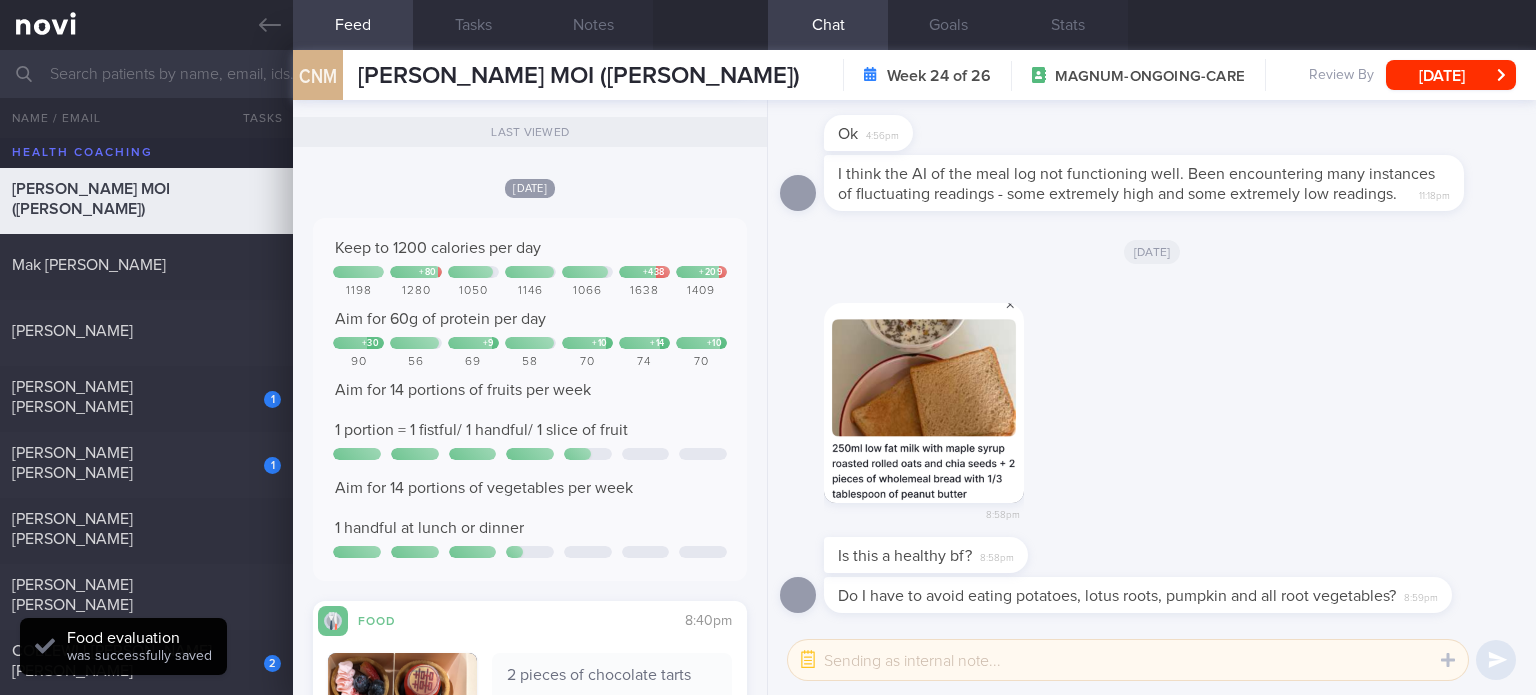 checkbox on "true" 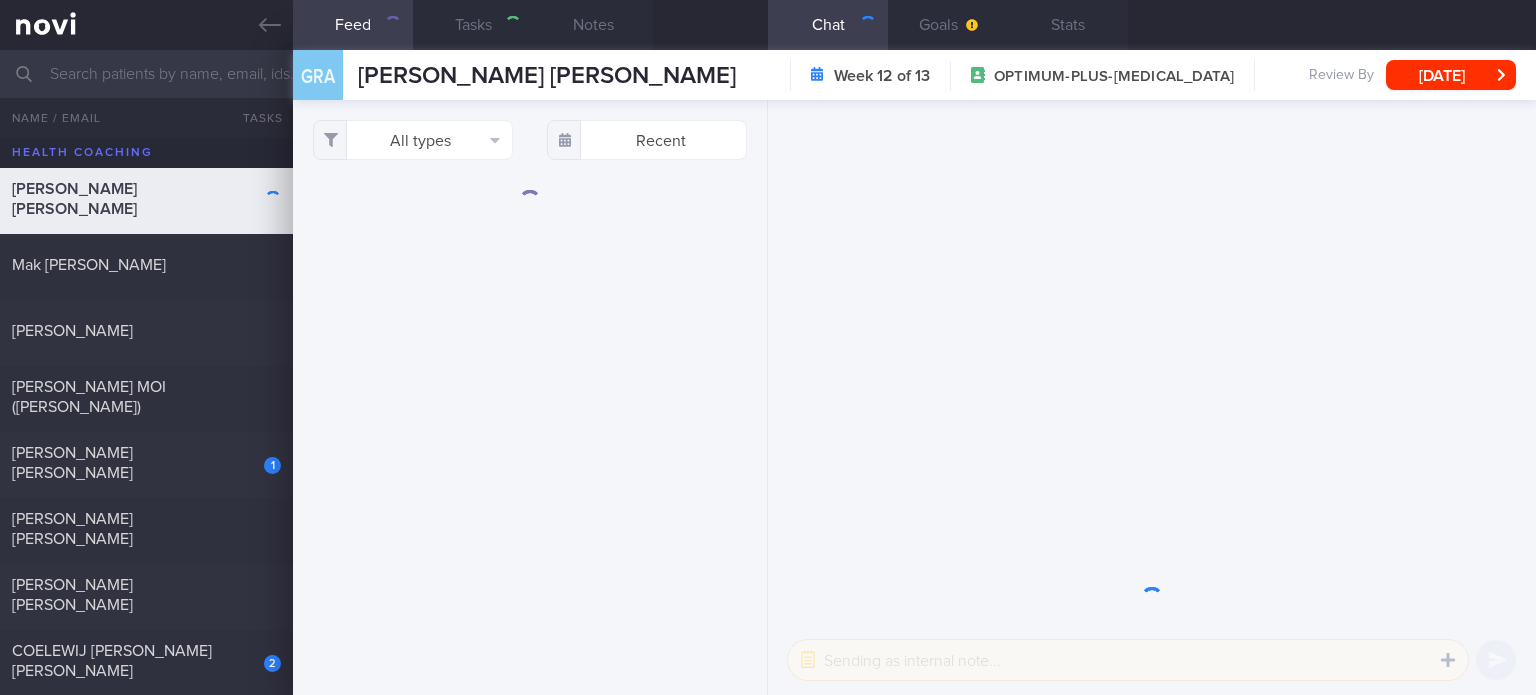 scroll, scrollTop: 0, scrollLeft: 0, axis: both 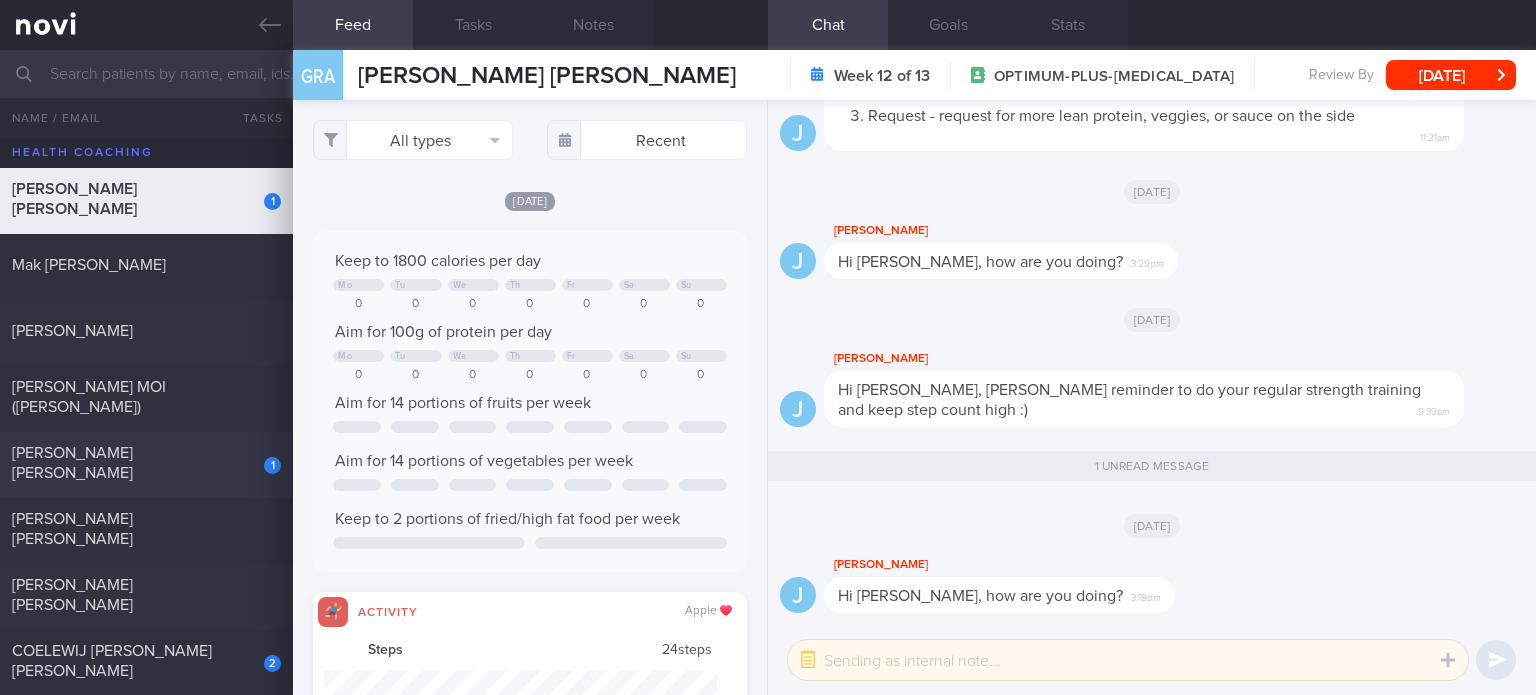 click on "[PERSON_NAME] [PERSON_NAME]" at bounding box center [72, 463] 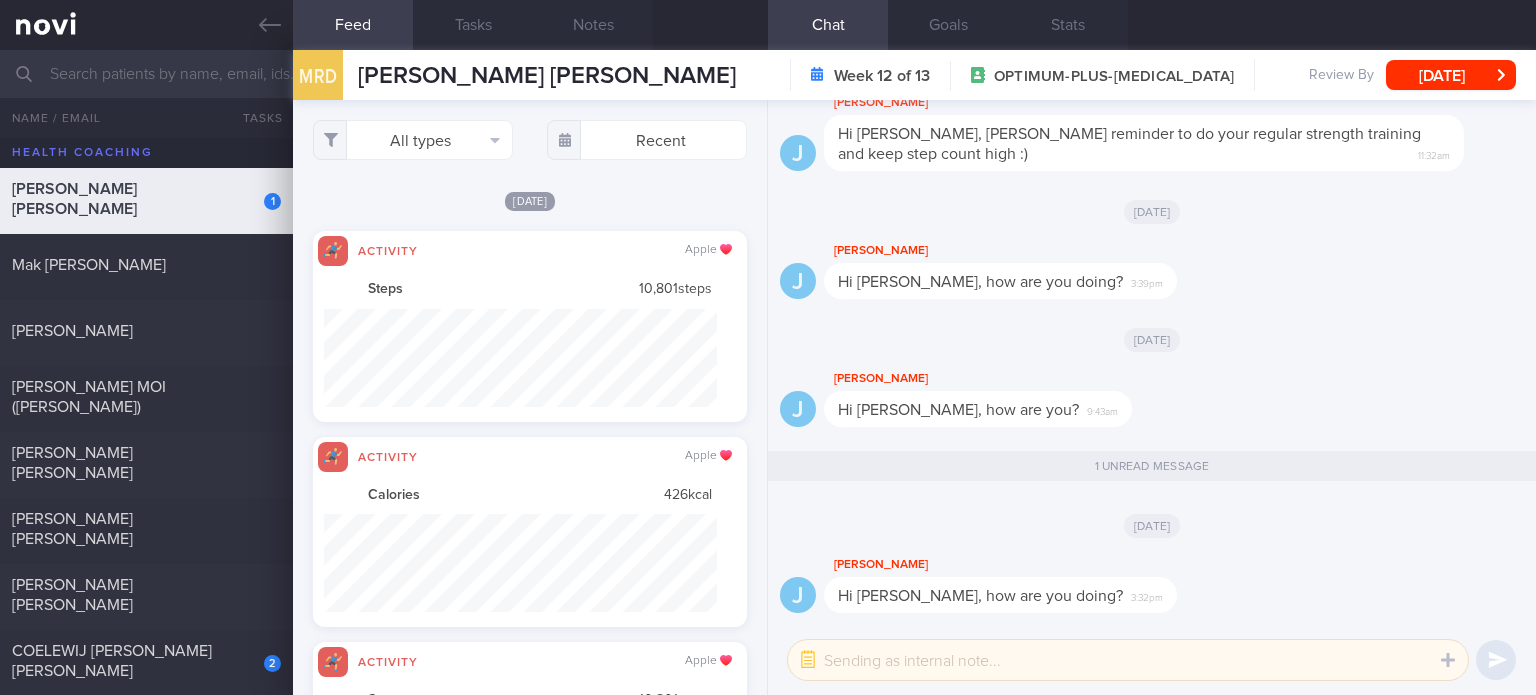 scroll, scrollTop: 999901, scrollLeft: 999607, axis: both 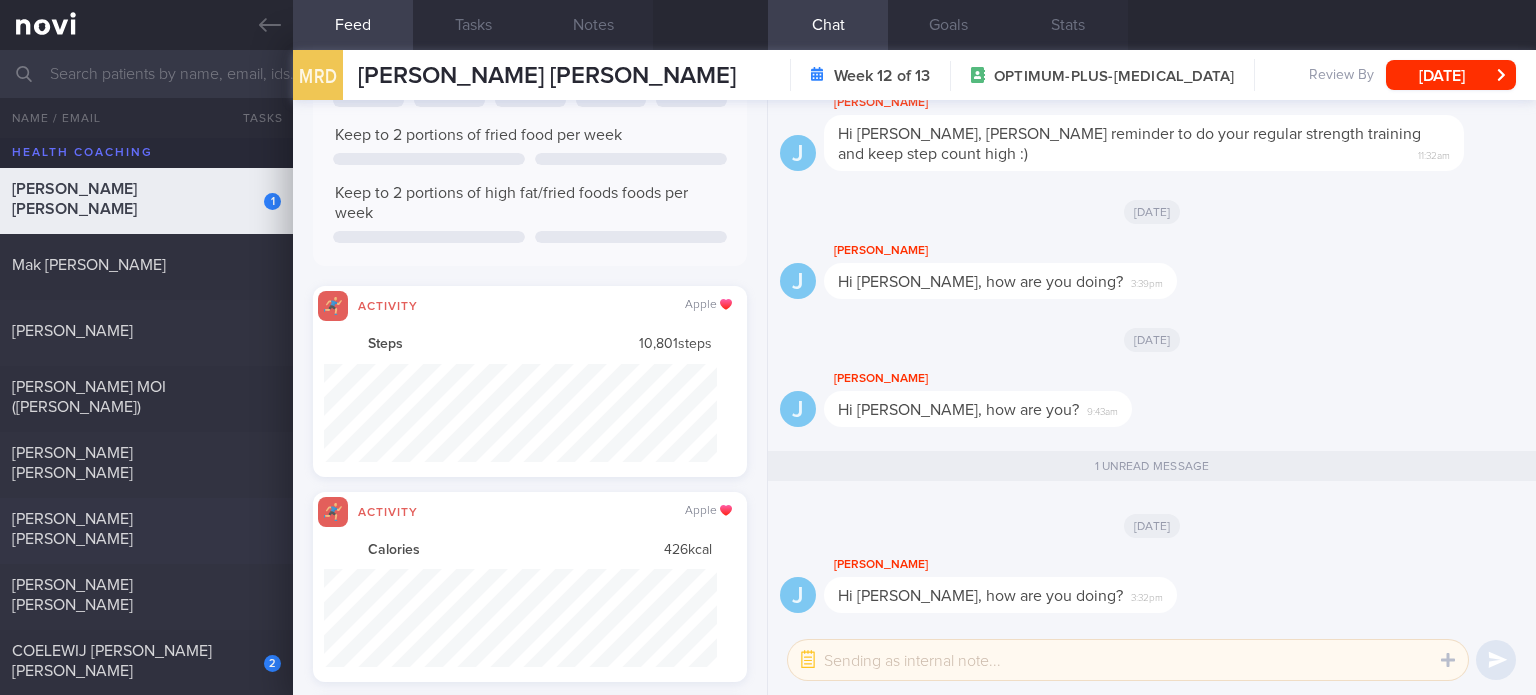 click on "[PERSON_NAME] [PERSON_NAME]" at bounding box center (144, 529) 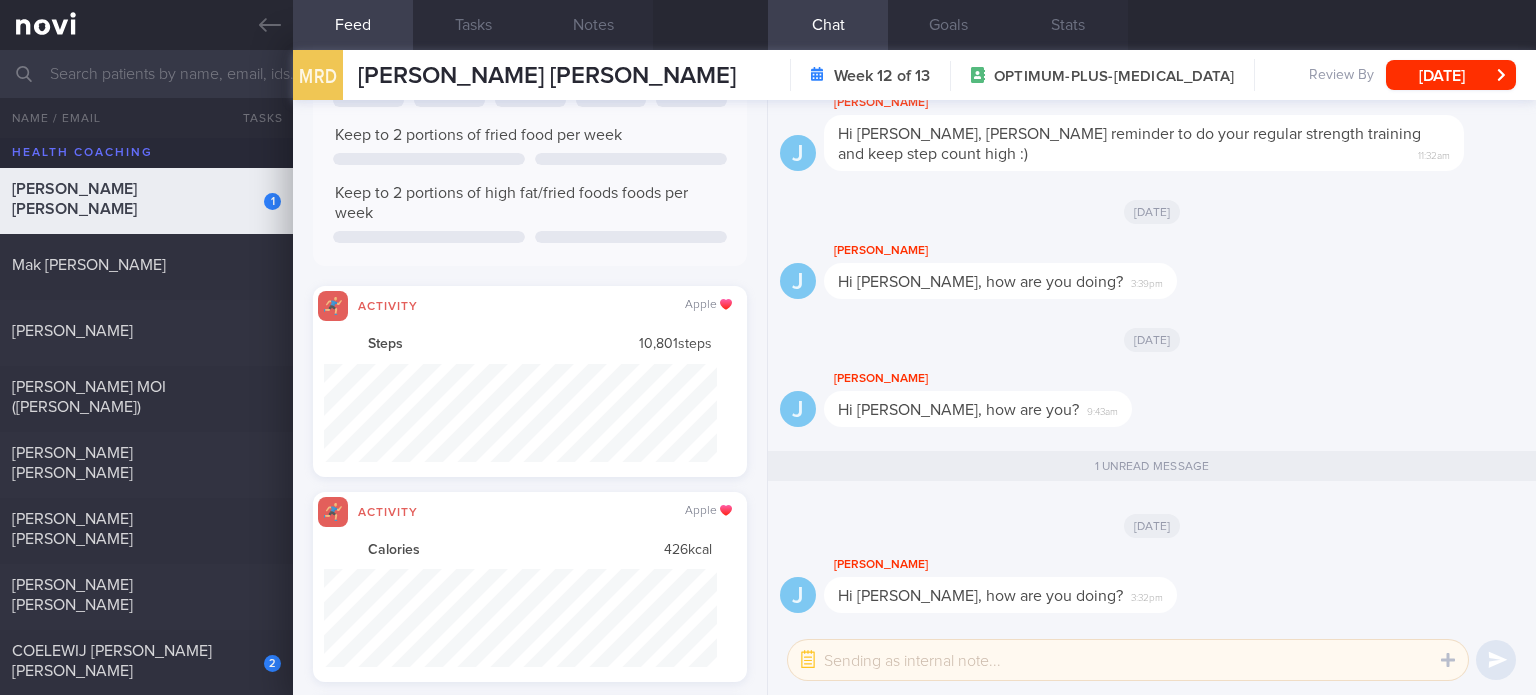 select on "4" 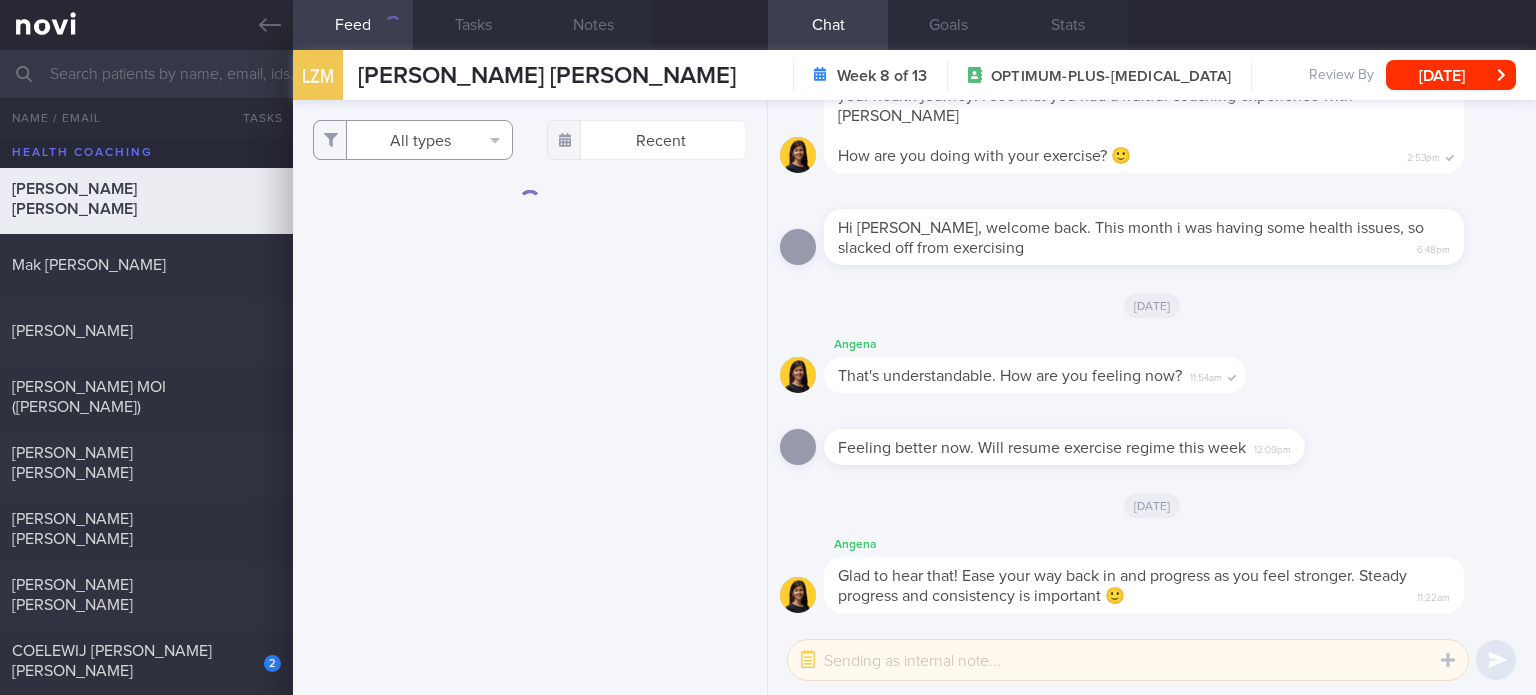 click on "All types" at bounding box center (413, 140) 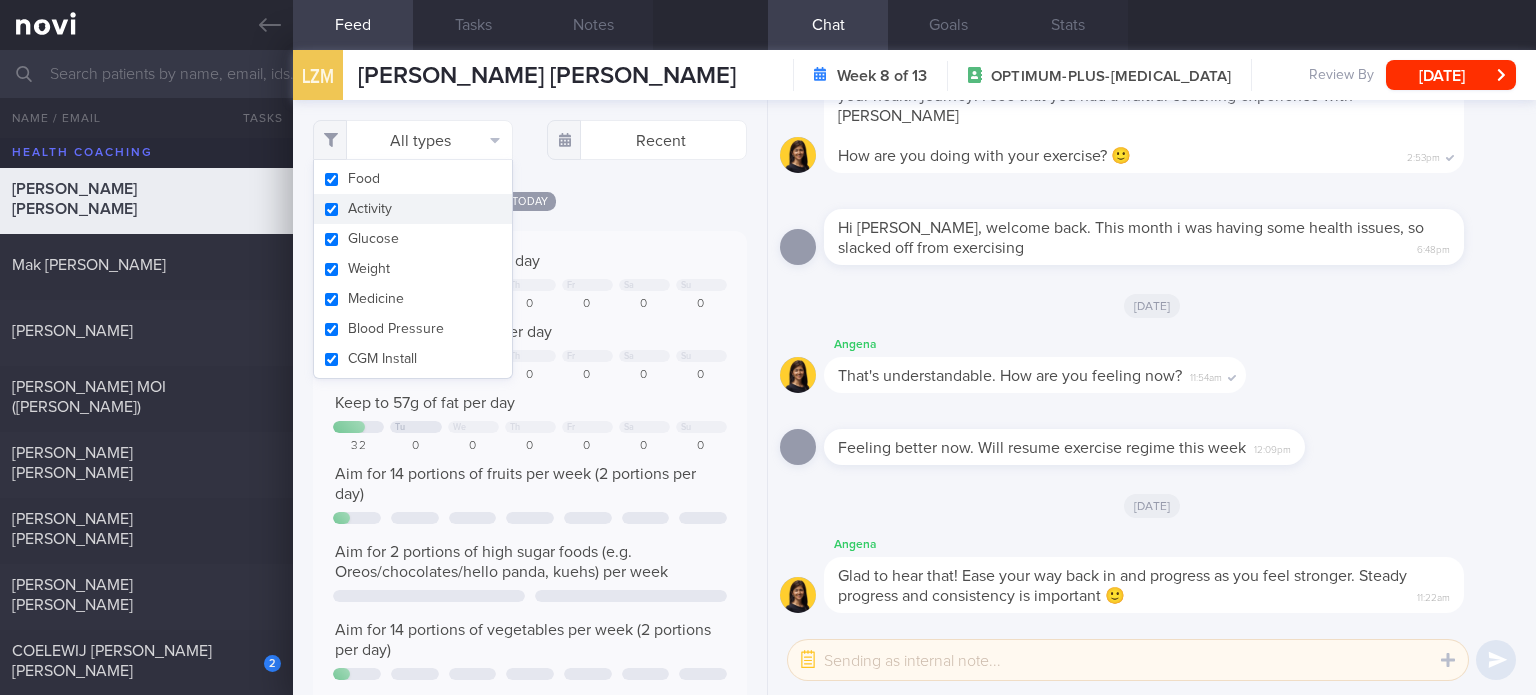 click on "Activity" at bounding box center [413, 209] 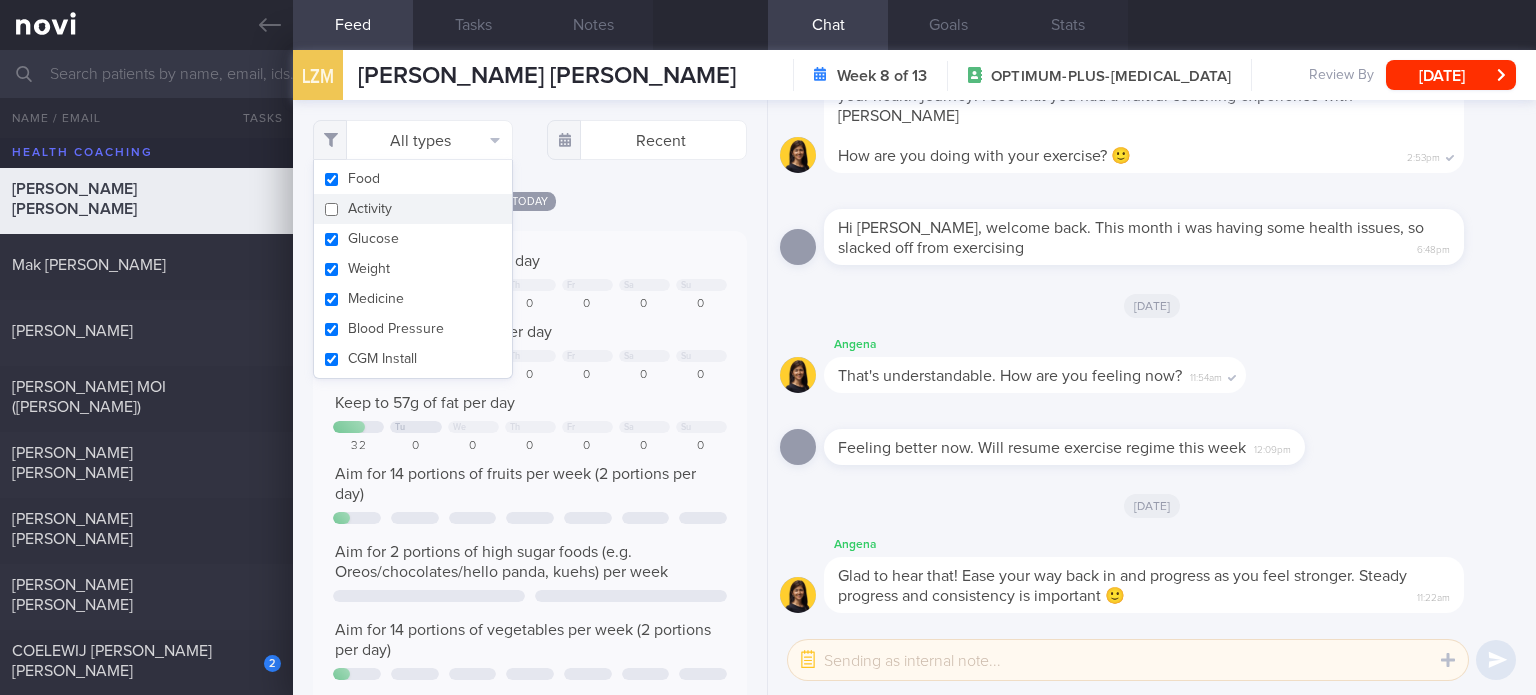 checkbox on "false" 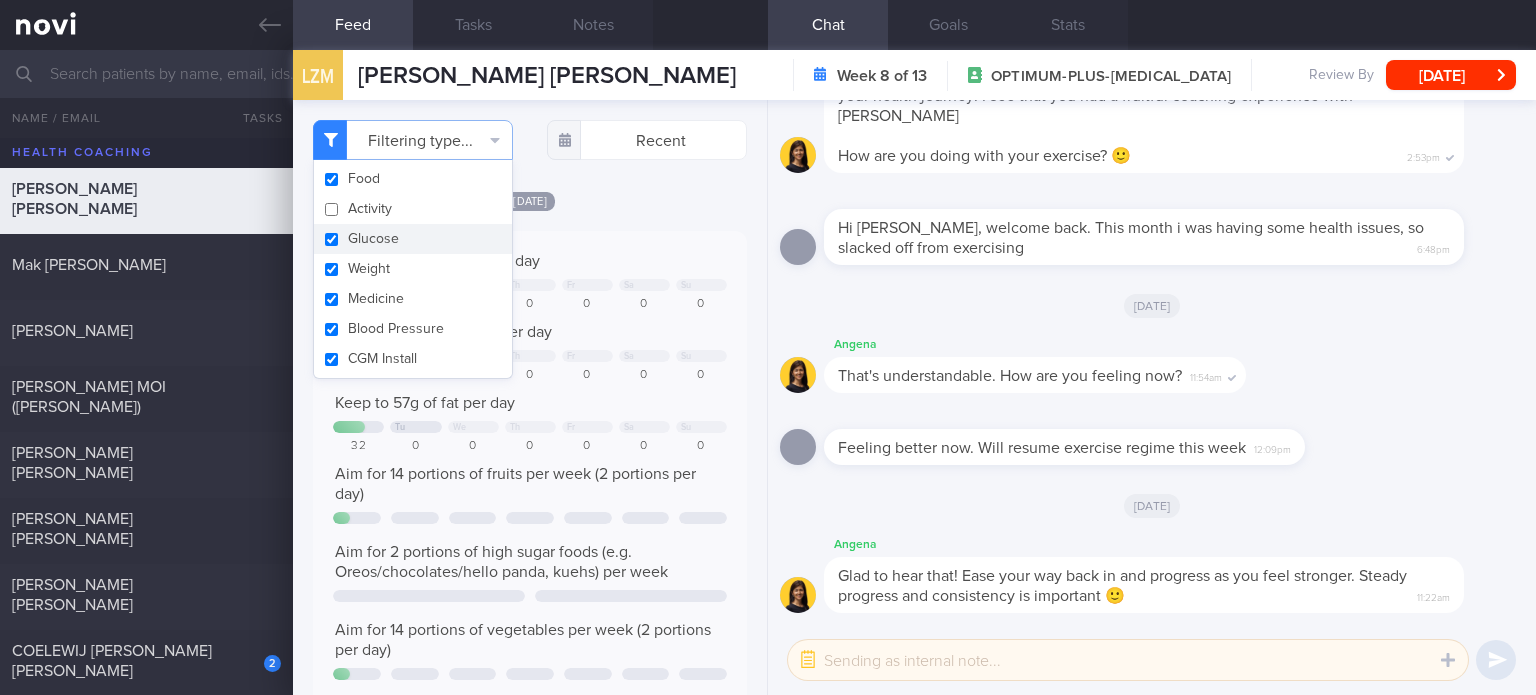 click on "Glucose" at bounding box center (413, 239) 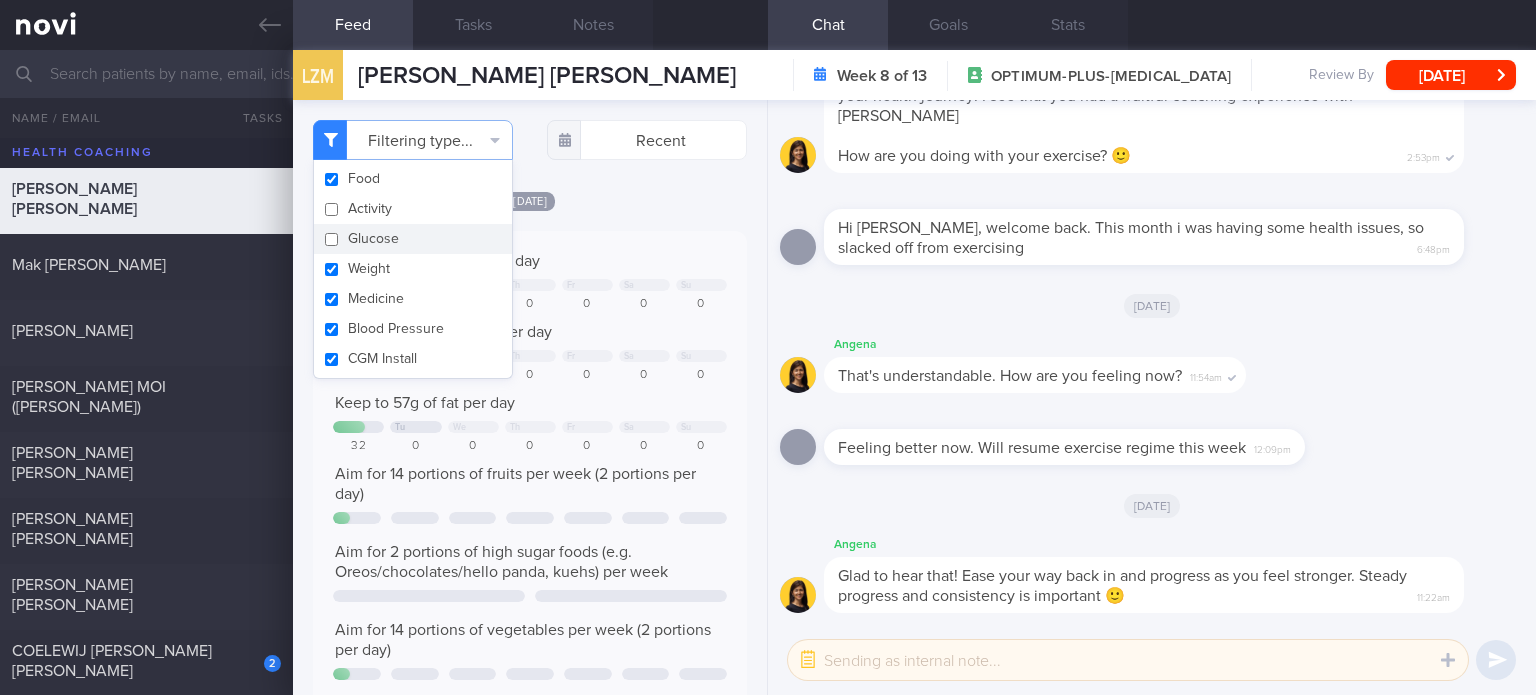 checkbox on "false" 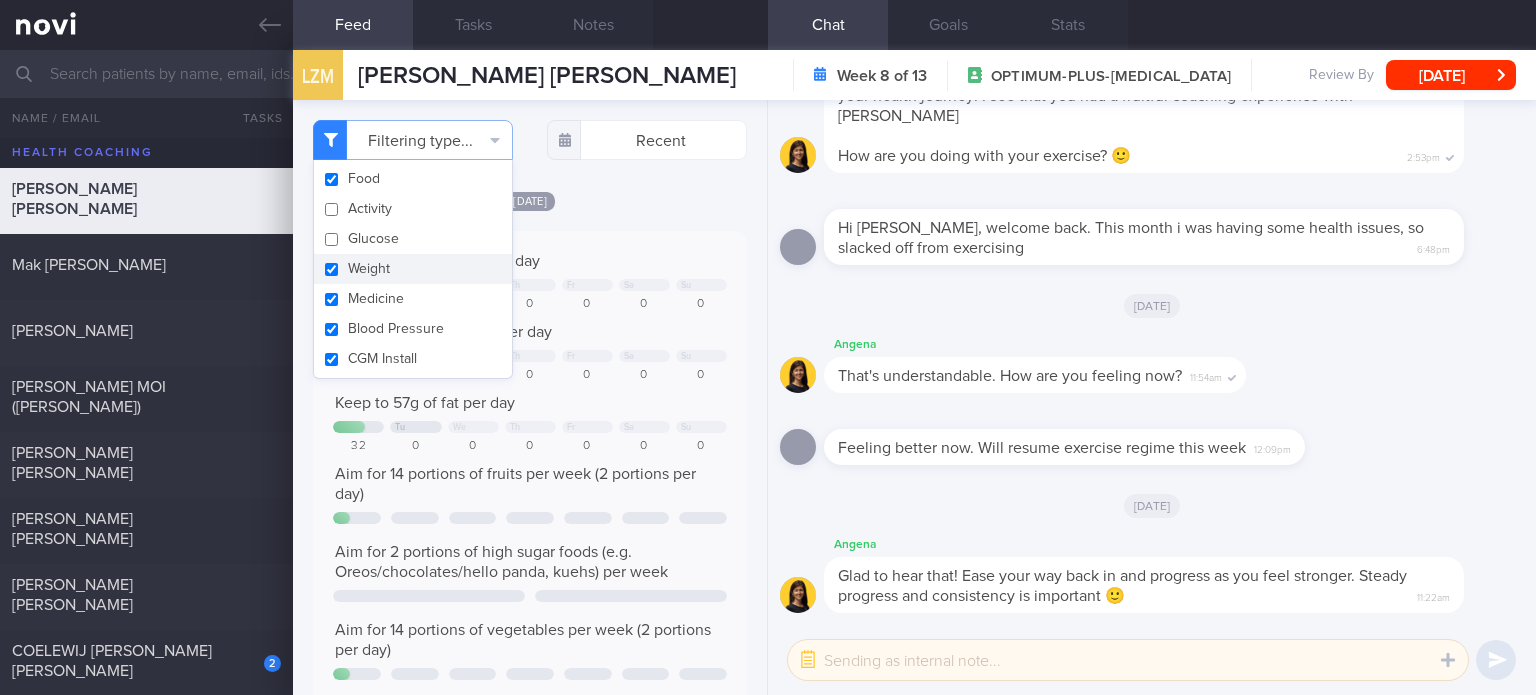 click on "Weight" at bounding box center (413, 269) 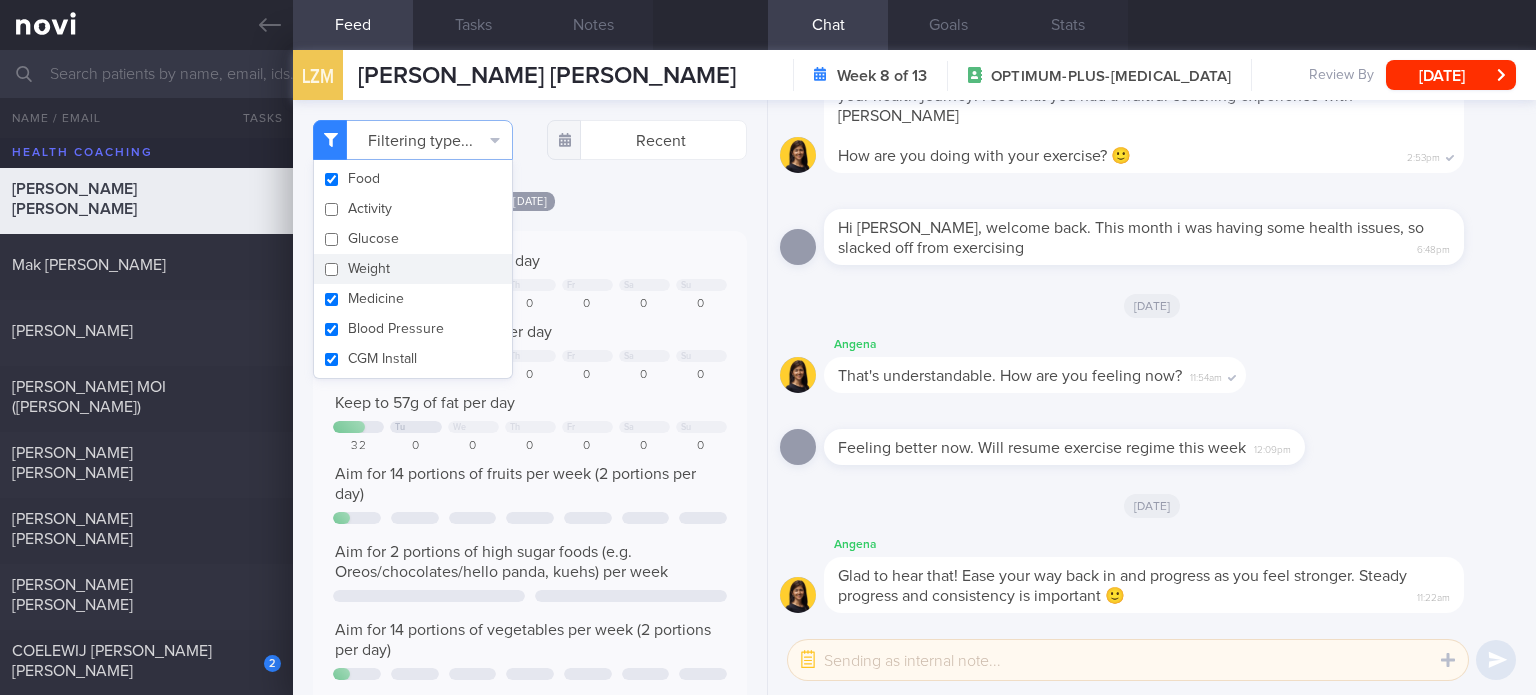 checkbox on "false" 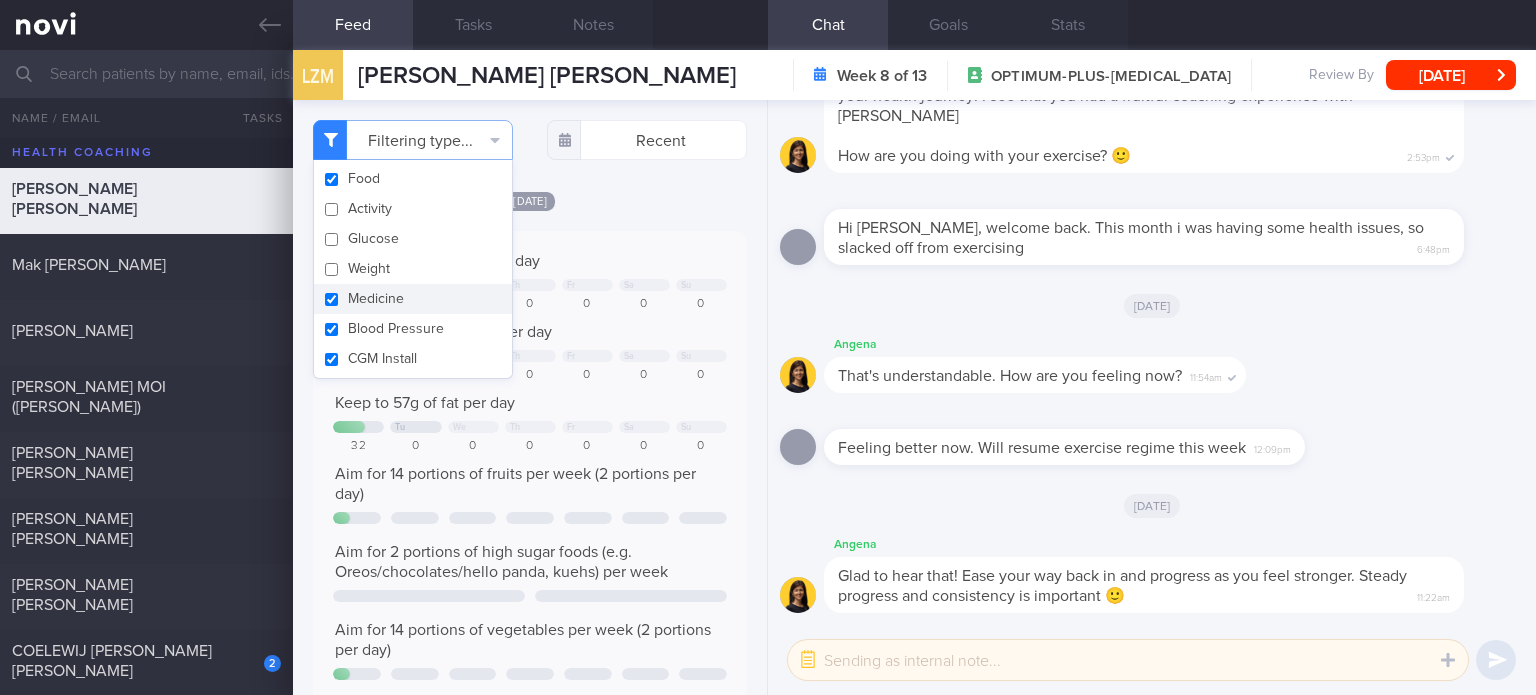 click on "Medicine" at bounding box center [413, 299] 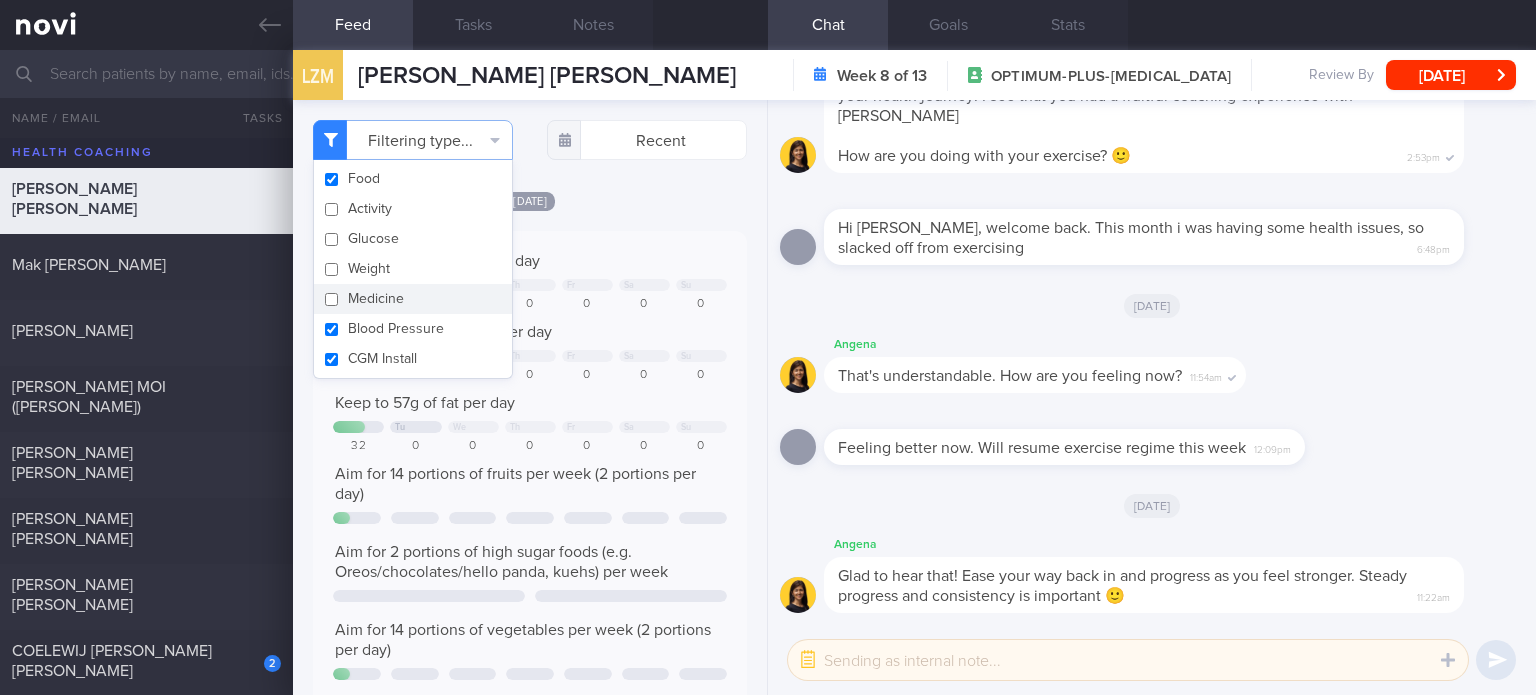 checkbox on "false" 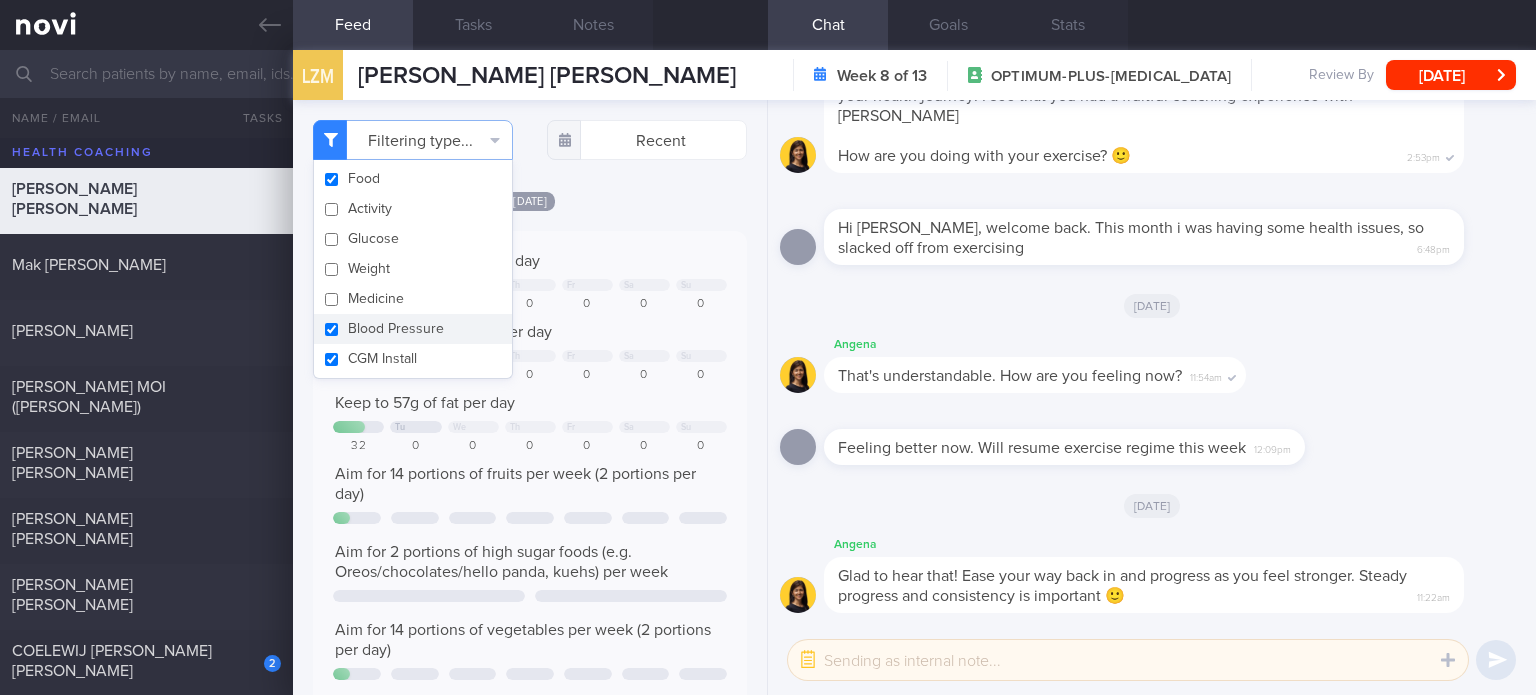 click on "Blood Pressure" at bounding box center [413, 329] 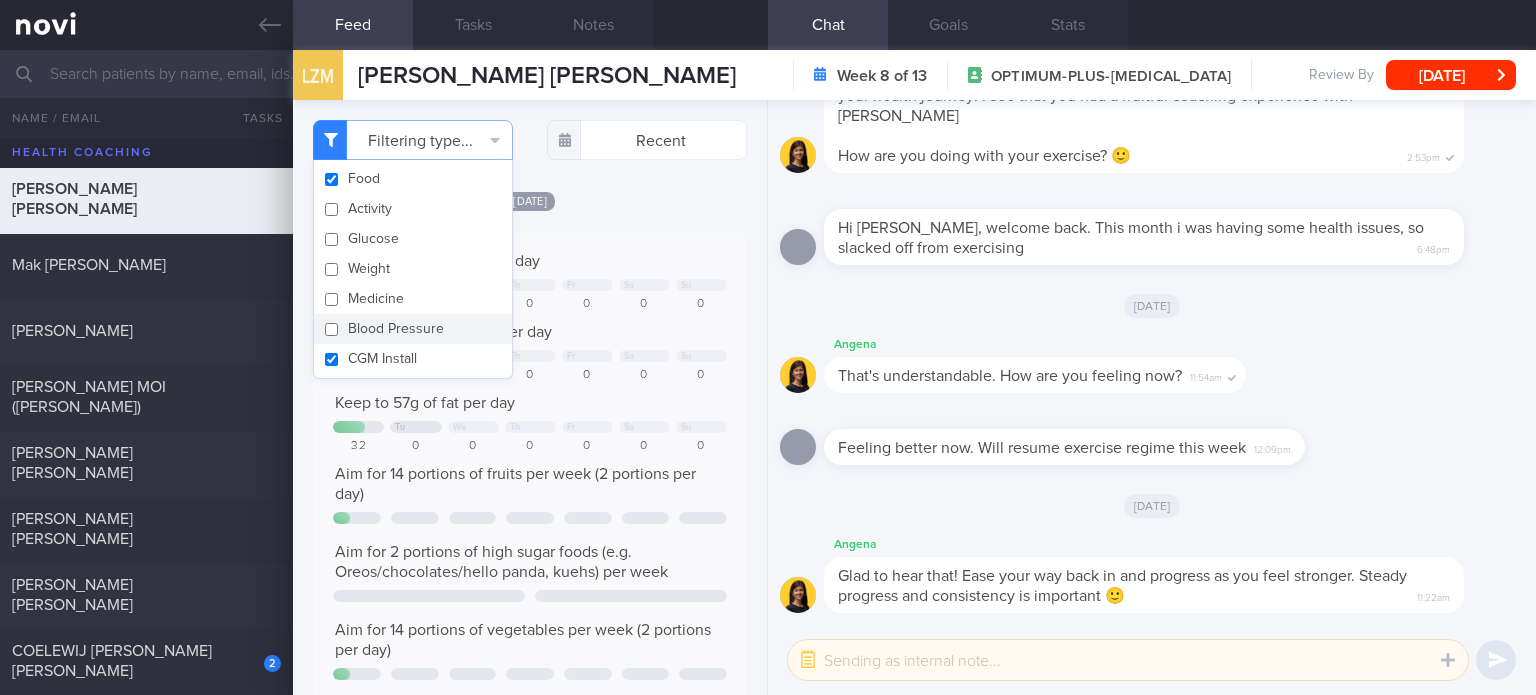 checkbox on "false" 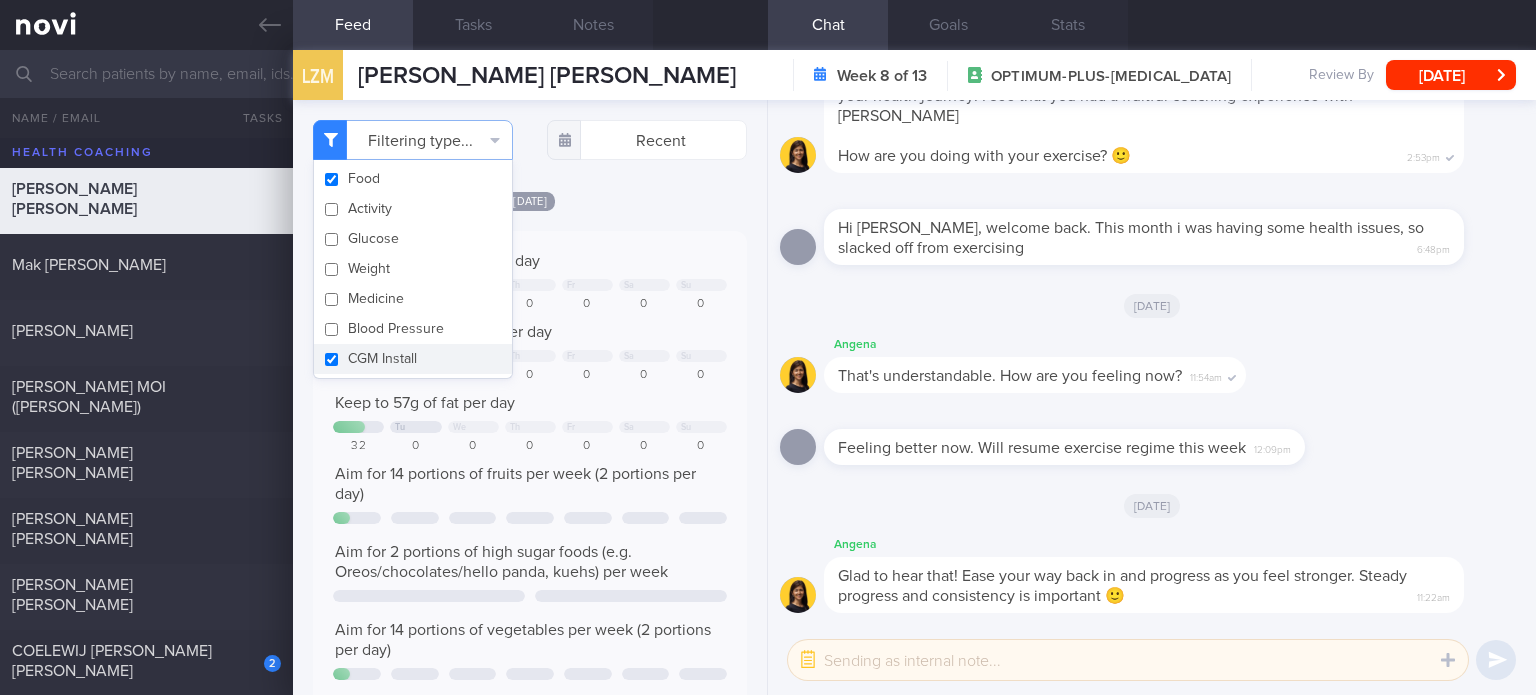 click on "CGM Install" at bounding box center [413, 359] 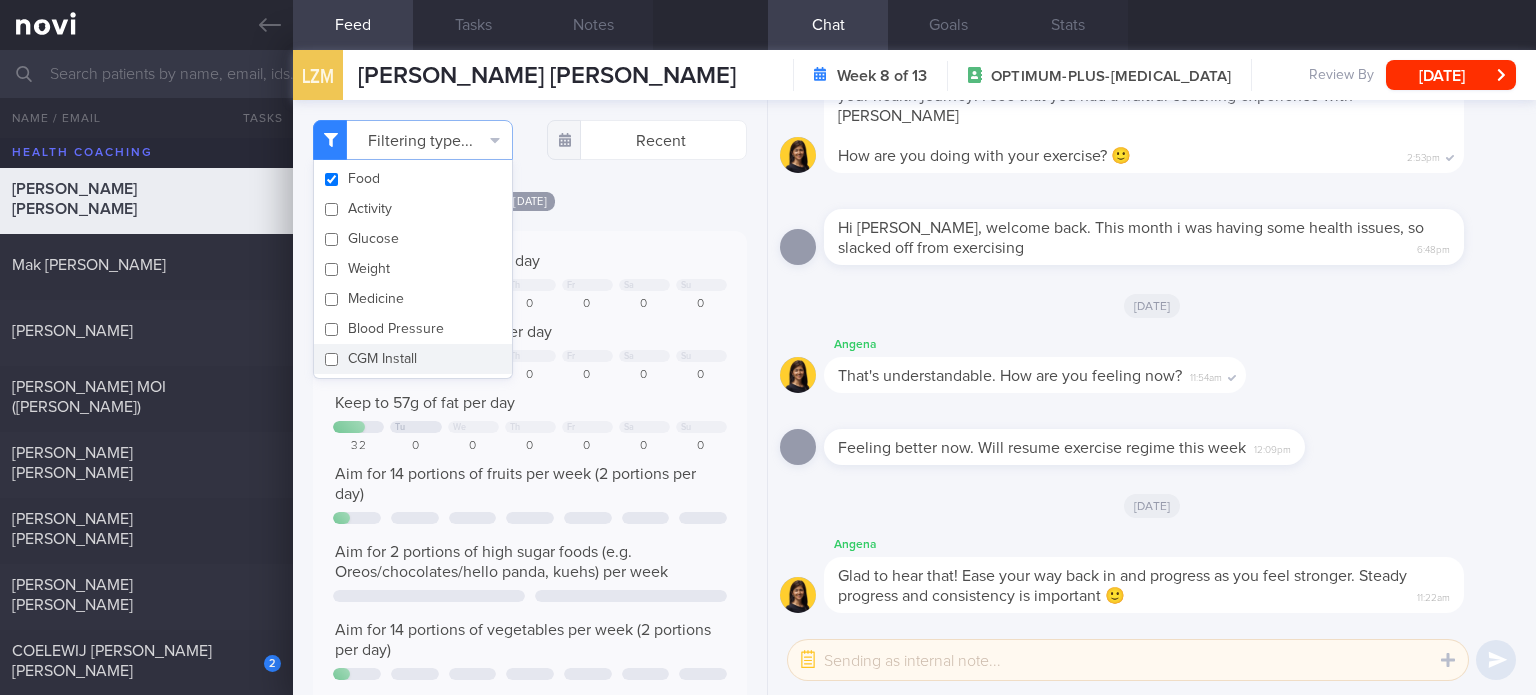 checkbox on "false" 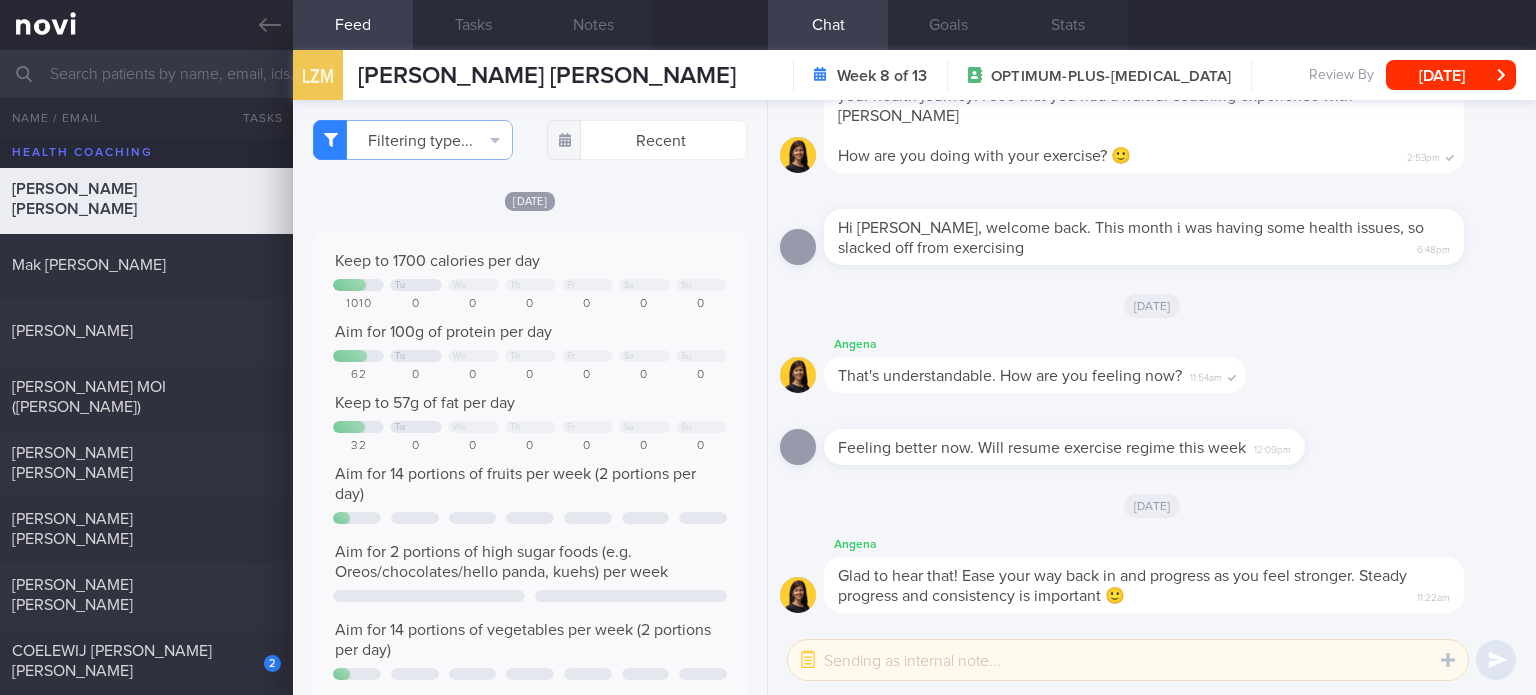 click on "[DATE]
Keep to 1700 calories per day
Tu
We
Th
Fr
Sa
Su
1010
0
0
0
0
0
0
Aim for 100g of protein per day
Tu
We" 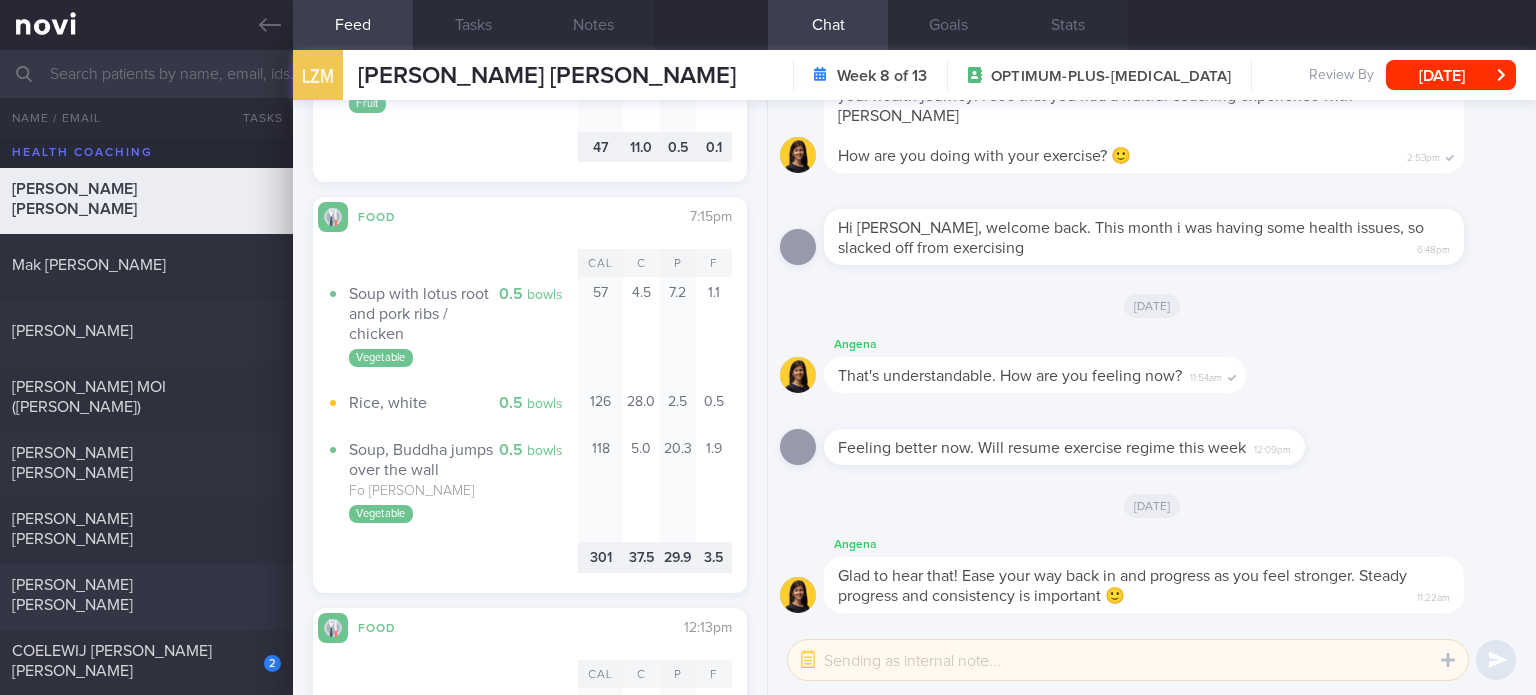 click on "[PERSON_NAME] [PERSON_NAME]" at bounding box center [144, 595] 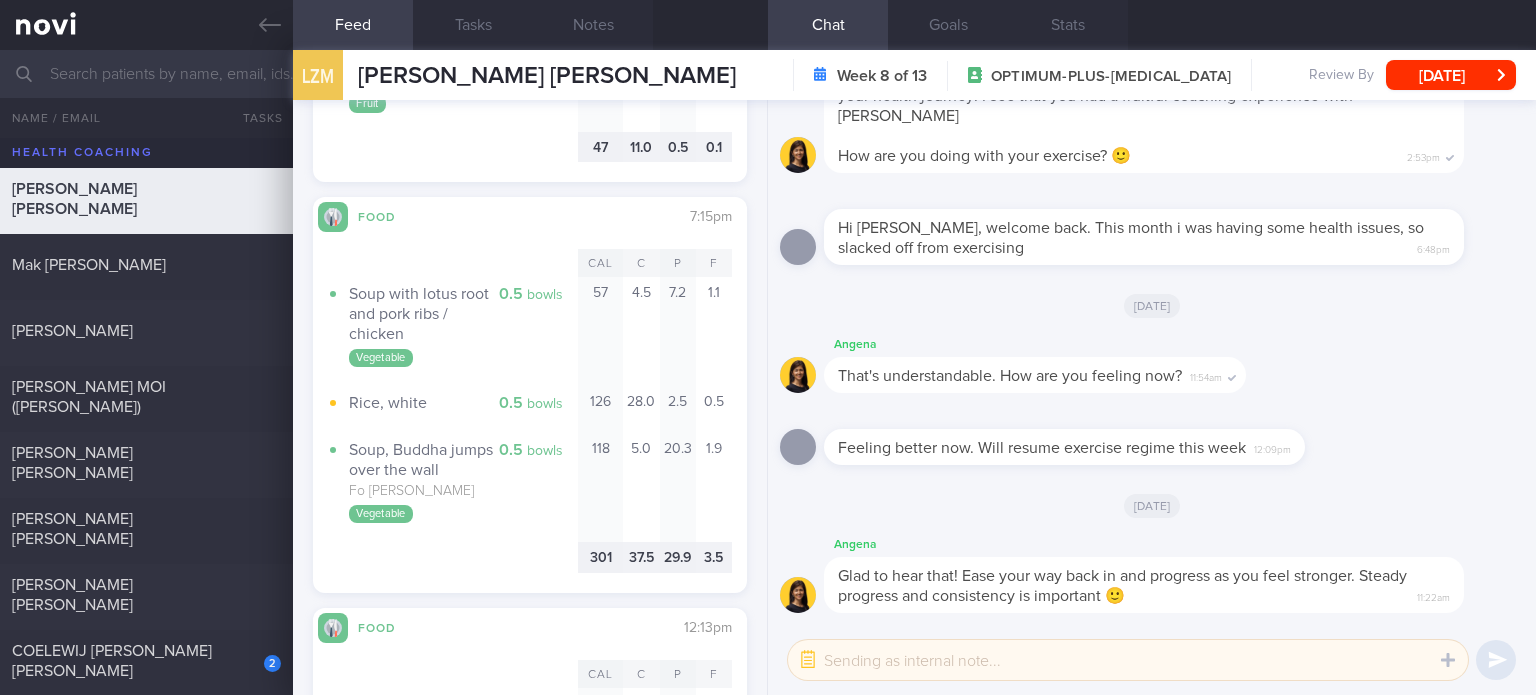 checkbox on "true" 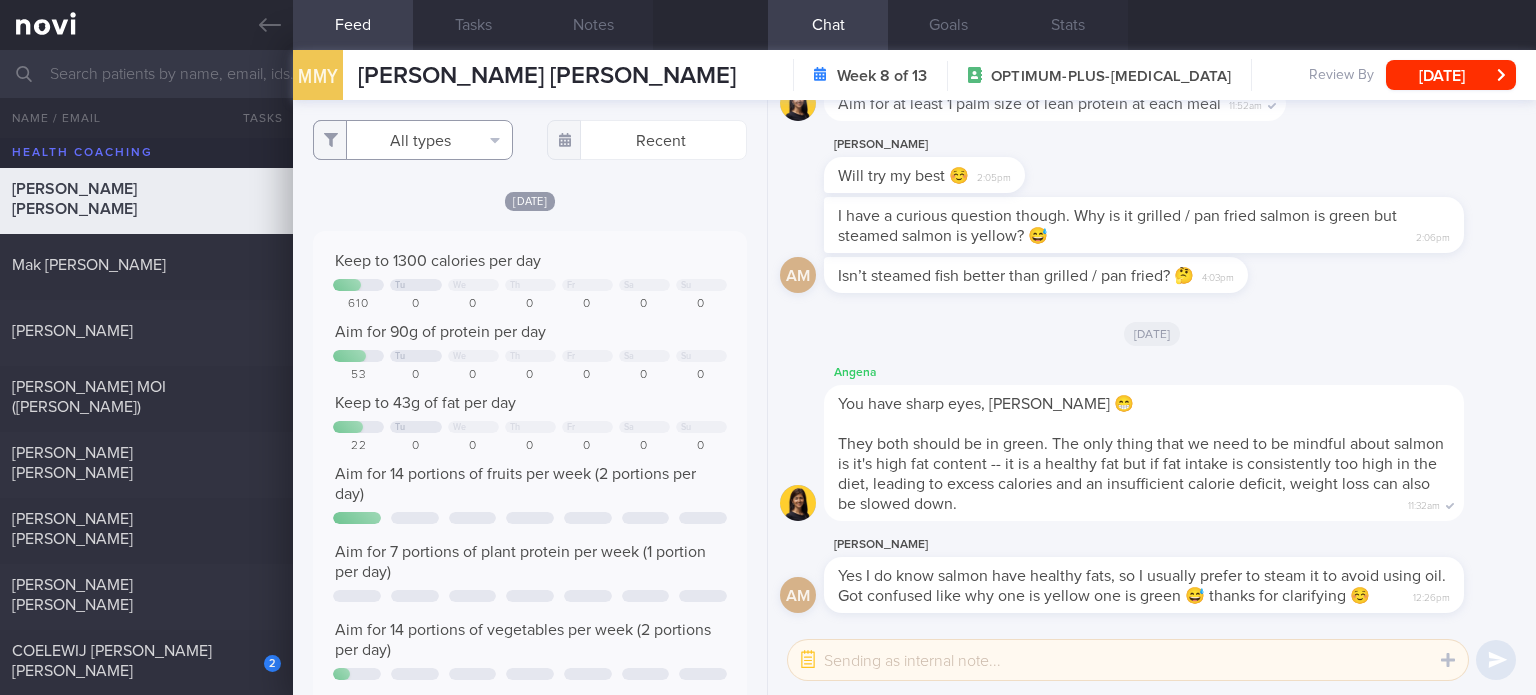 click on "All types" at bounding box center [413, 140] 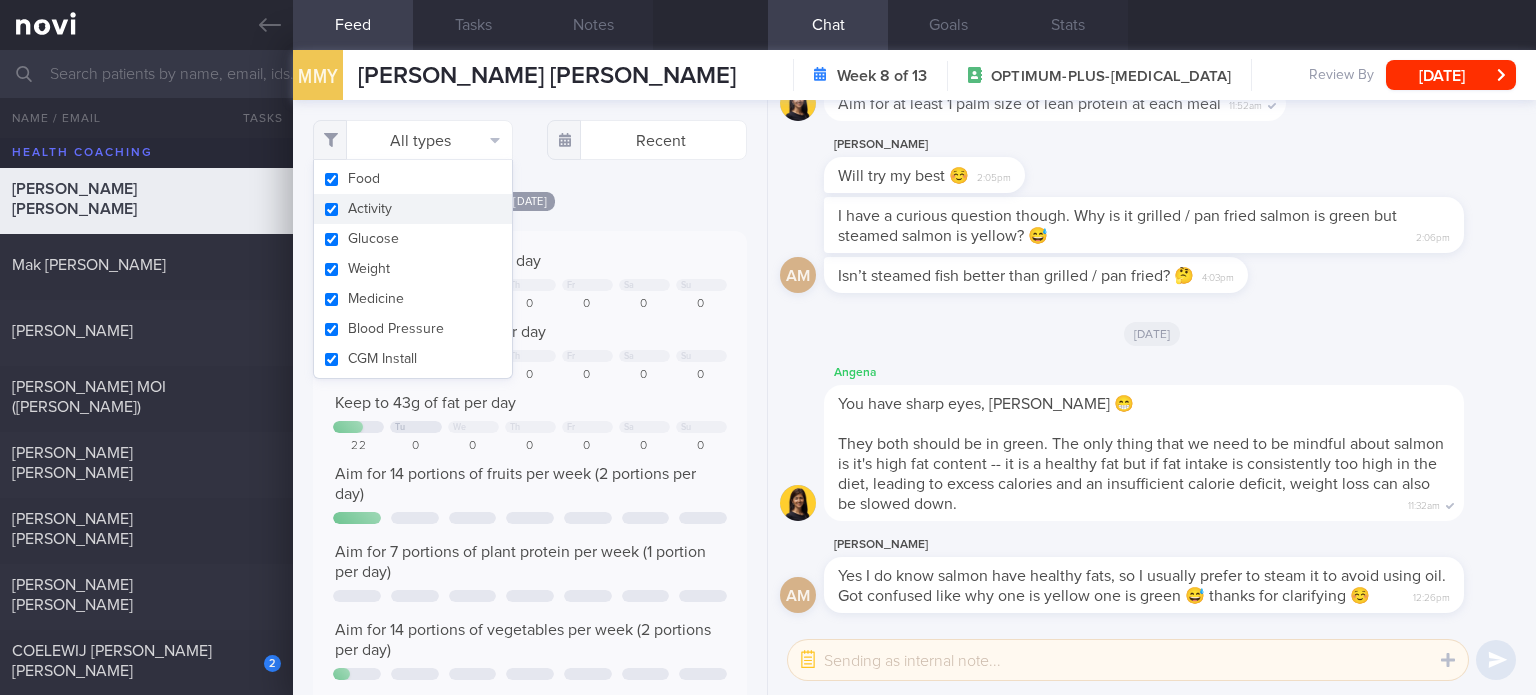 click on "Activity" at bounding box center [413, 209] 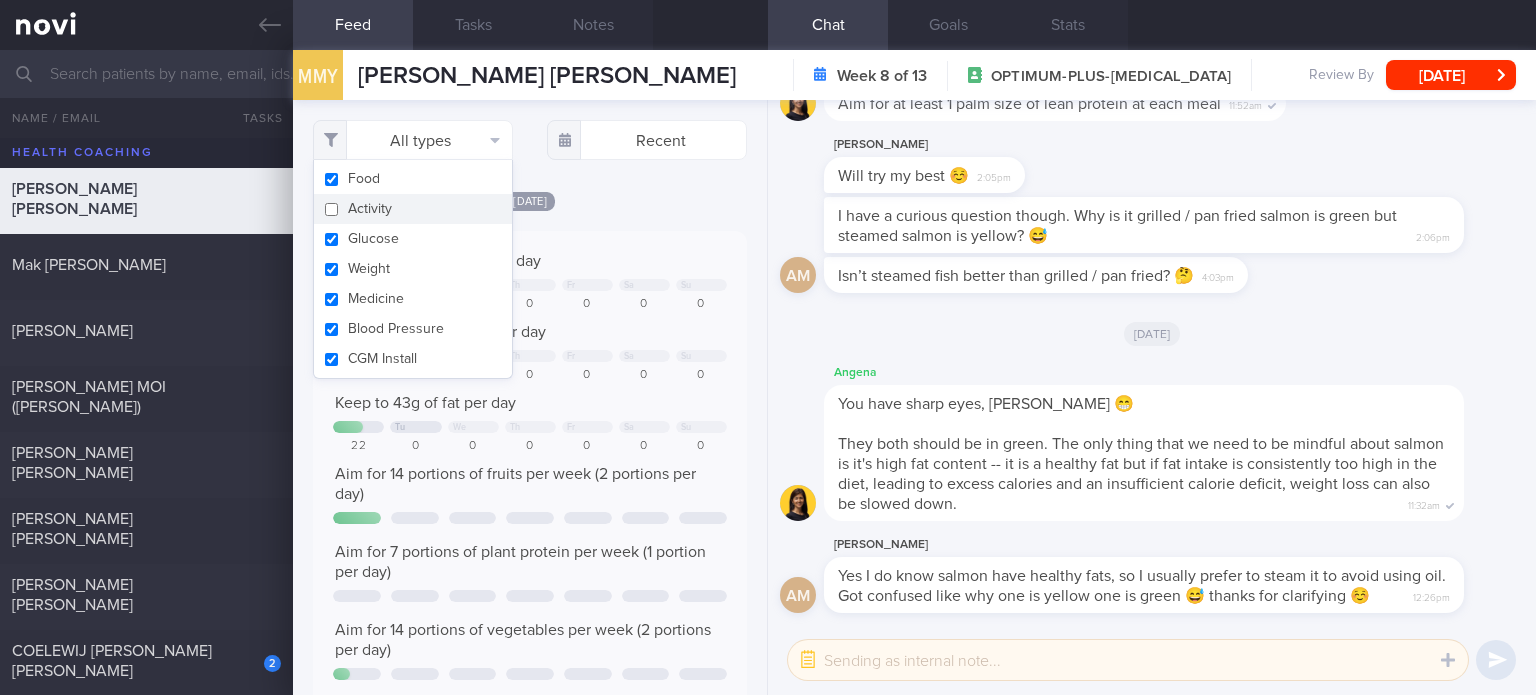 checkbox on "false" 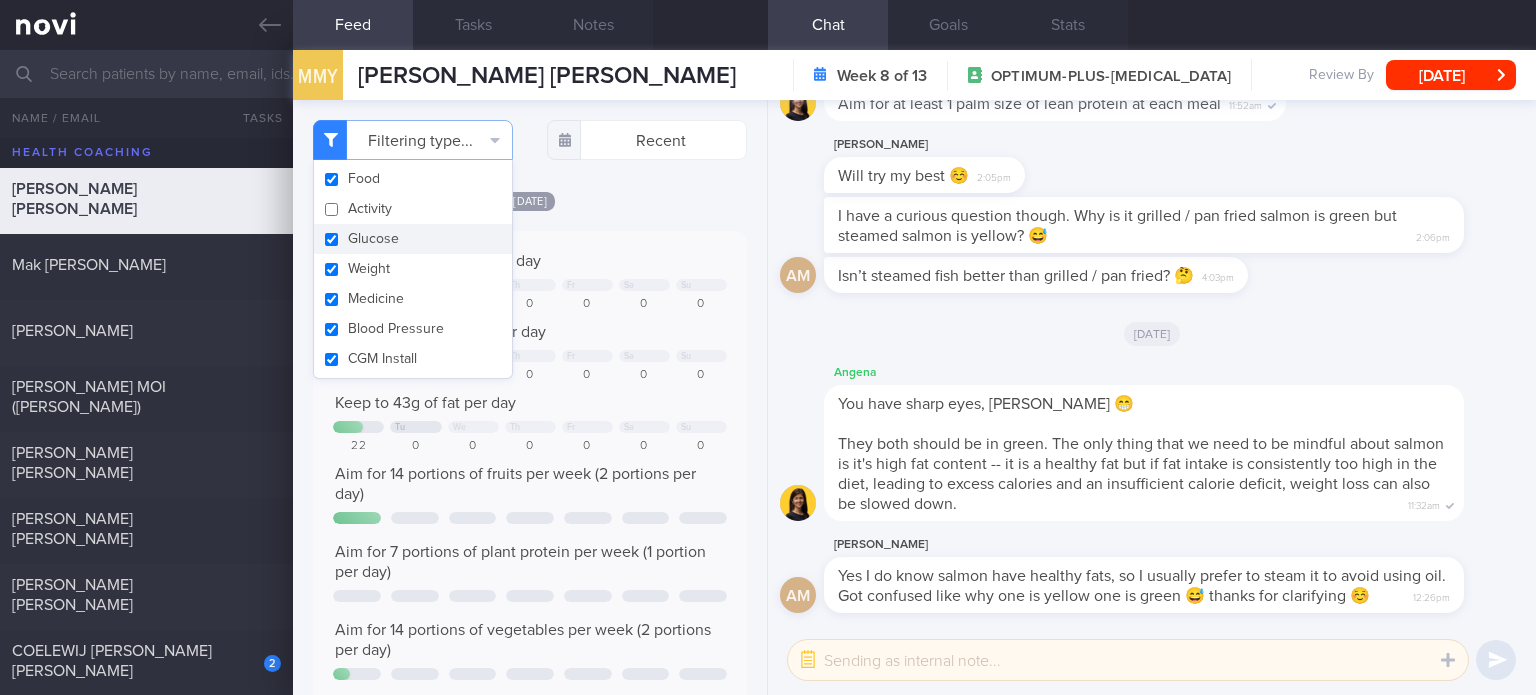 click on "Glucose" at bounding box center [413, 239] 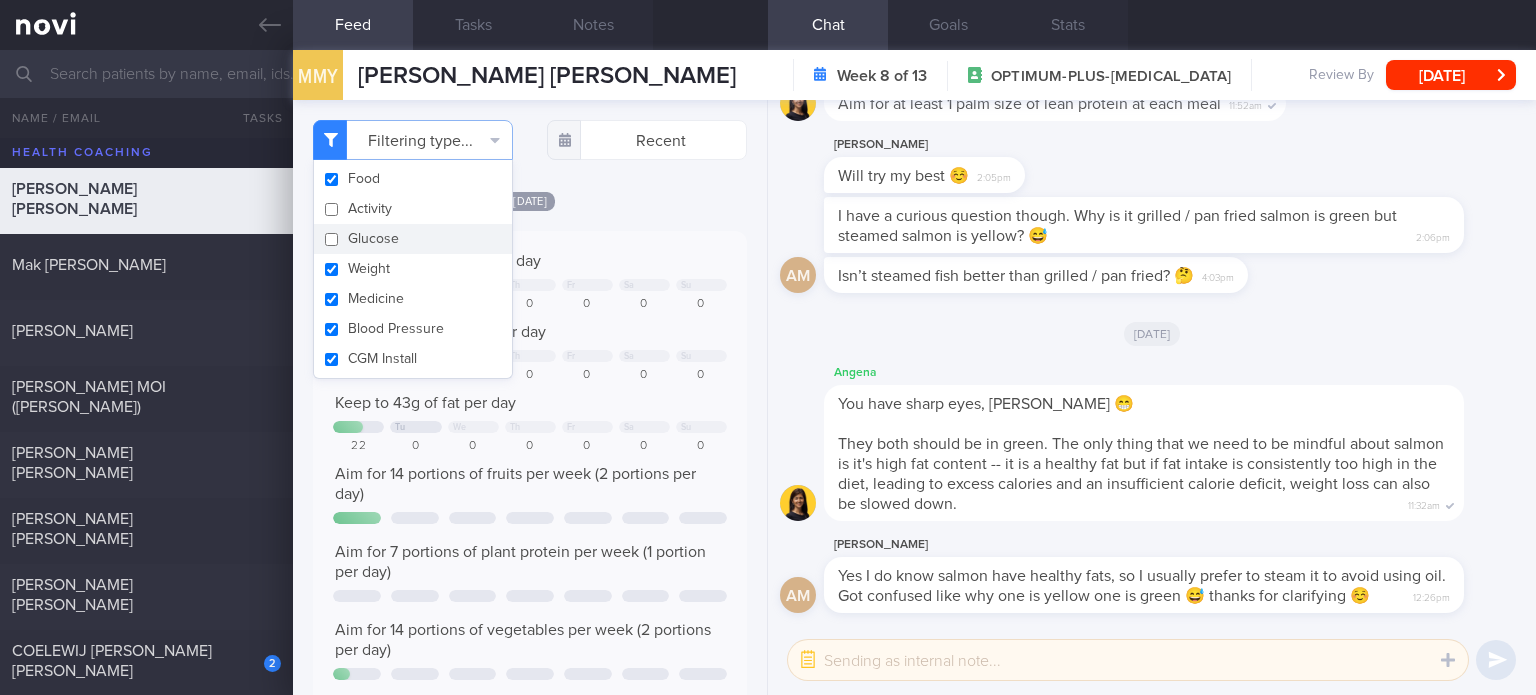 checkbox on "false" 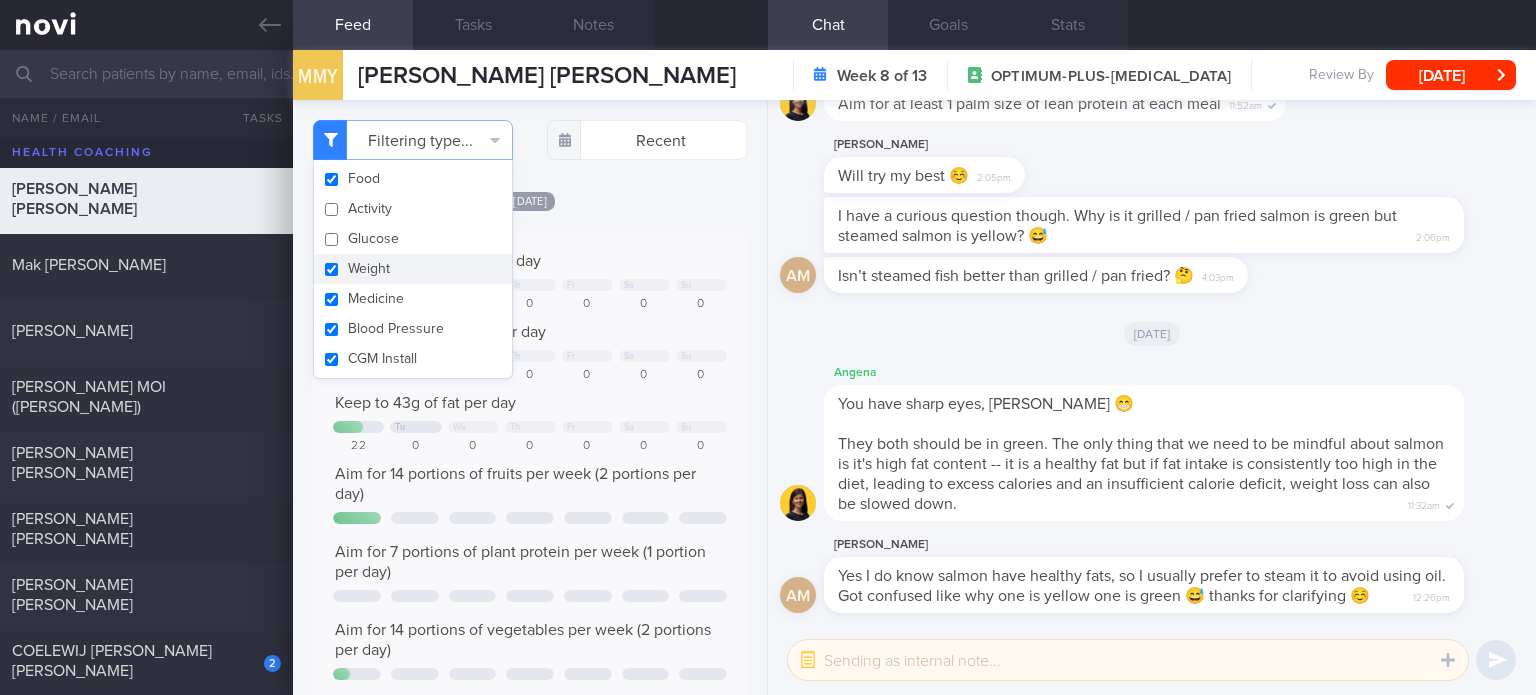 click on "Weight" at bounding box center (413, 269) 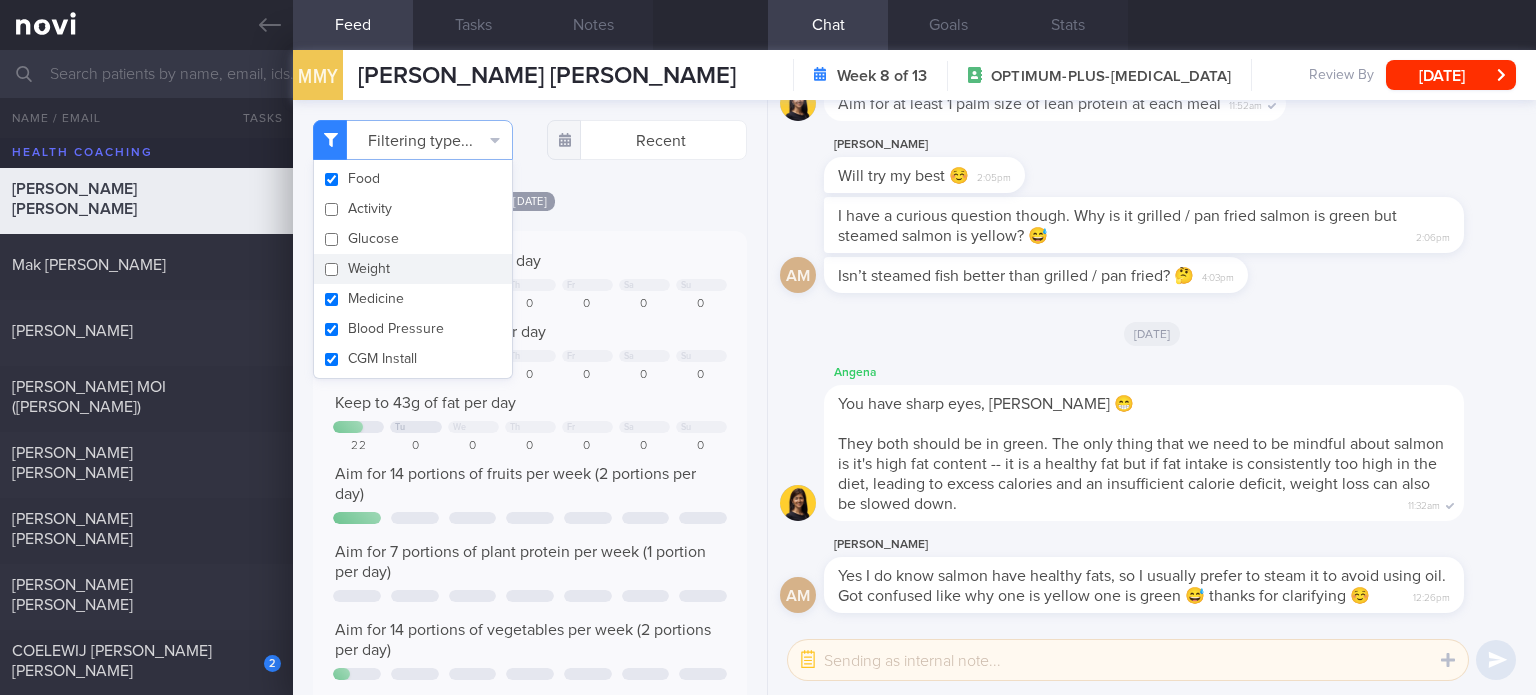 click on "Weight" at bounding box center [413, 269] 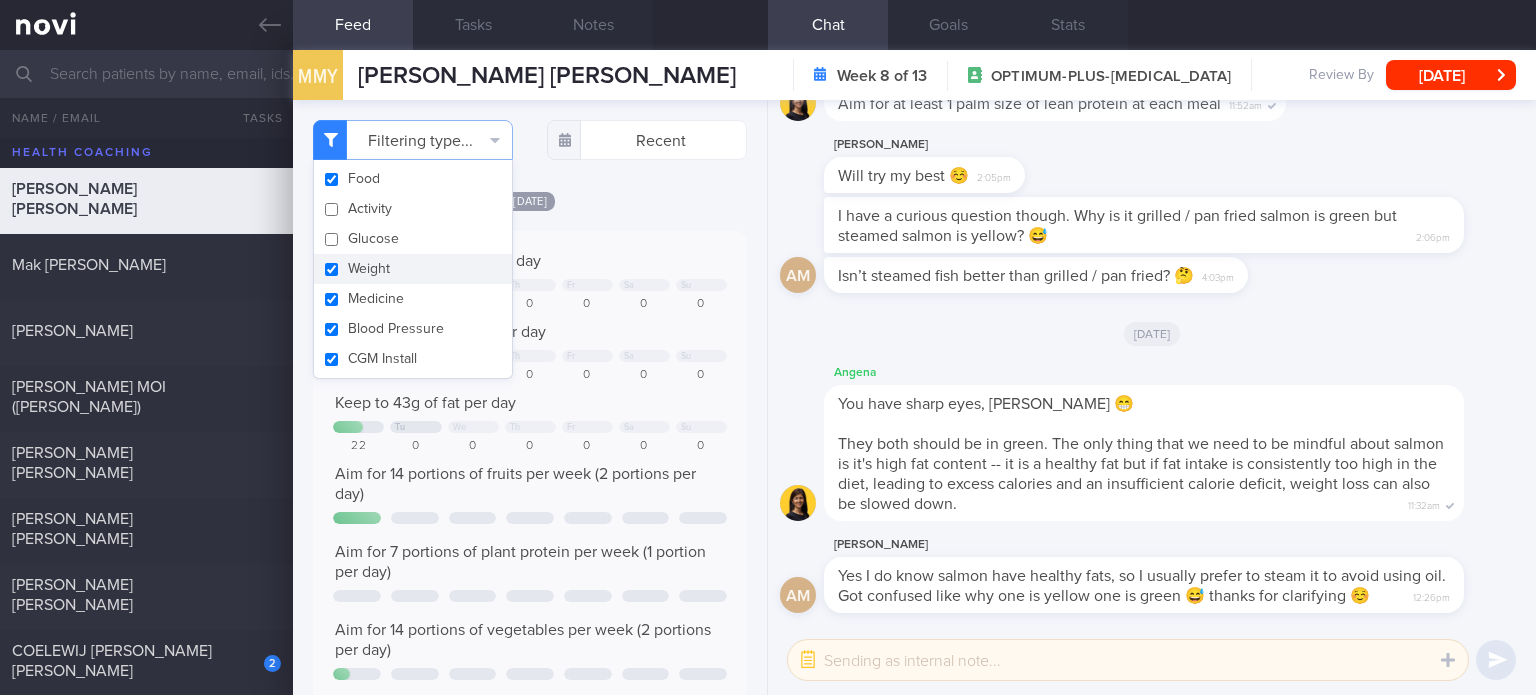 checkbox on "true" 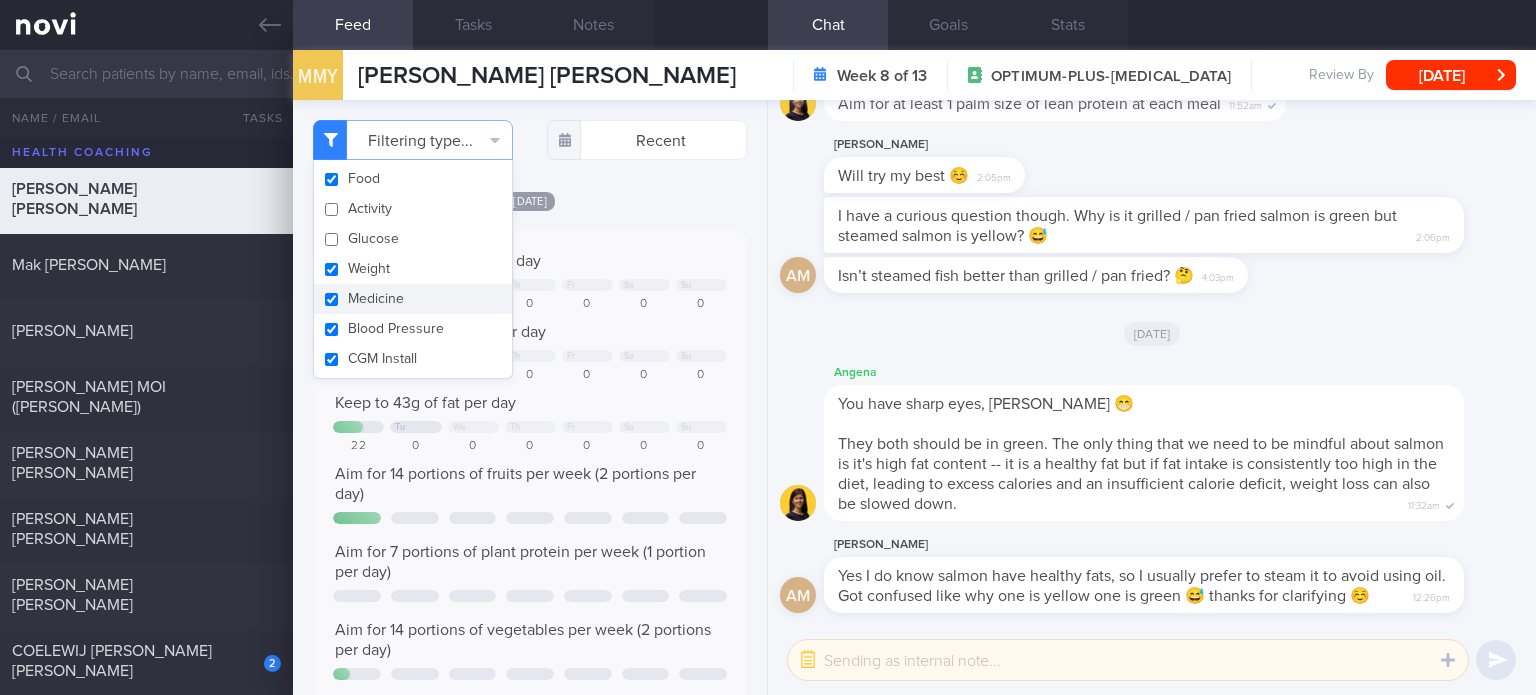 click on "Medicine" at bounding box center [413, 299] 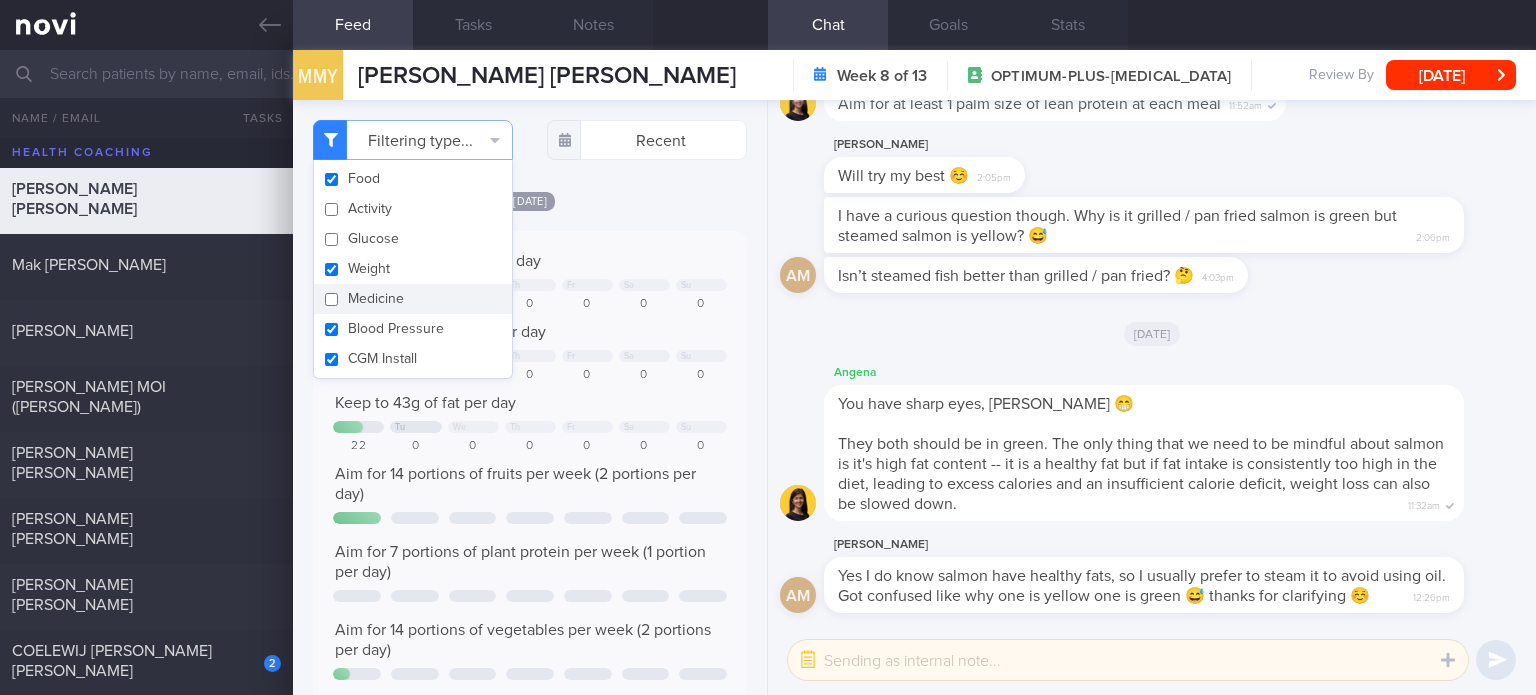 checkbox on "false" 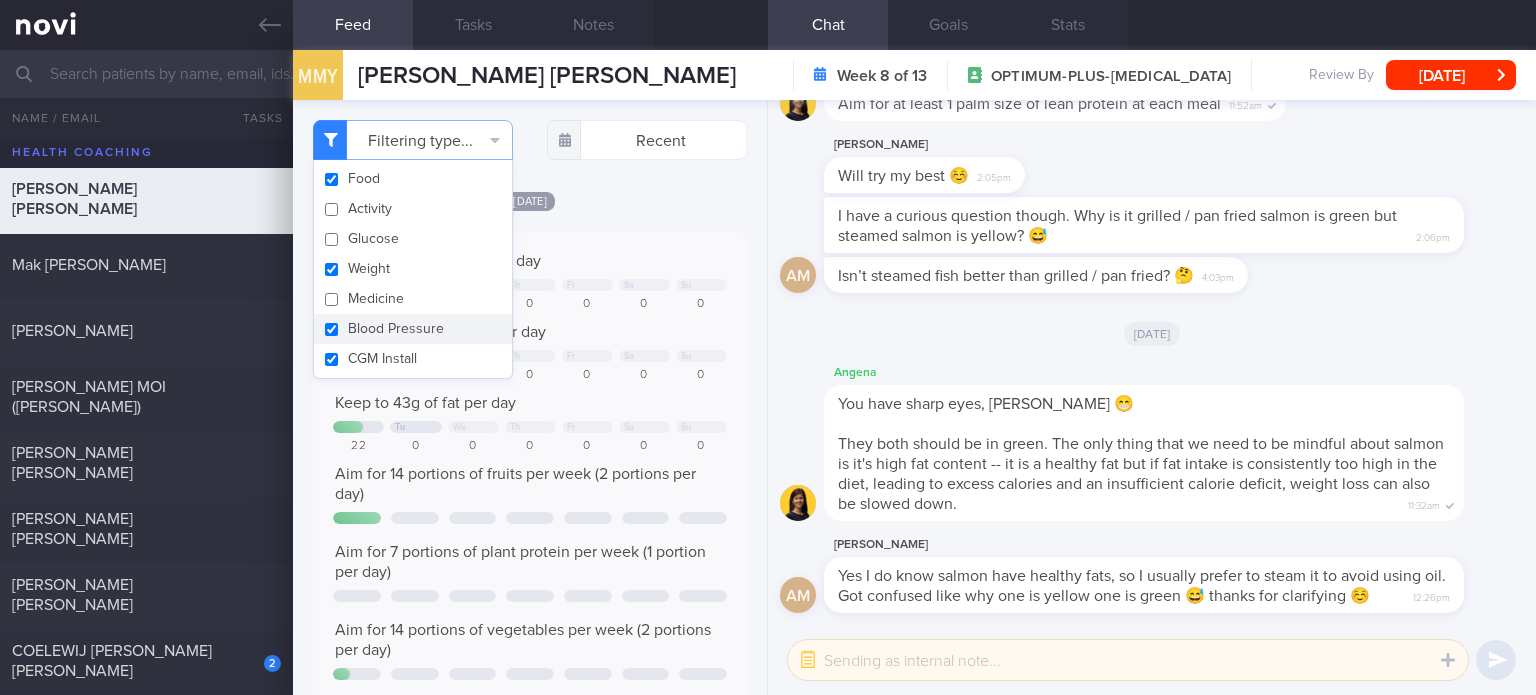 click on "Blood Pressure" at bounding box center (413, 329) 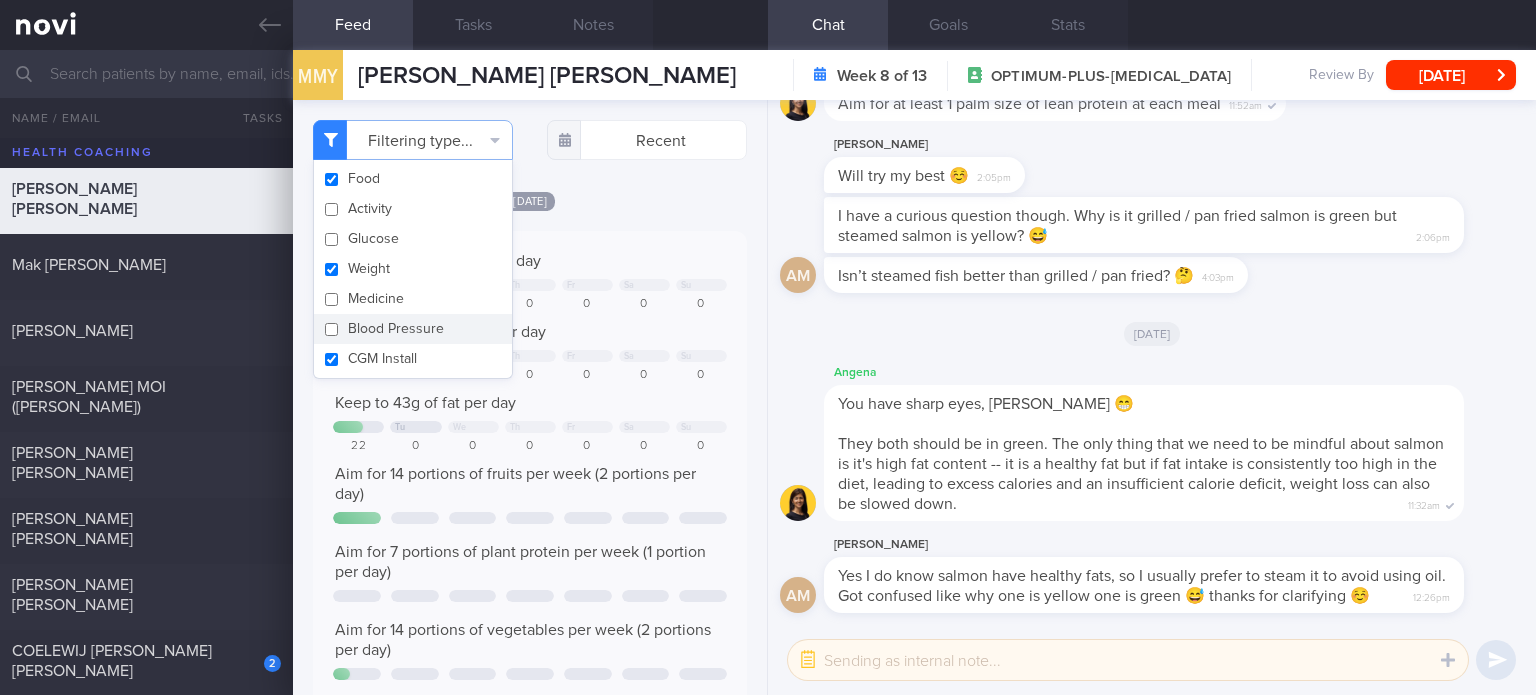 click on "Blood Pressure" at bounding box center (413, 329) 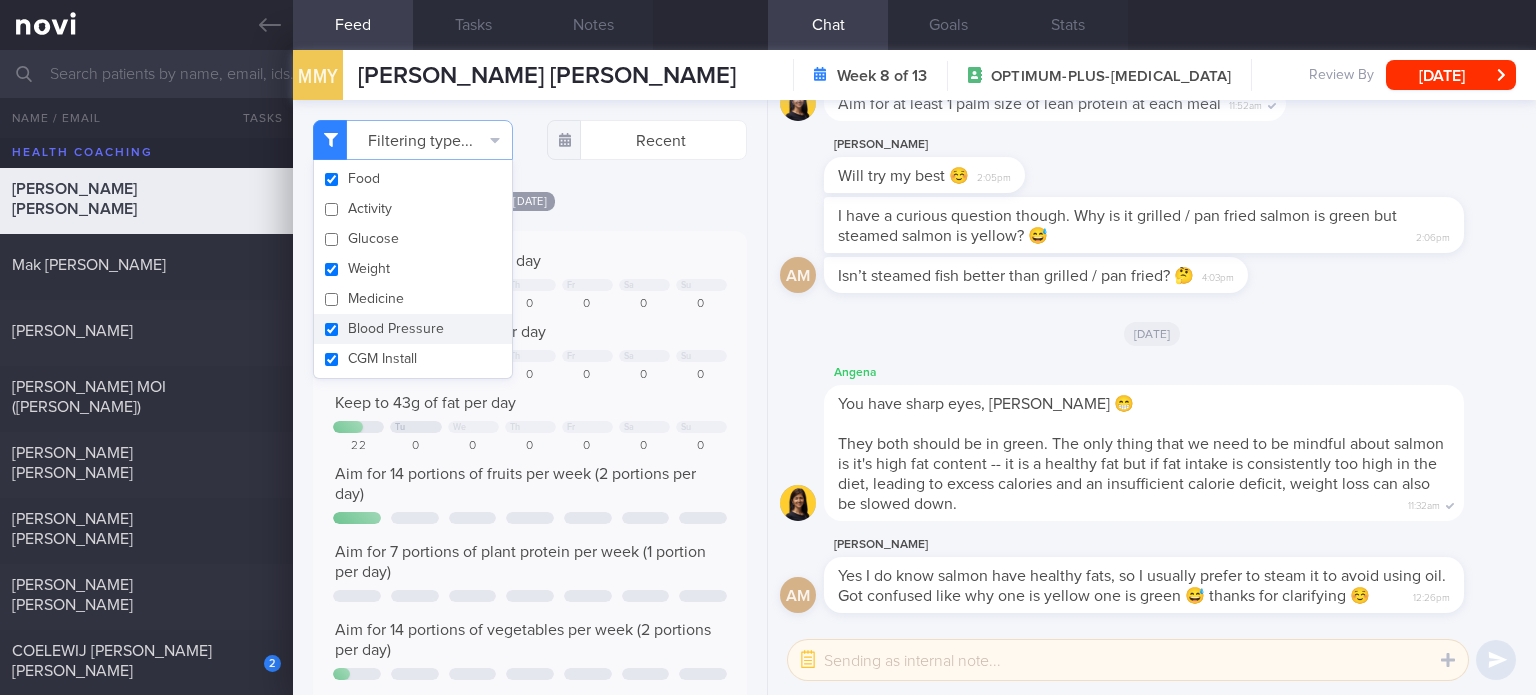 checkbox on "true" 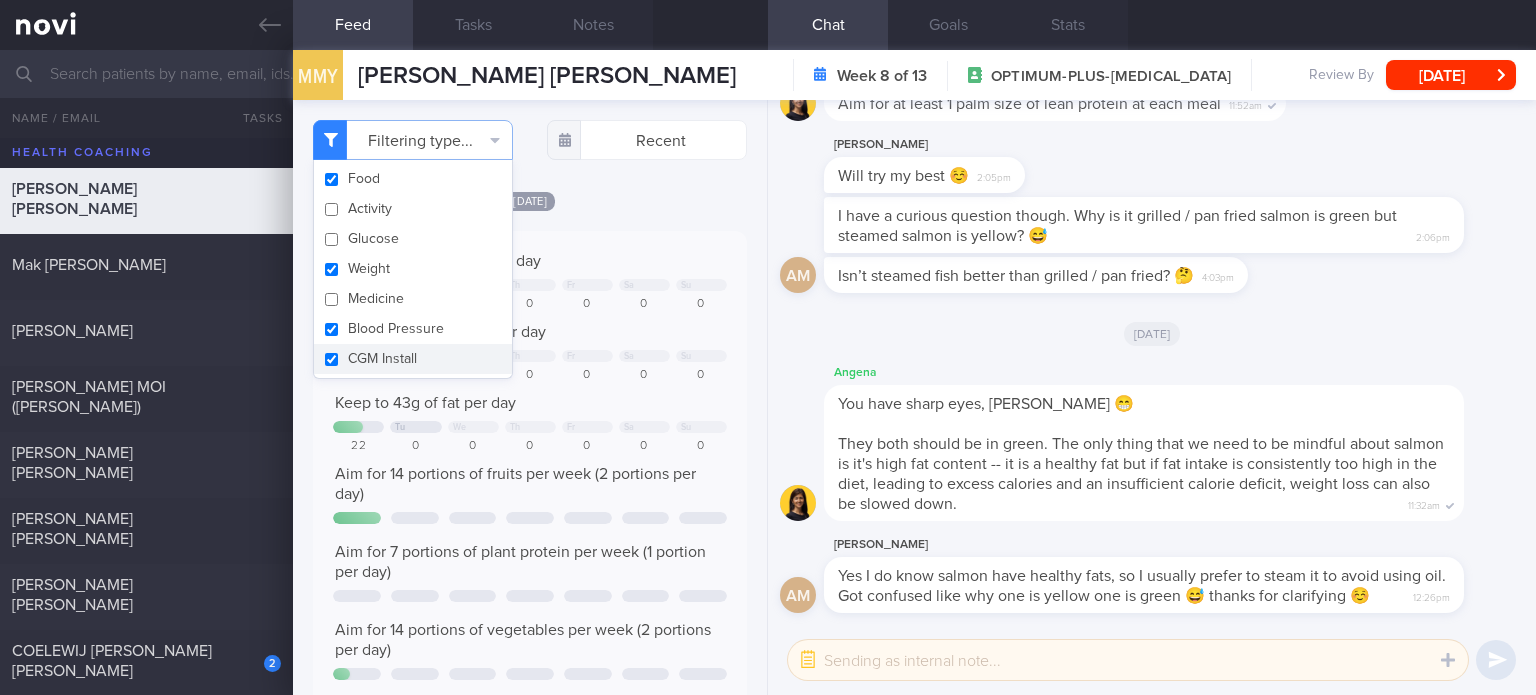 click on "CGM Install" at bounding box center [413, 359] 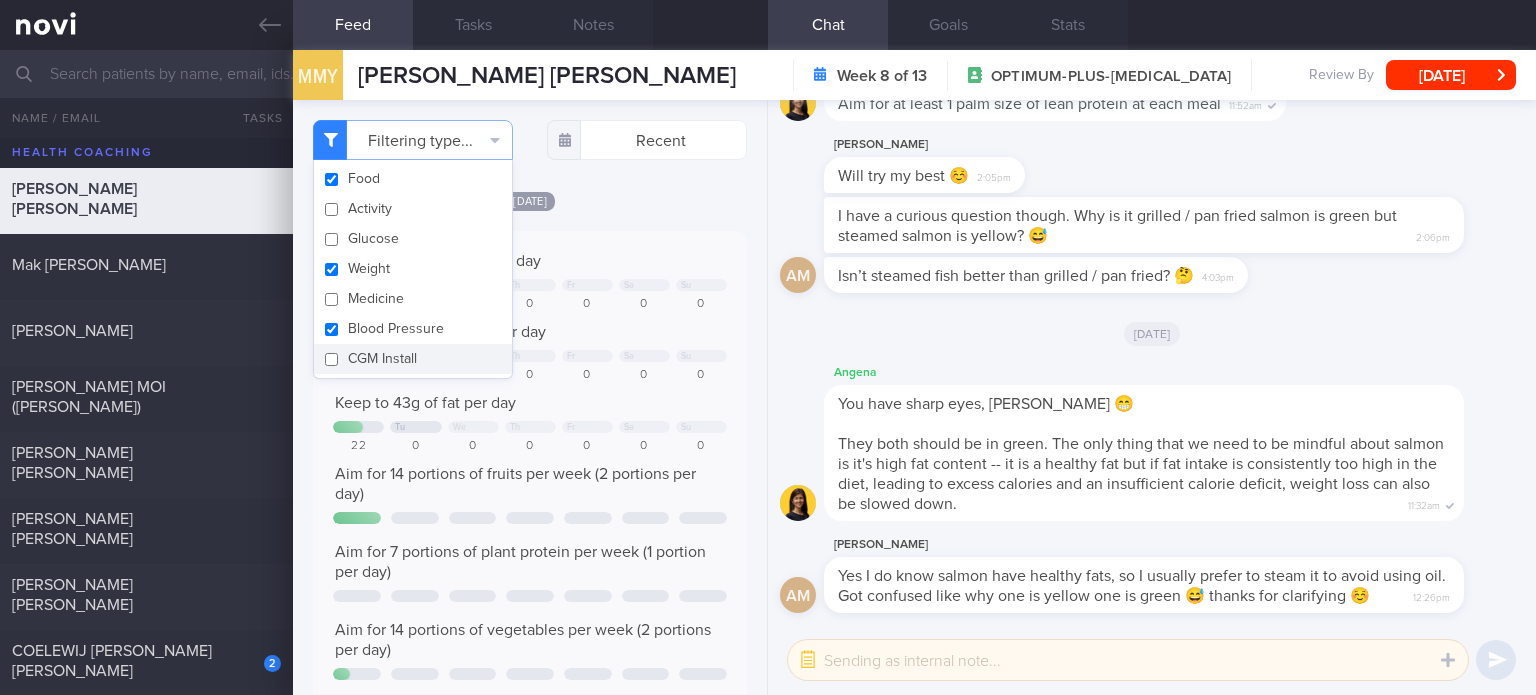 checkbox on "false" 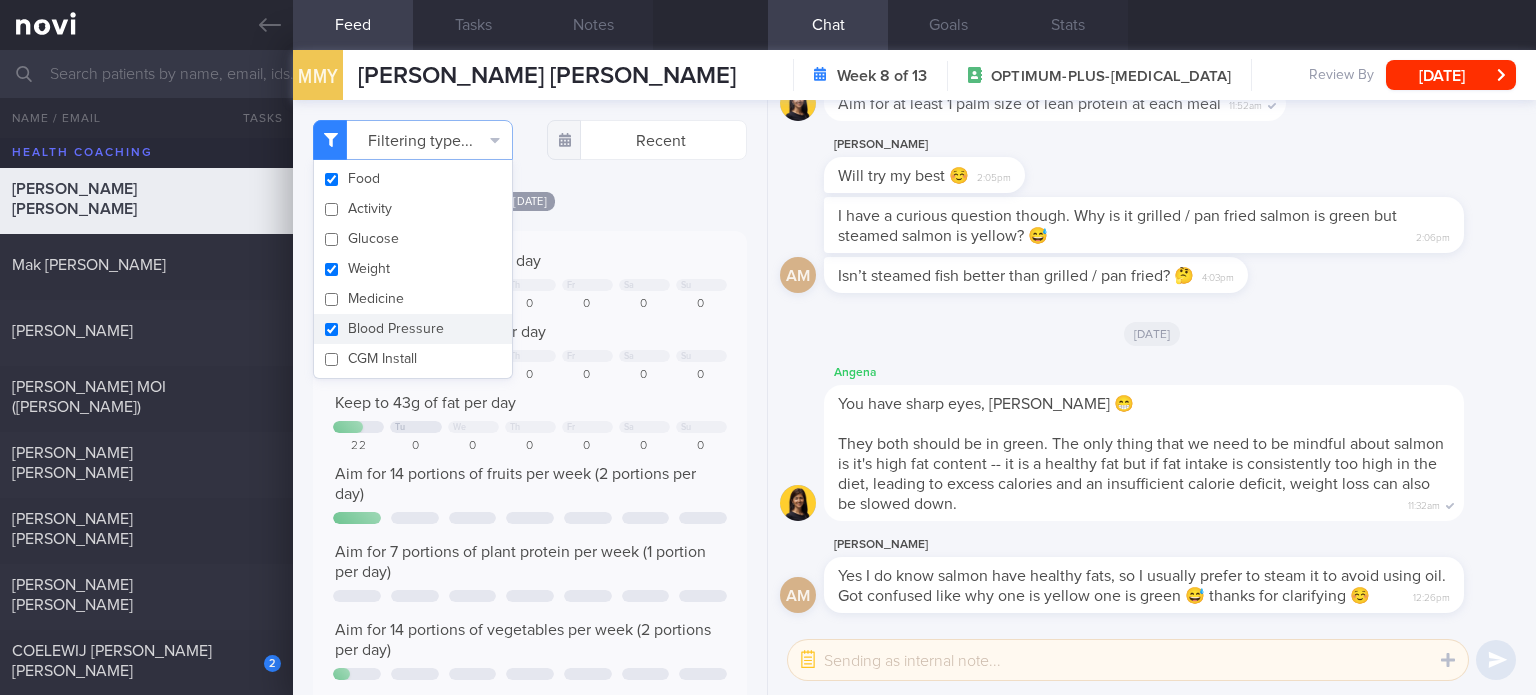 click on "Blood Pressure" at bounding box center [413, 329] 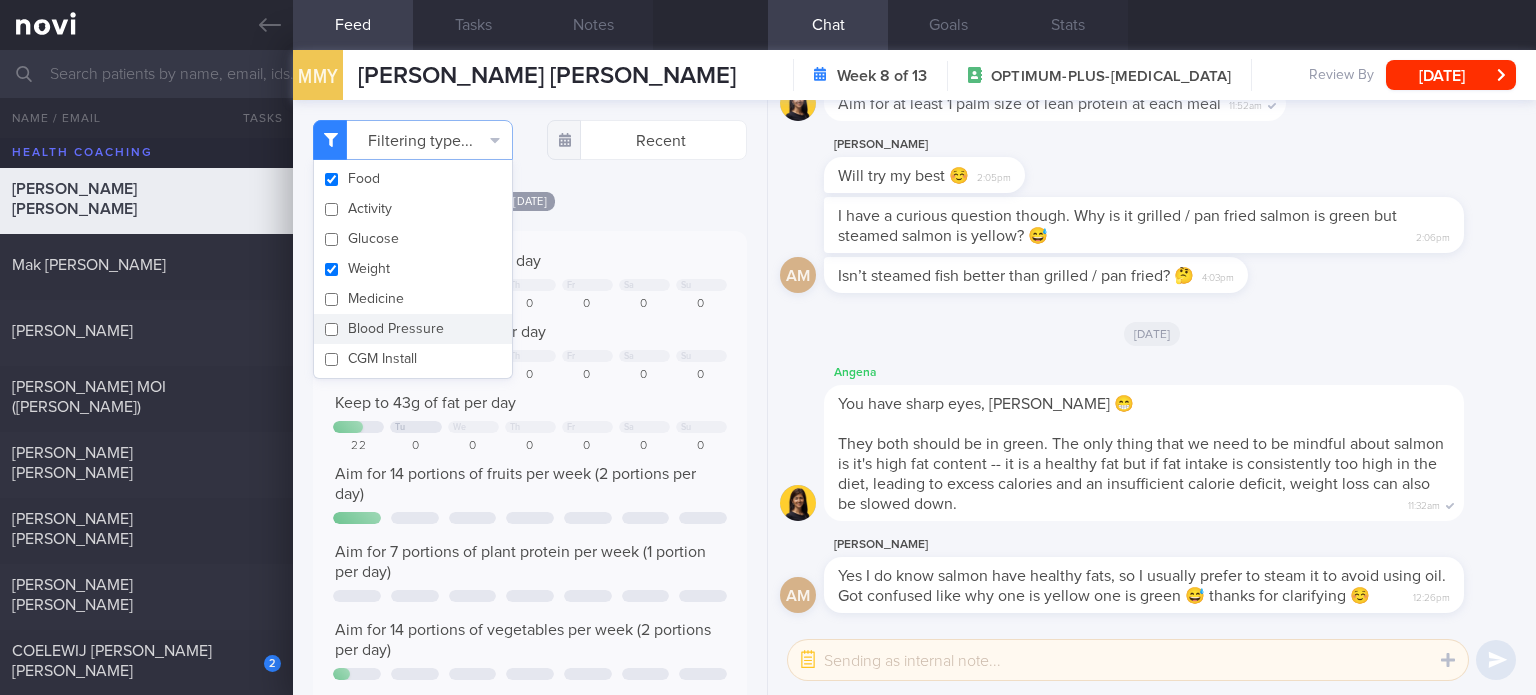 checkbox on "false" 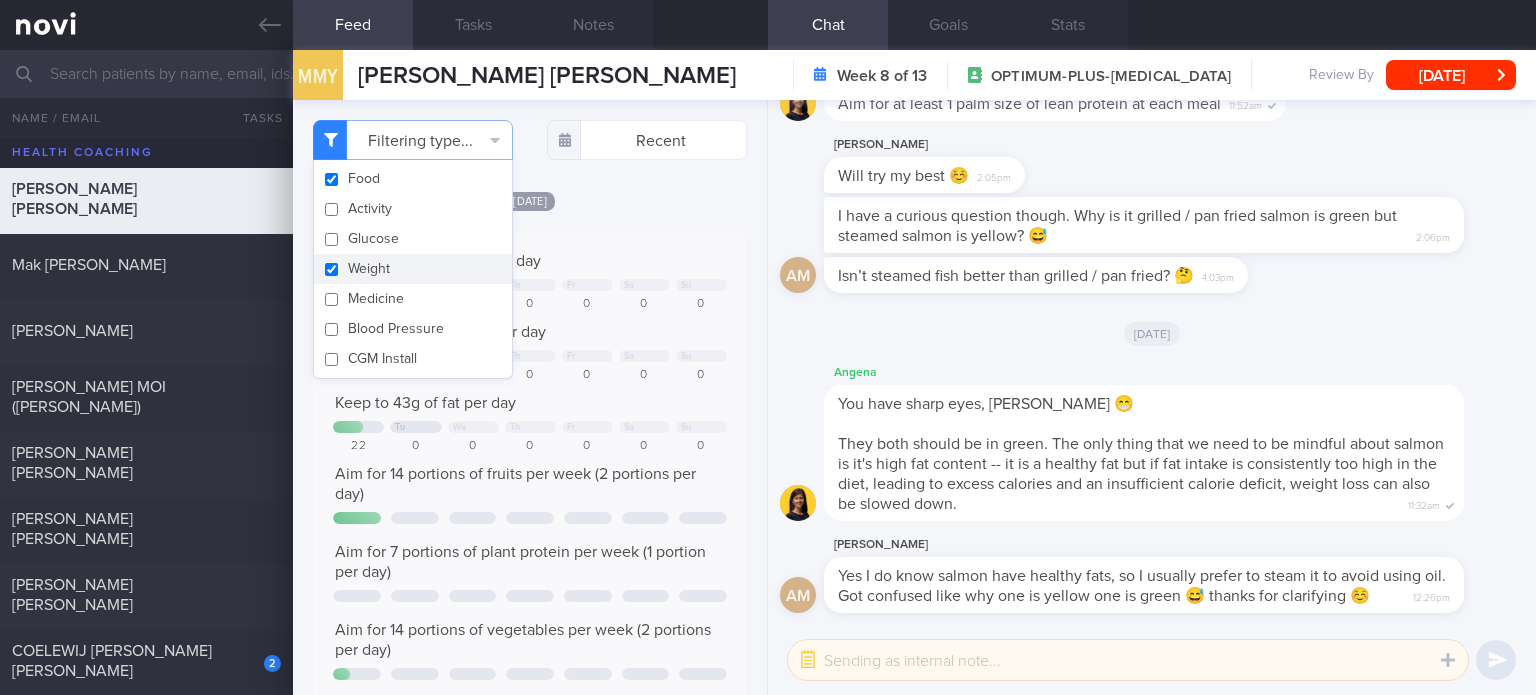 click on "Weight" at bounding box center [413, 269] 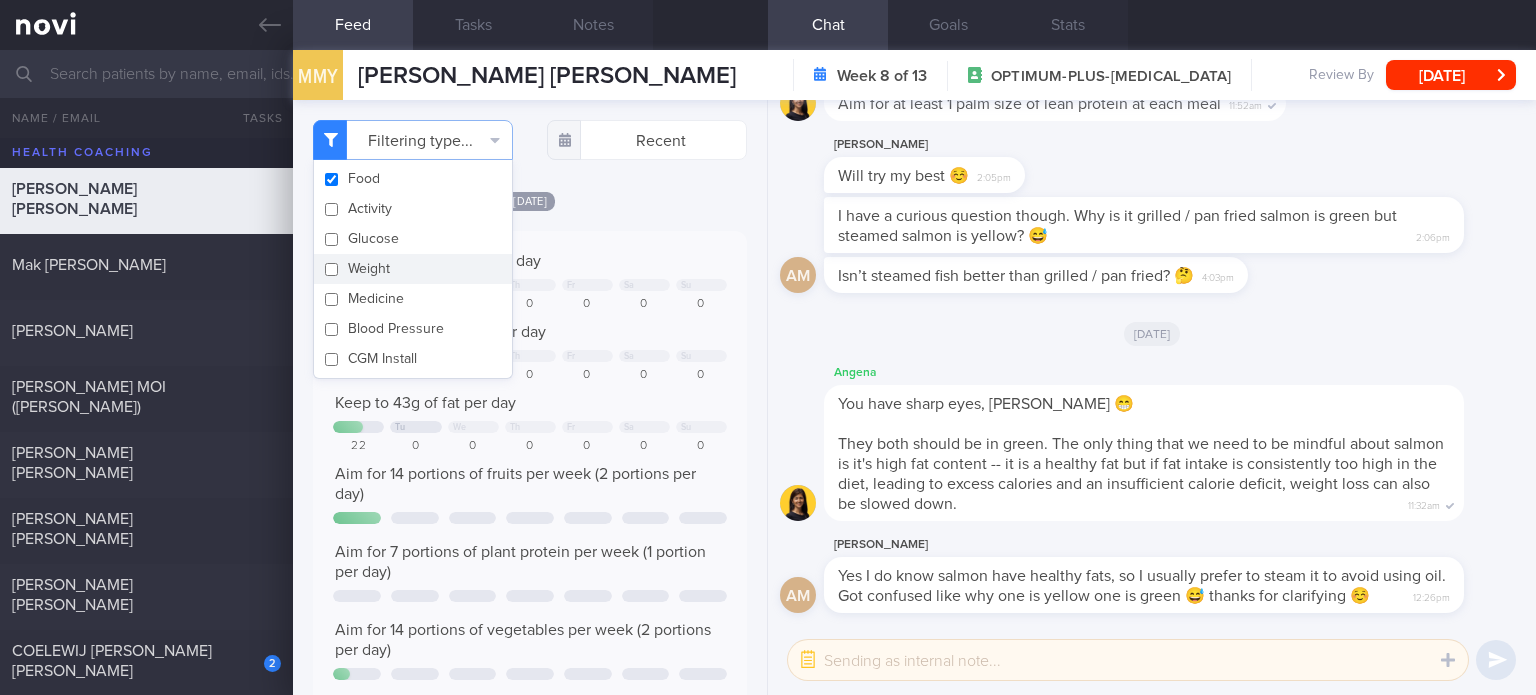 checkbox on "false" 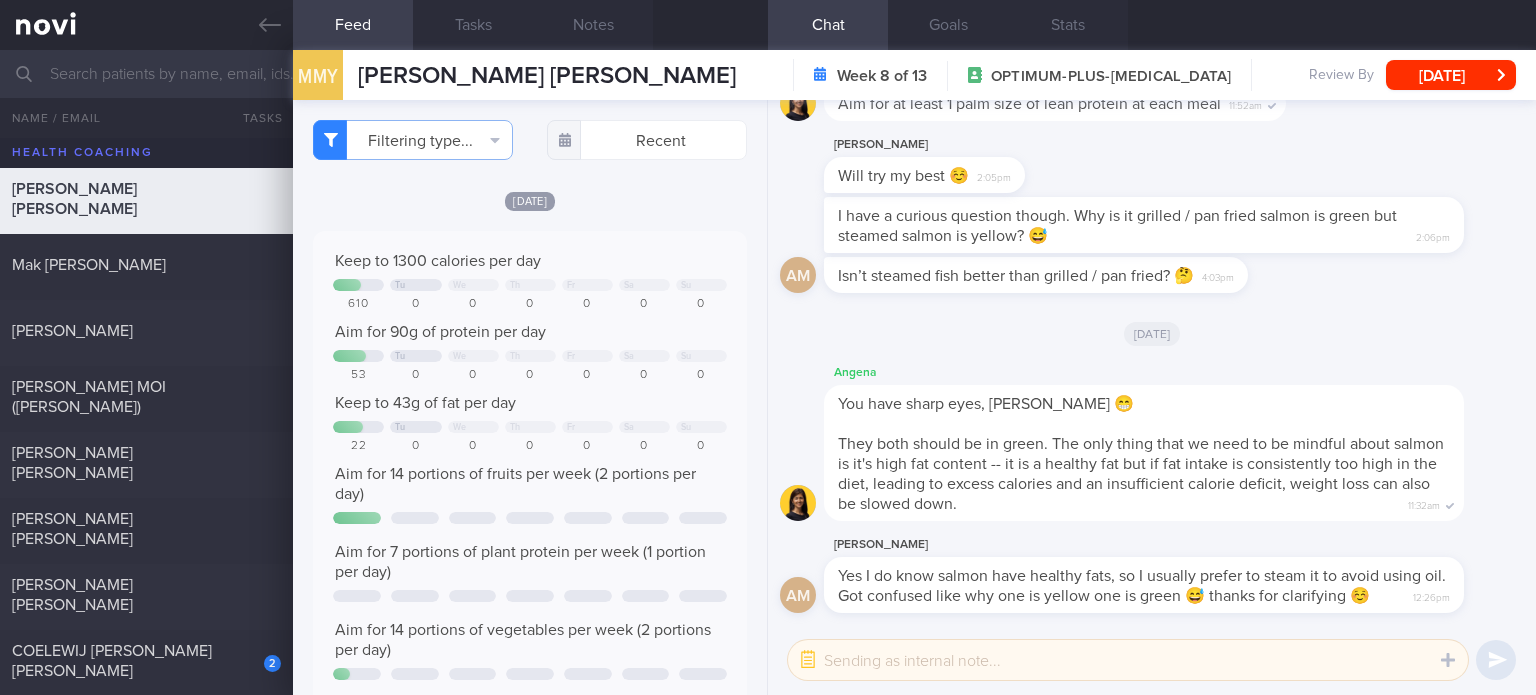 click on "[DATE]
Keep to 1300 calories per day
Tu
We
Th
Fr
Sa
Su
610
0
0
0
0
0
0
Aim for 90g of protein per day
Tu
We" 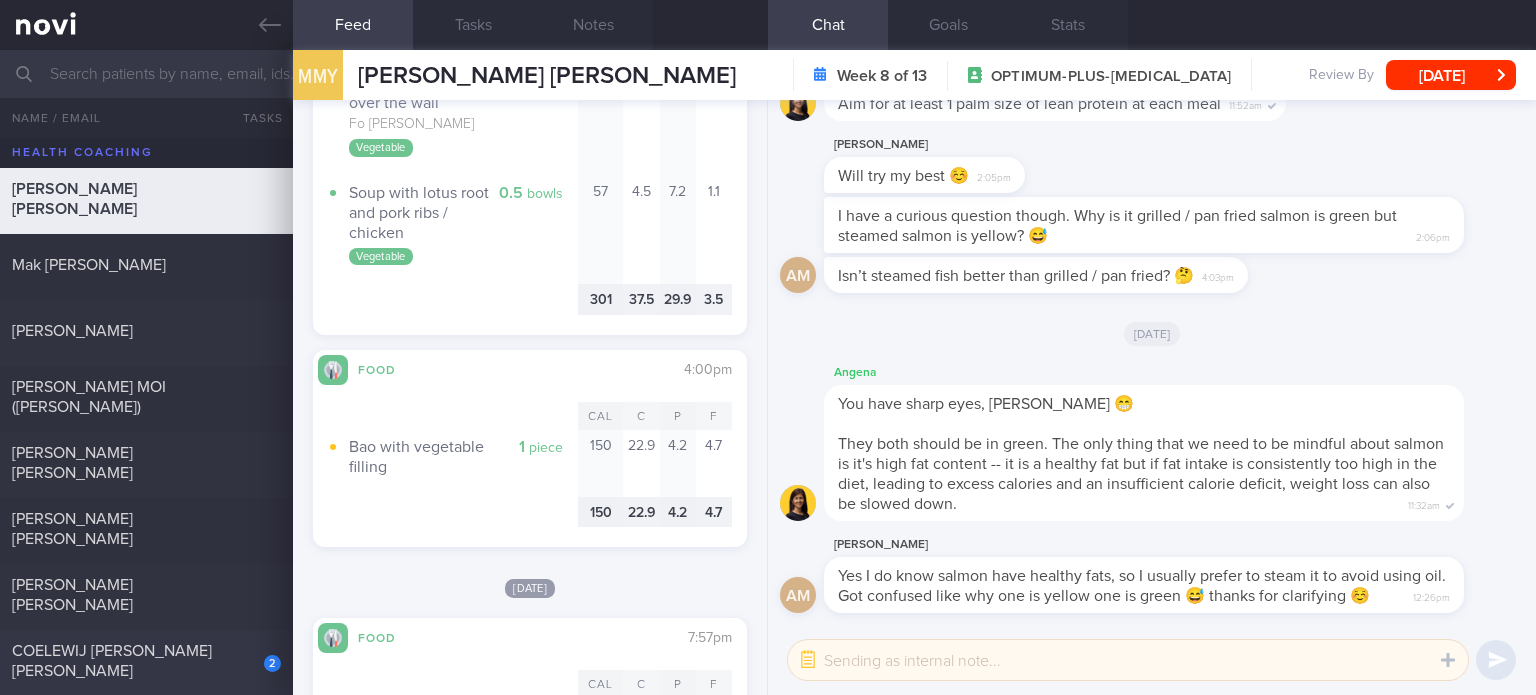 click on "COELEWIJ [PERSON_NAME] [PERSON_NAME]" at bounding box center [144, 661] 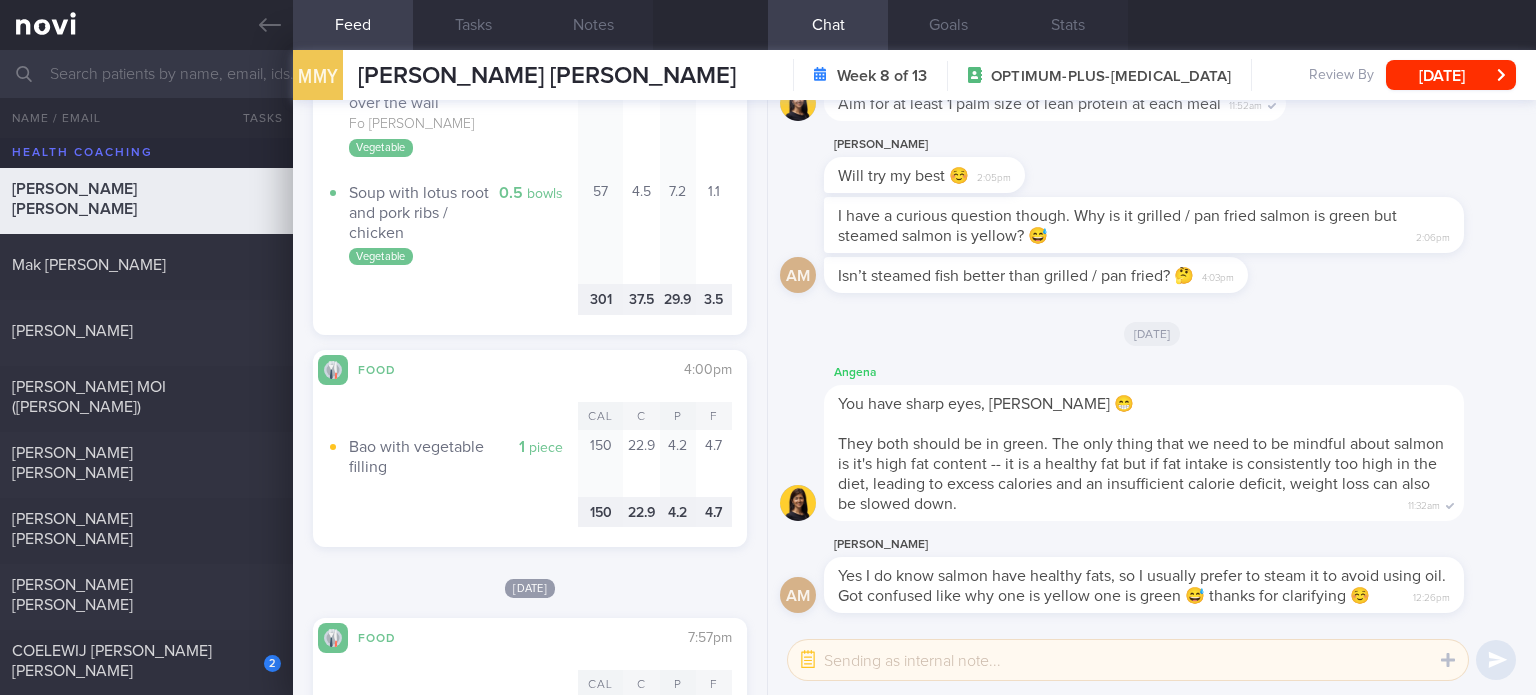 checkbox on "true" 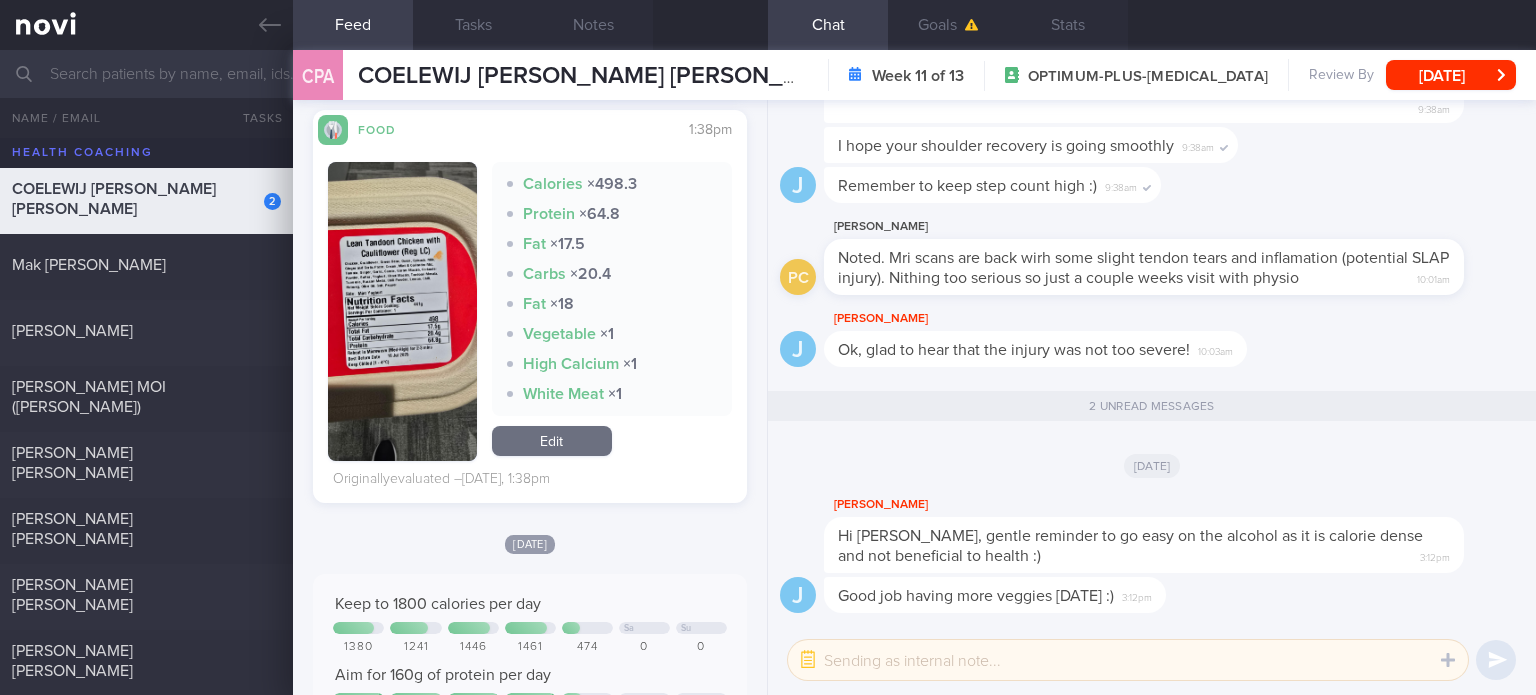 scroll, scrollTop: 623, scrollLeft: 0, axis: vertical 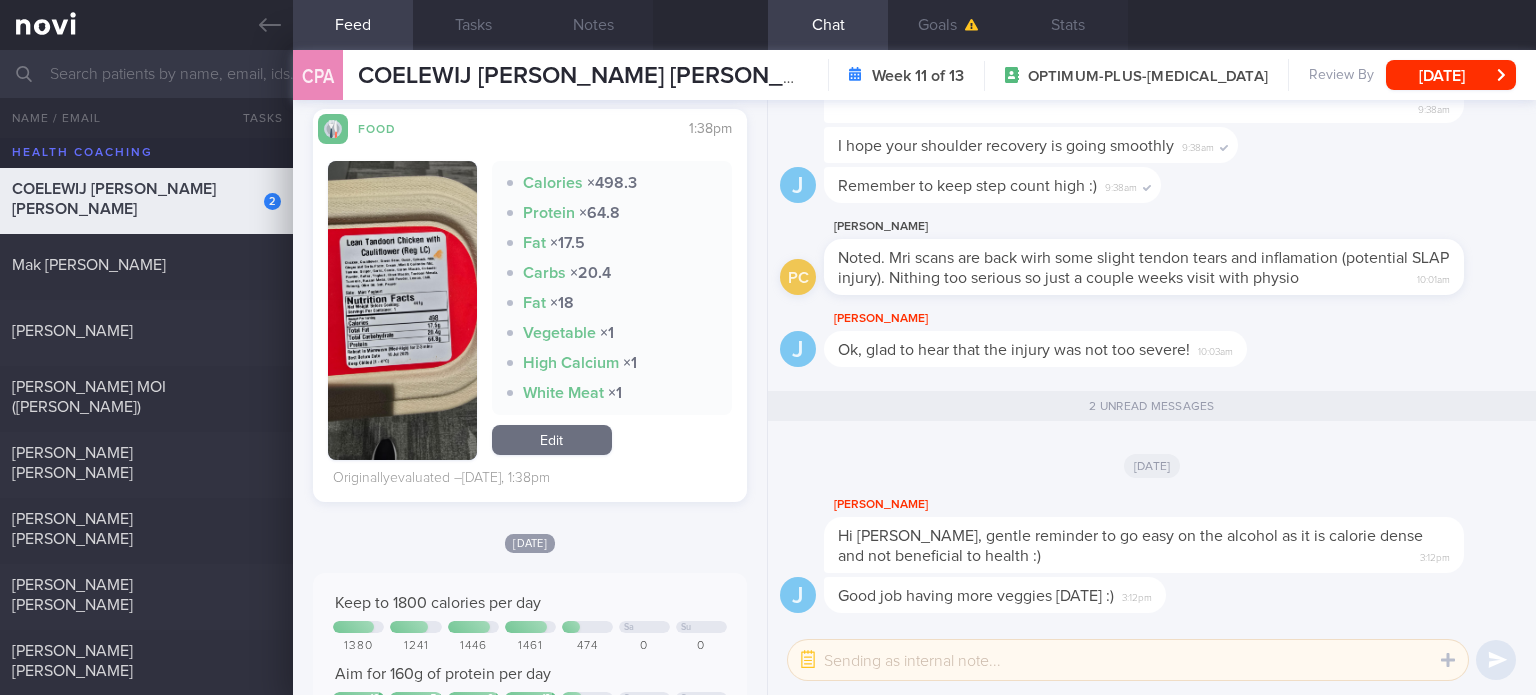 click on "Edit" at bounding box center [552, 440] 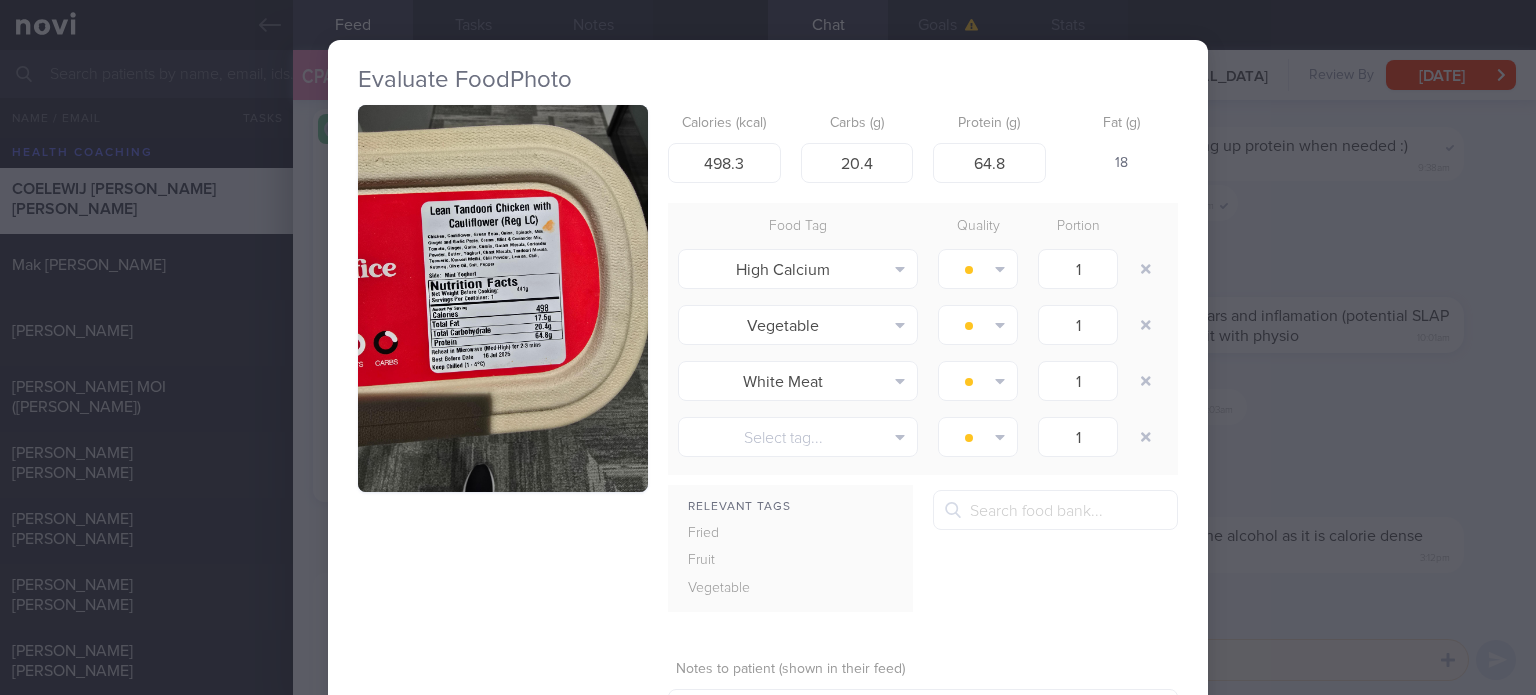 click at bounding box center (503, 298) 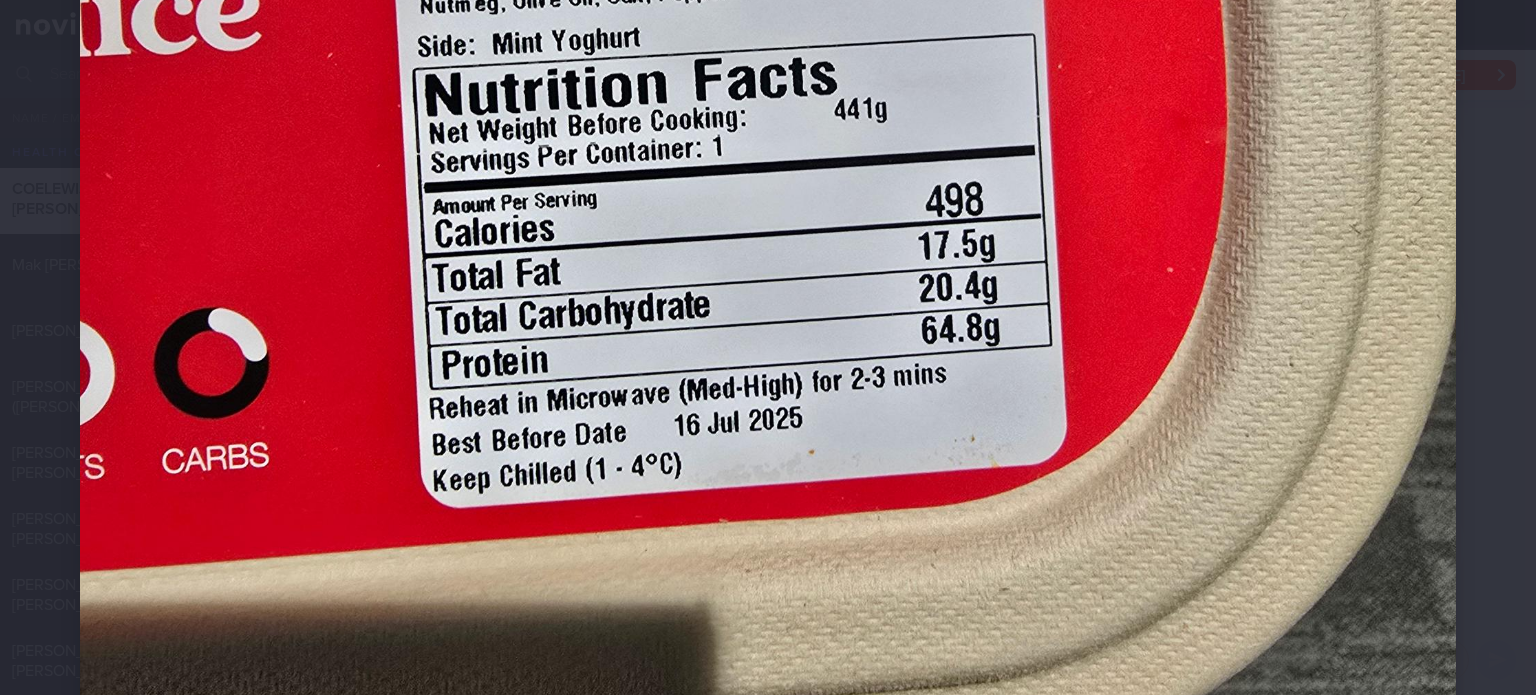 scroll, scrollTop: 842, scrollLeft: 0, axis: vertical 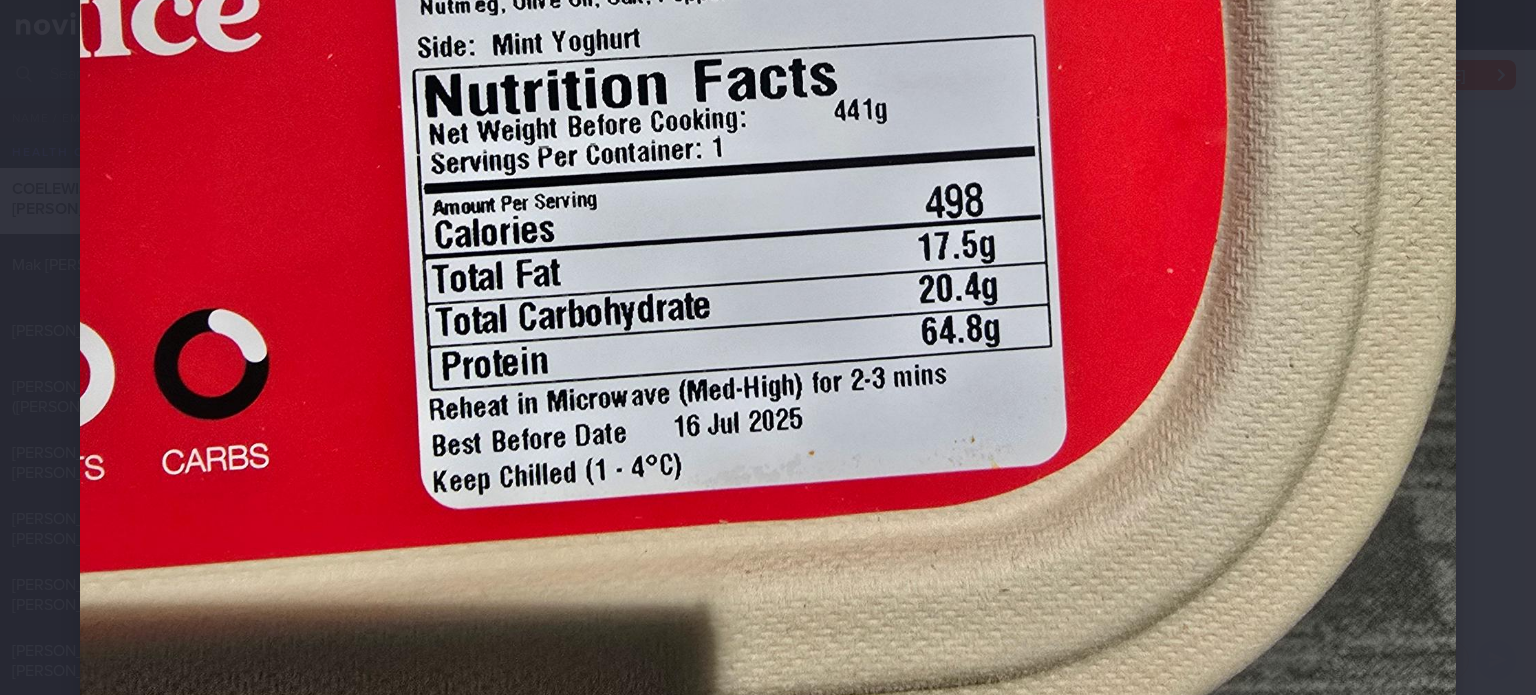 click at bounding box center (768, 155) 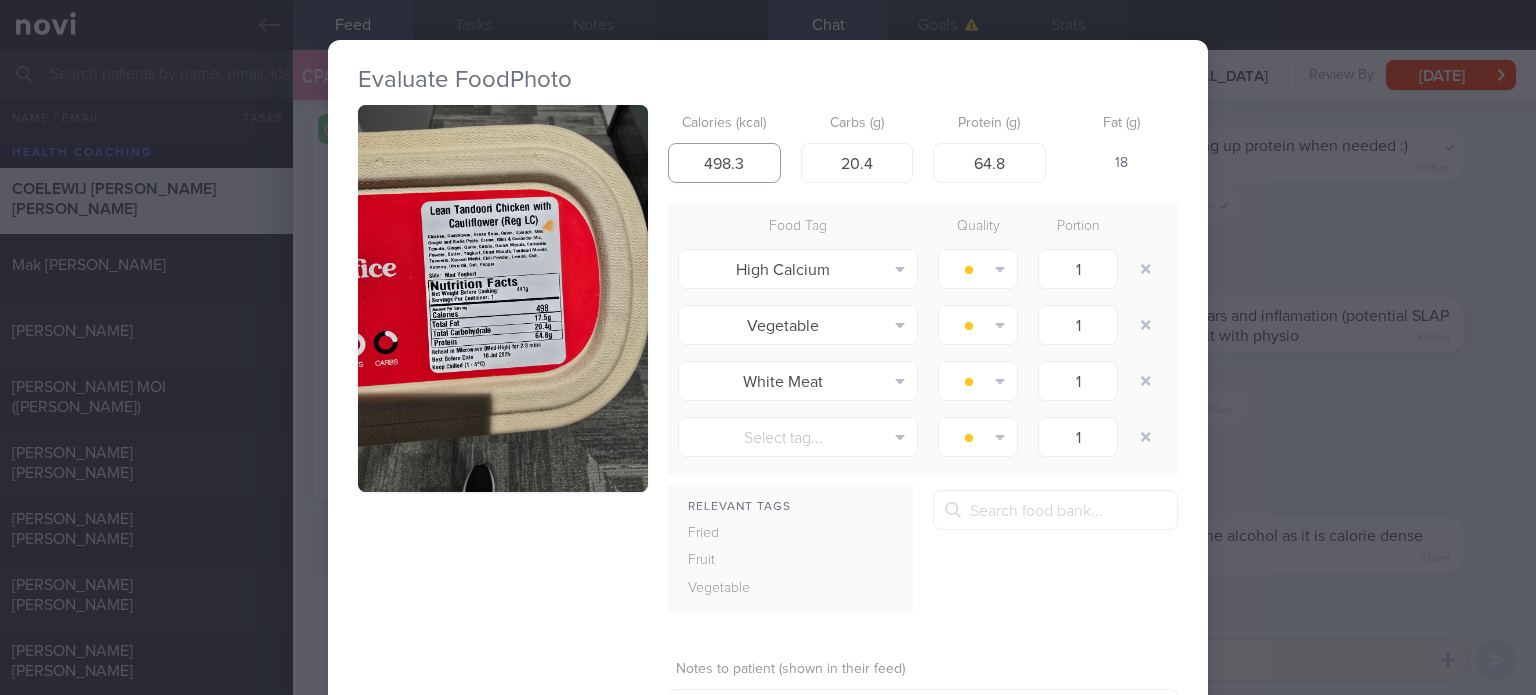 click on "498.3" at bounding box center [724, 163] 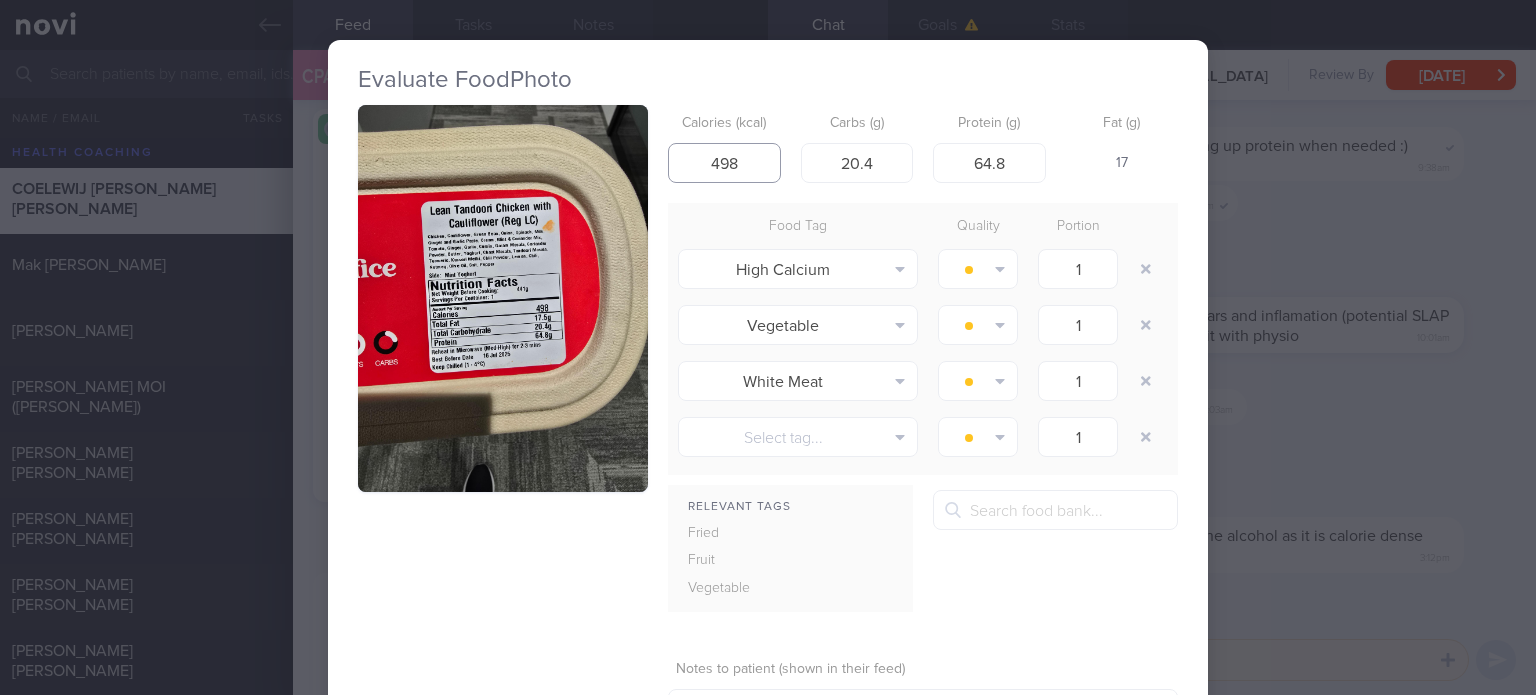 type on "498" 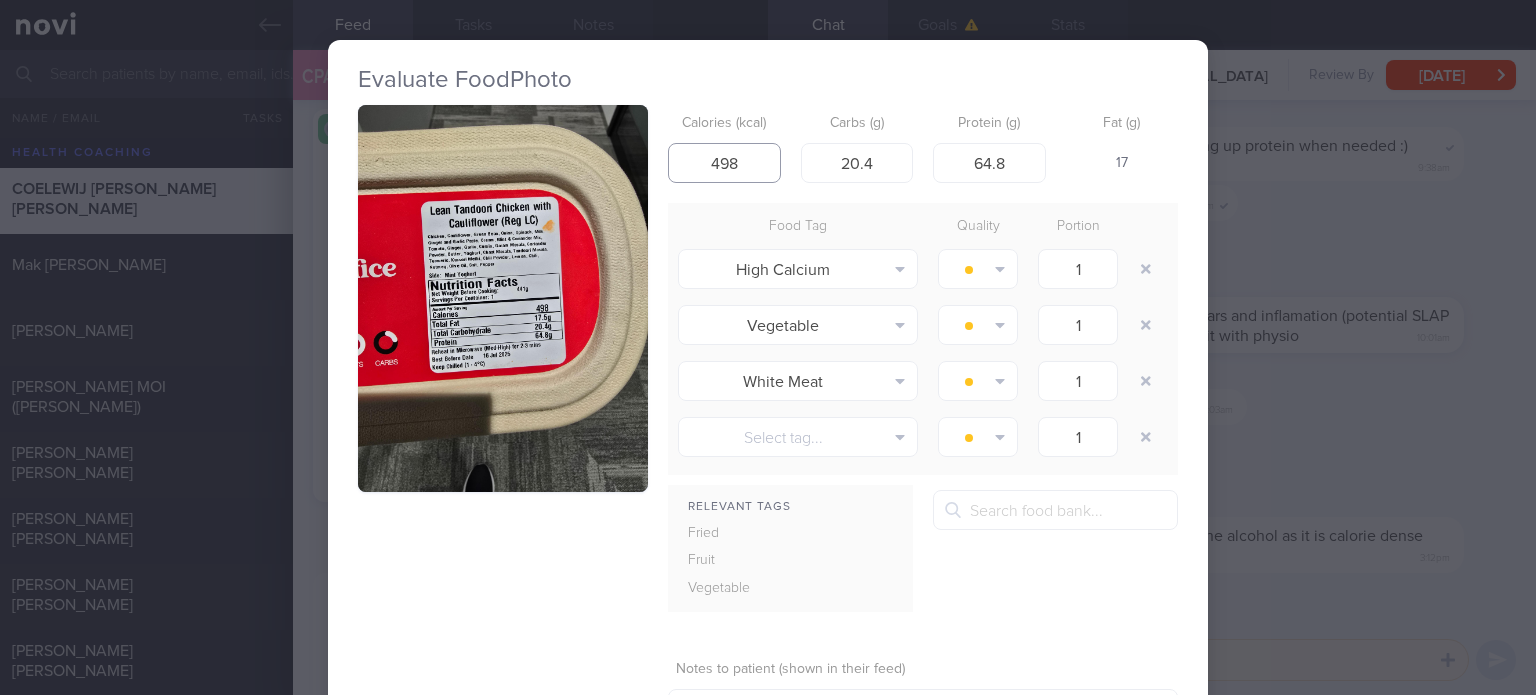 click on "Save &
Close" at bounding box center (1026, 775) 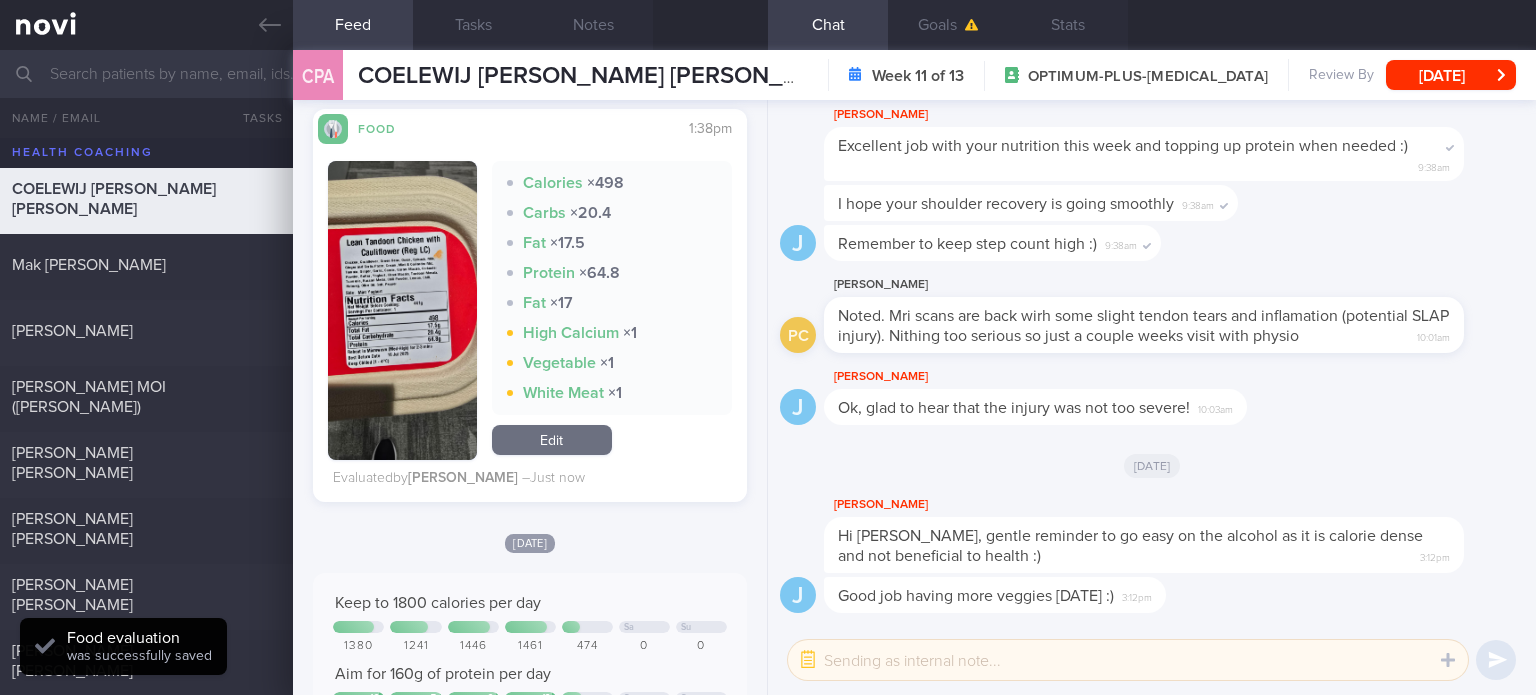 click on "Edit" at bounding box center (552, 440) 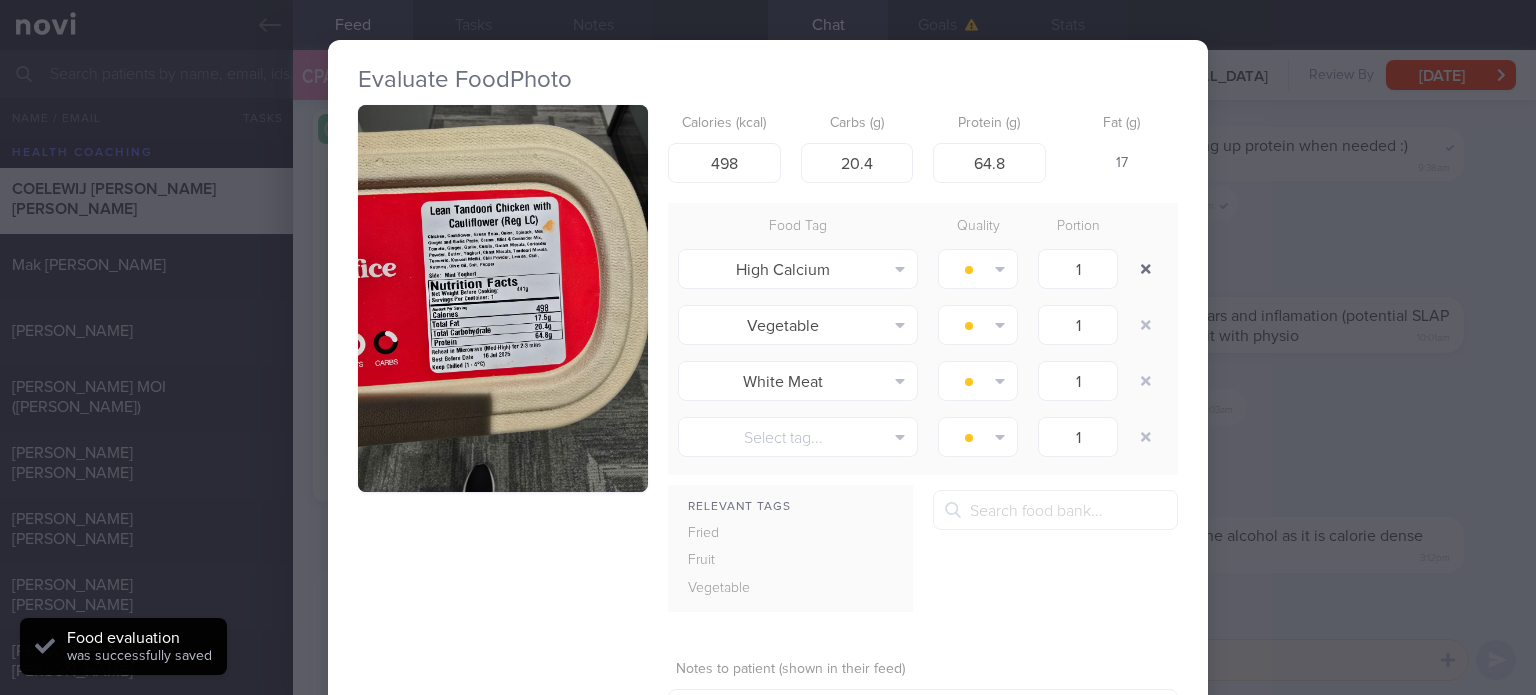 click at bounding box center (1146, 269) 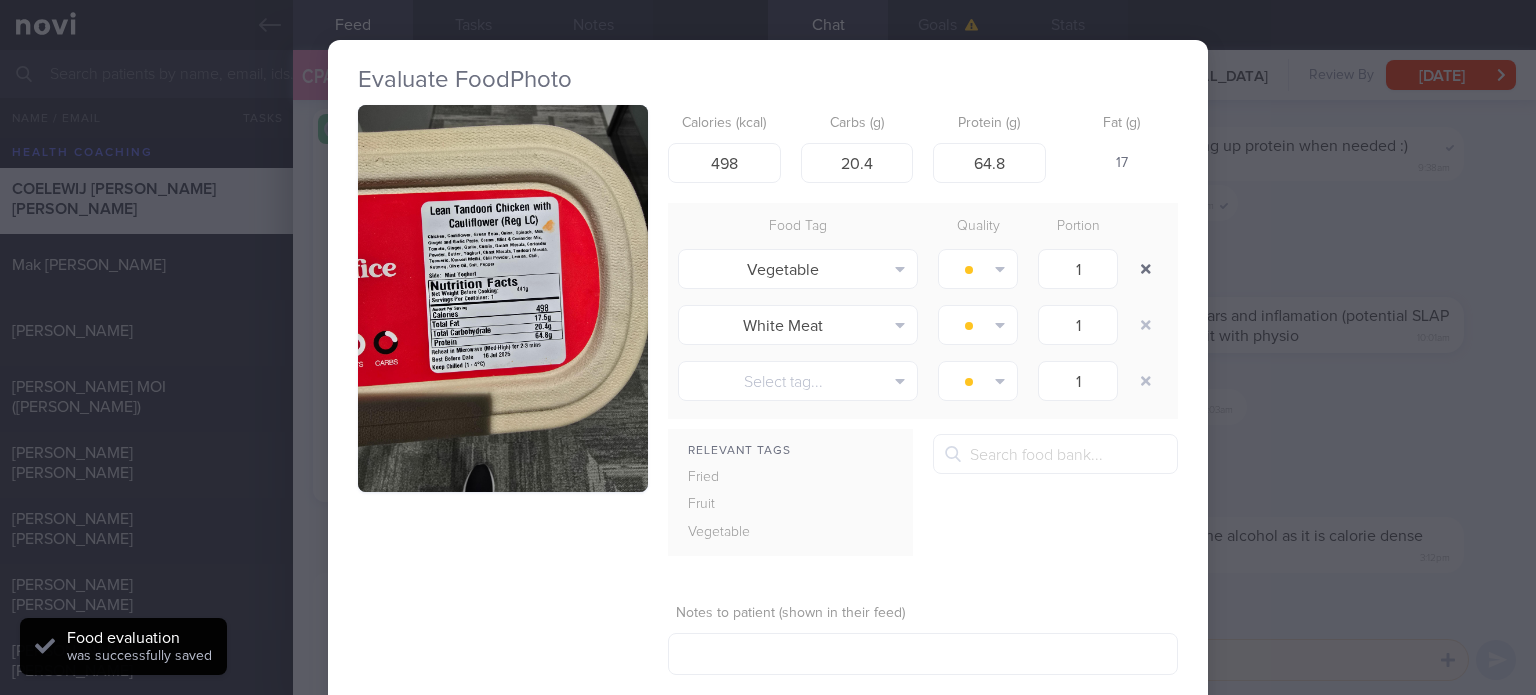 click at bounding box center [1146, 269] 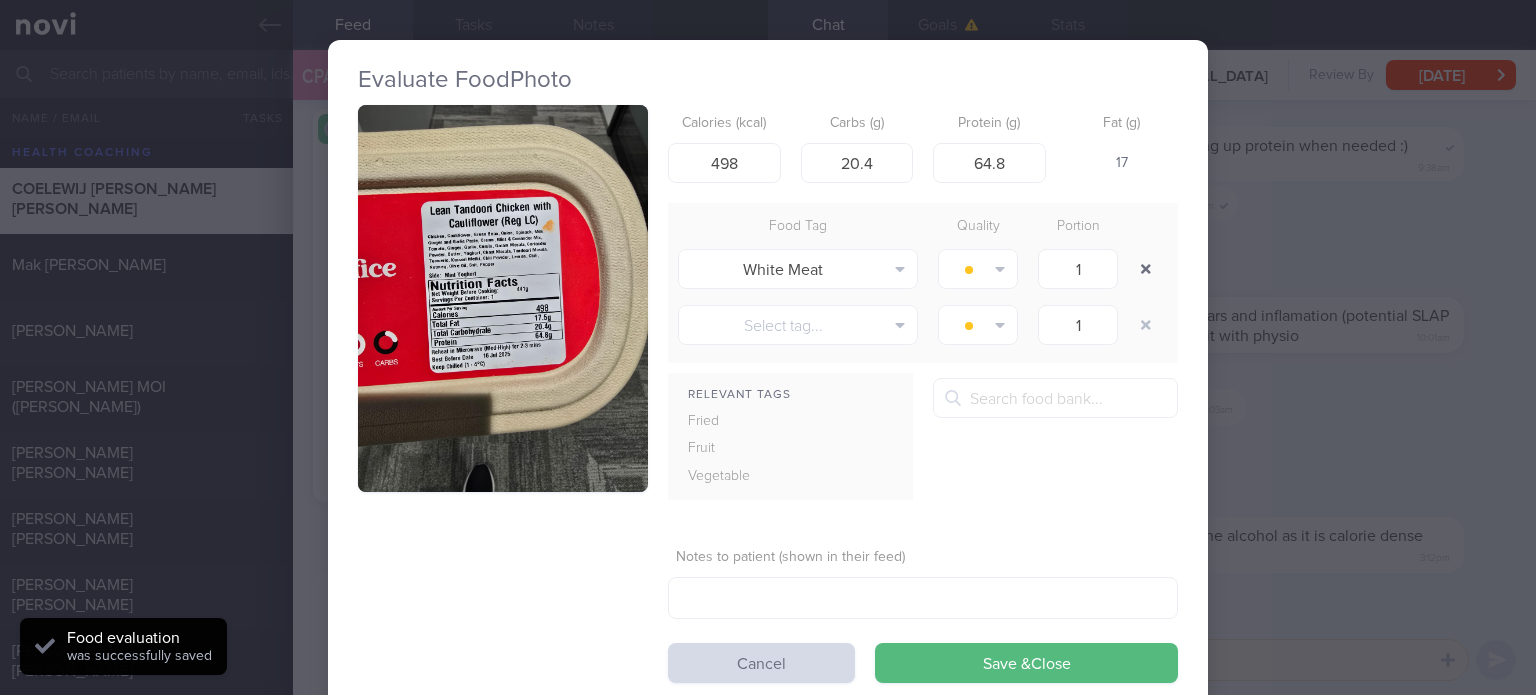 click at bounding box center (1146, 269) 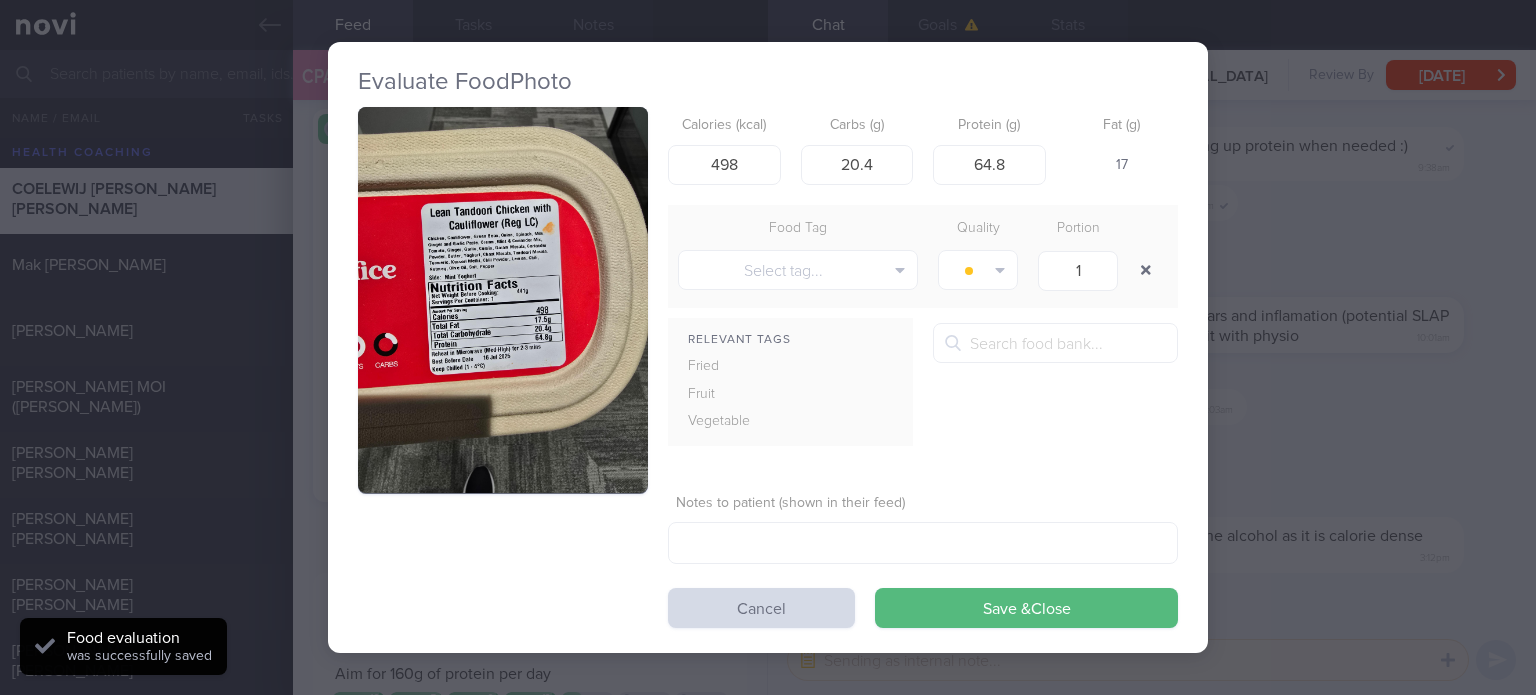 click at bounding box center [1146, 270] 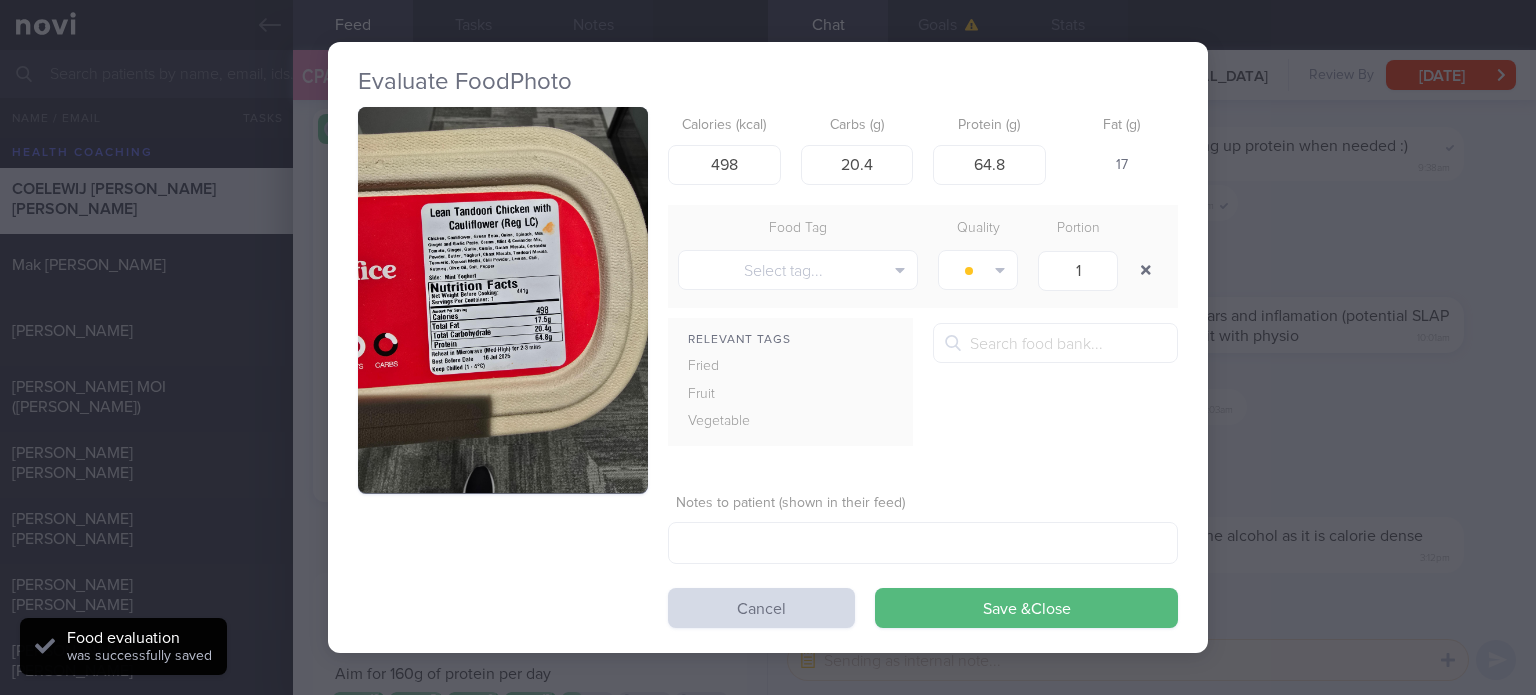 type 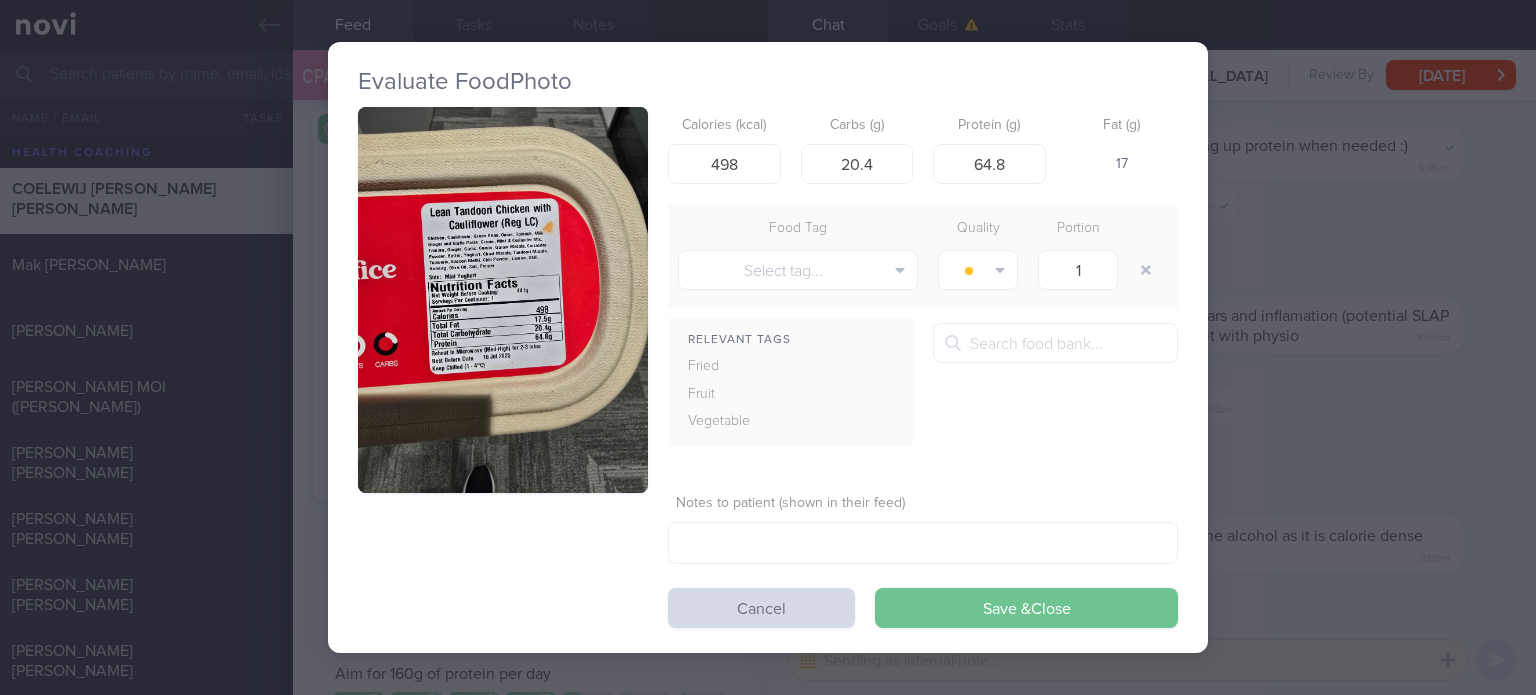 click on "Save &
Close" at bounding box center (1026, 608) 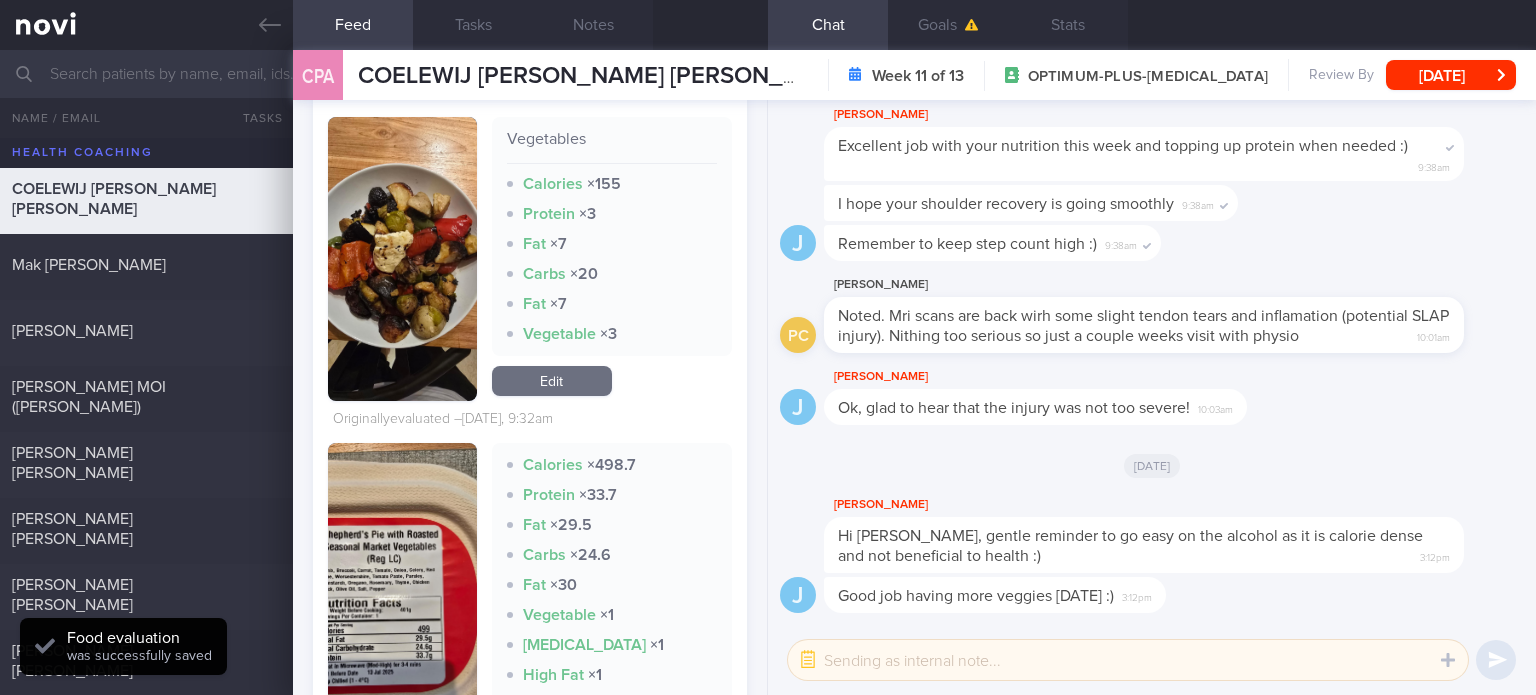 scroll, scrollTop: 1743, scrollLeft: 0, axis: vertical 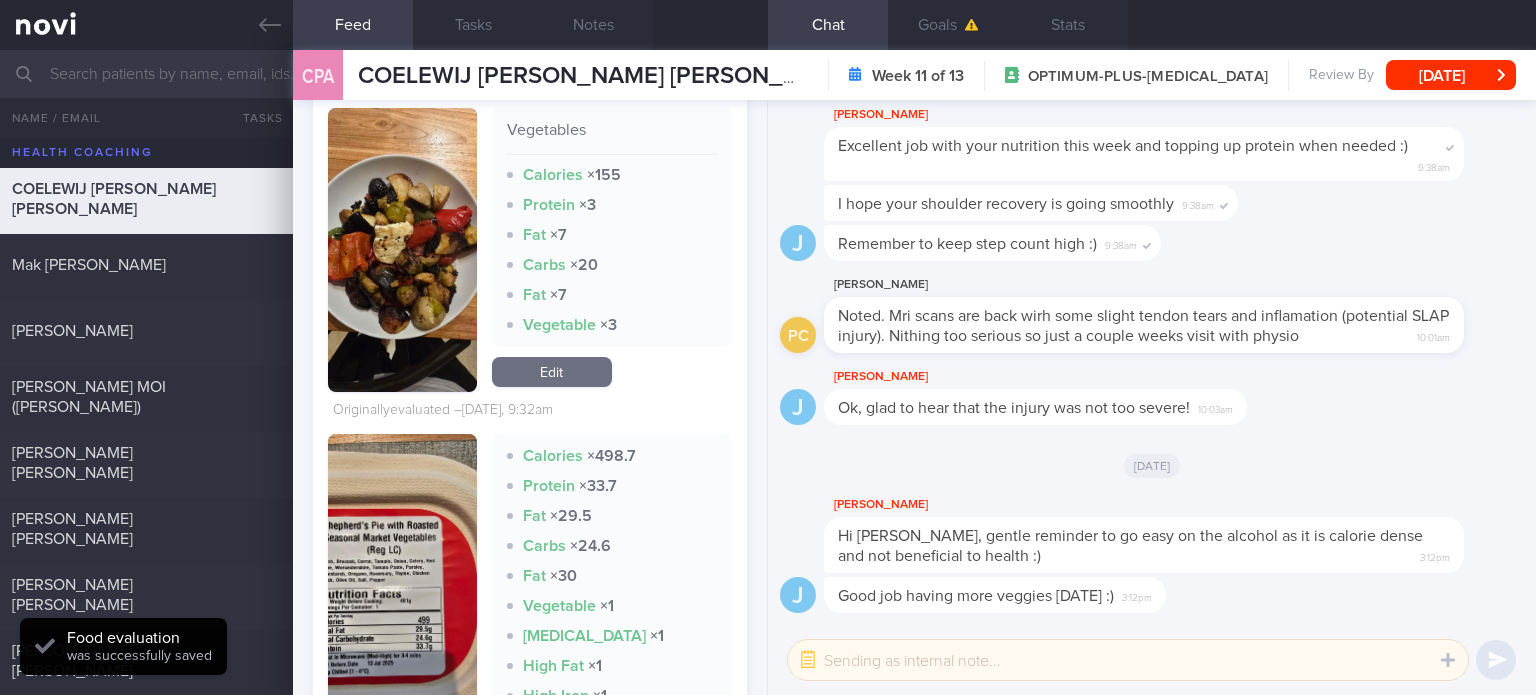 click on "Edit" at bounding box center [552, 372] 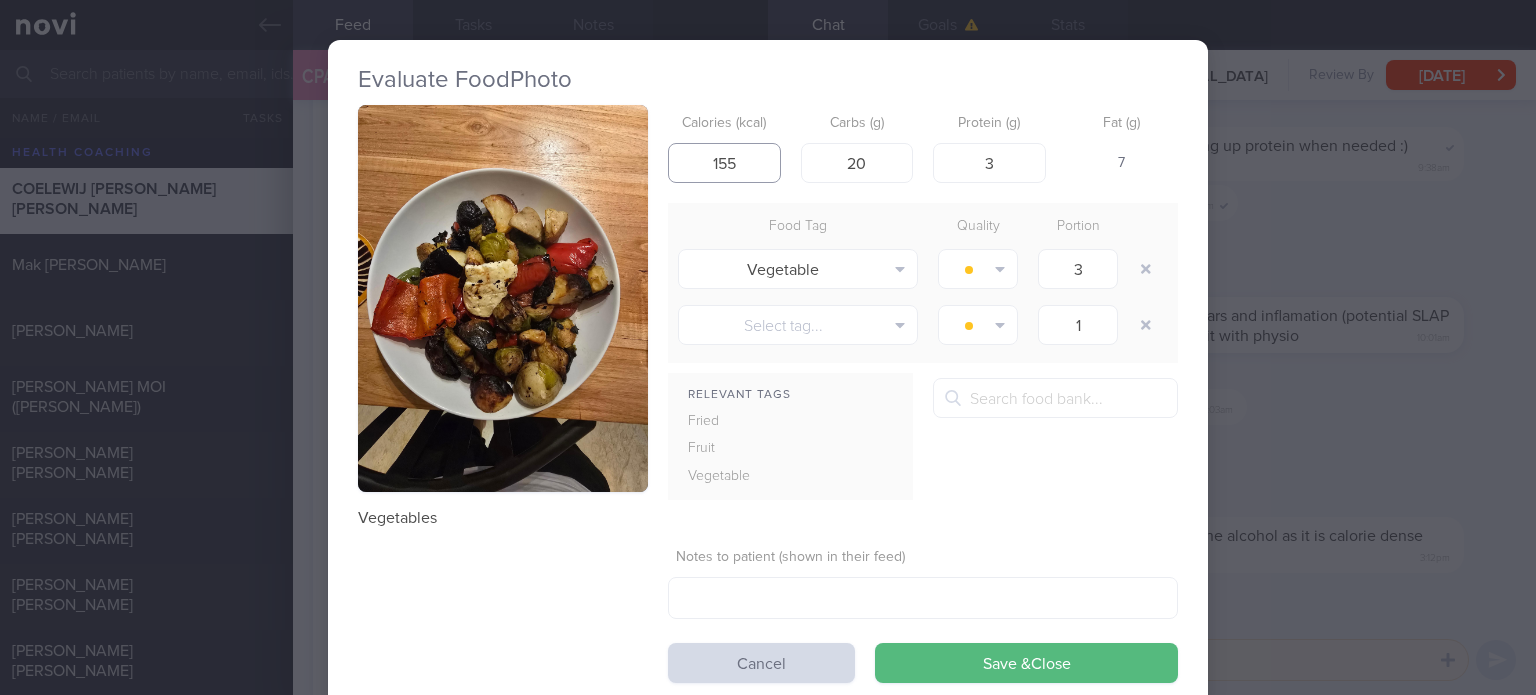 click on "155" at bounding box center [724, 163] 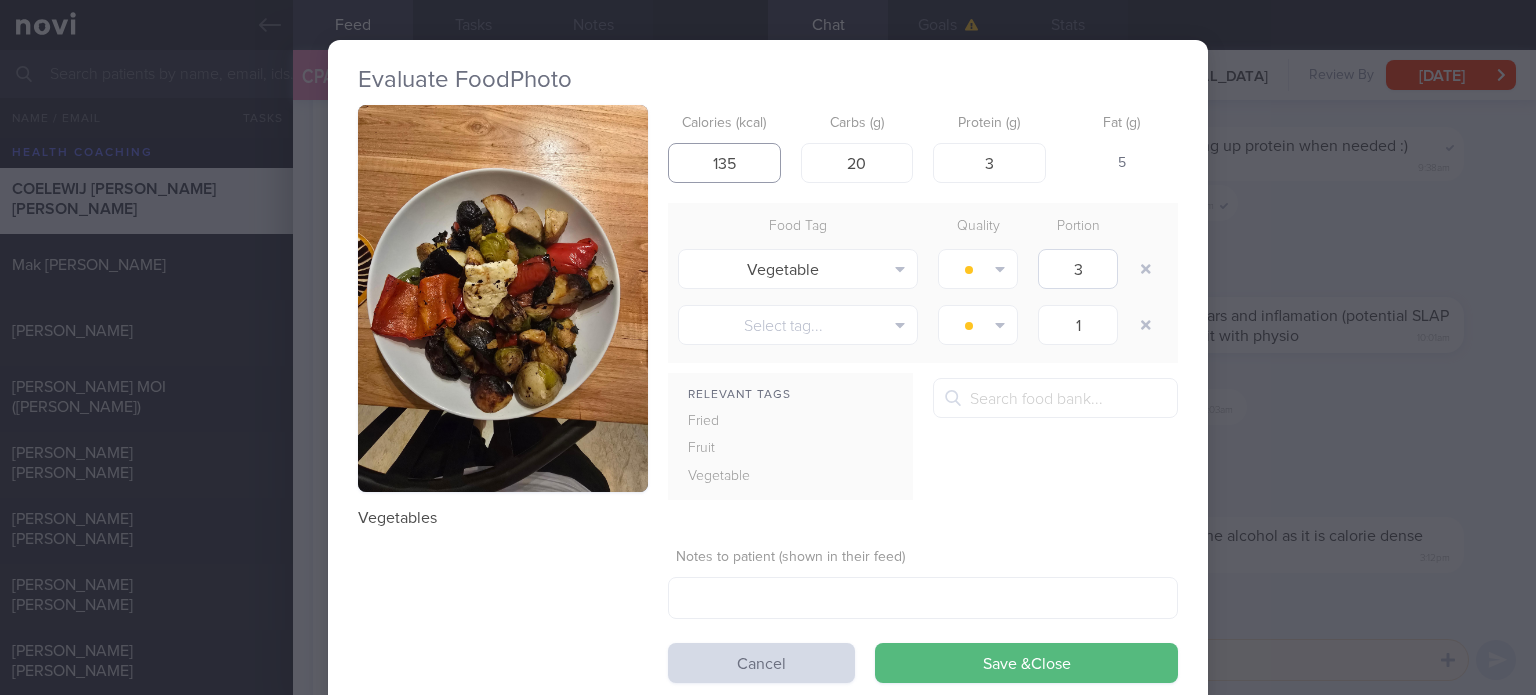 type on "135" 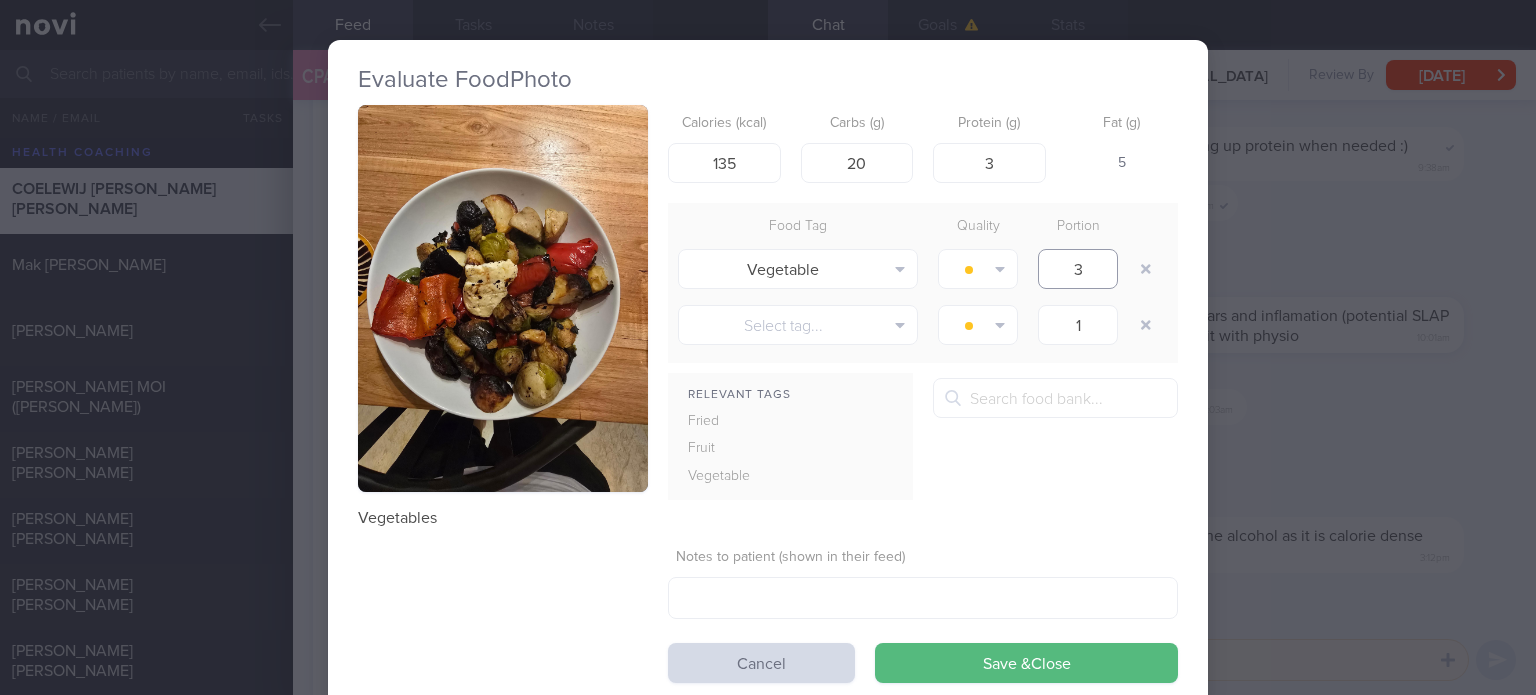 click on "3" at bounding box center [1078, 269] 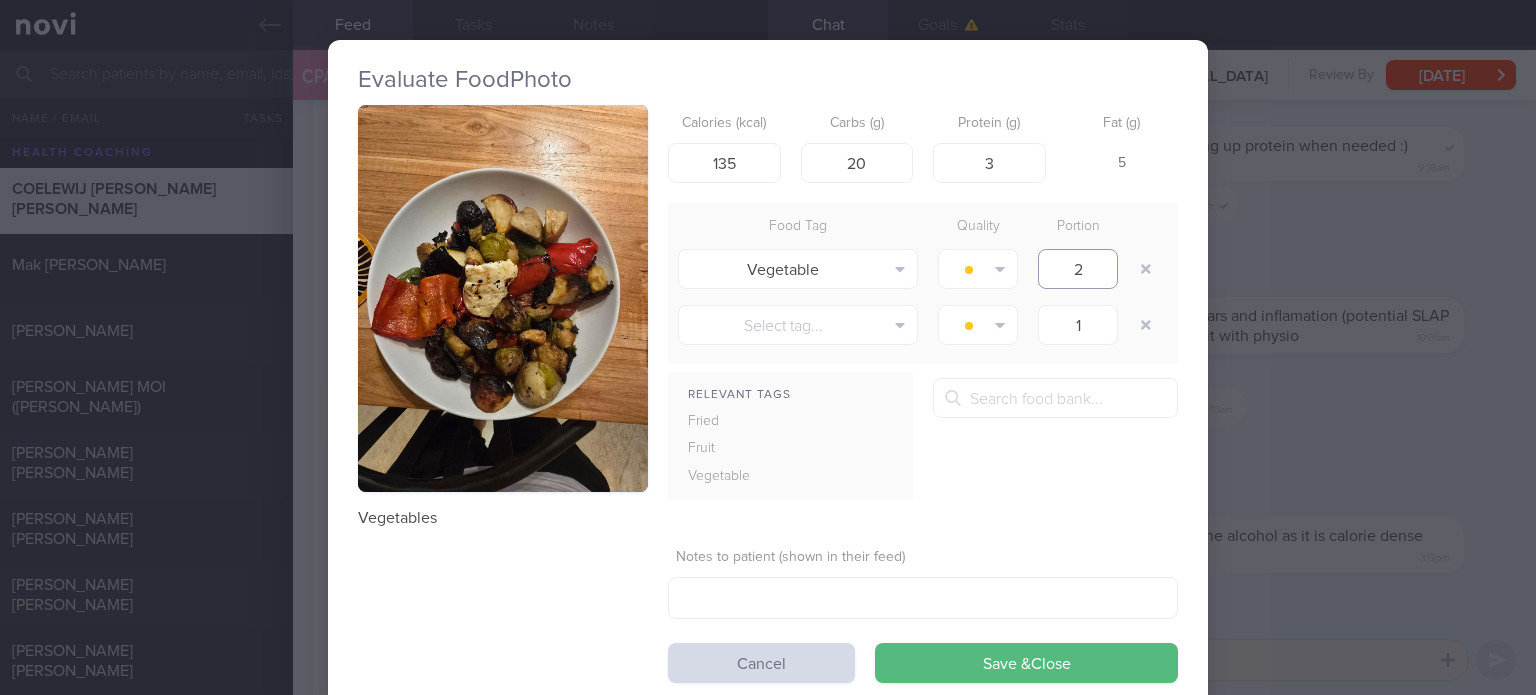 type on "2" 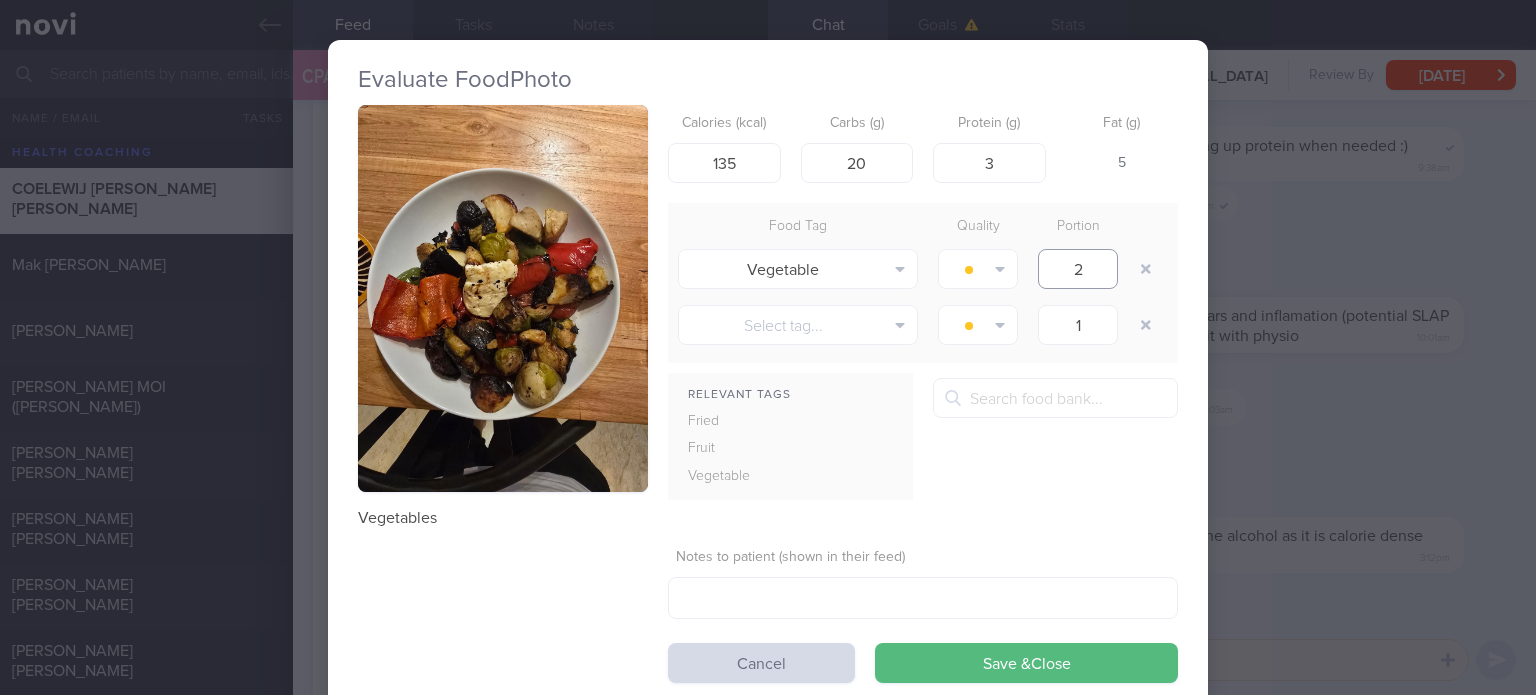 click on "Save &
Close" at bounding box center [1026, 663] 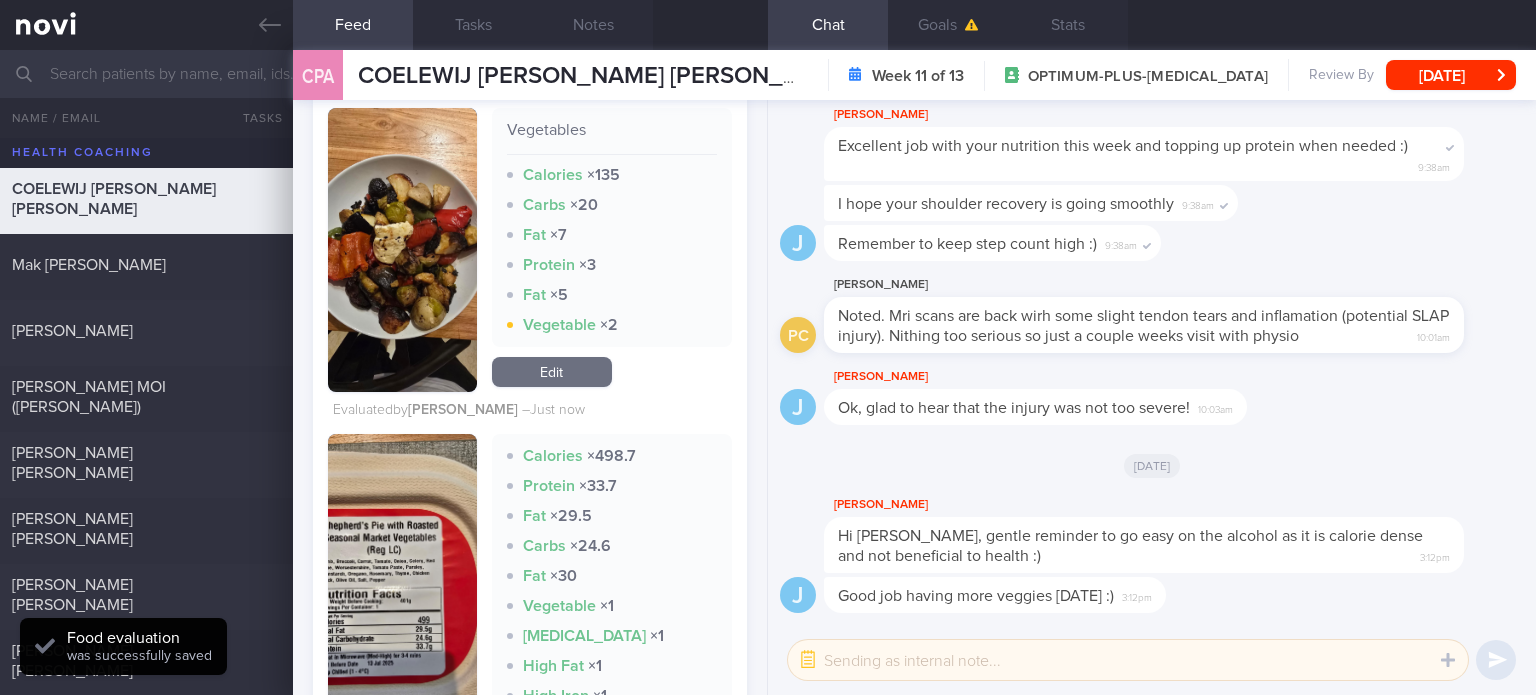 scroll, scrollTop: 1924, scrollLeft: 0, axis: vertical 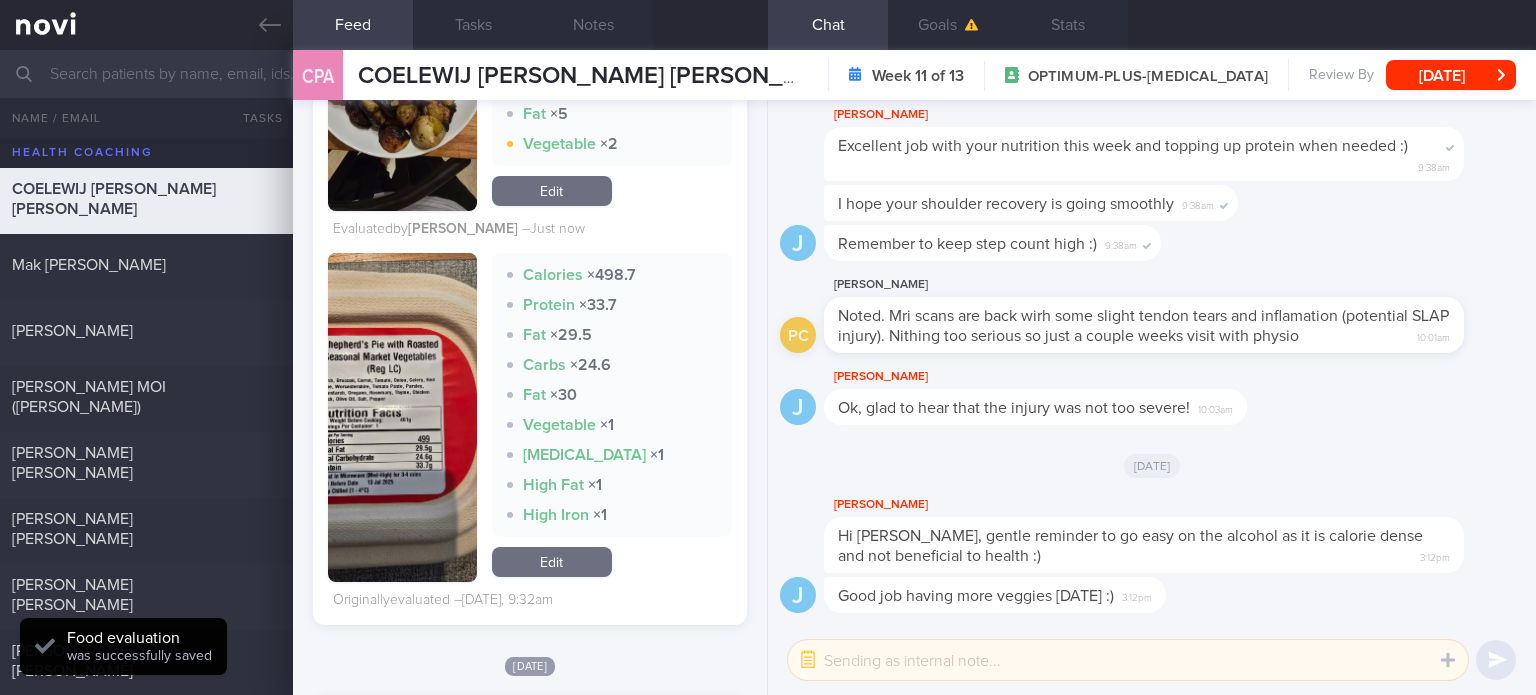 click on "Edit" at bounding box center [552, 562] 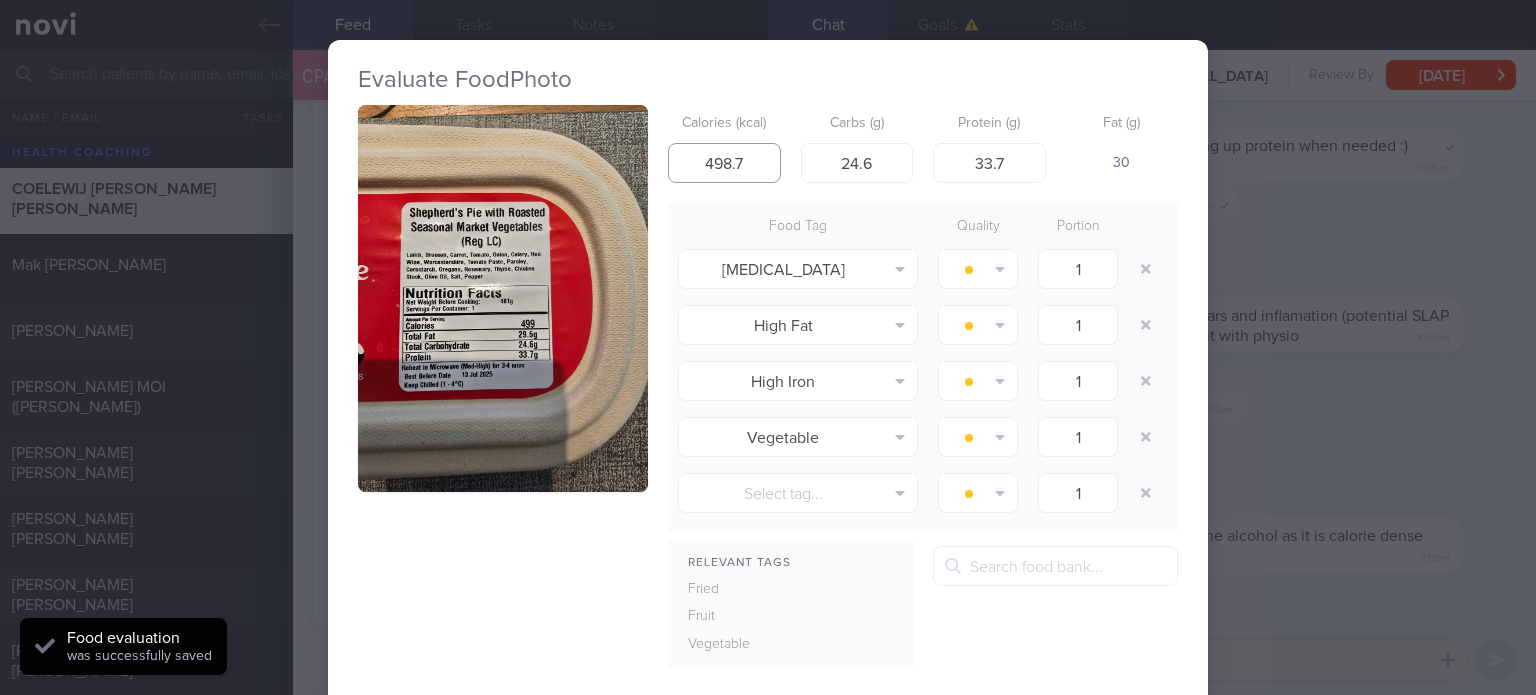 click on "498.7" at bounding box center (724, 163) 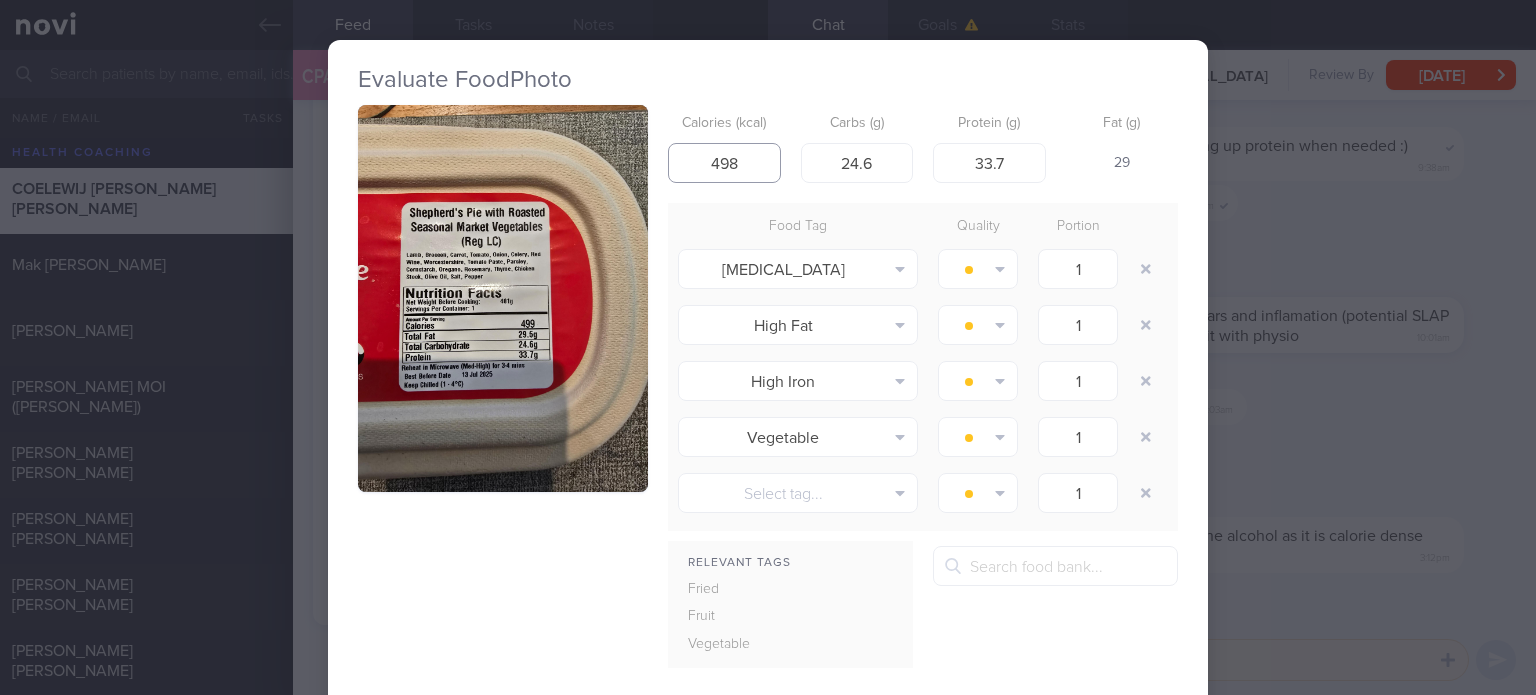 type on "498" 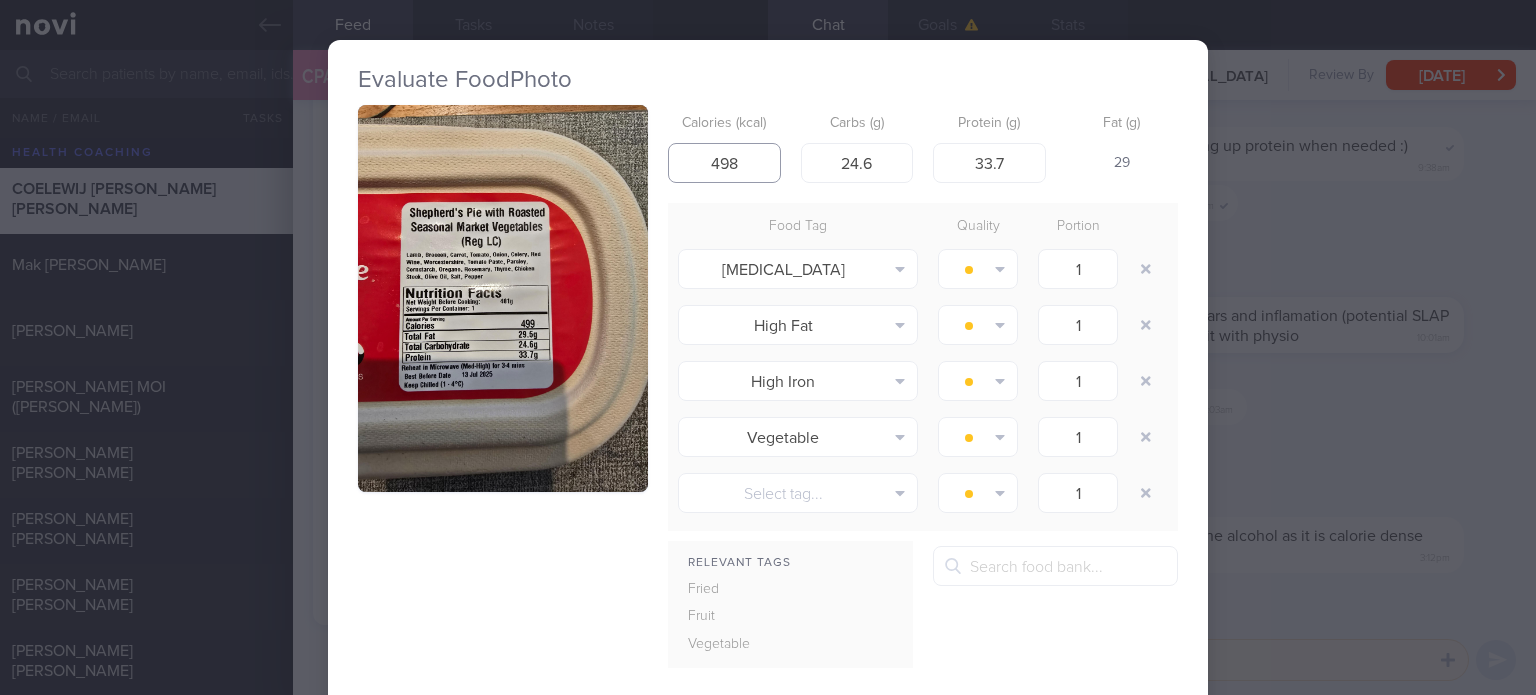 click on "Save &
Close" at bounding box center [1026, 831] 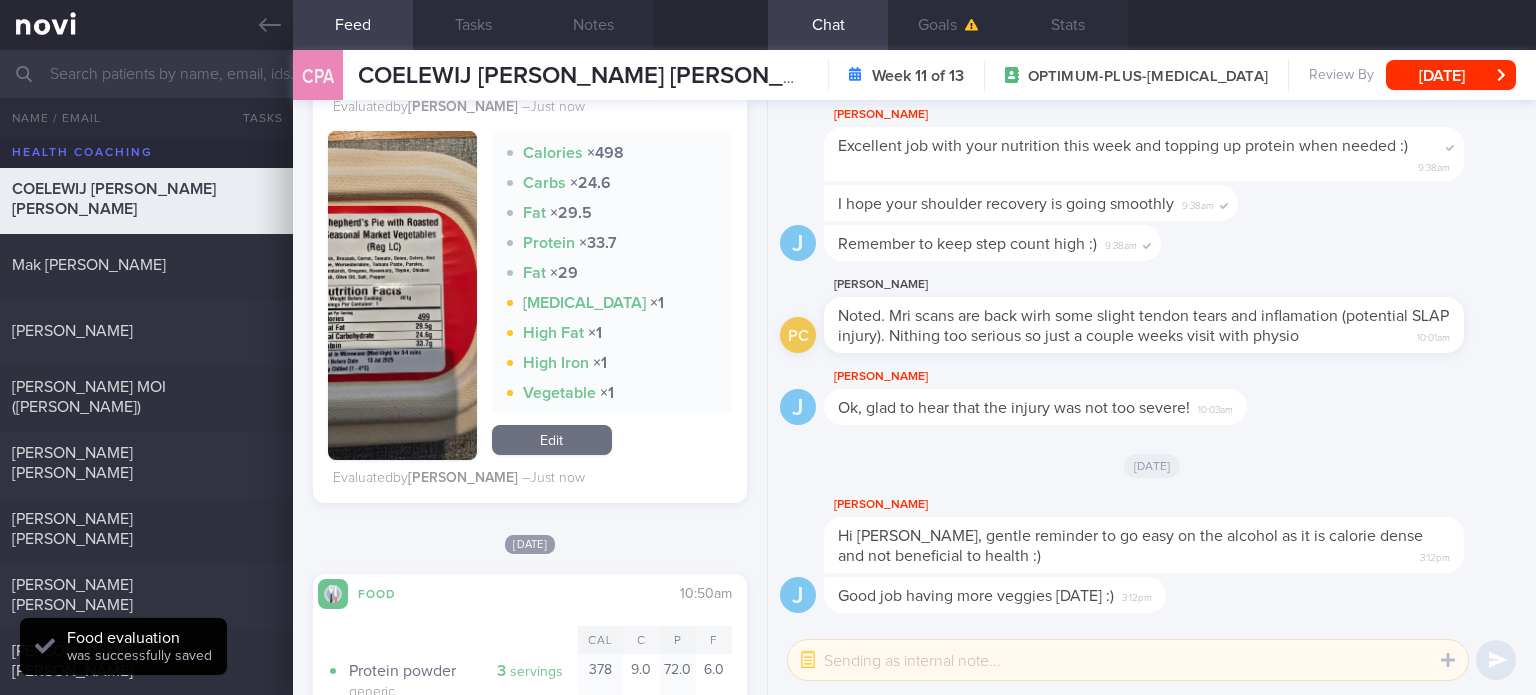 scroll, scrollTop: 2040, scrollLeft: 0, axis: vertical 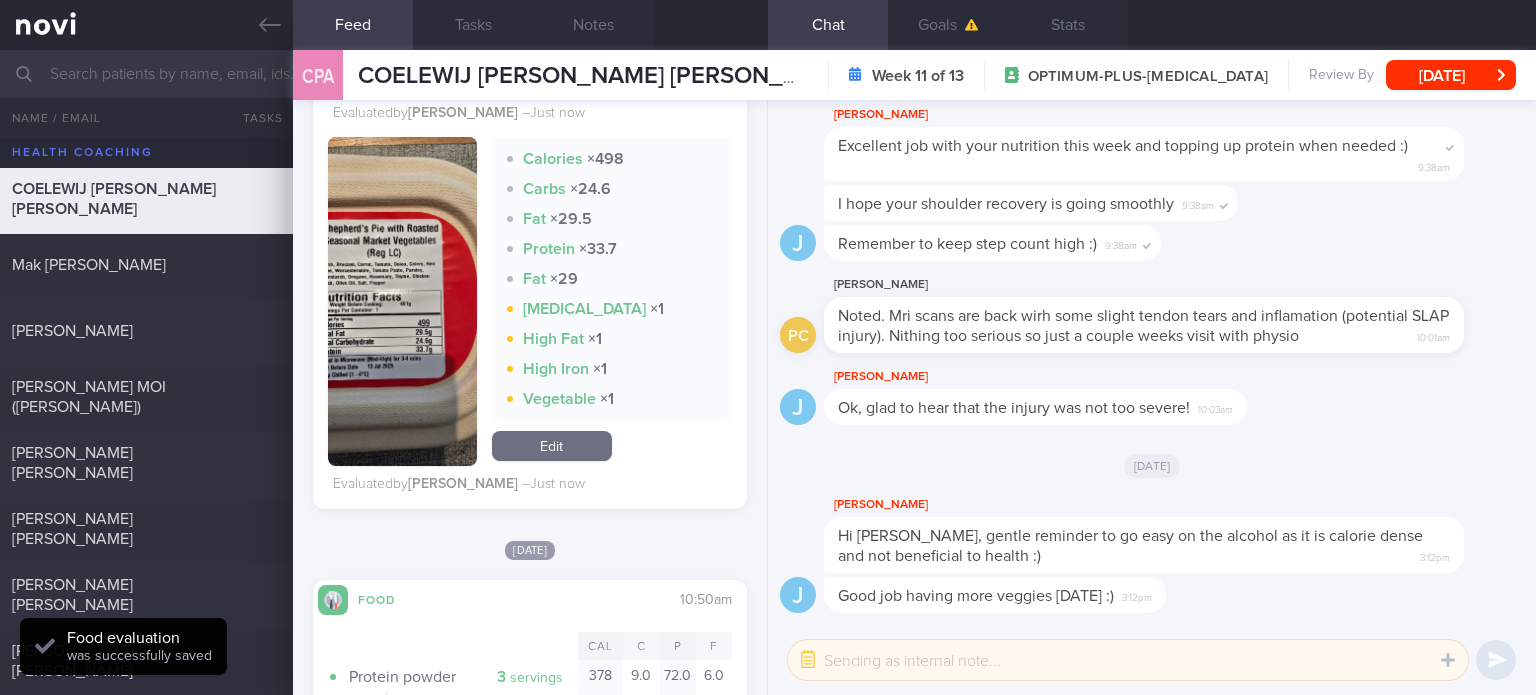 click on "Edit" at bounding box center (552, 446) 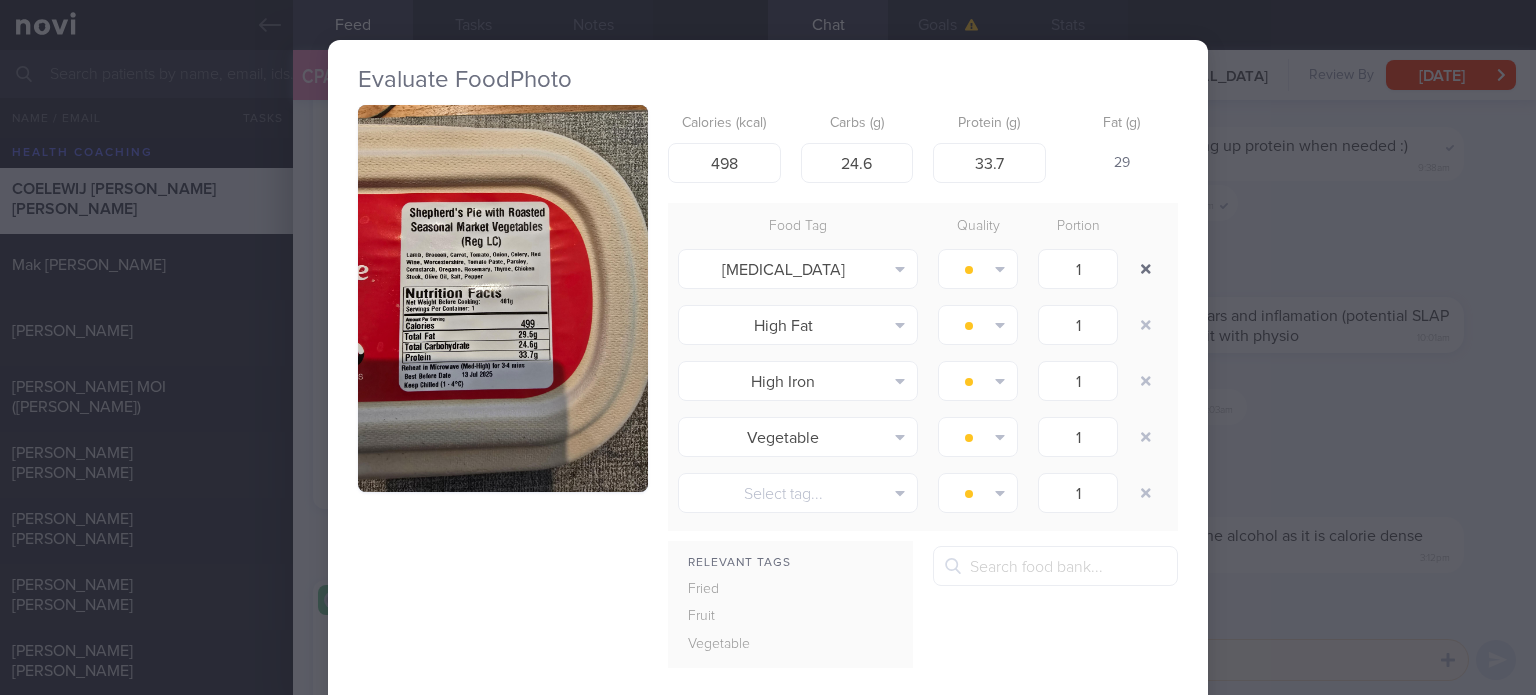 click at bounding box center [1146, 269] 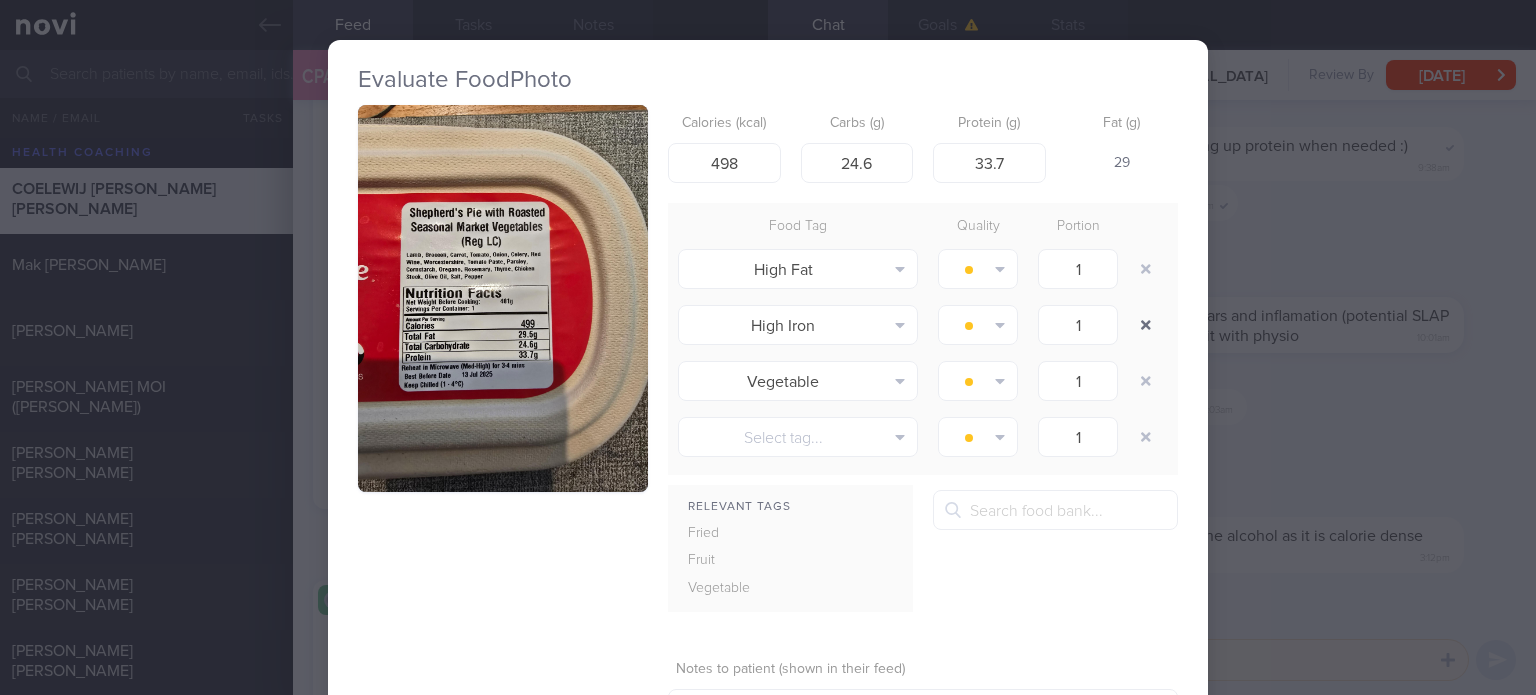 click at bounding box center [1146, 325] 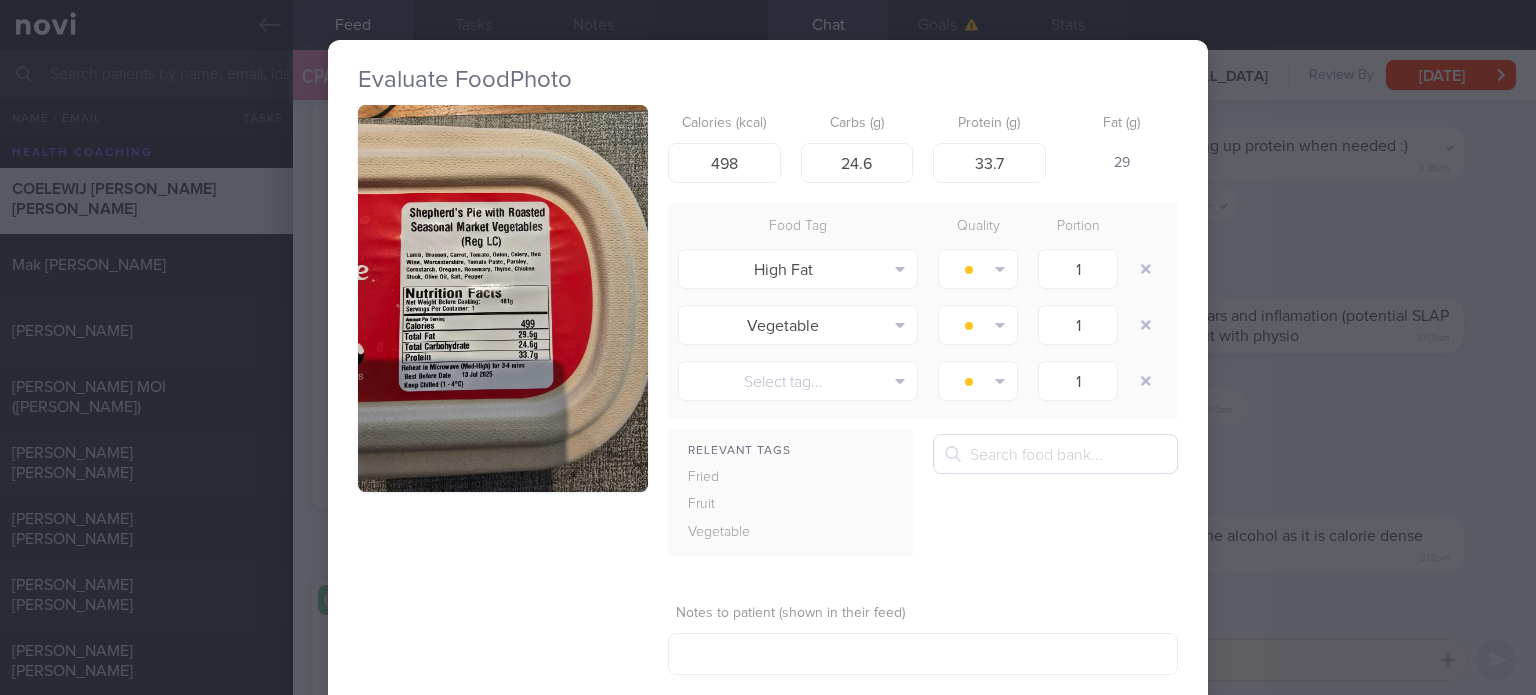 scroll, scrollTop: 108, scrollLeft: 0, axis: vertical 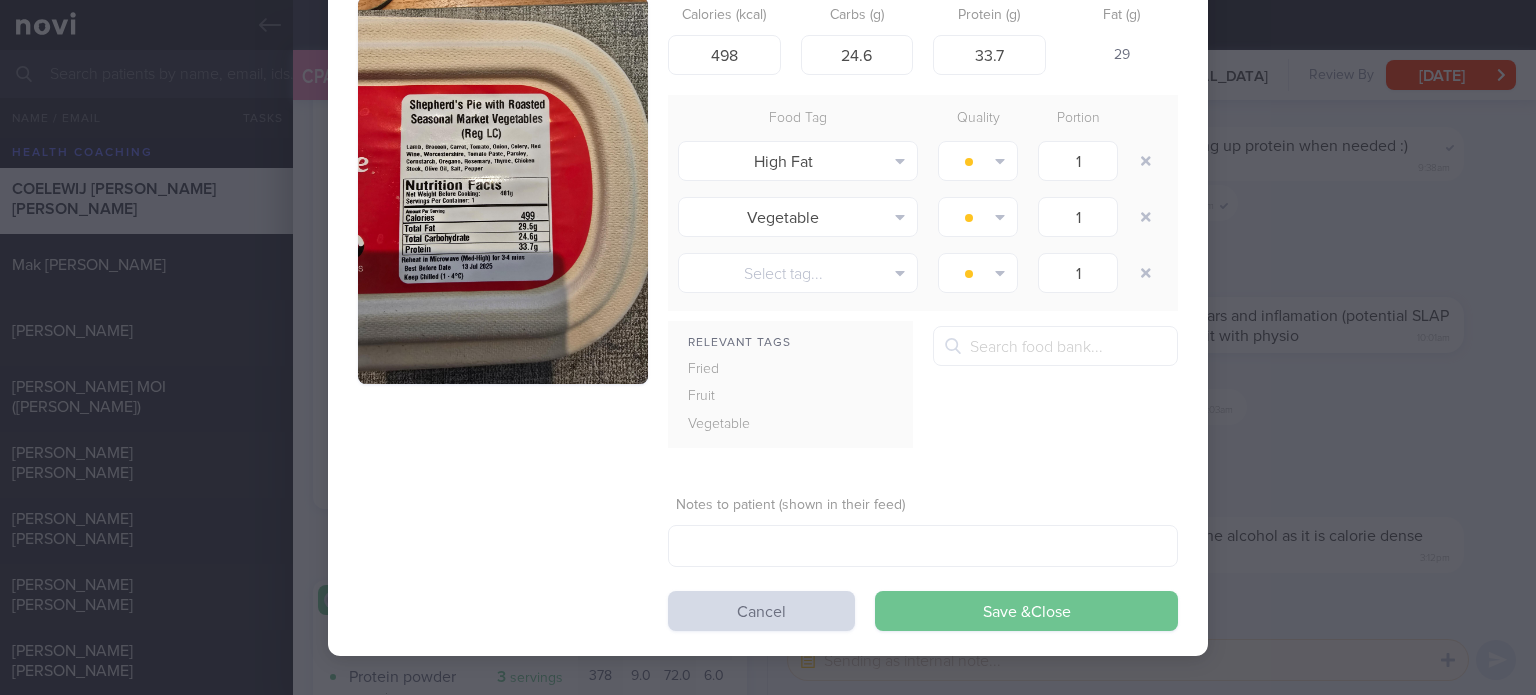 click on "Save &
Close" at bounding box center [1026, 611] 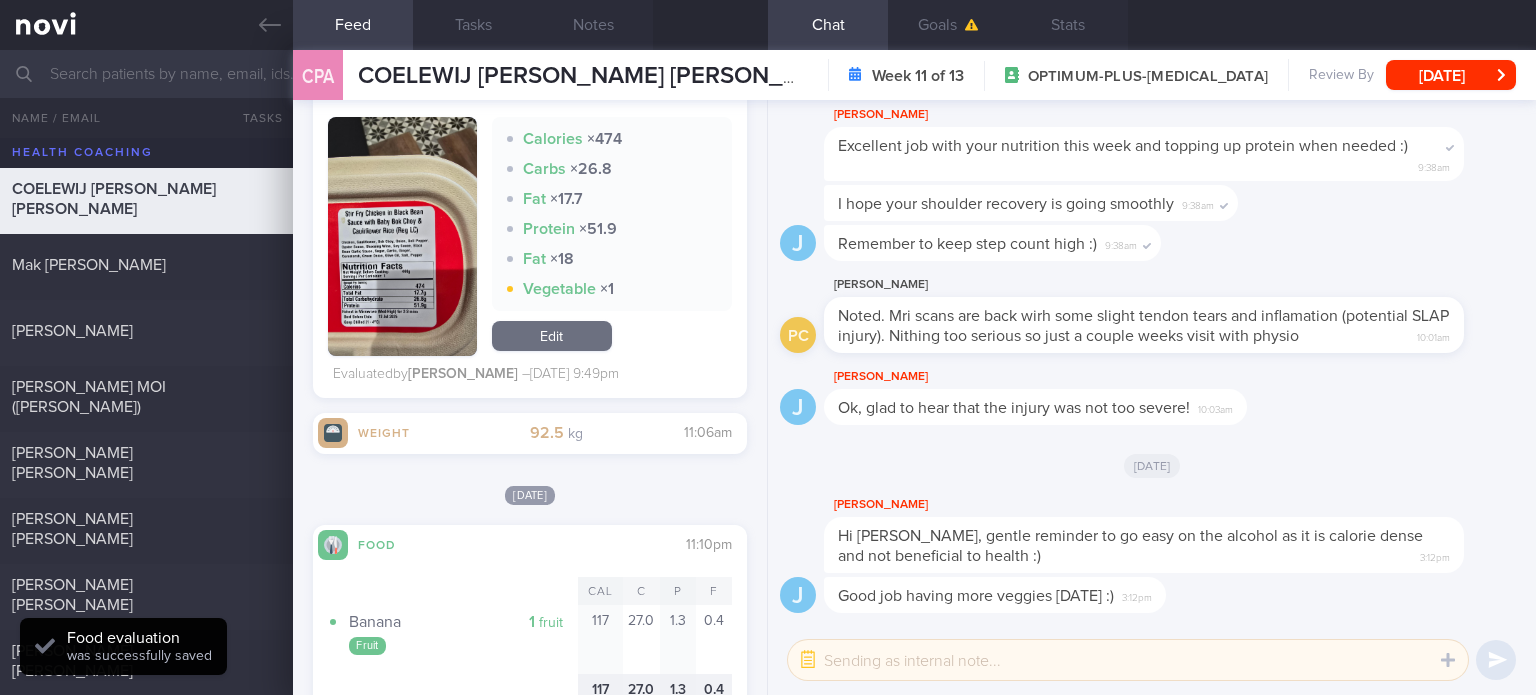 scroll, scrollTop: 3134, scrollLeft: 0, axis: vertical 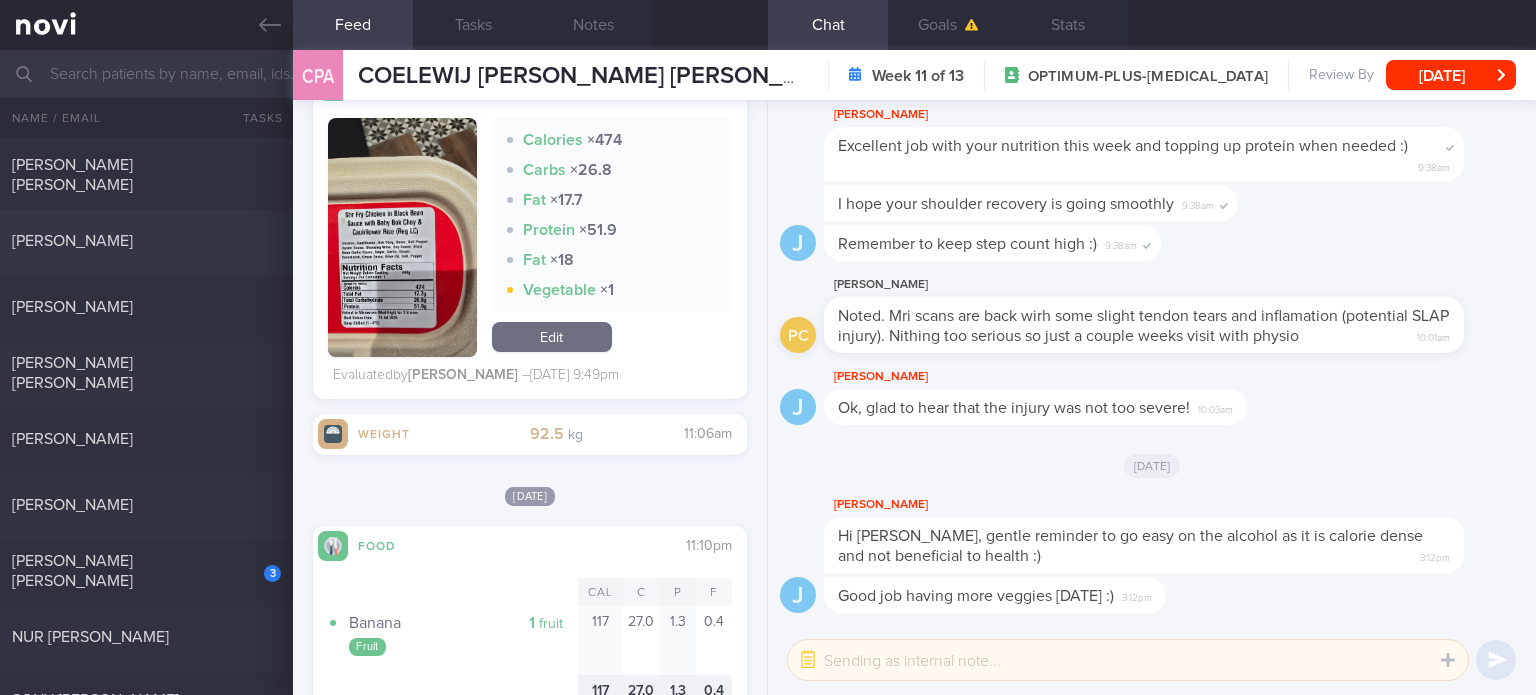 click on "[PERSON_NAME]
[DATE]" 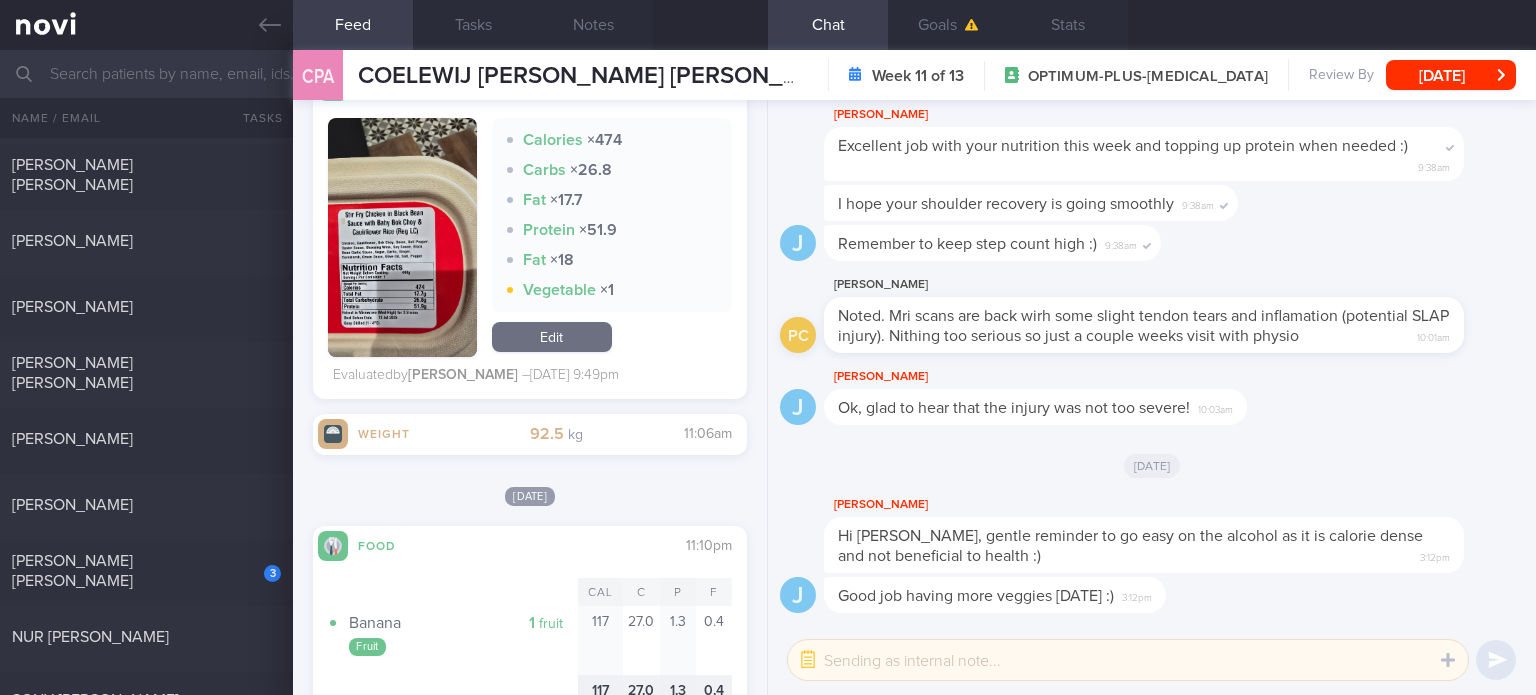 select on "5" 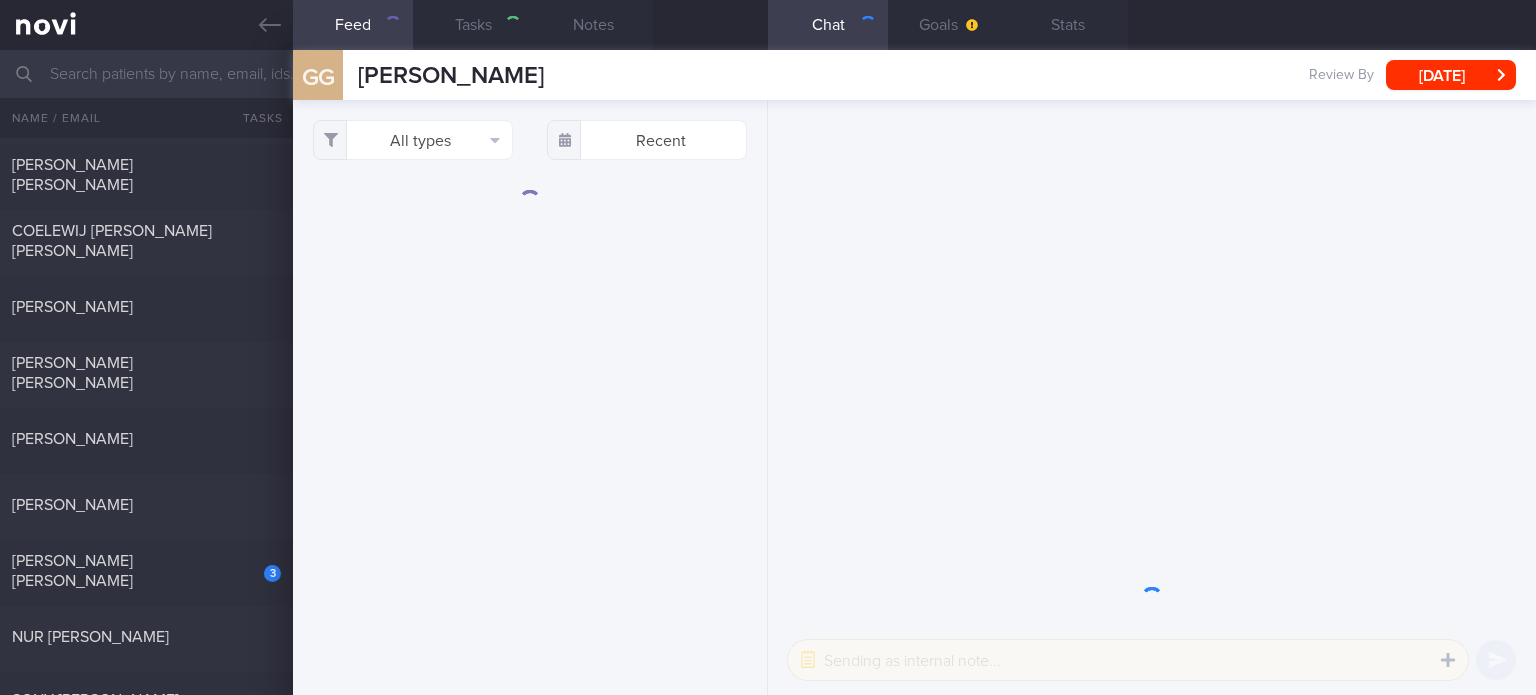 scroll, scrollTop: 0, scrollLeft: 0, axis: both 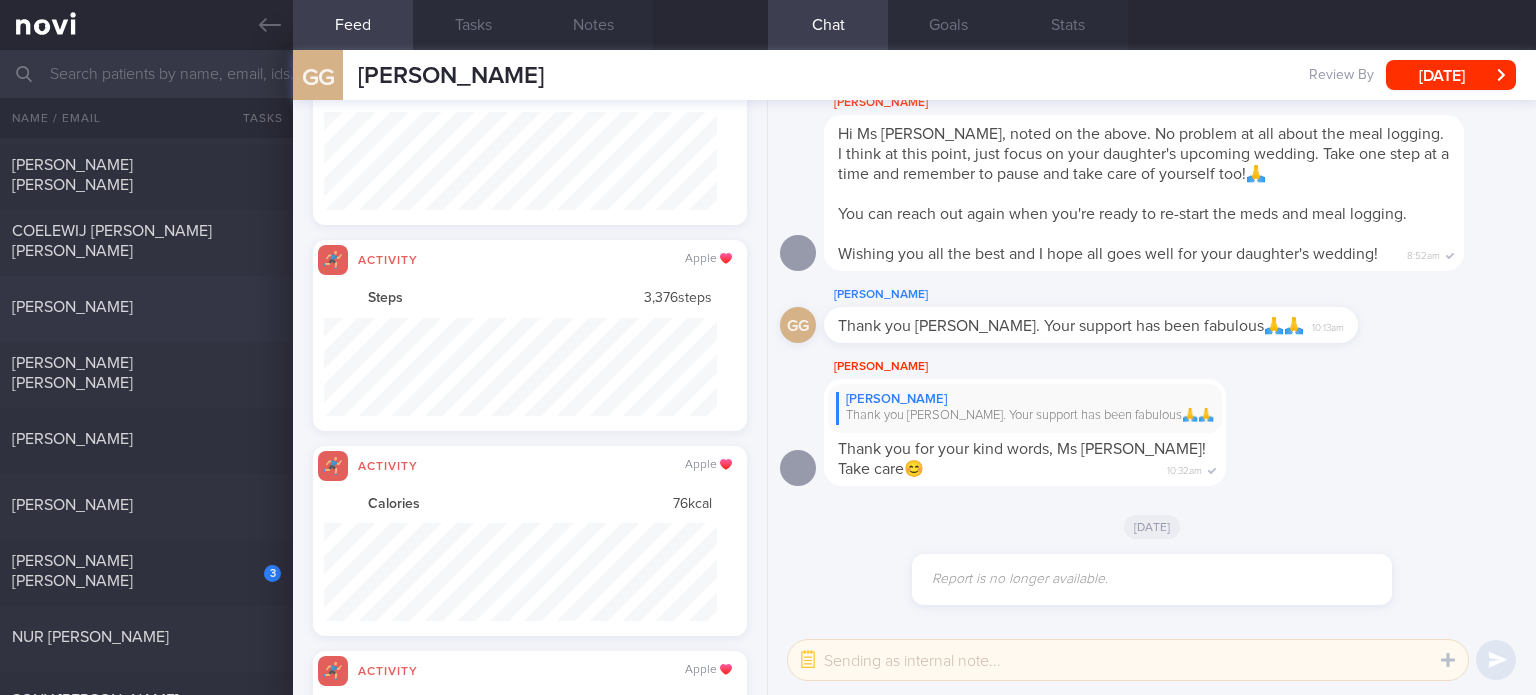 click on "[PERSON_NAME]
8.6
0.7
[DATE]" 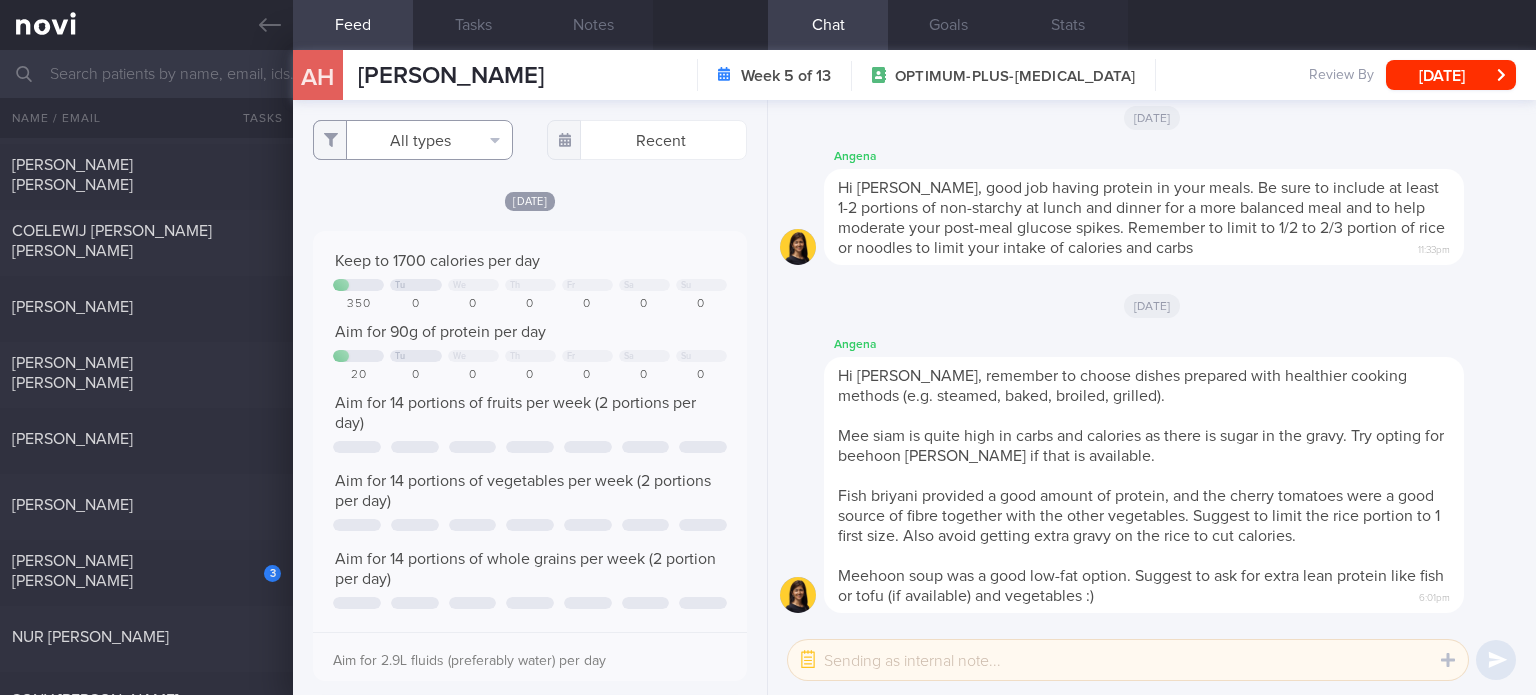 click on "All types" at bounding box center [413, 140] 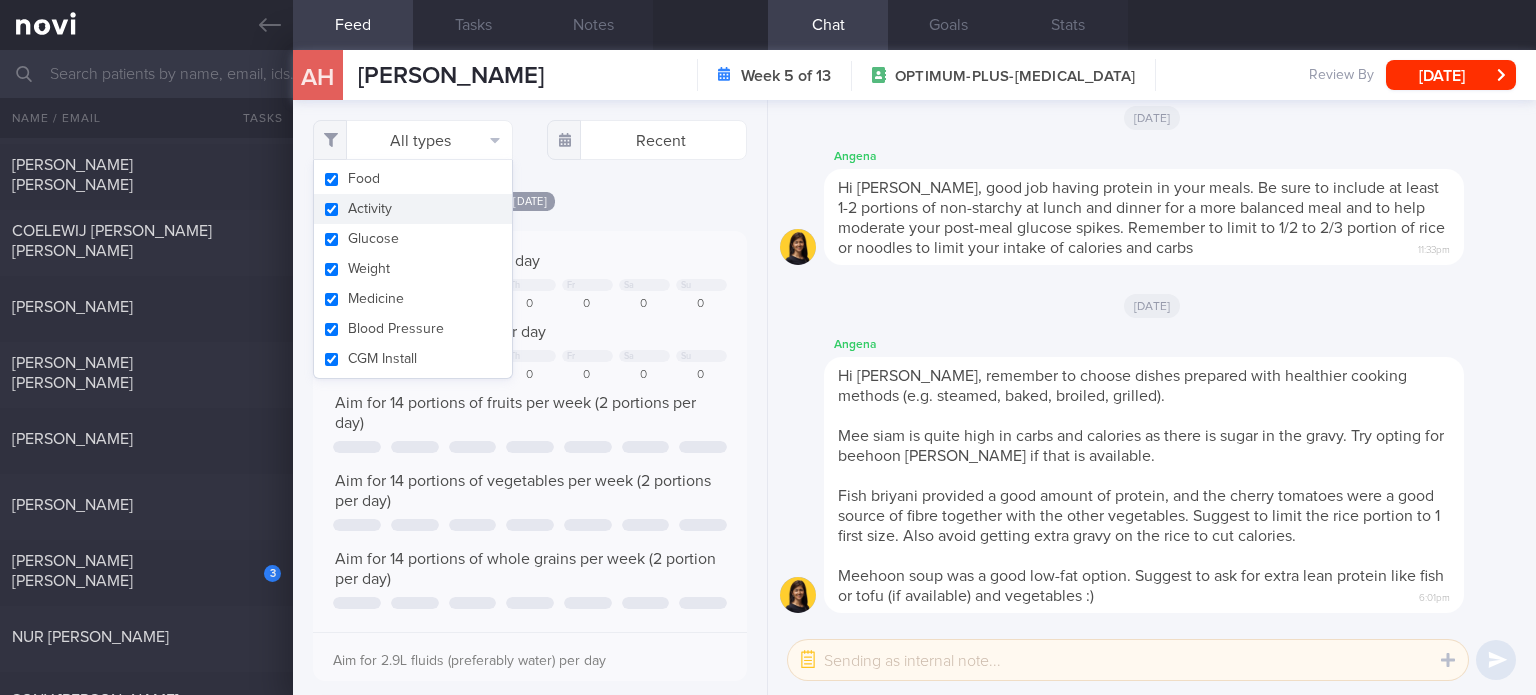 click on "Activity" at bounding box center (413, 209) 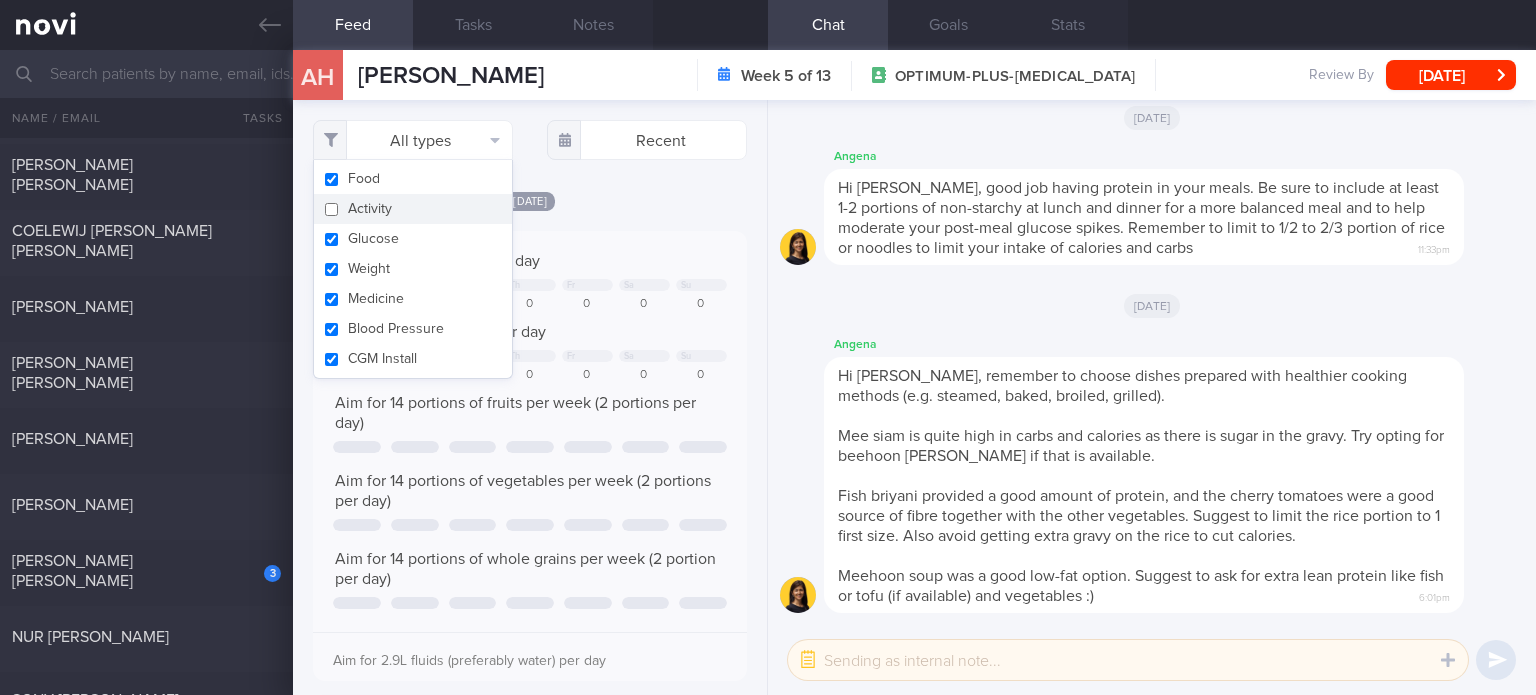 checkbox on "false" 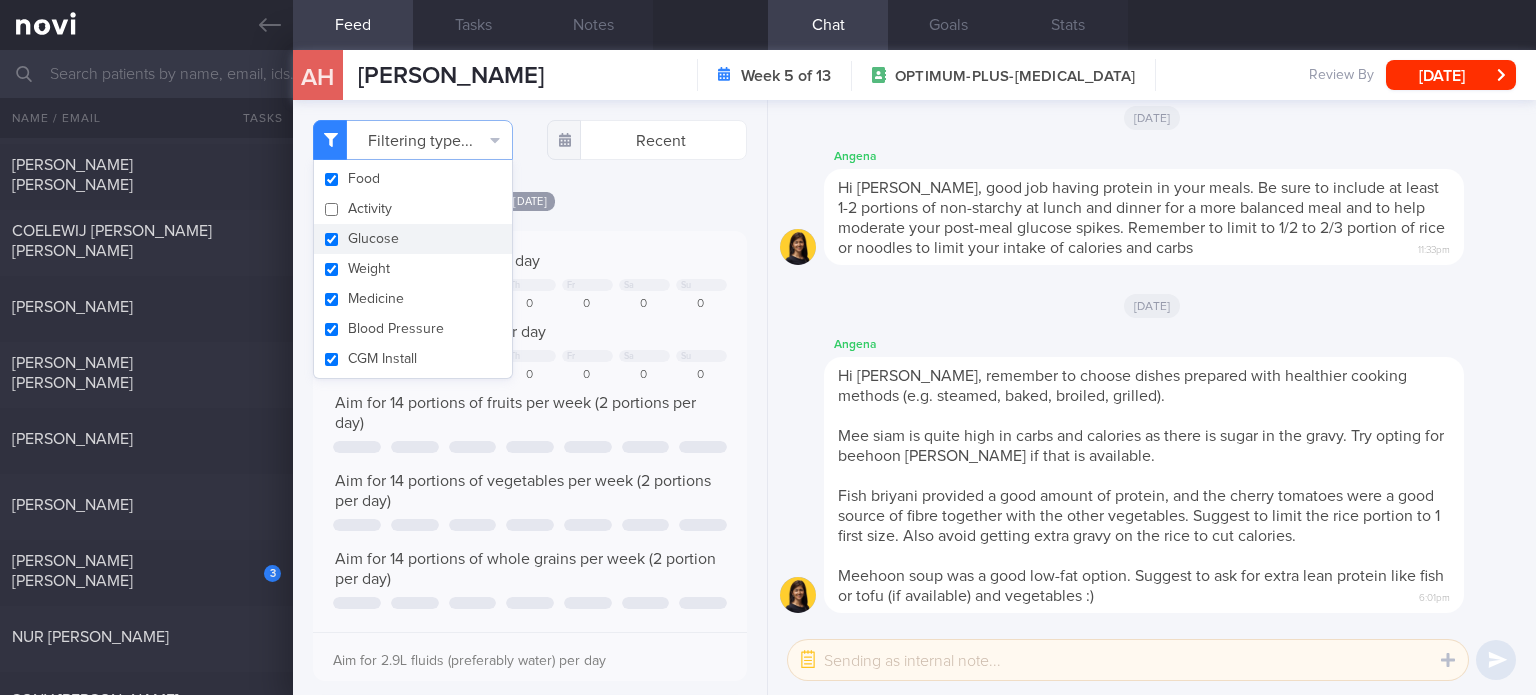 click on "Glucose" at bounding box center [413, 239] 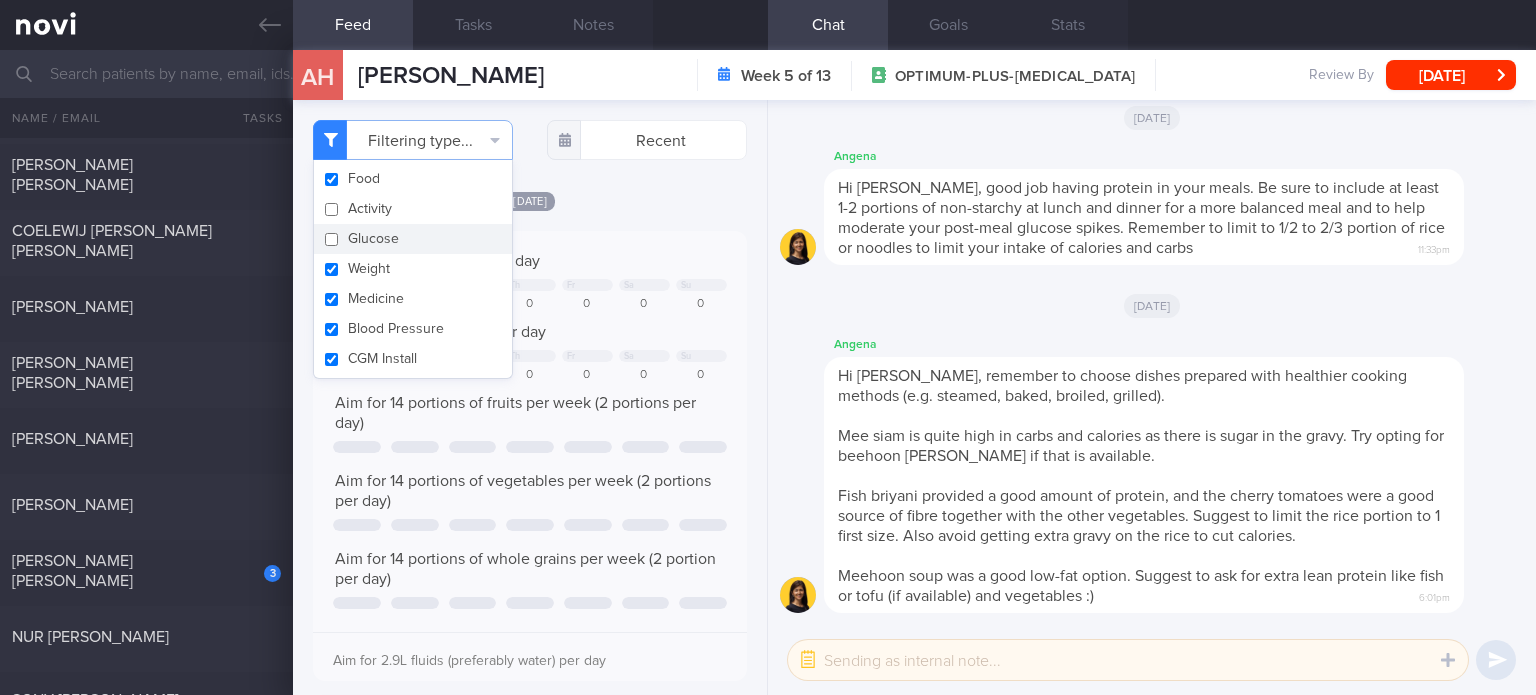 checkbox on "false" 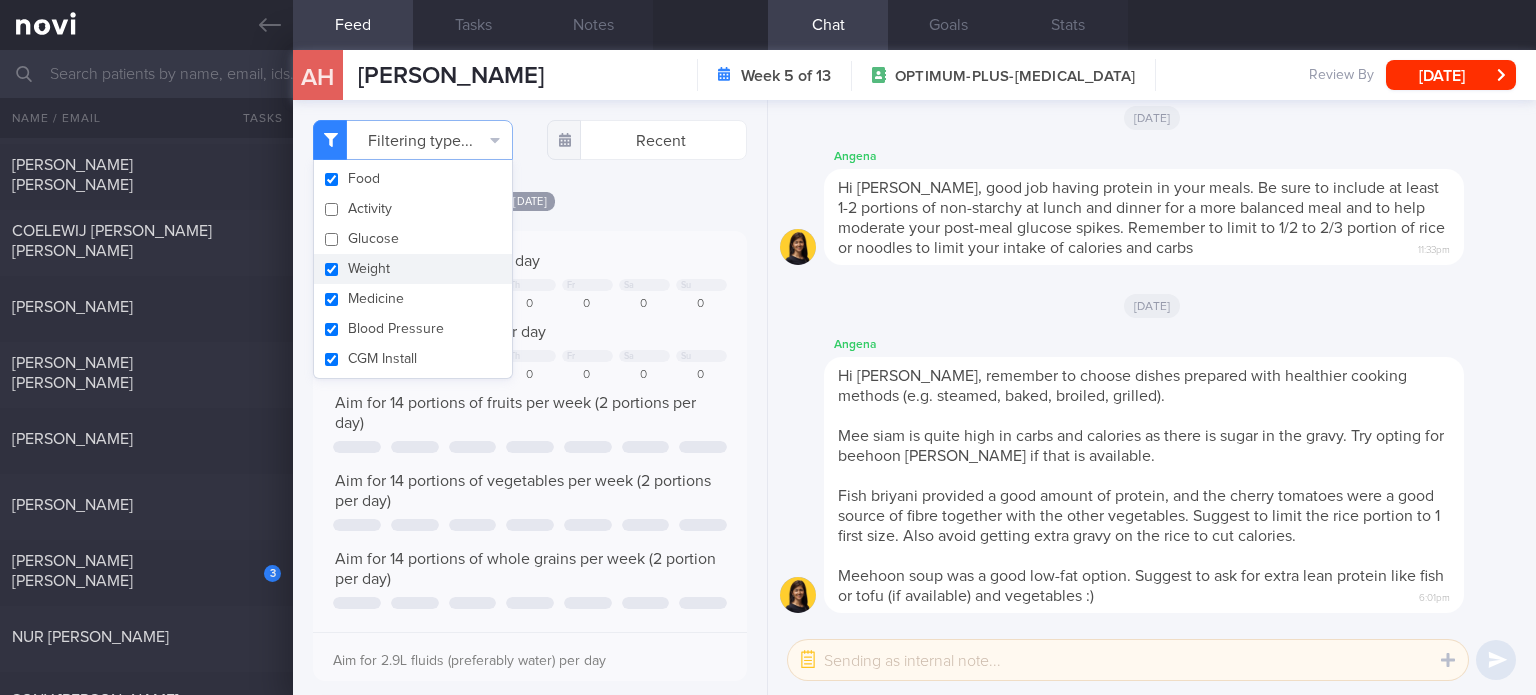 click on "Weight" at bounding box center [413, 269] 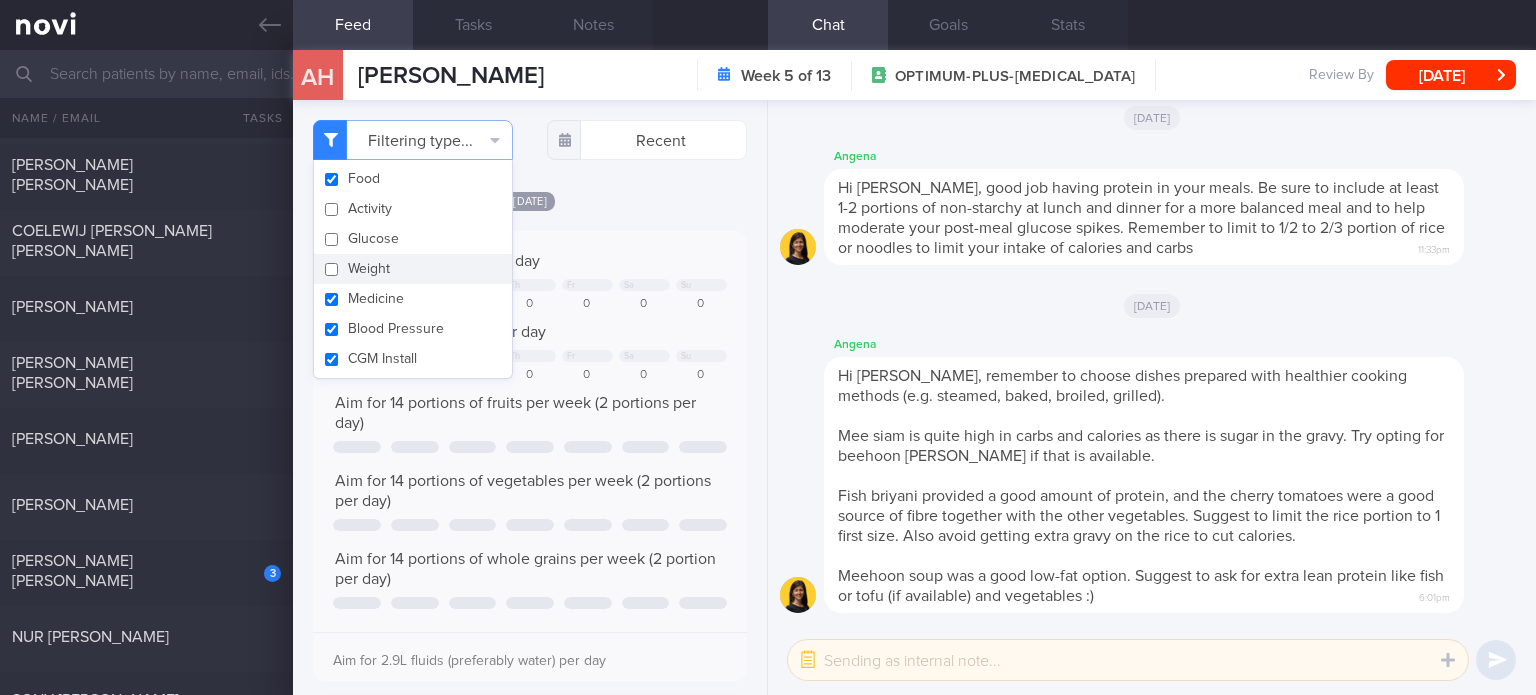 checkbox on "false" 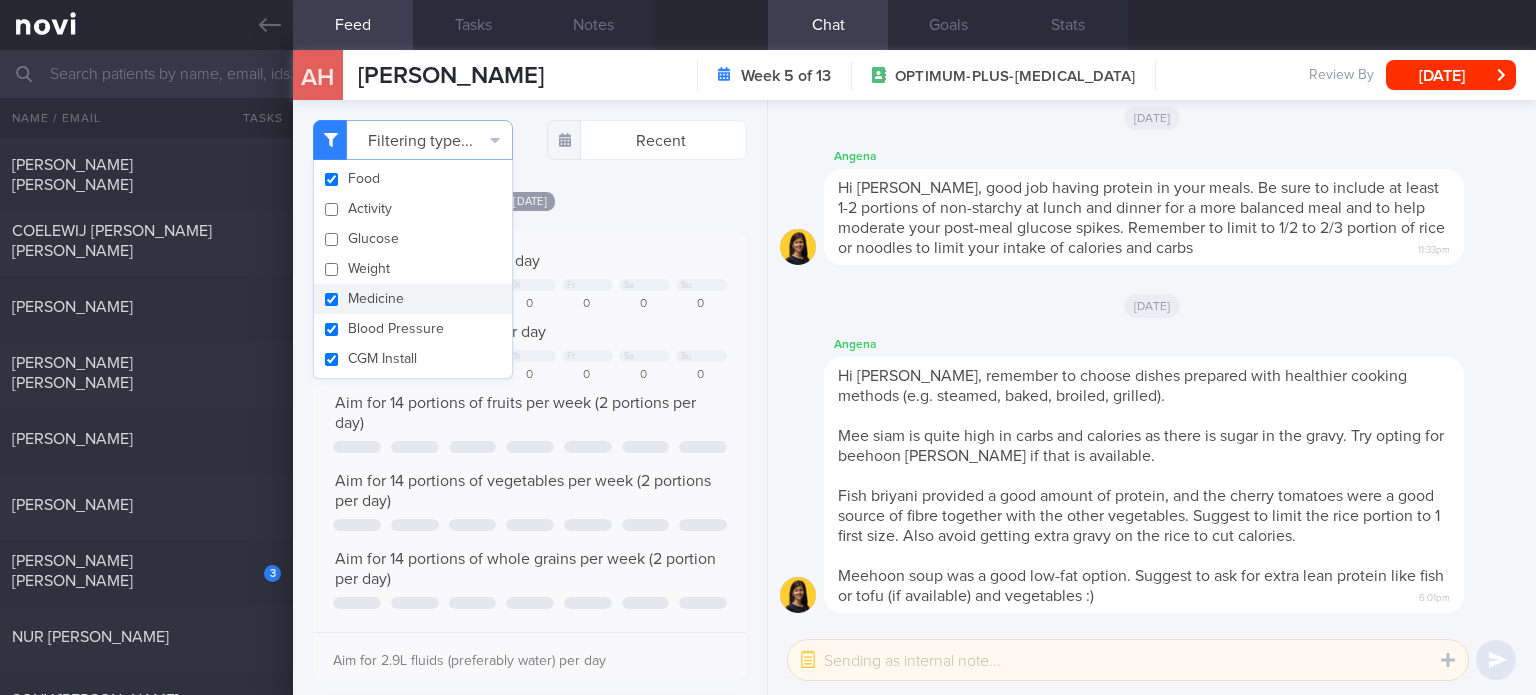 click on "Medicine" at bounding box center [413, 299] 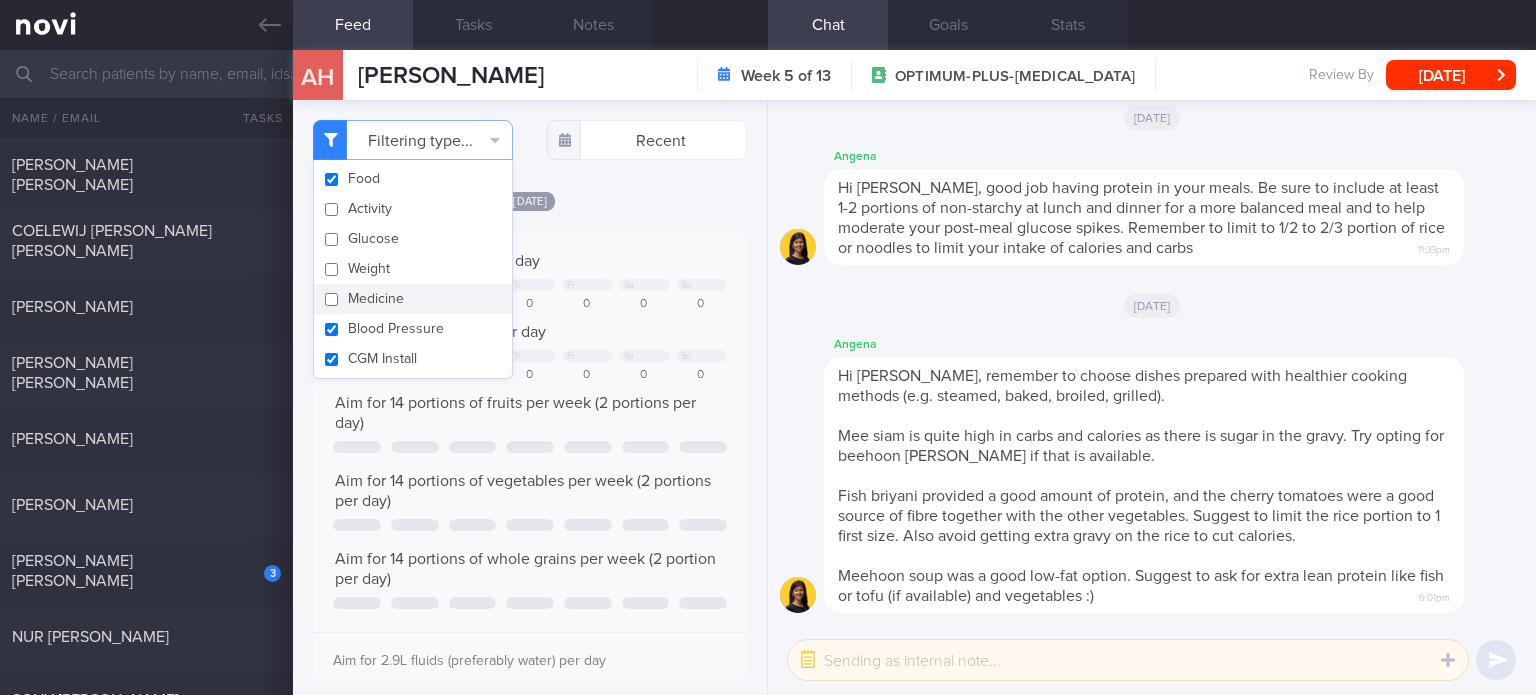 click on "Medicine" at bounding box center [413, 299] 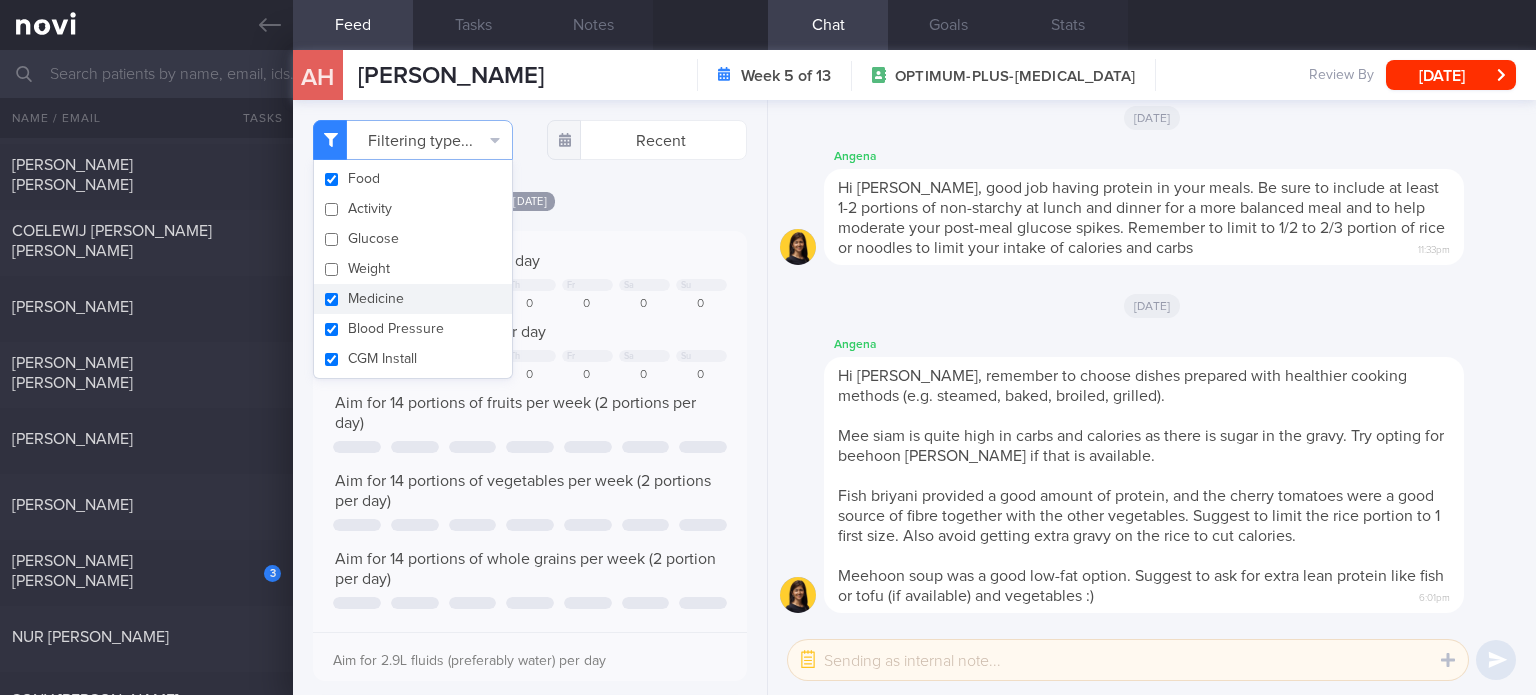 checkbox on "true" 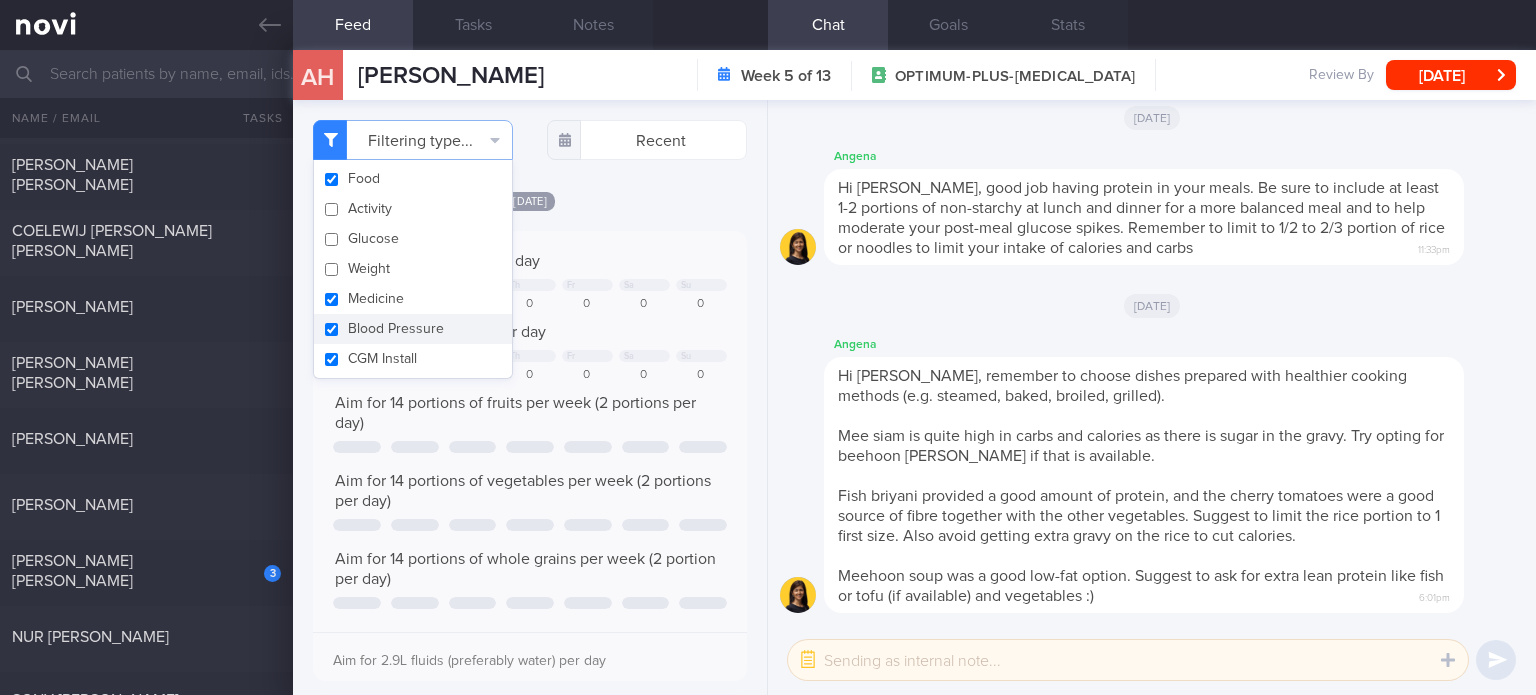 click on "Blood Pressure" at bounding box center [413, 329] 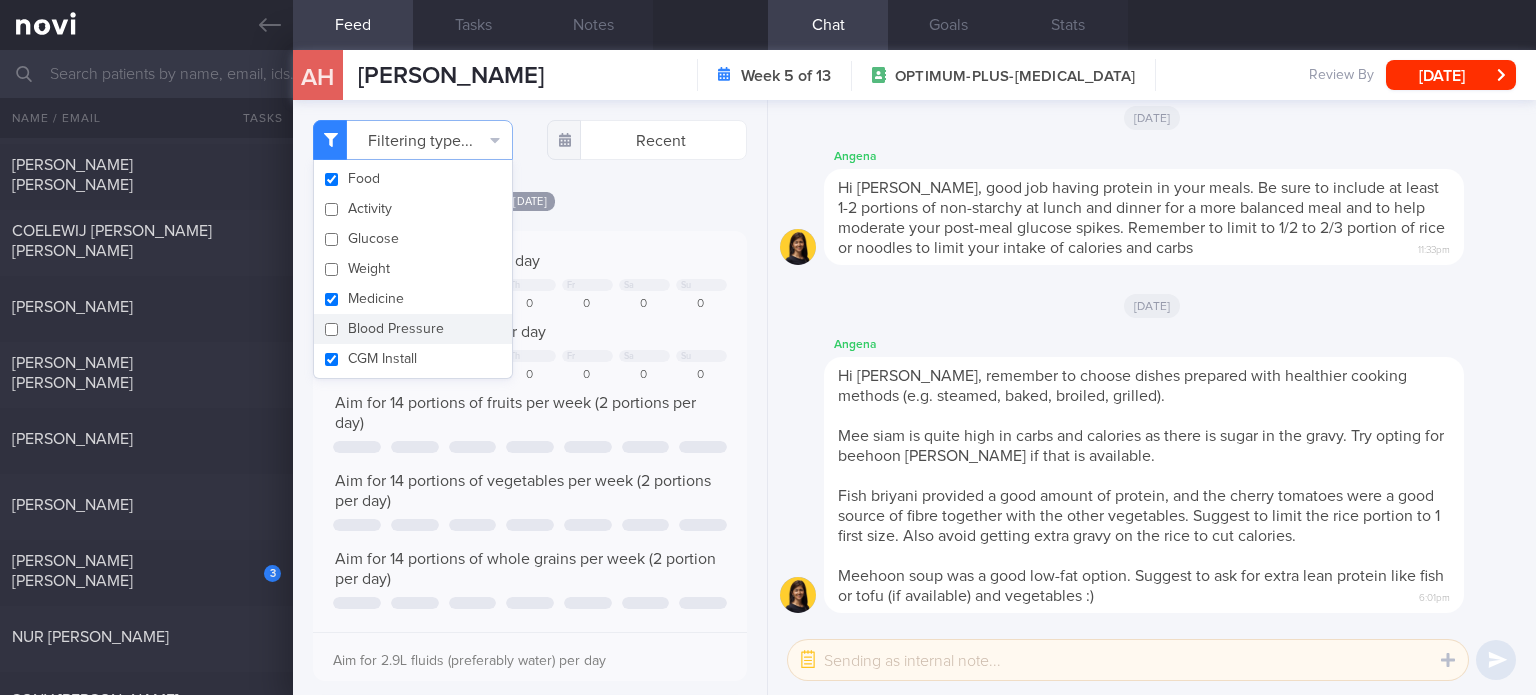checkbox on "false" 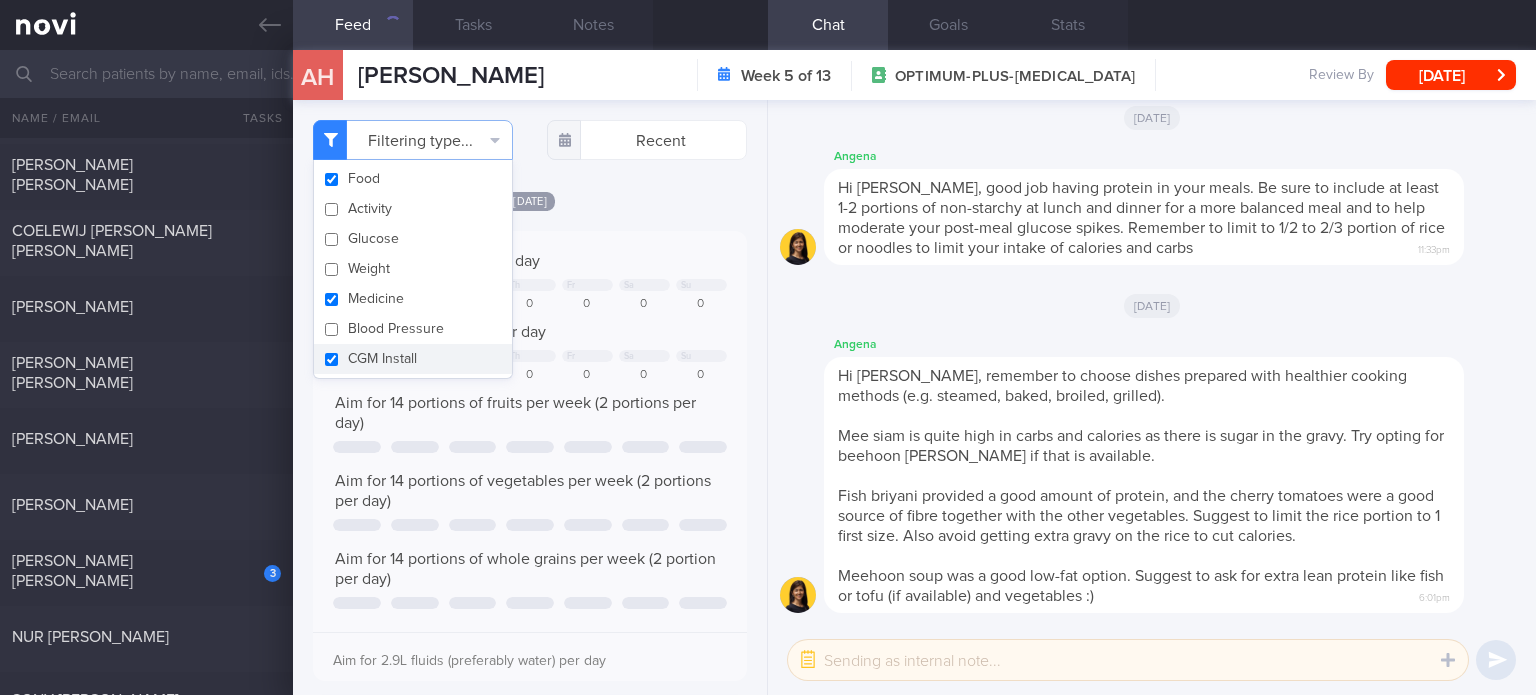 click on "CGM Install" at bounding box center (413, 359) 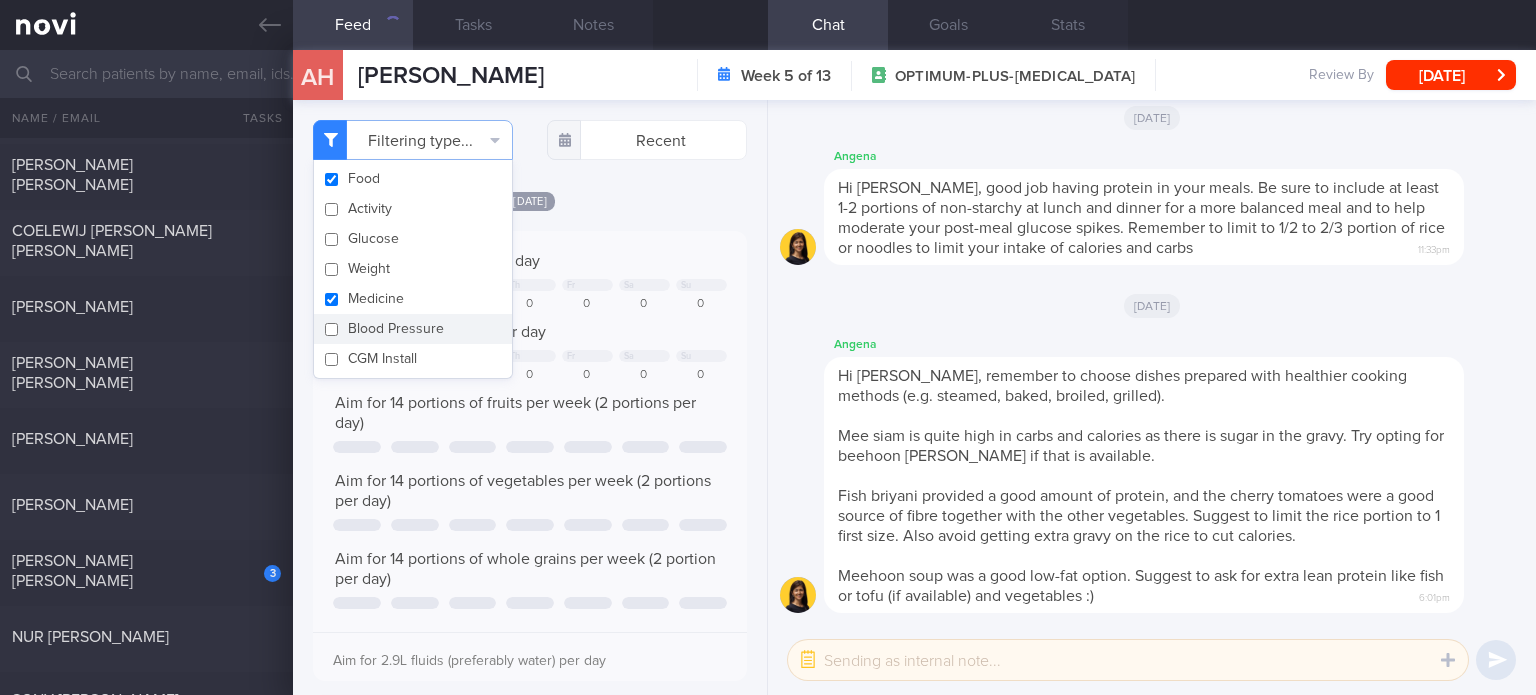 checkbox on "false" 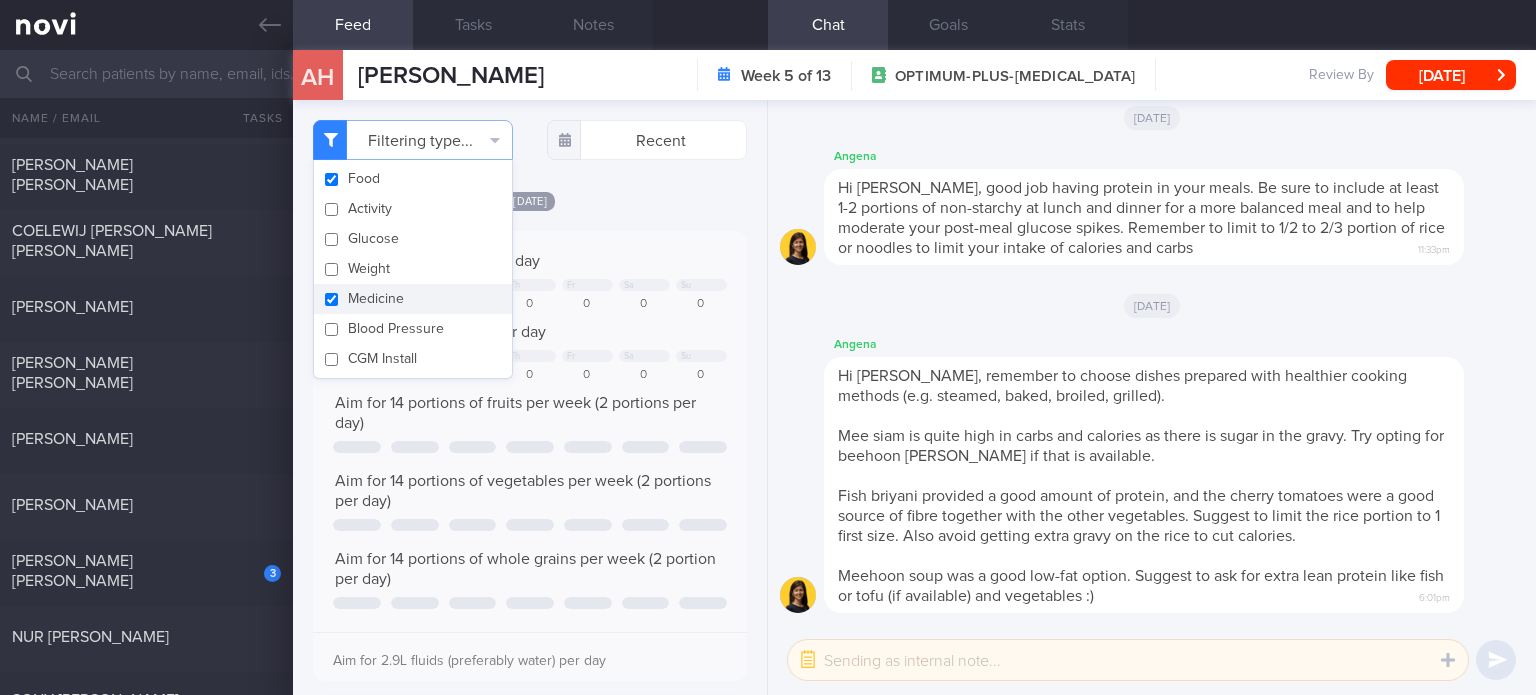 click on "Medicine" at bounding box center [413, 299] 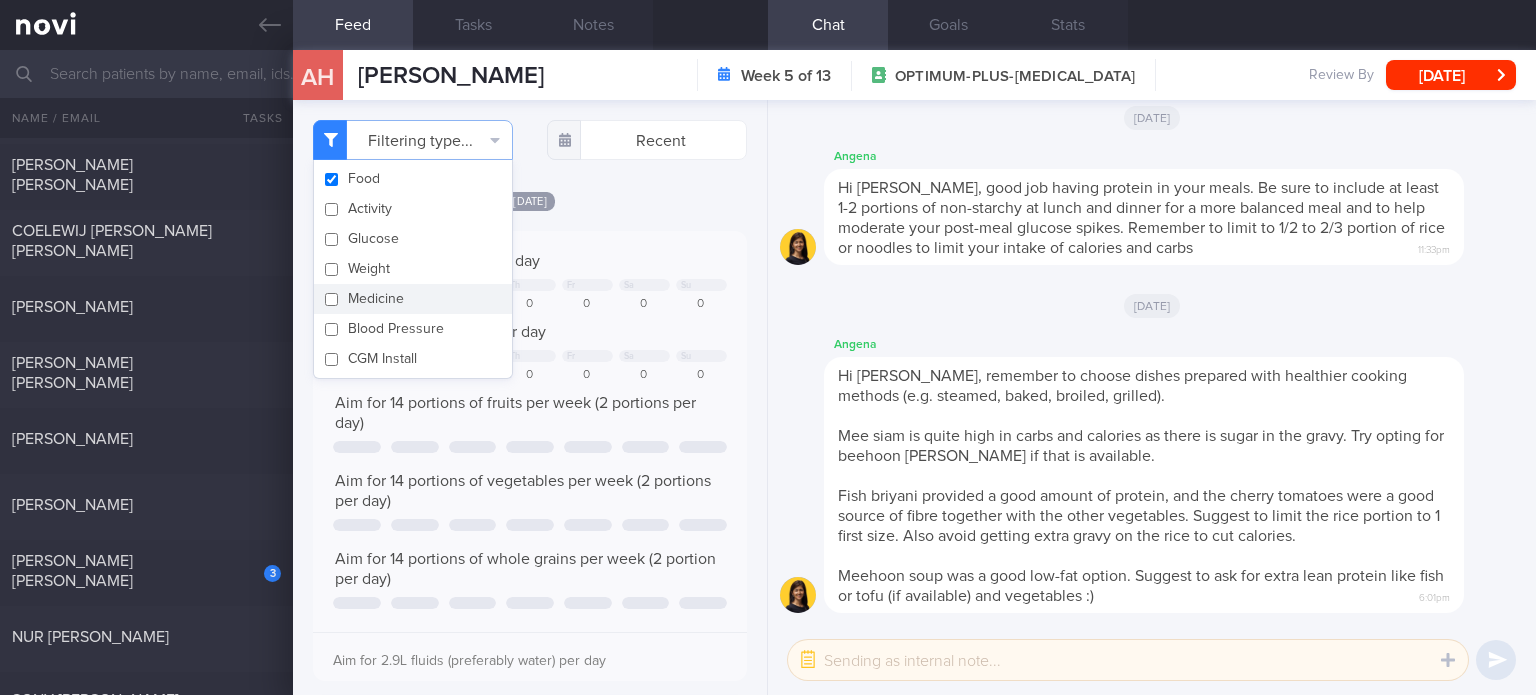 checkbox on "false" 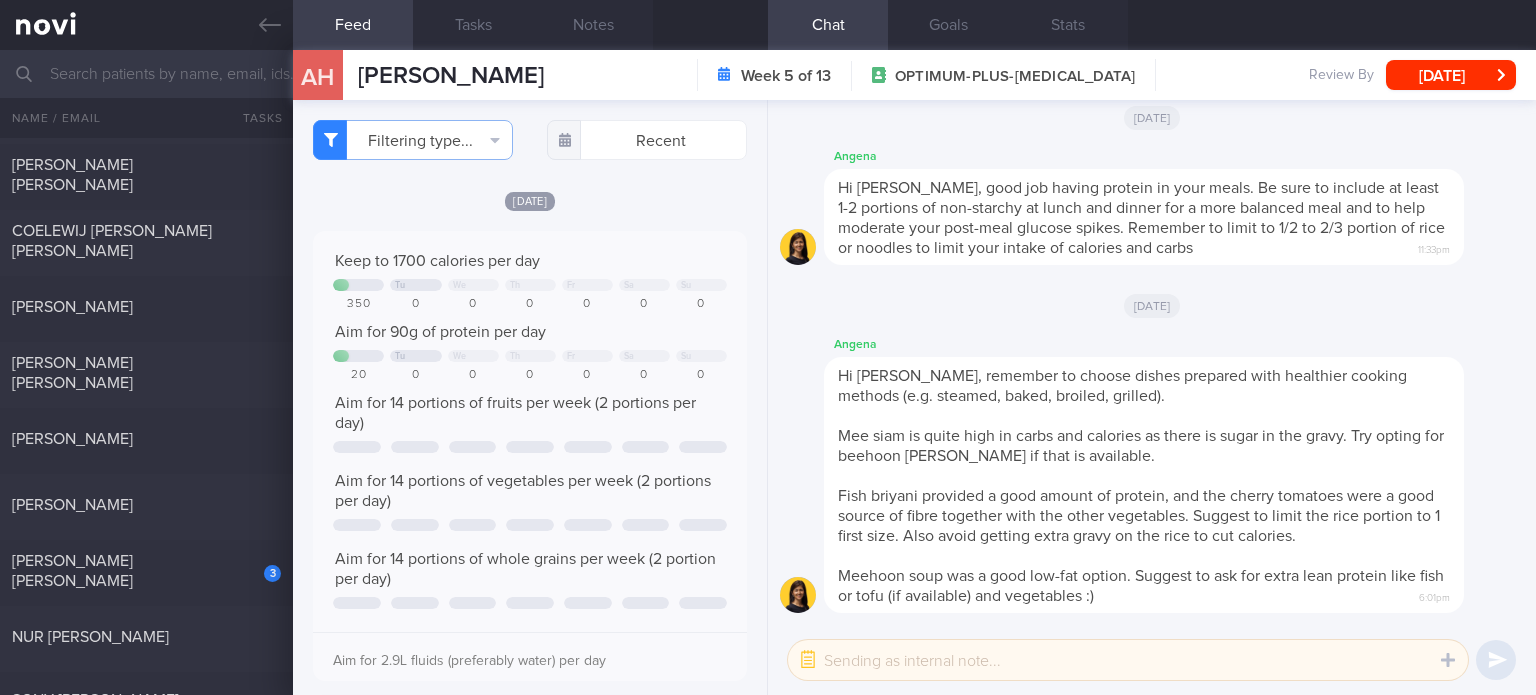 click on "Keep to 1700 calories per day
Tu
We
Th
Fr
Sa
Su
350
0
0
0
0
0
0
Aim for 90g of protein per day
Tu
We
Th
Fr" at bounding box center (530, 456) 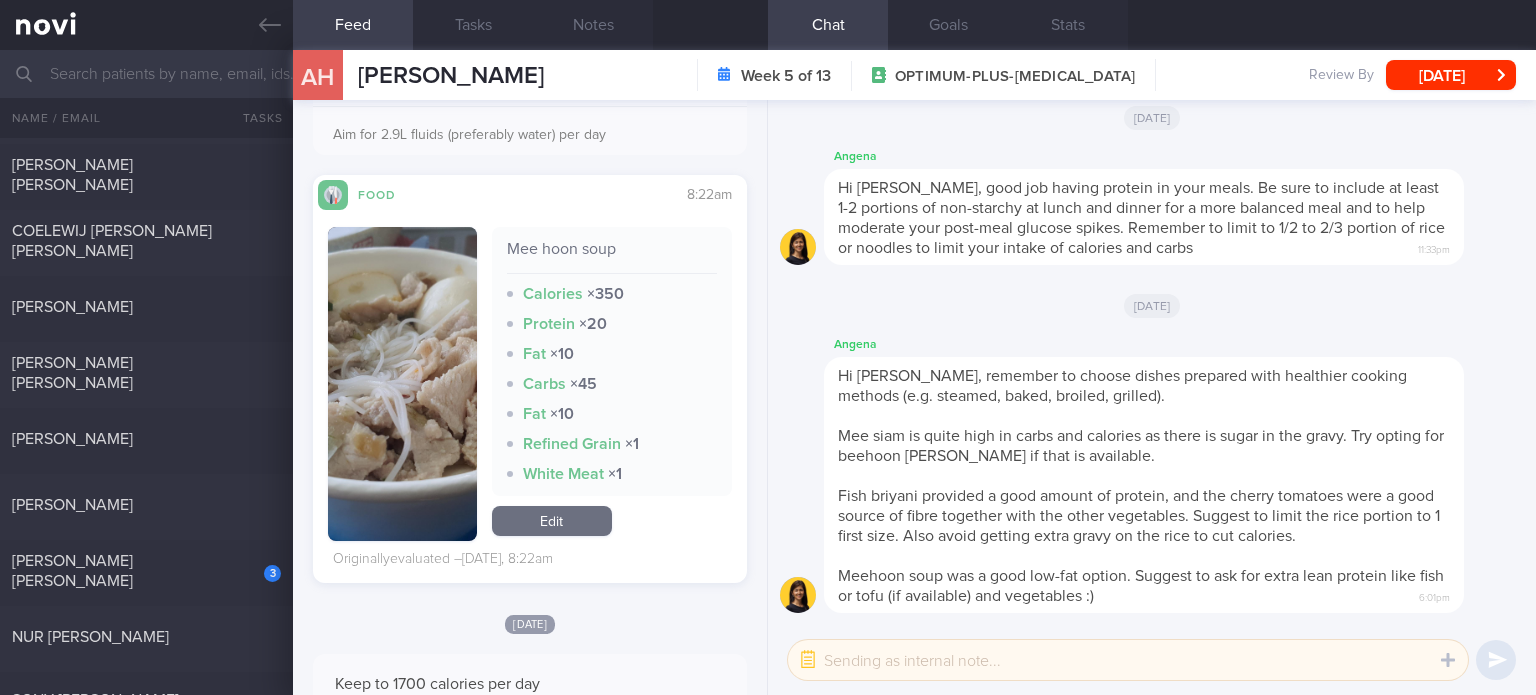 click on "Edit" at bounding box center (552, 521) 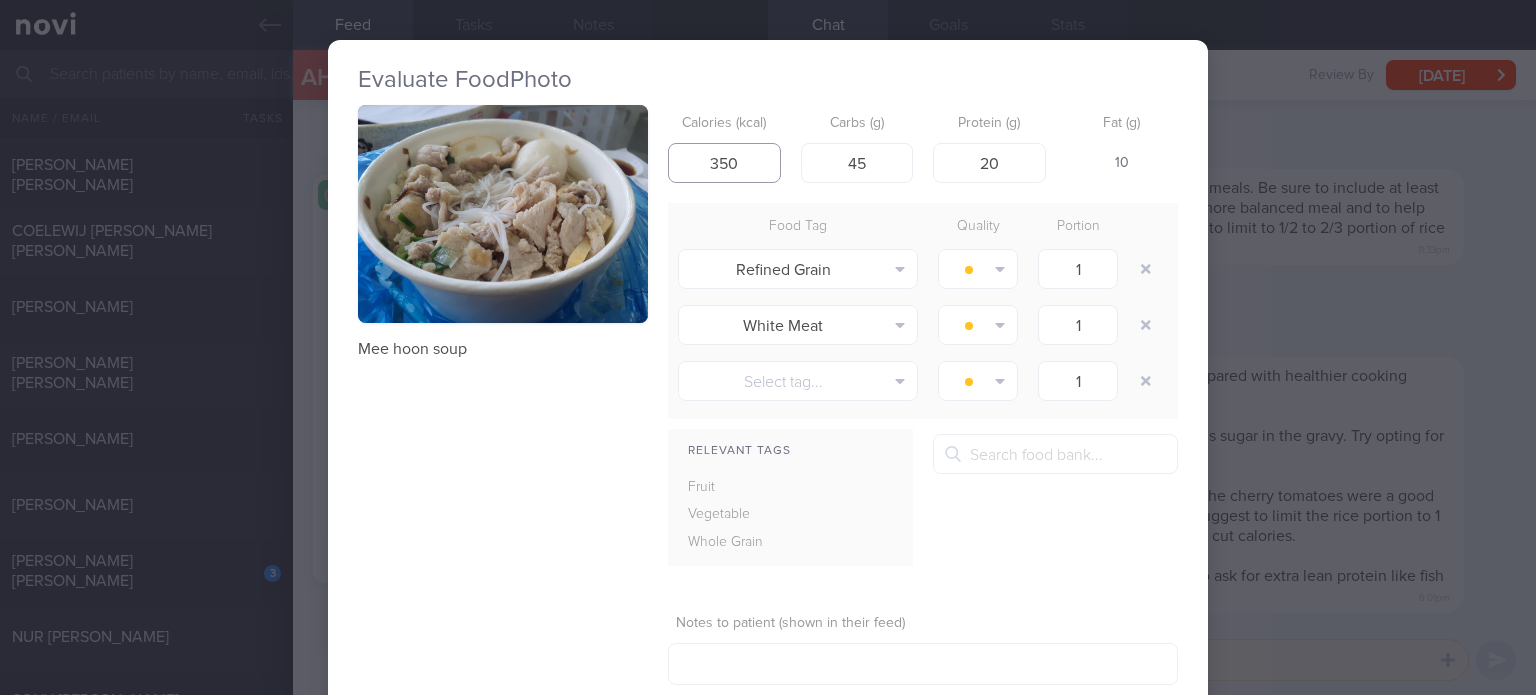 click on "350" at bounding box center [724, 163] 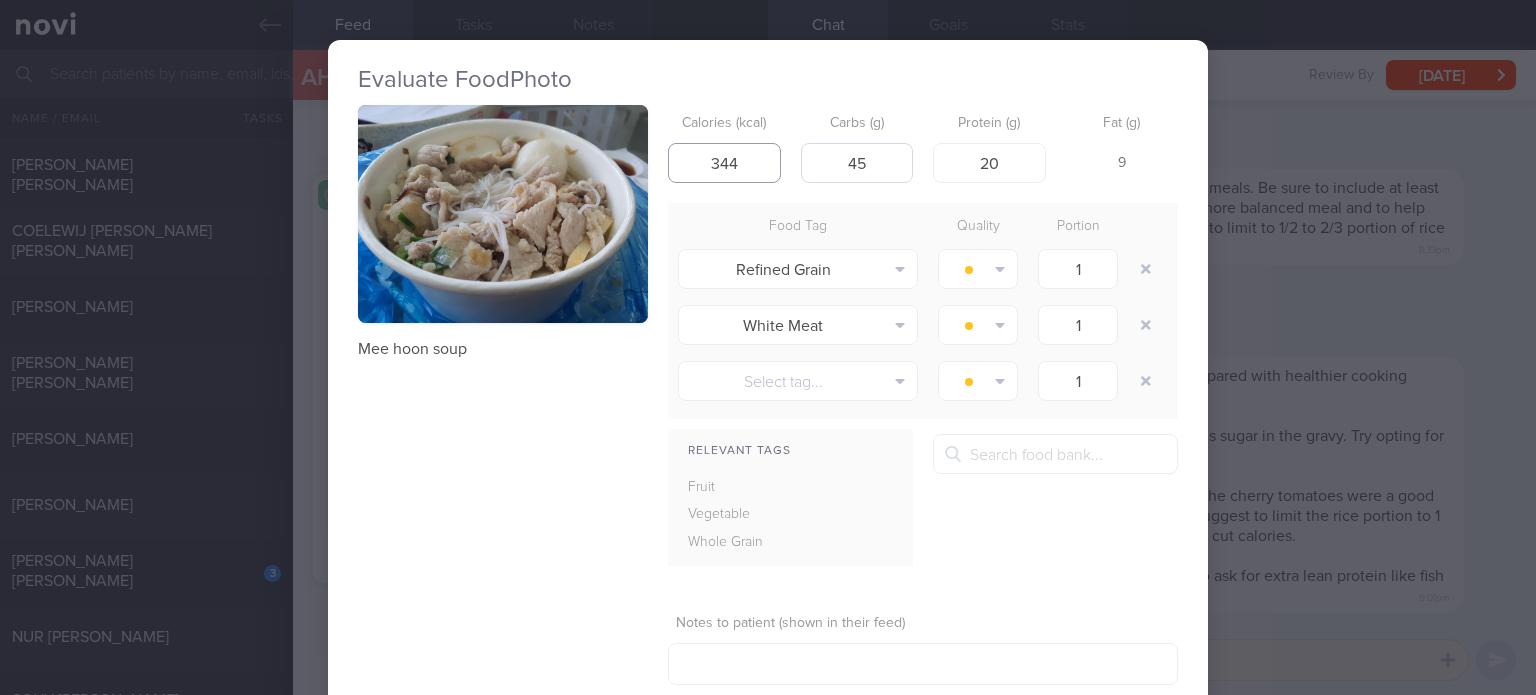 type on "344" 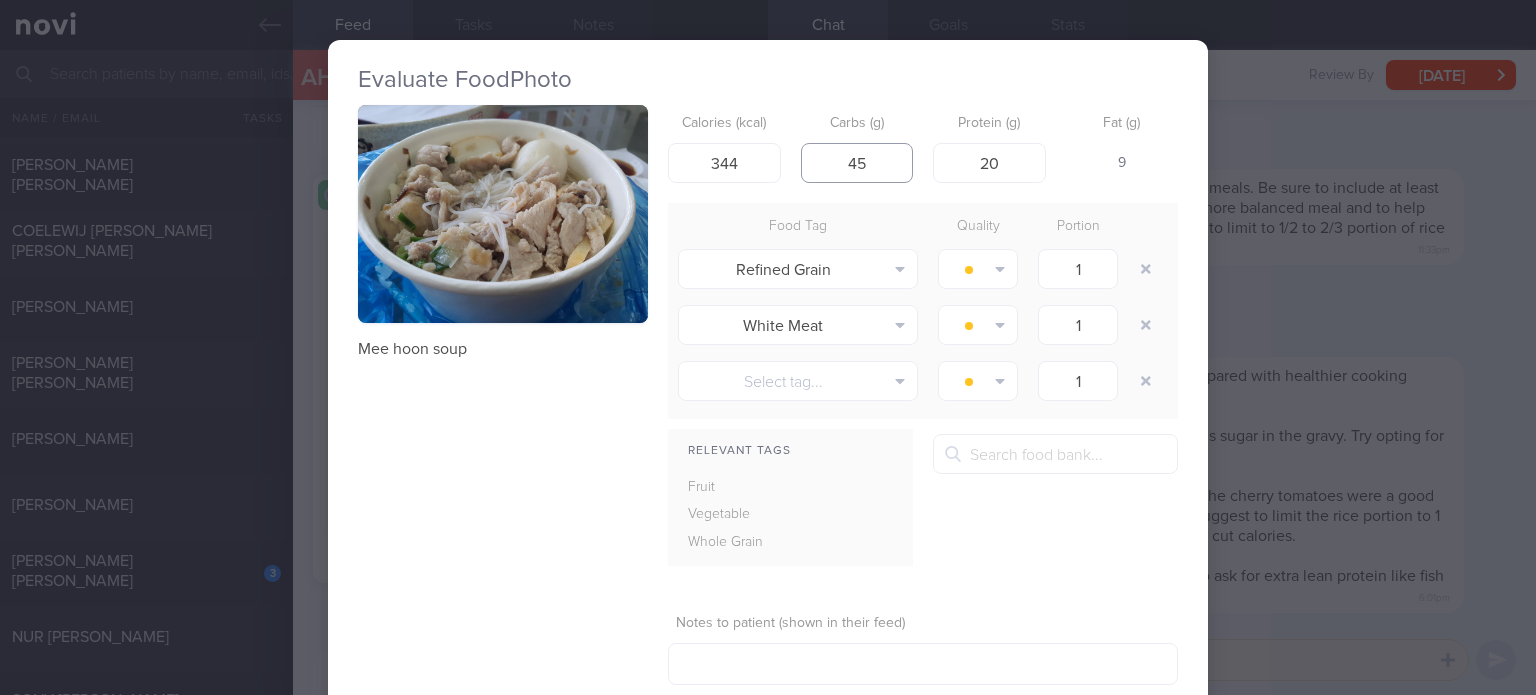 click on "45" at bounding box center (857, 163) 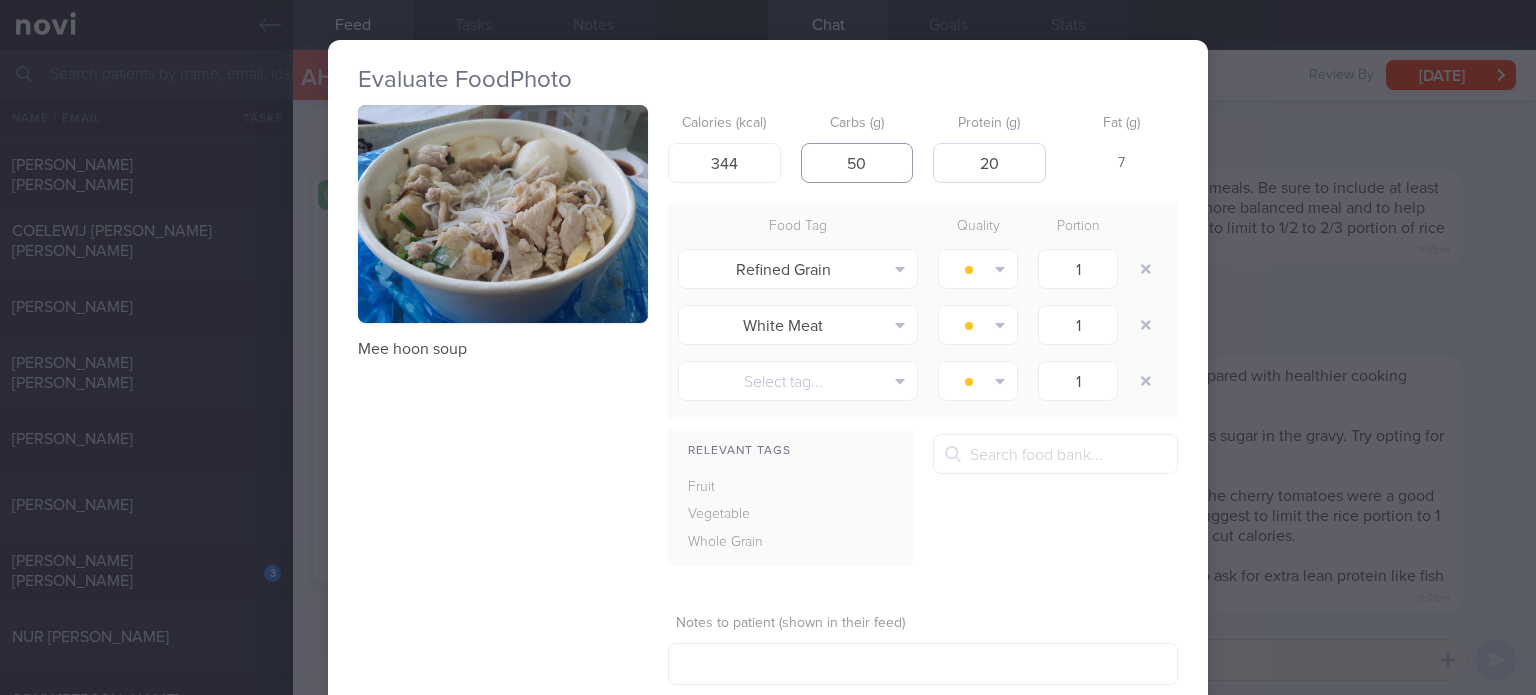 type on "50" 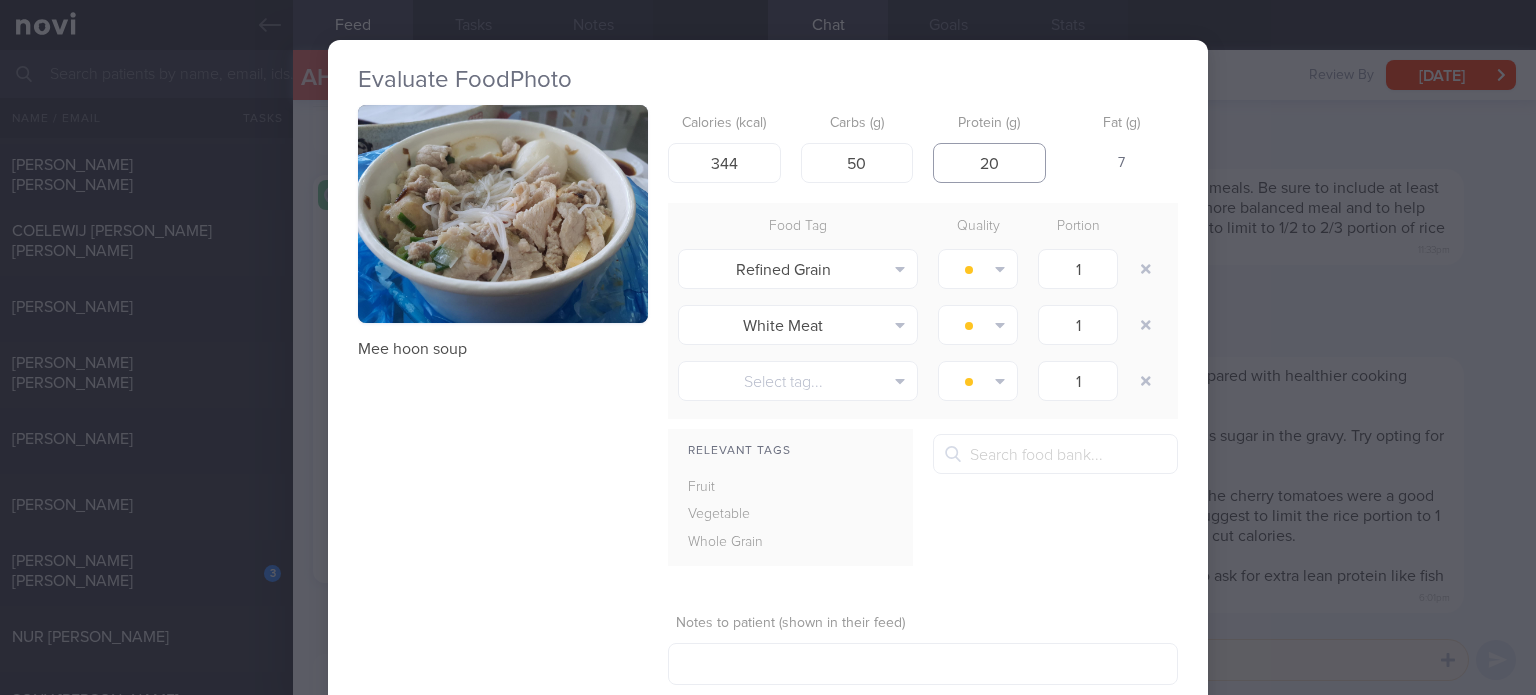 drag, startPoint x: 990, startPoint y: 162, endPoint x: 937, endPoint y: 171, distance: 53.75872 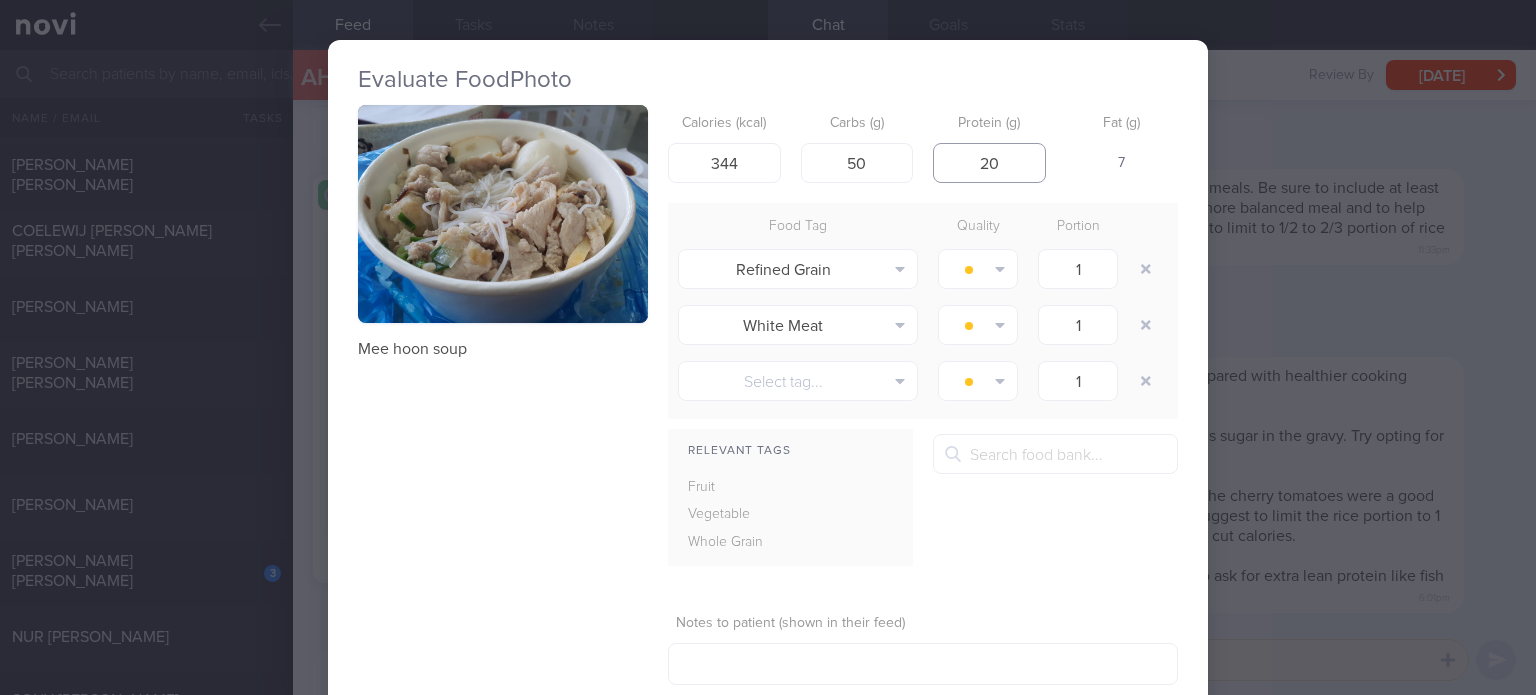 click on "20" at bounding box center [989, 163] 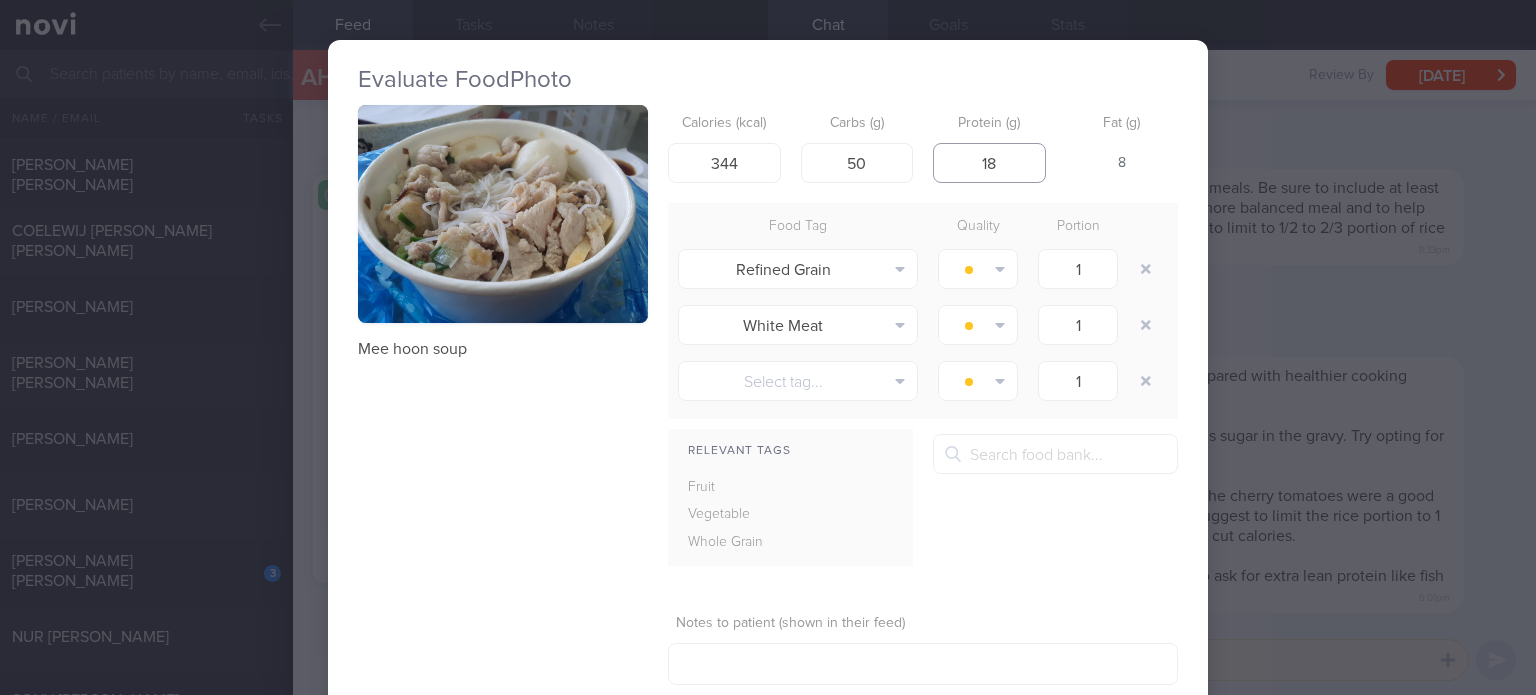 type on "18" 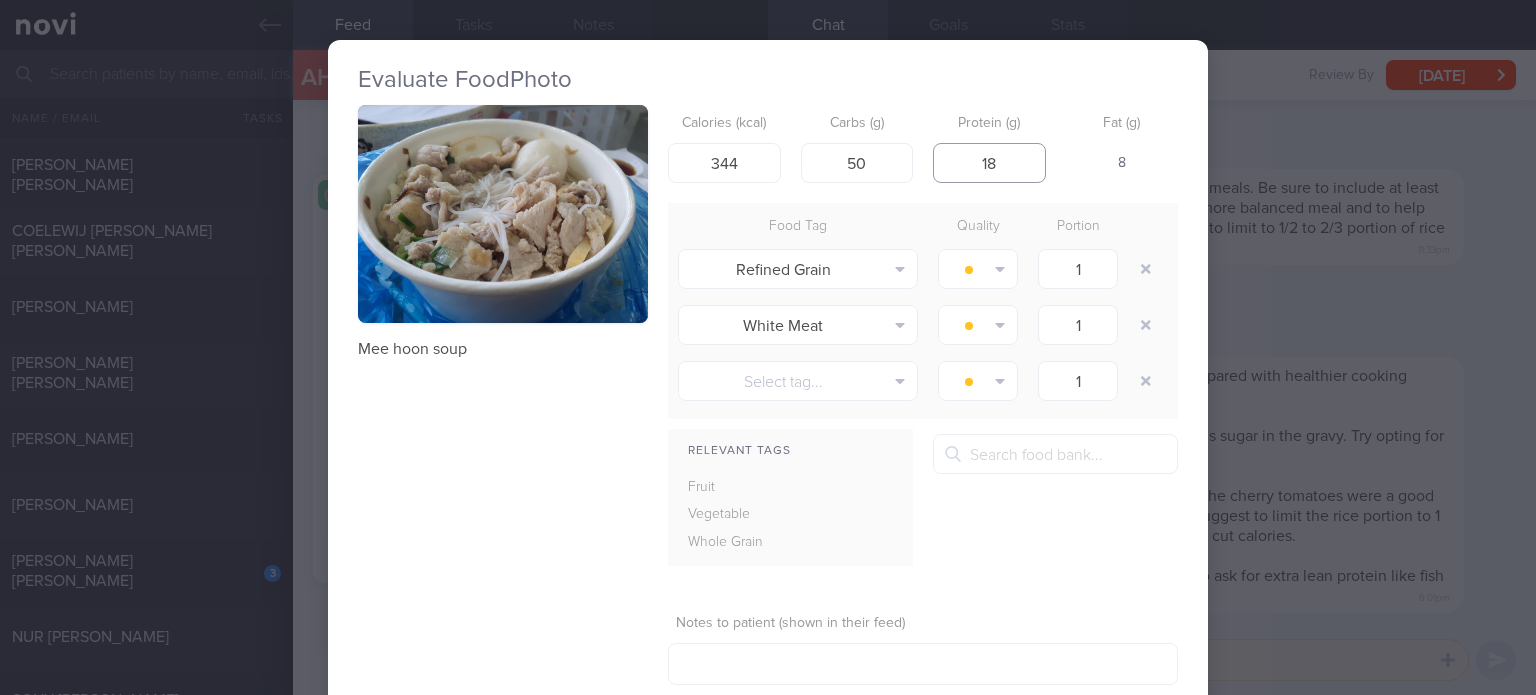 click on "Save &
Close" at bounding box center [1026, 729] 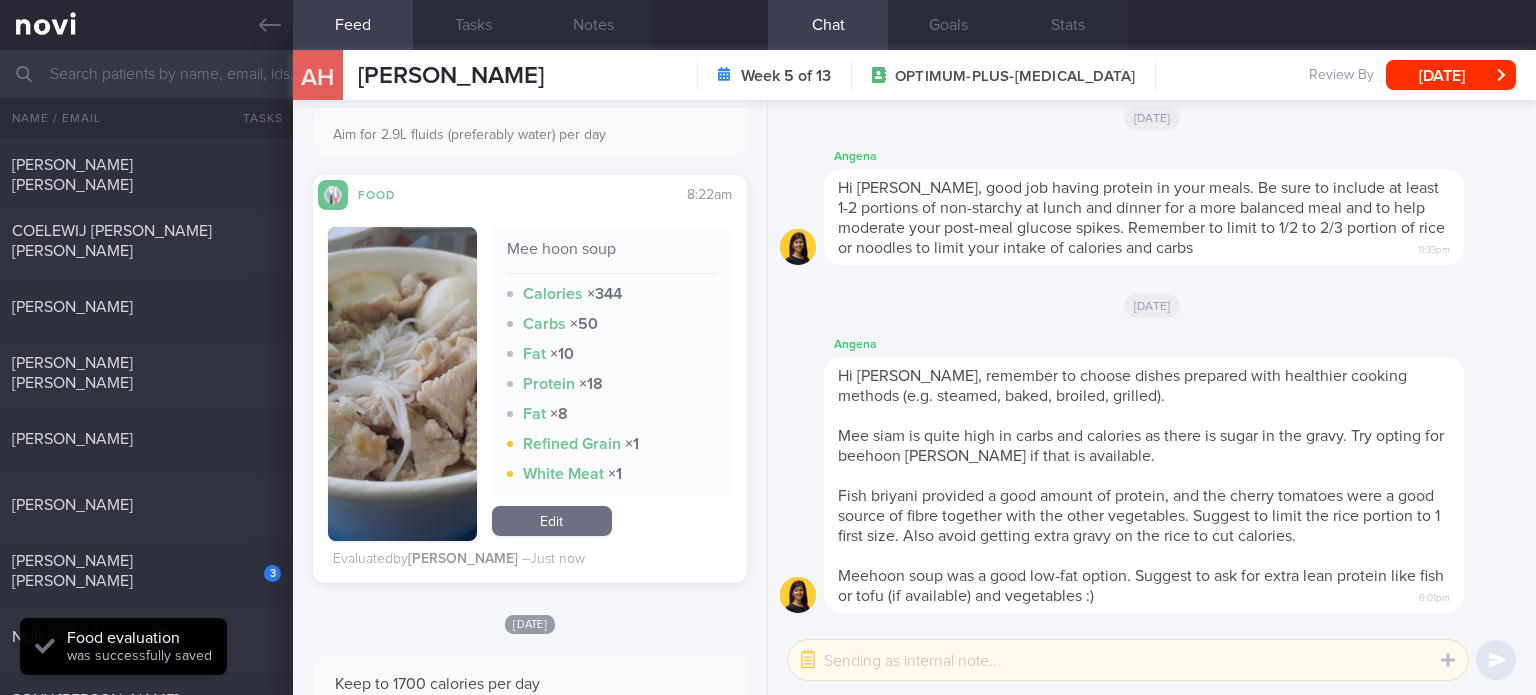 click on "Edit" at bounding box center (552, 521) 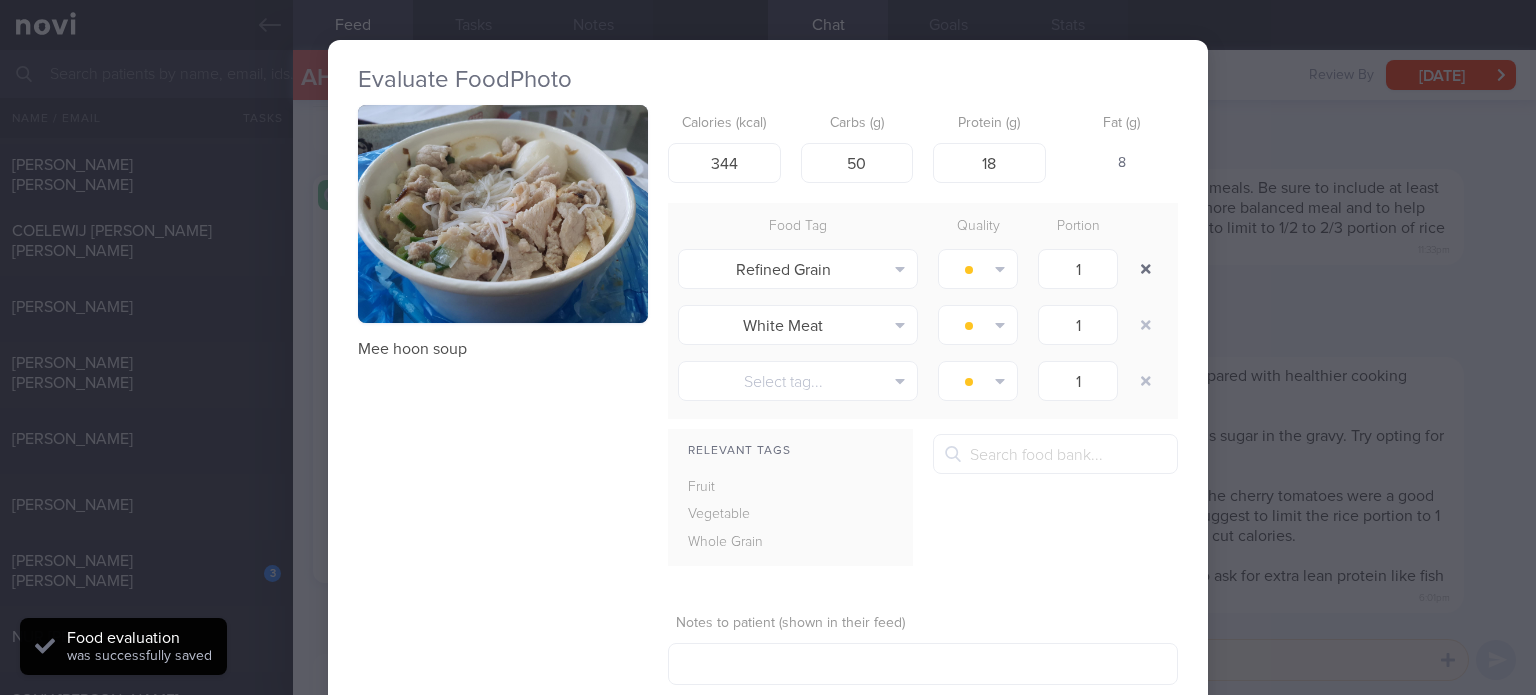 click at bounding box center (1146, 269) 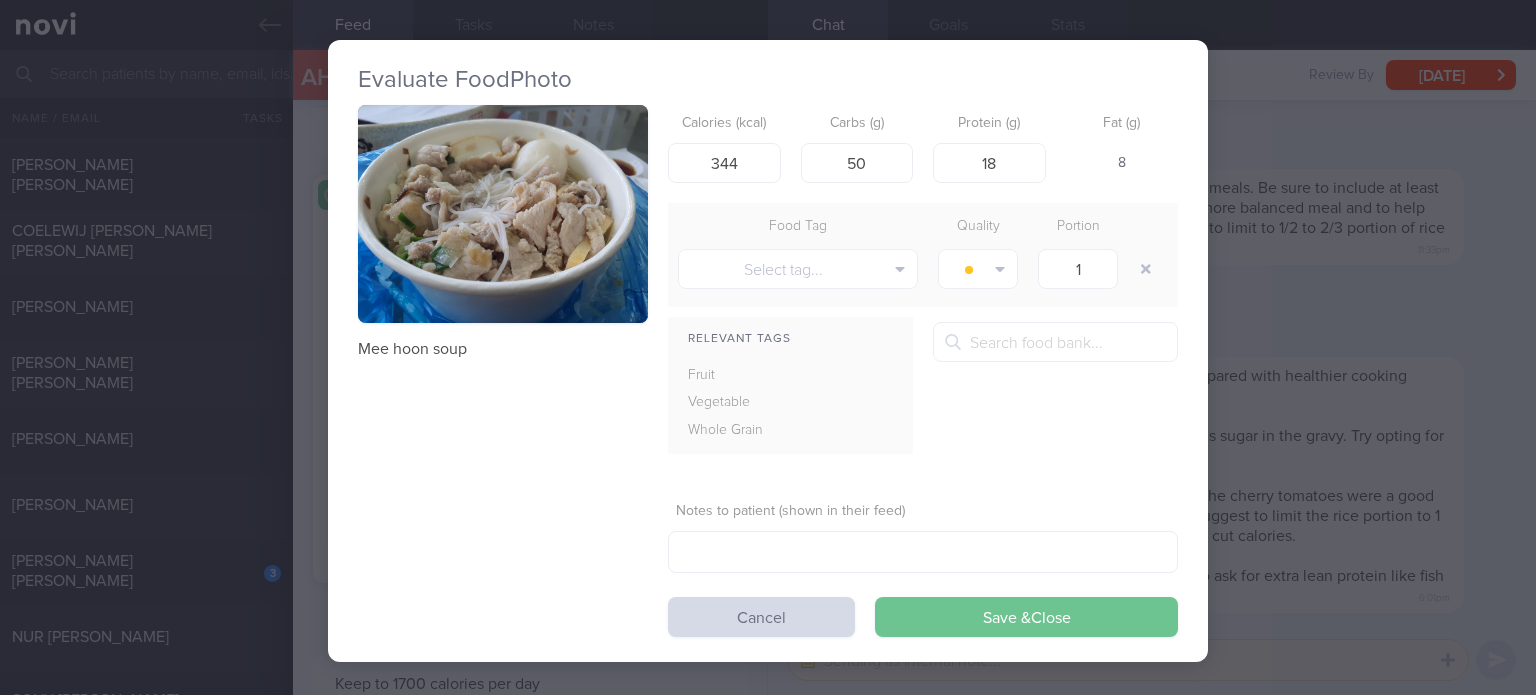 click on "Save &
Close" at bounding box center (1026, 617) 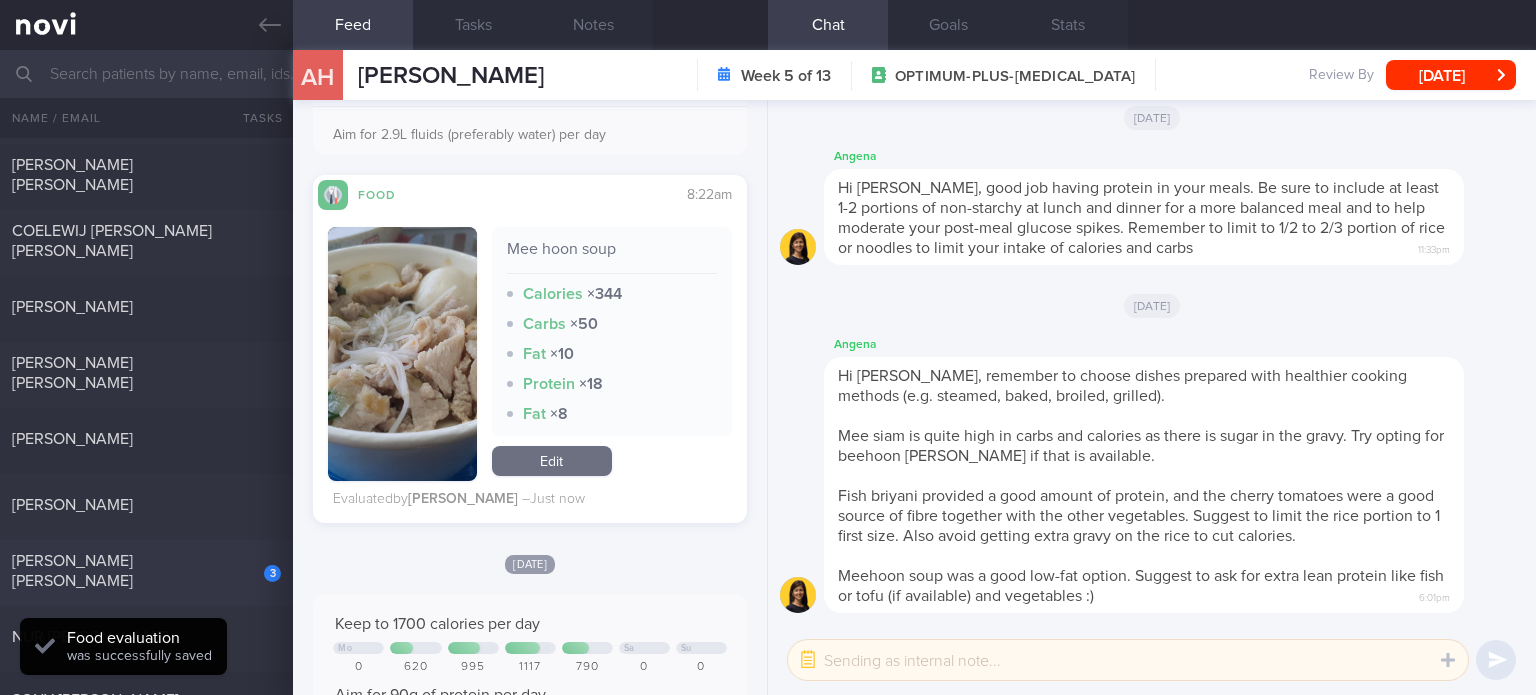 click on "[PERSON_NAME] [PERSON_NAME]" at bounding box center (144, 571) 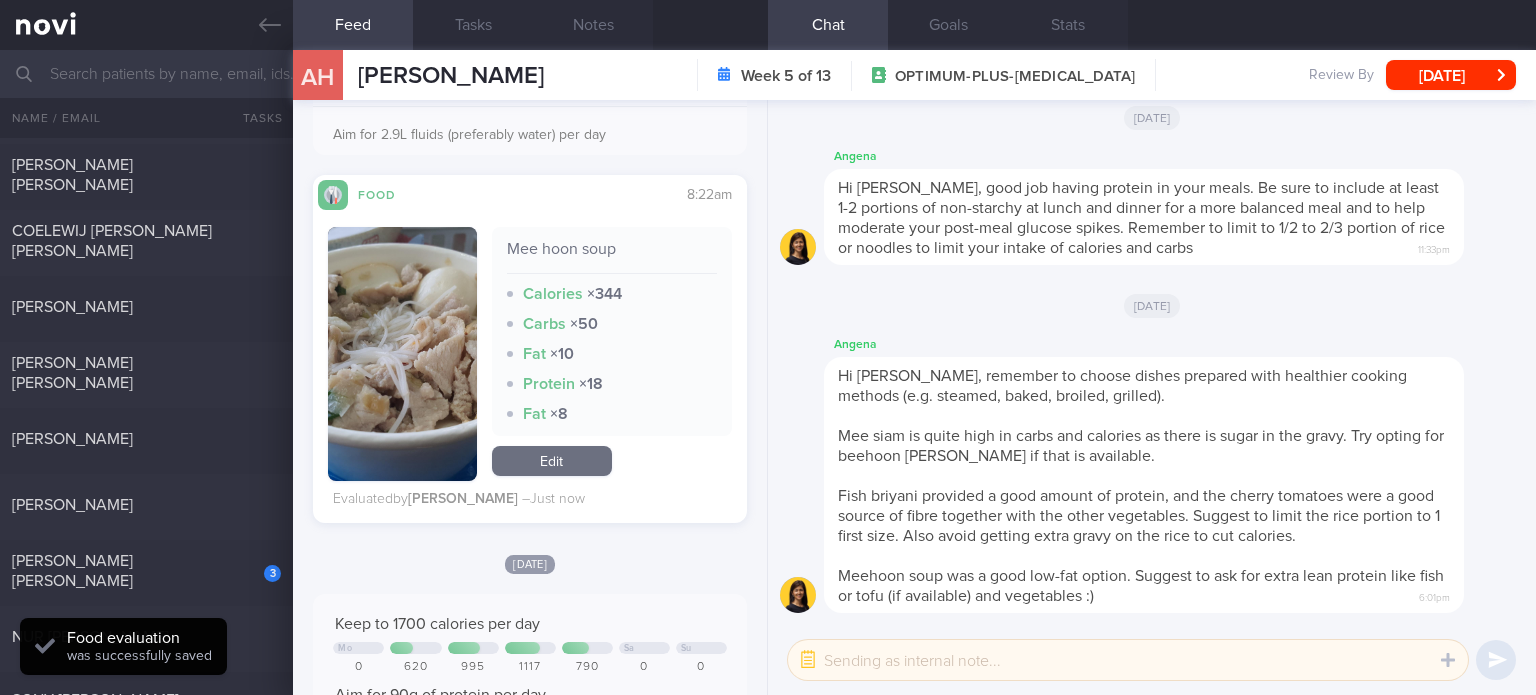 checkbox on "true" 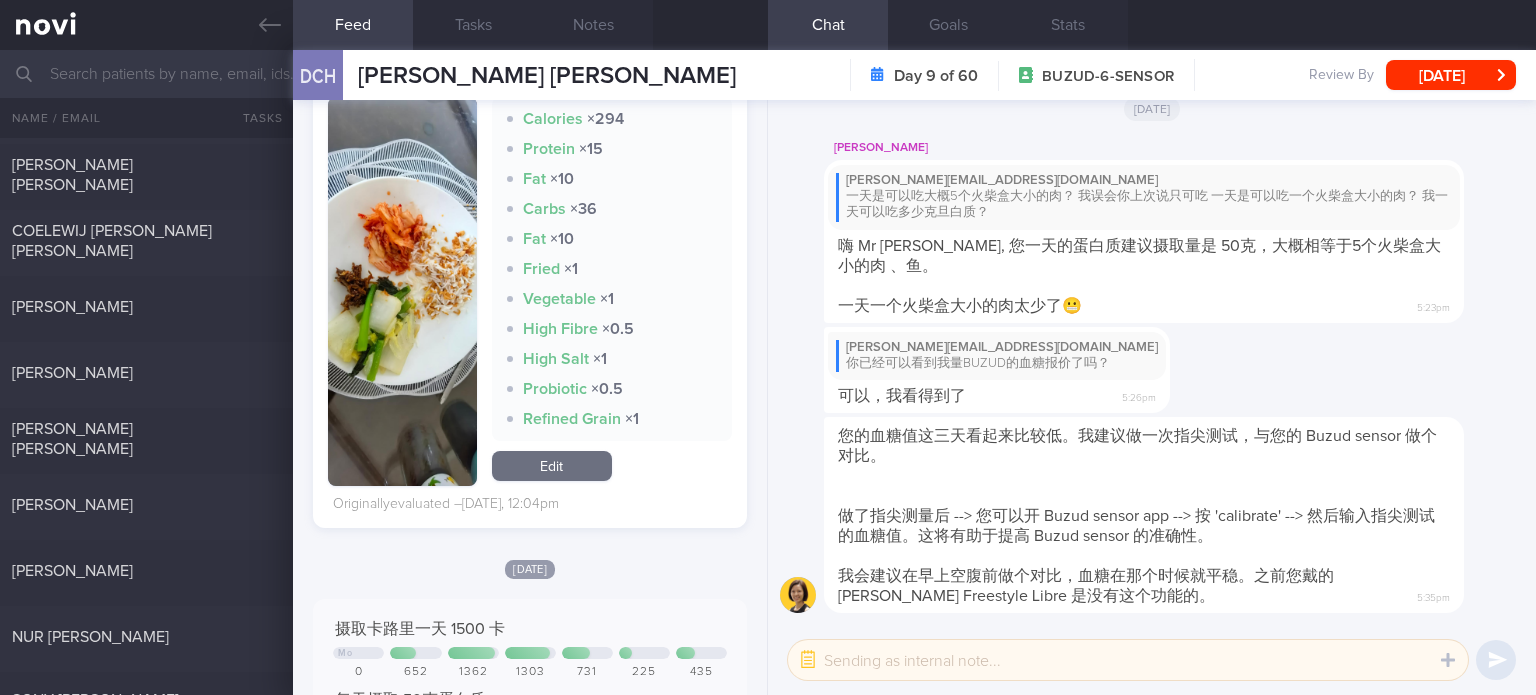 click on "Edit" at bounding box center [552, 466] 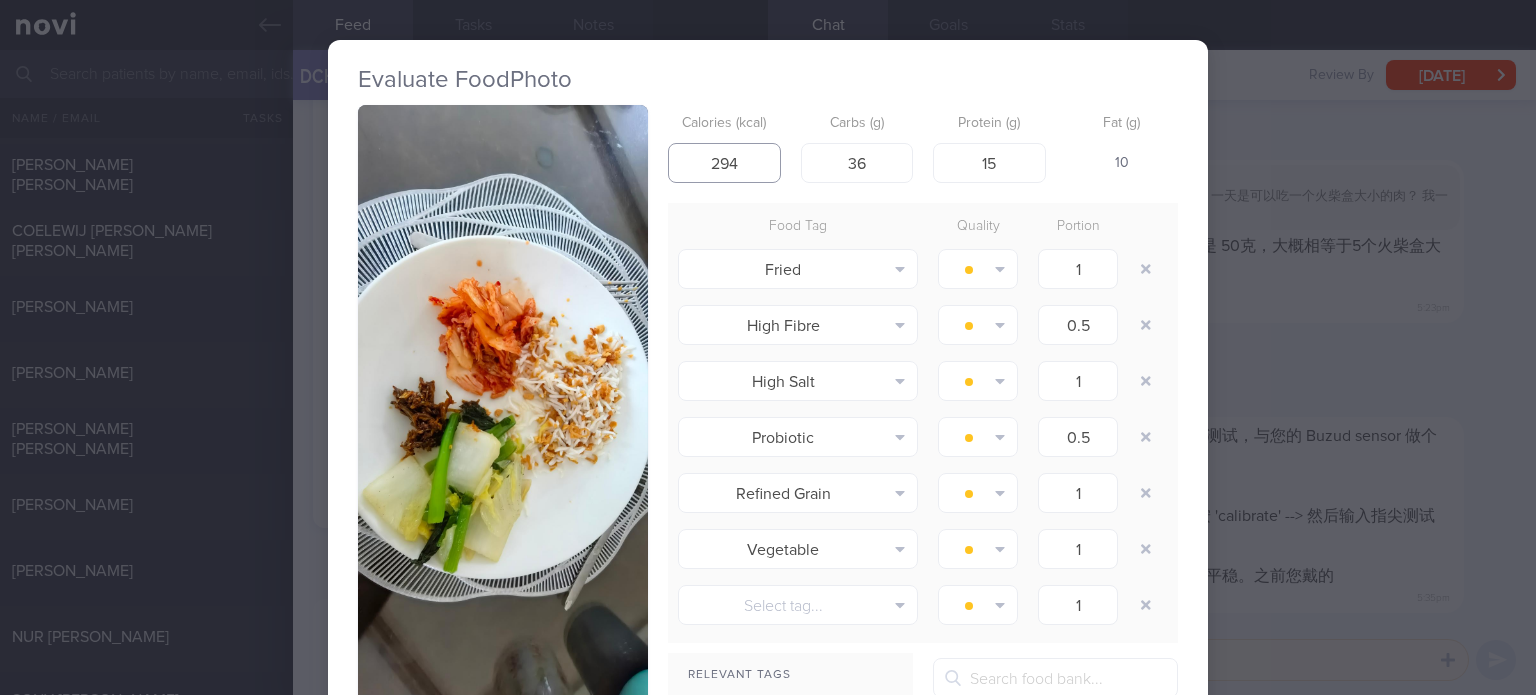 drag, startPoint x: 724, startPoint y: 161, endPoint x: 696, endPoint y: 159, distance: 28.071337 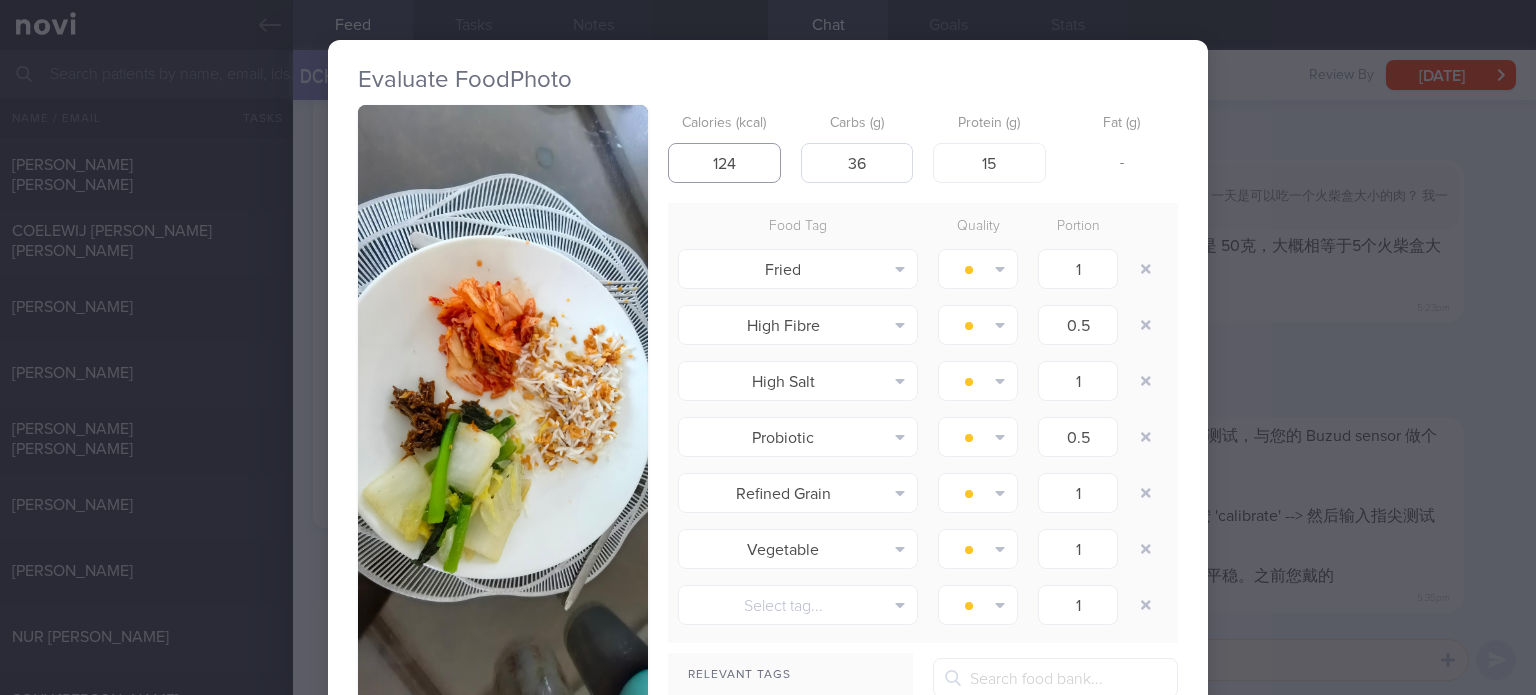 type on "124" 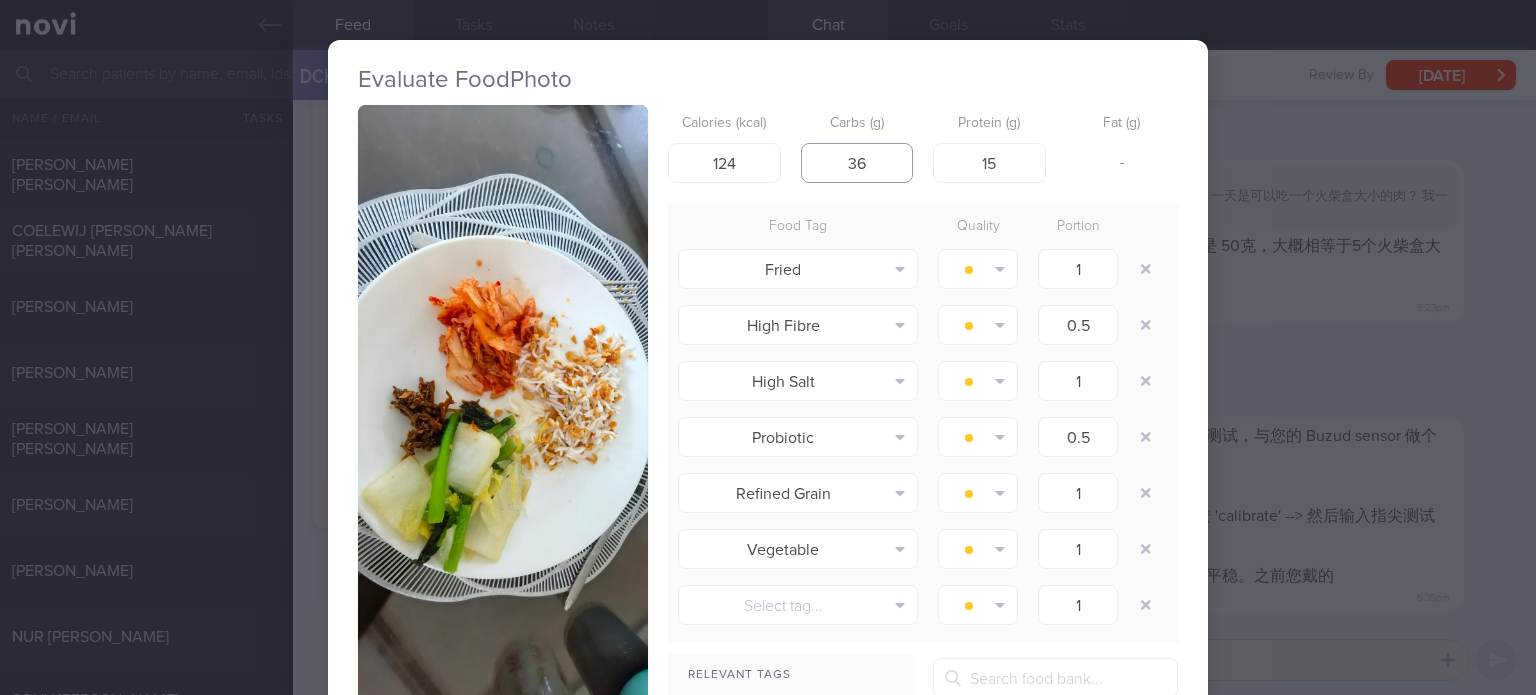 drag, startPoint x: 860, startPoint y: 163, endPoint x: 830, endPoint y: 162, distance: 30.016663 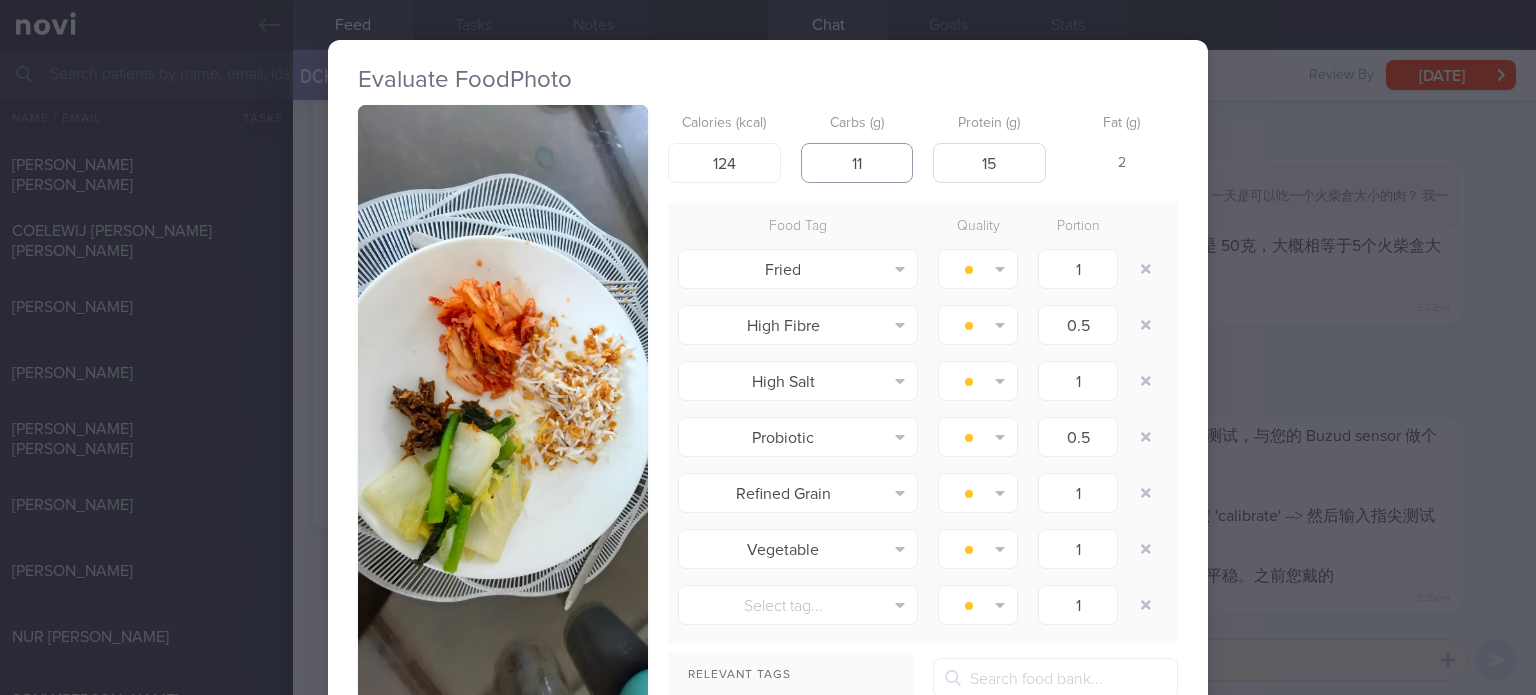 type on "11" 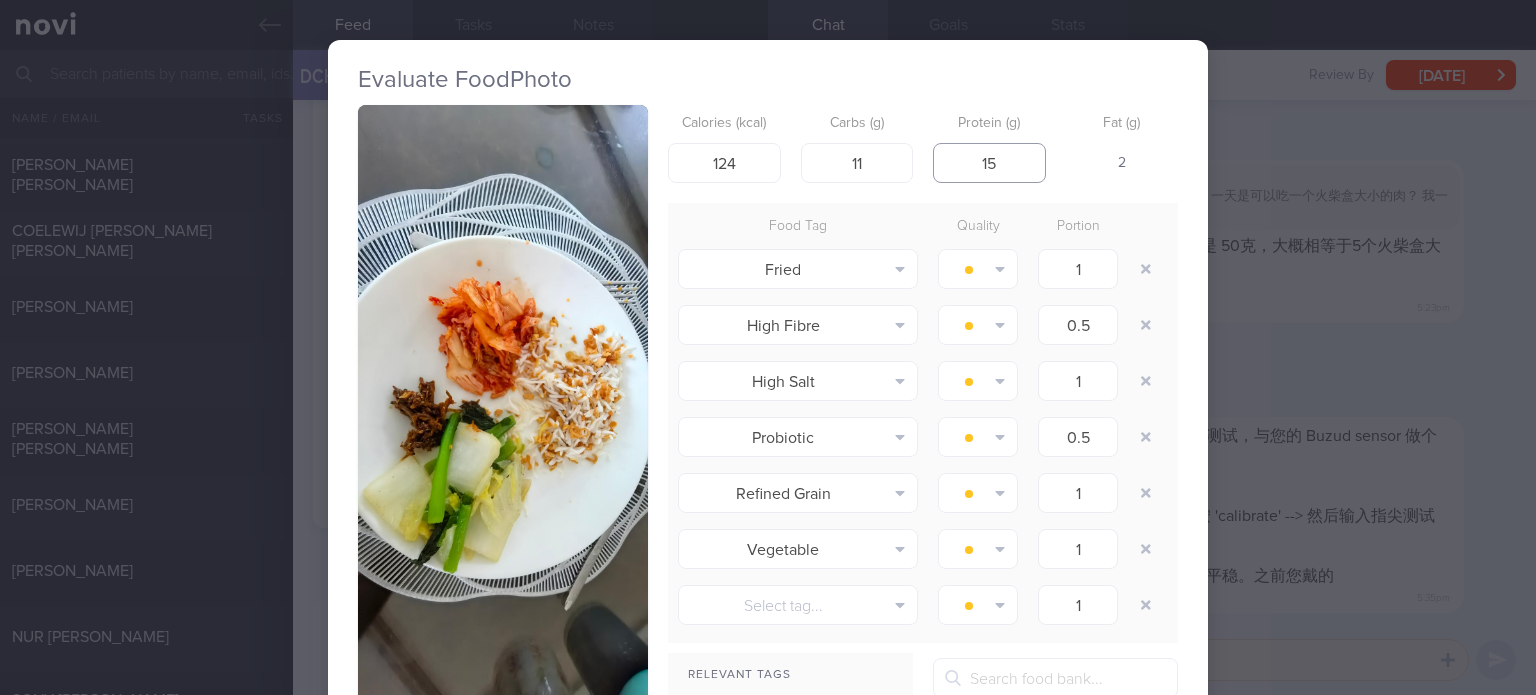 drag, startPoint x: 1010, startPoint y: 163, endPoint x: 922, endPoint y: 156, distance: 88.27797 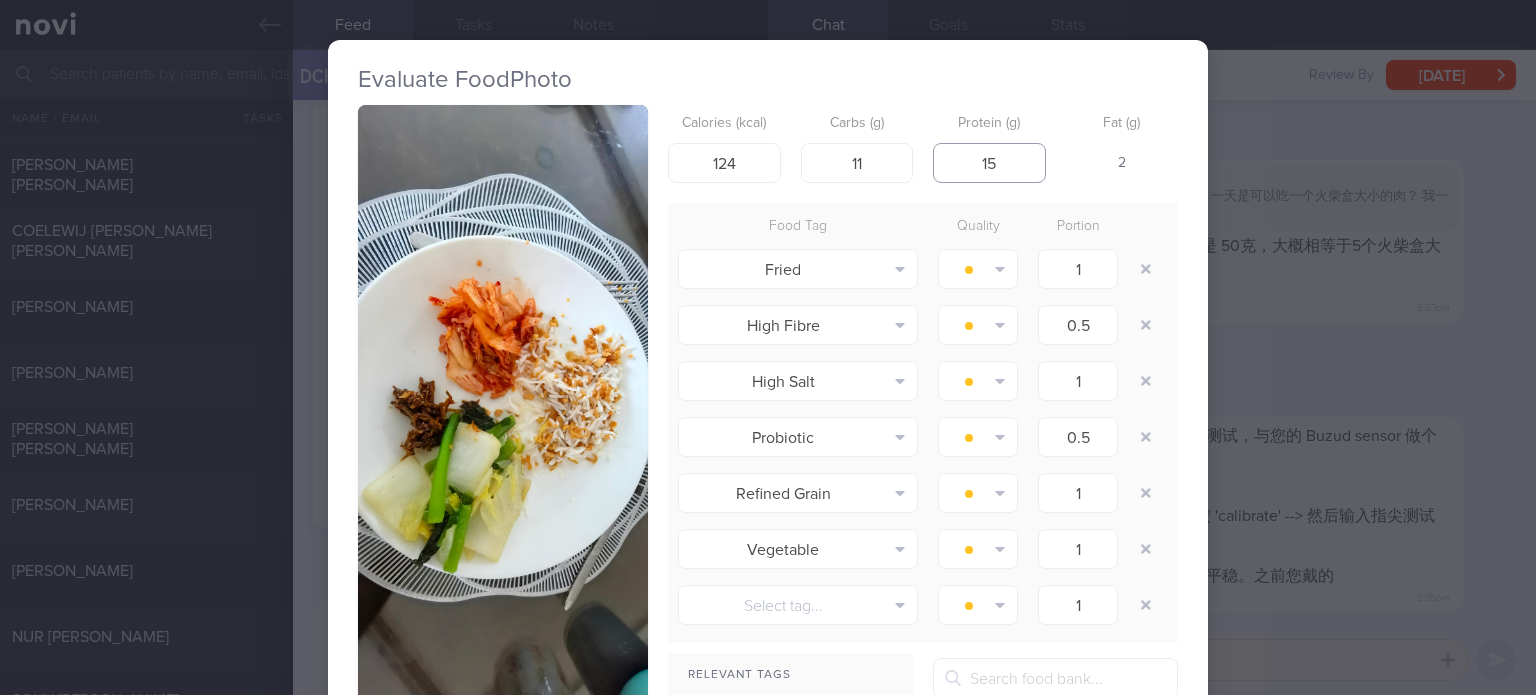 click on "Calories (kcal)
124
Carbs (g)
11
Protein (g)
15
Fat (g)
2" at bounding box center (923, 144) 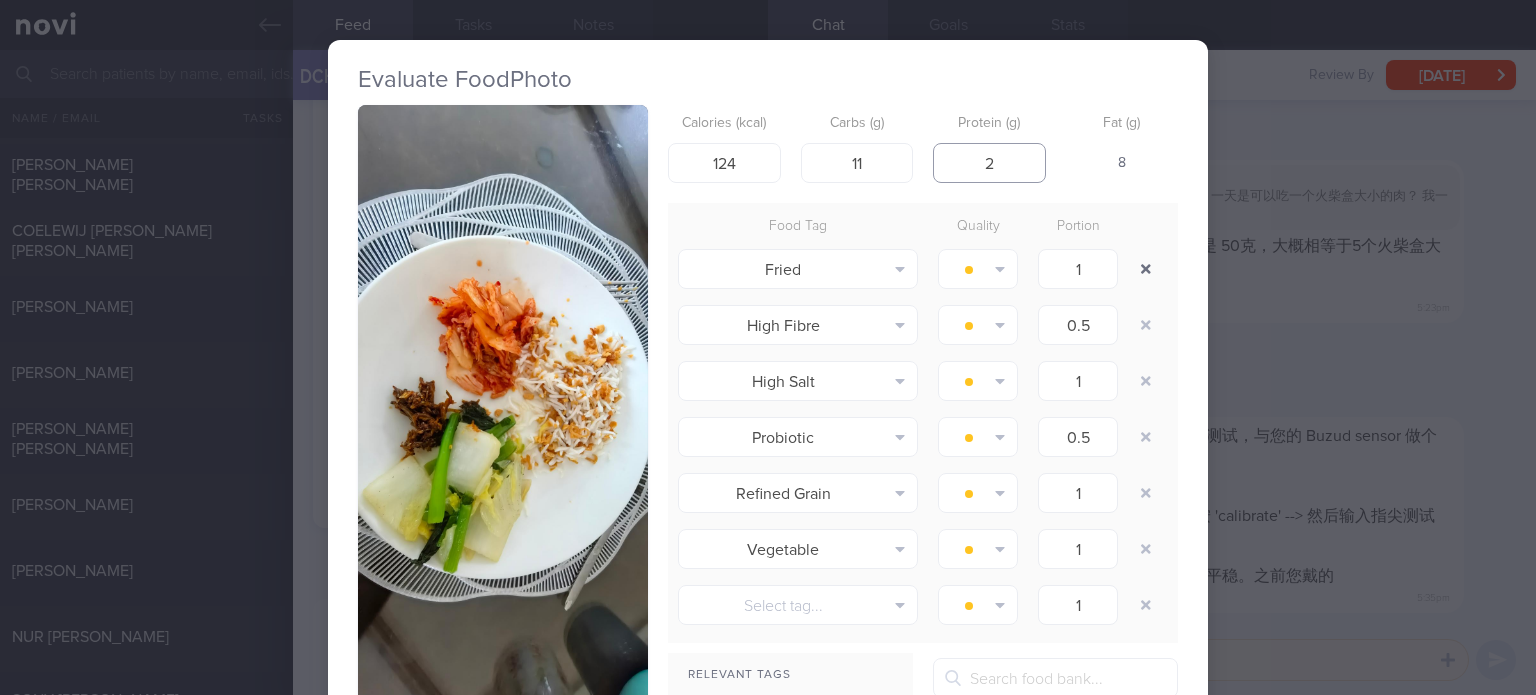 type on "2" 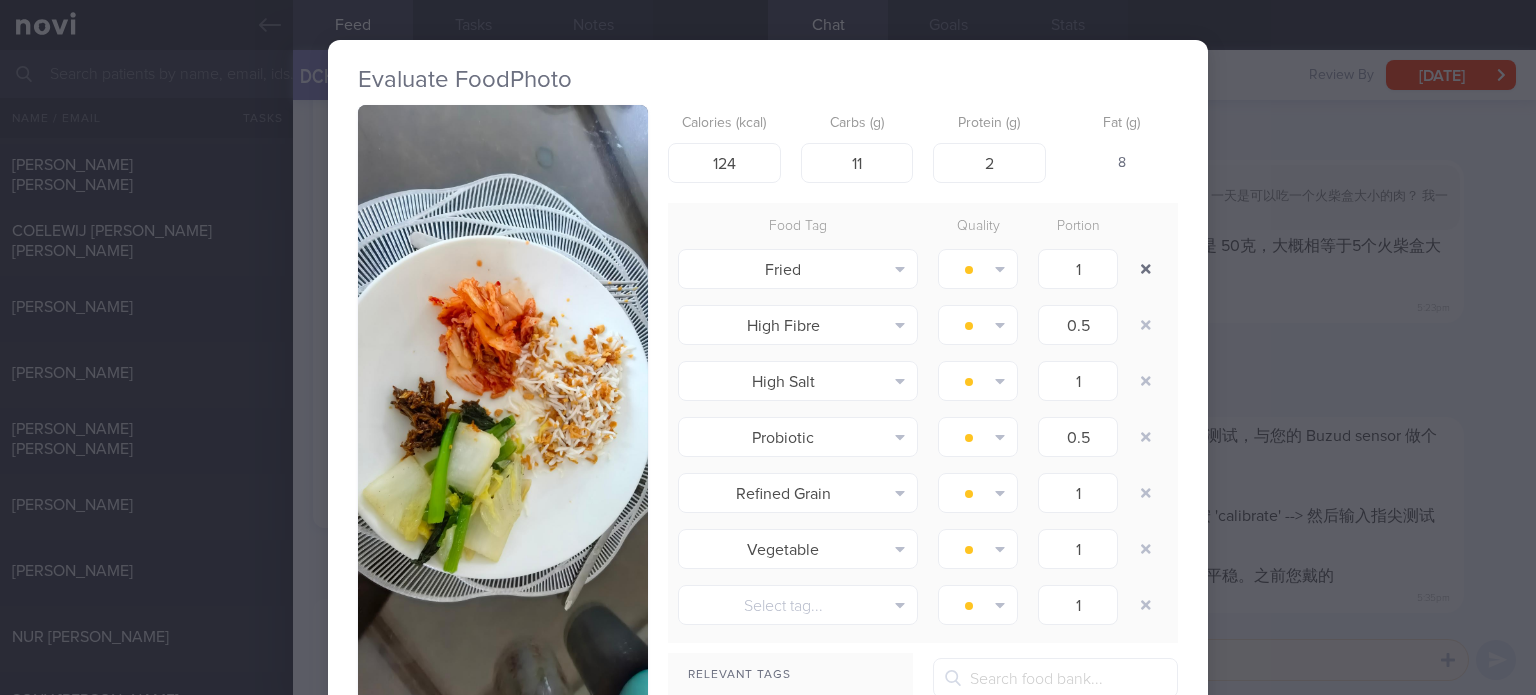 click at bounding box center [1146, 269] 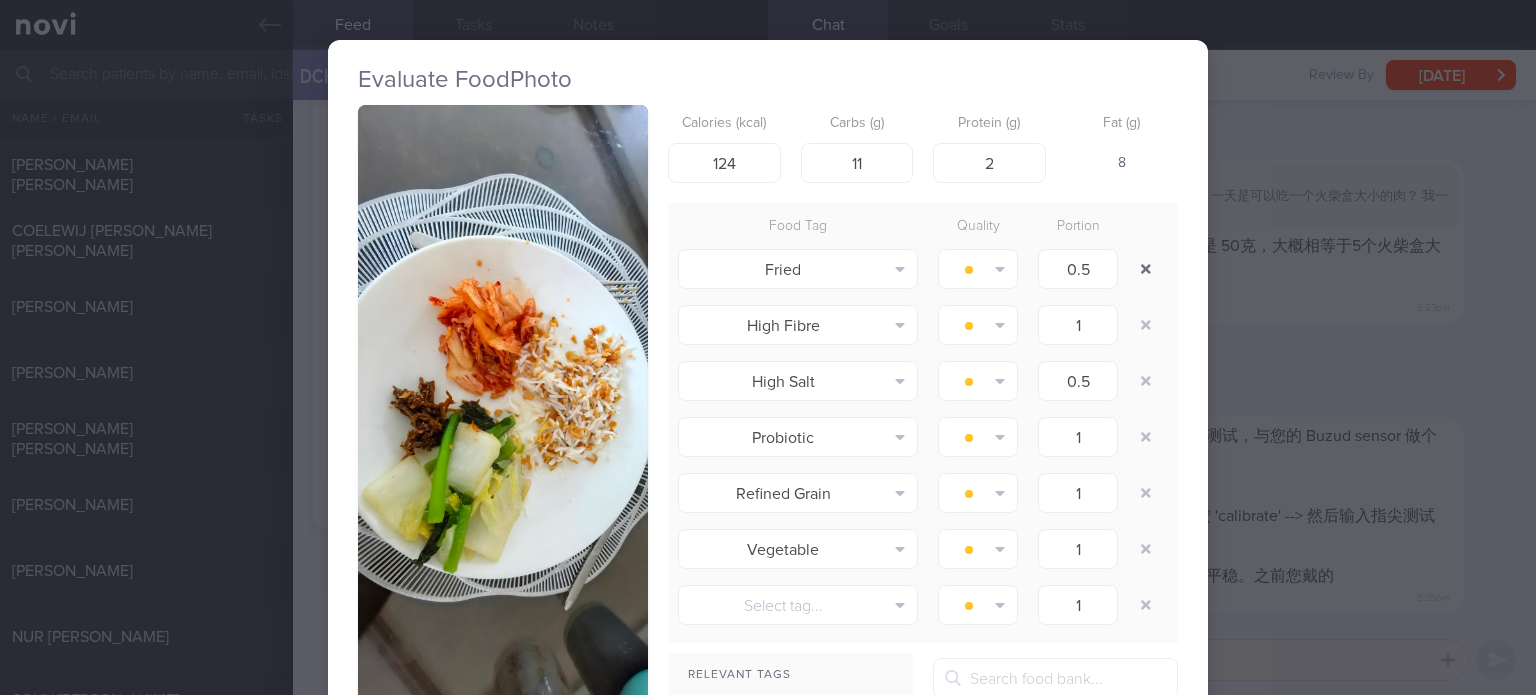 click at bounding box center [1146, 269] 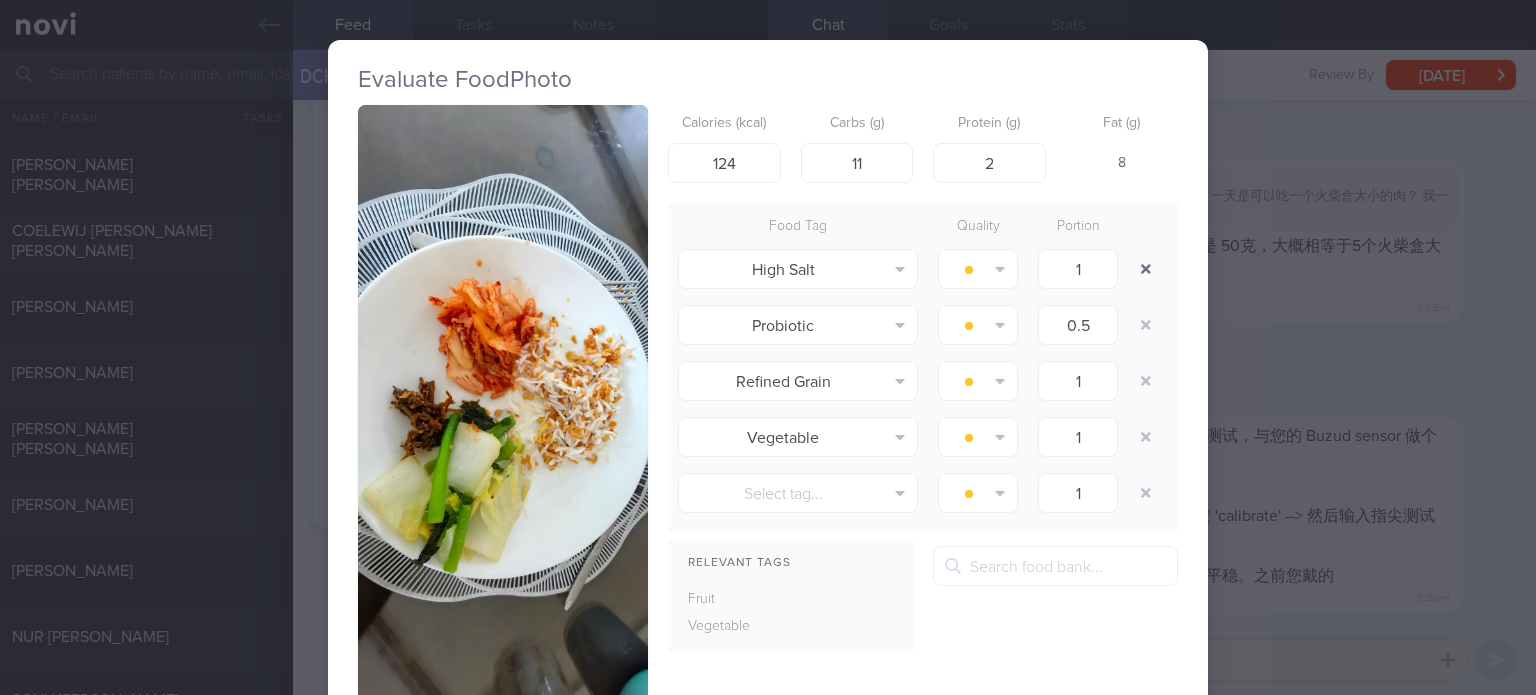 click at bounding box center [1146, 269] 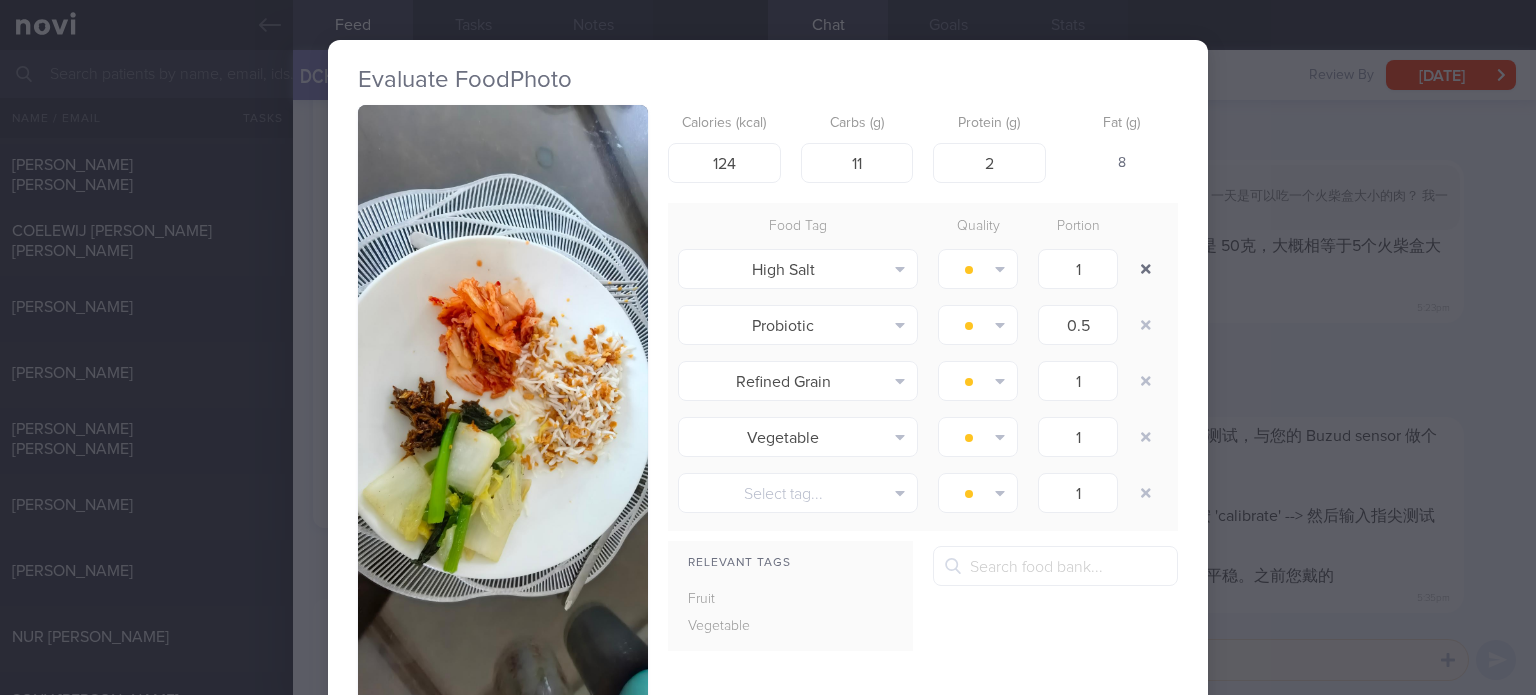 type on "0.5" 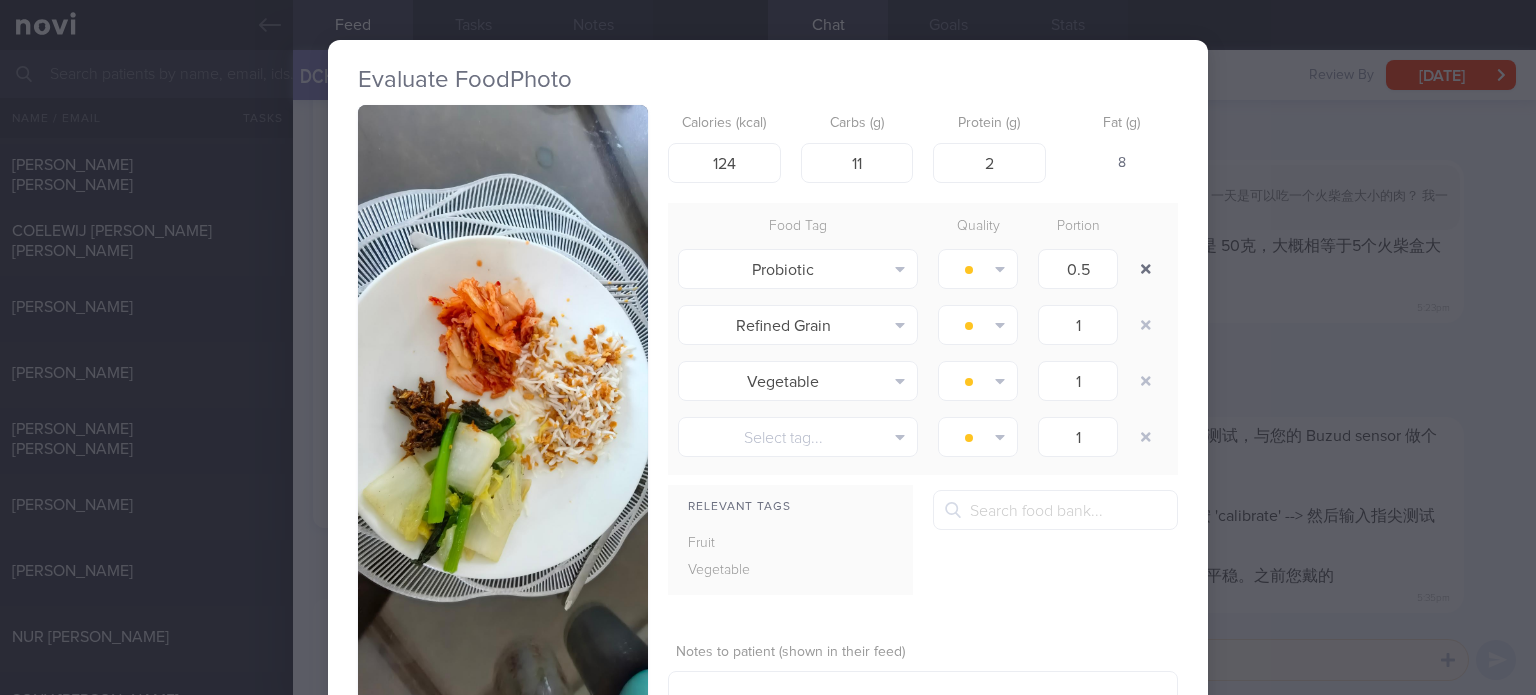 click at bounding box center [1146, 269] 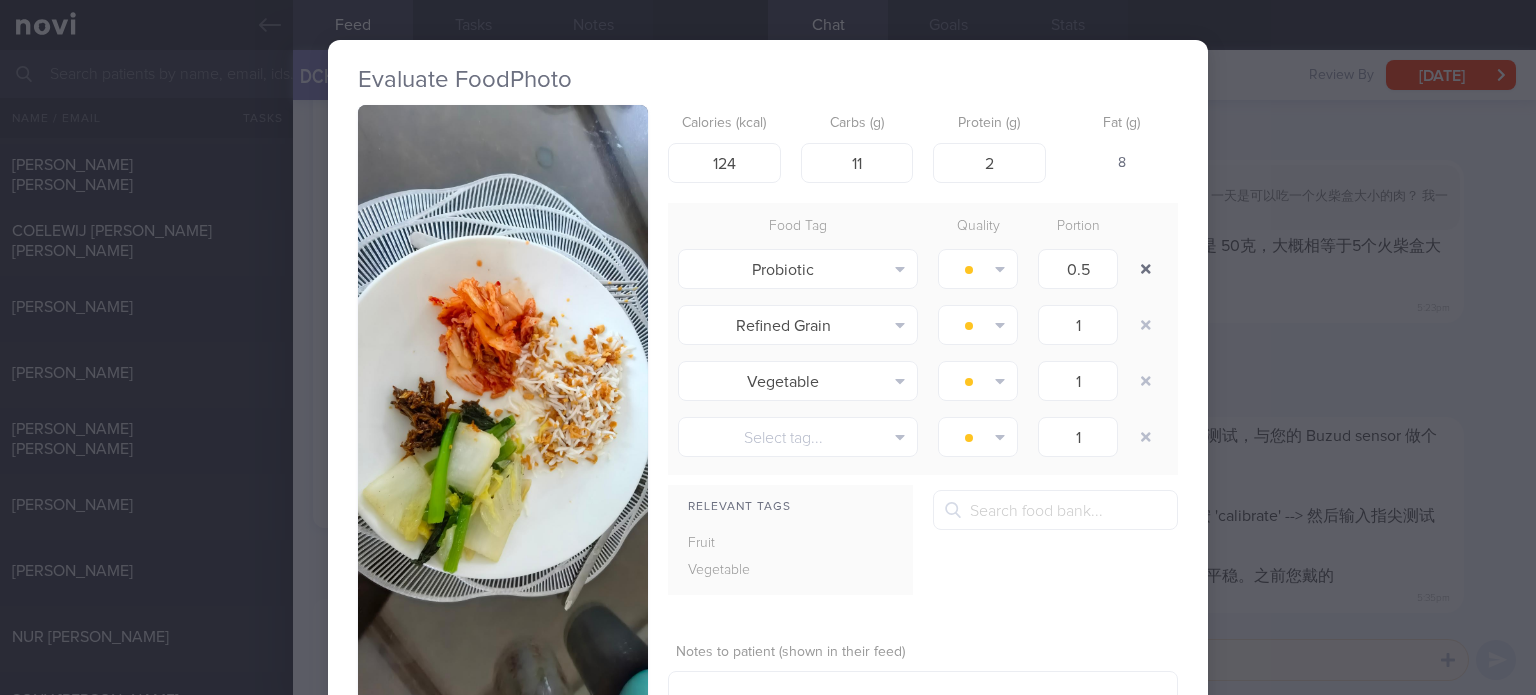 type on "1" 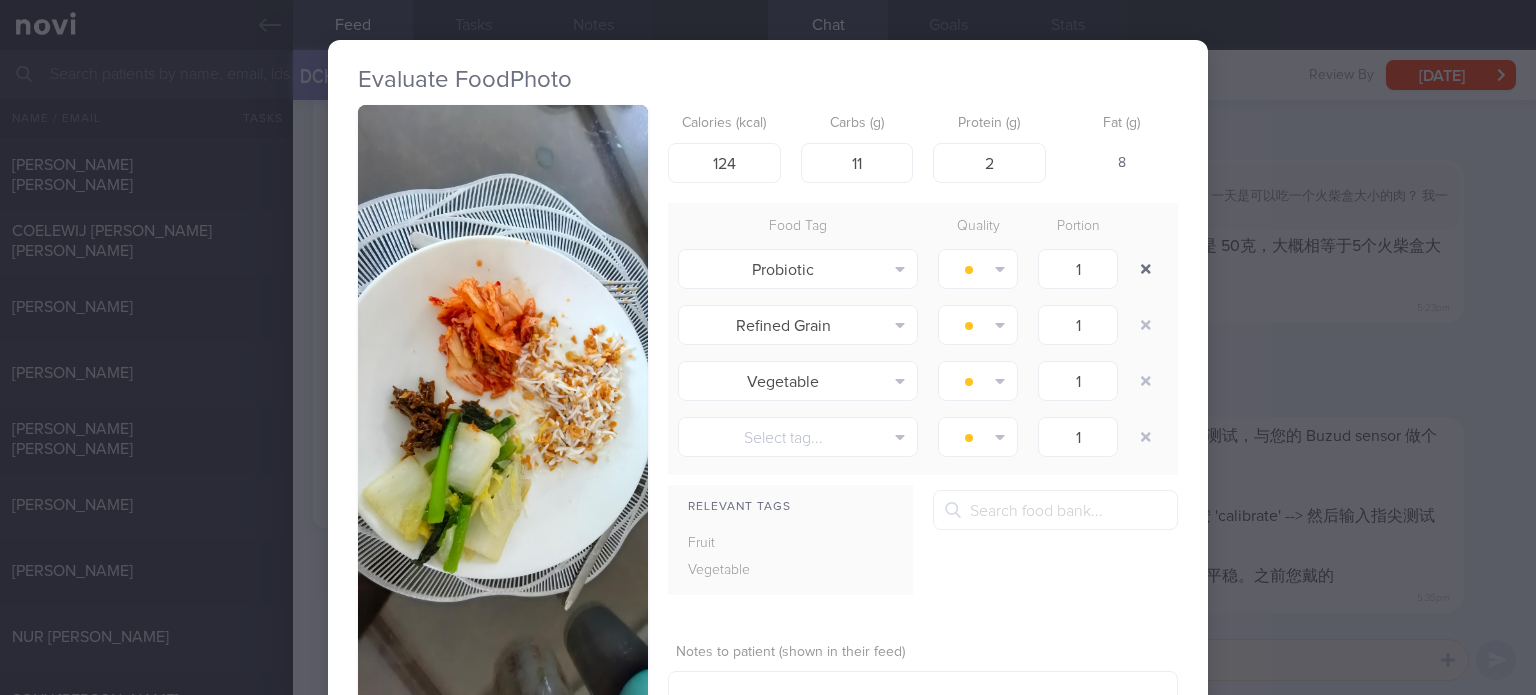 click at bounding box center [1146, 269] 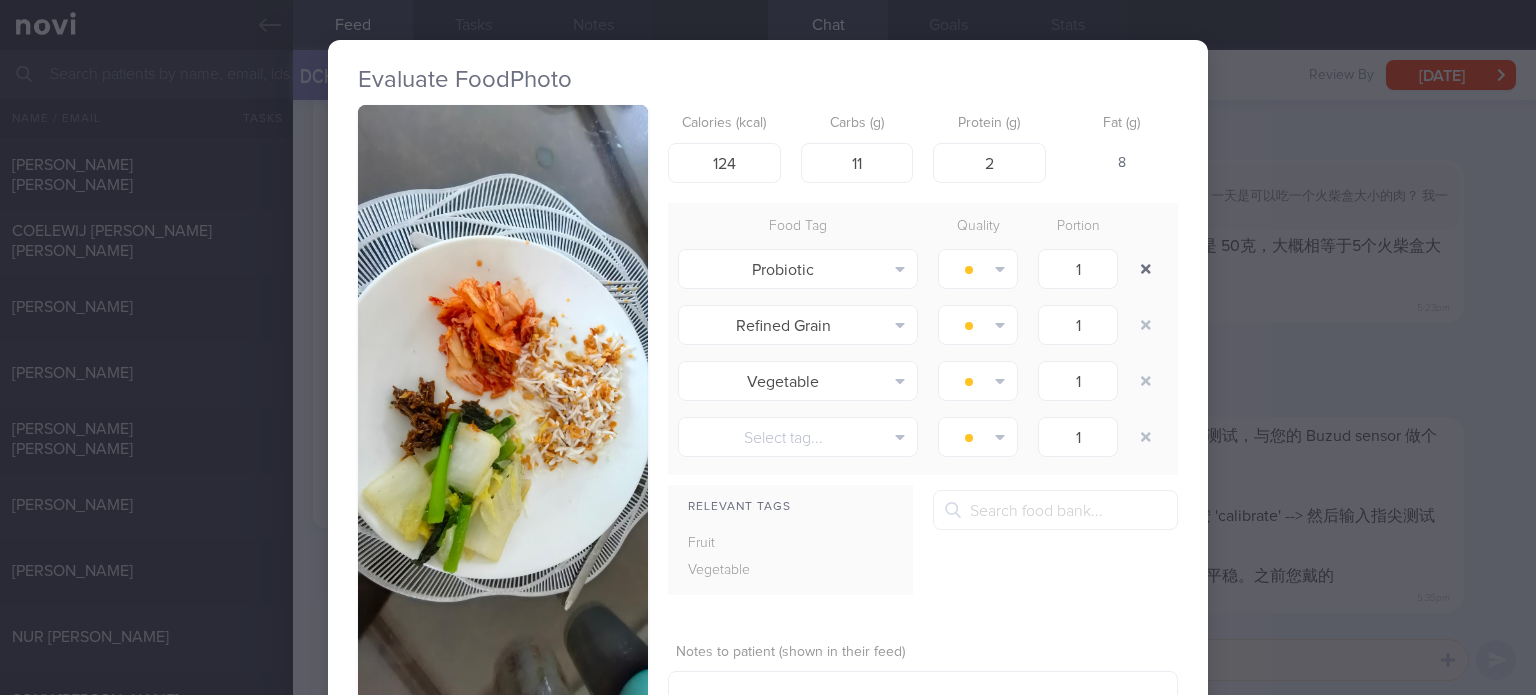 click at bounding box center [1146, 269] 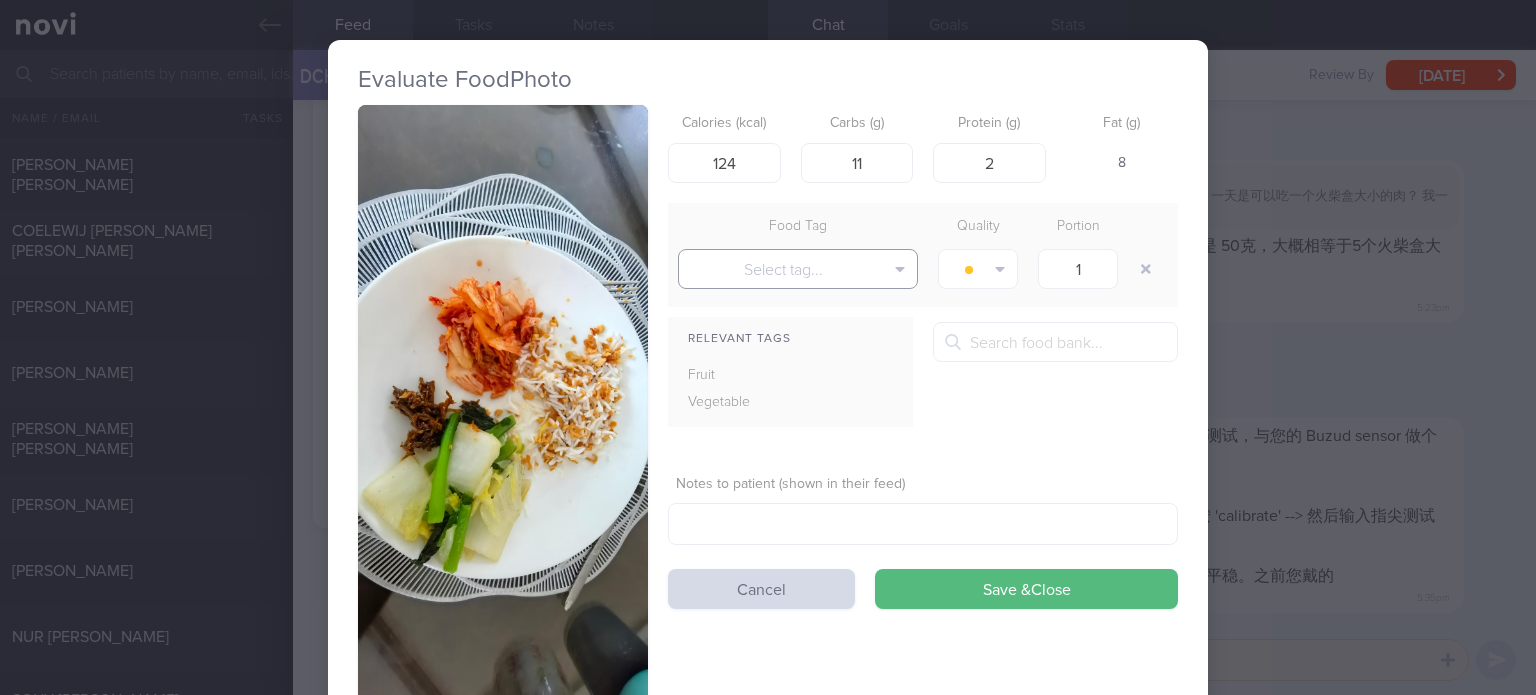 click on "Select tag..." at bounding box center [798, 269] 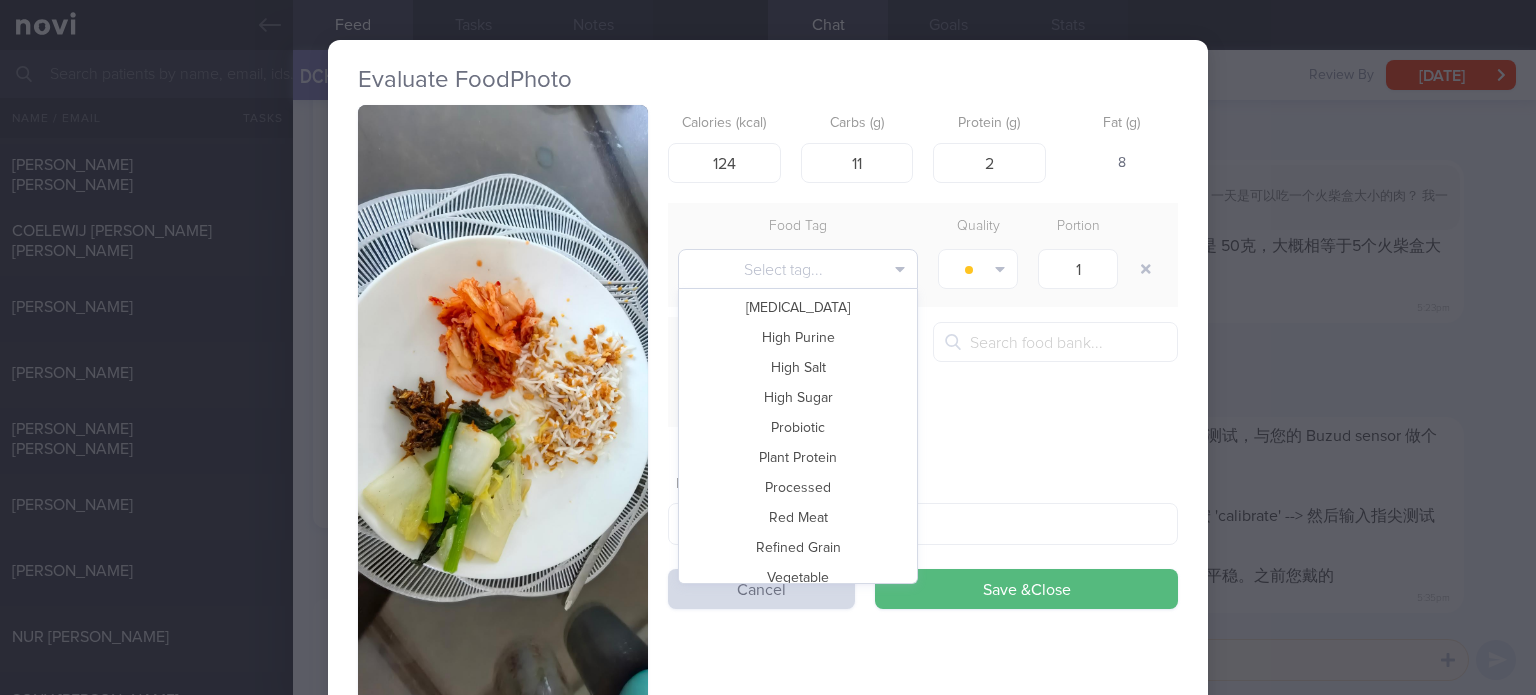 scroll, scrollTop: 433, scrollLeft: 0, axis: vertical 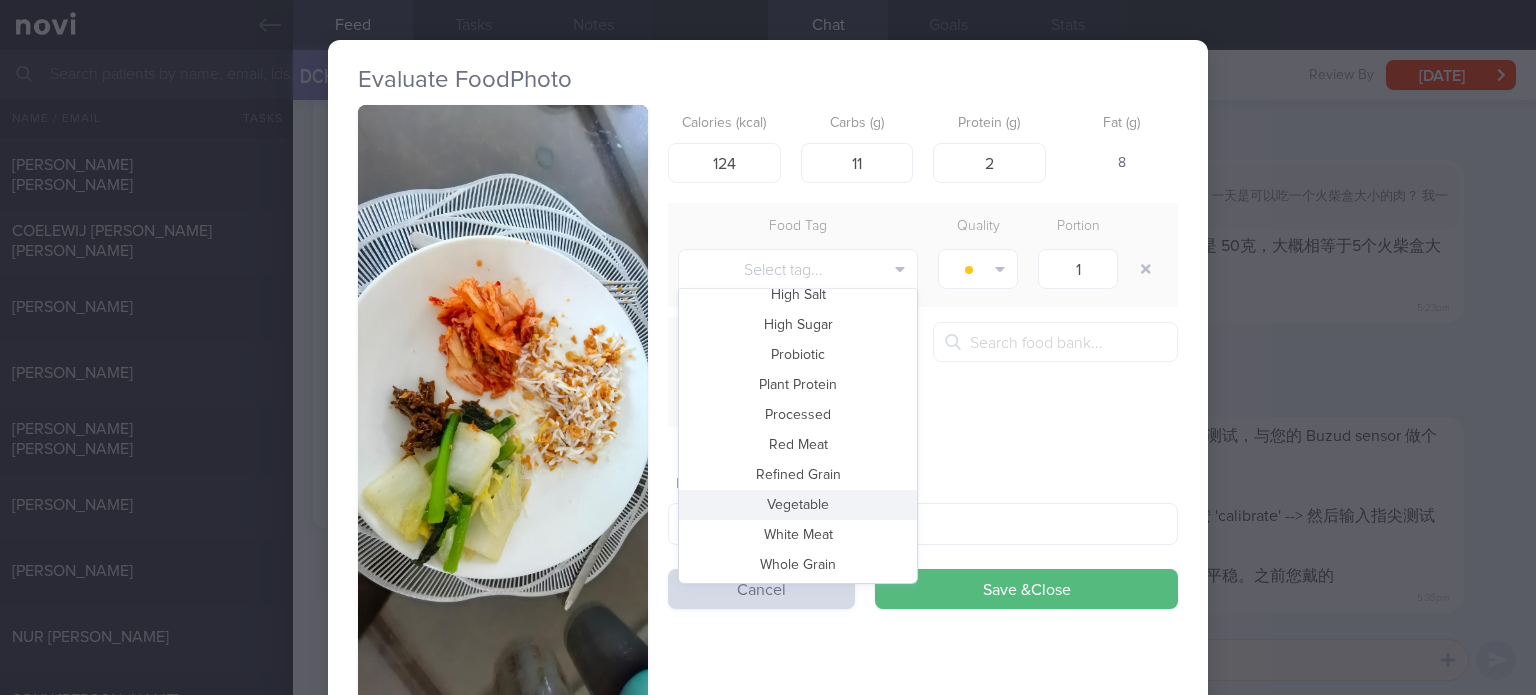click on "Vegetable" at bounding box center (798, 505) 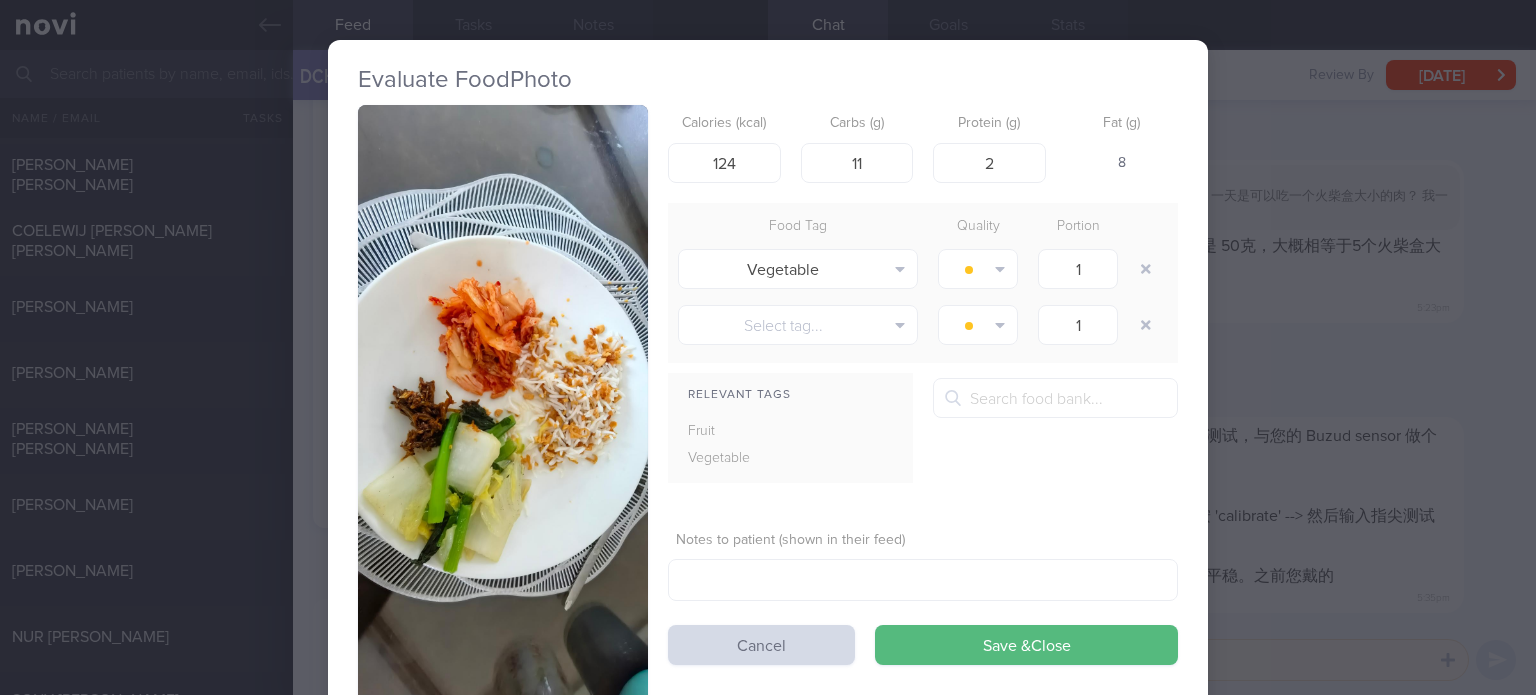 click at bounding box center [503, 425] 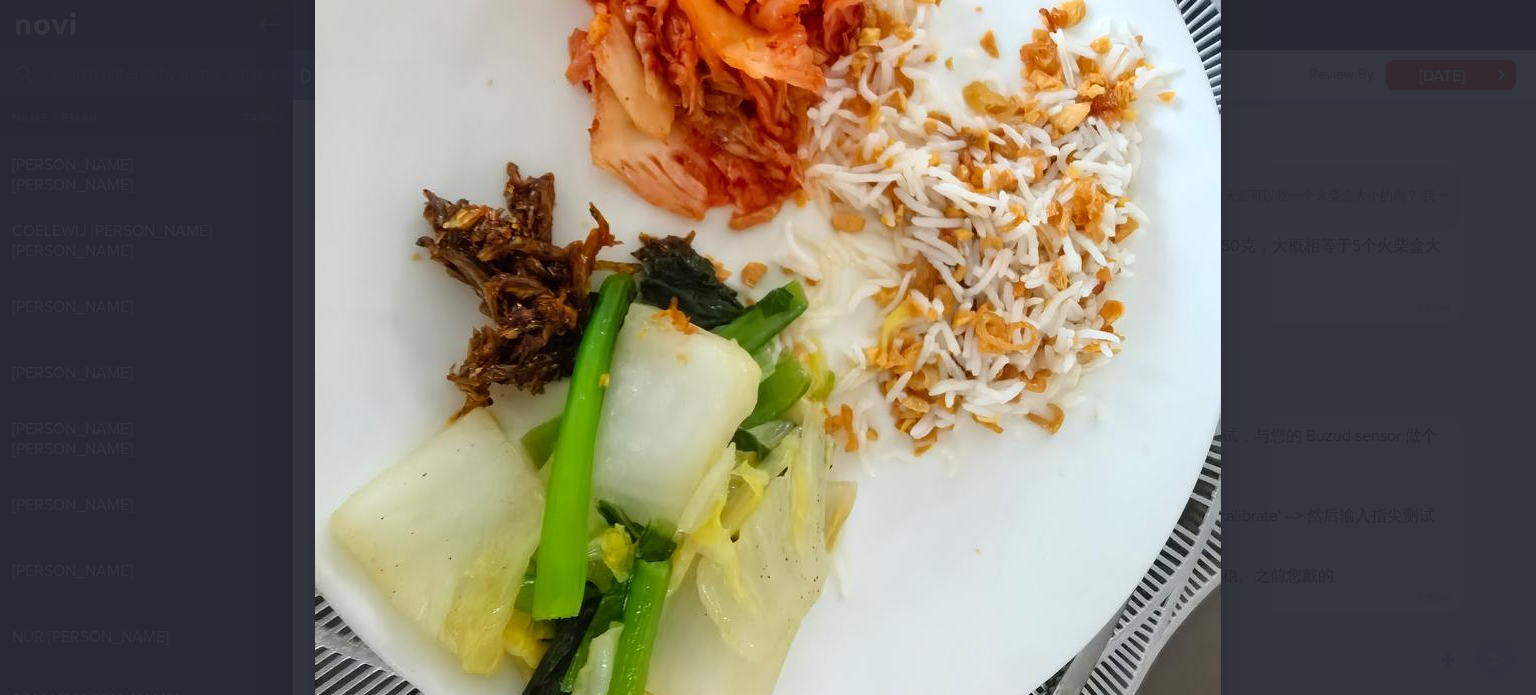 scroll, scrollTop: 704, scrollLeft: 0, axis: vertical 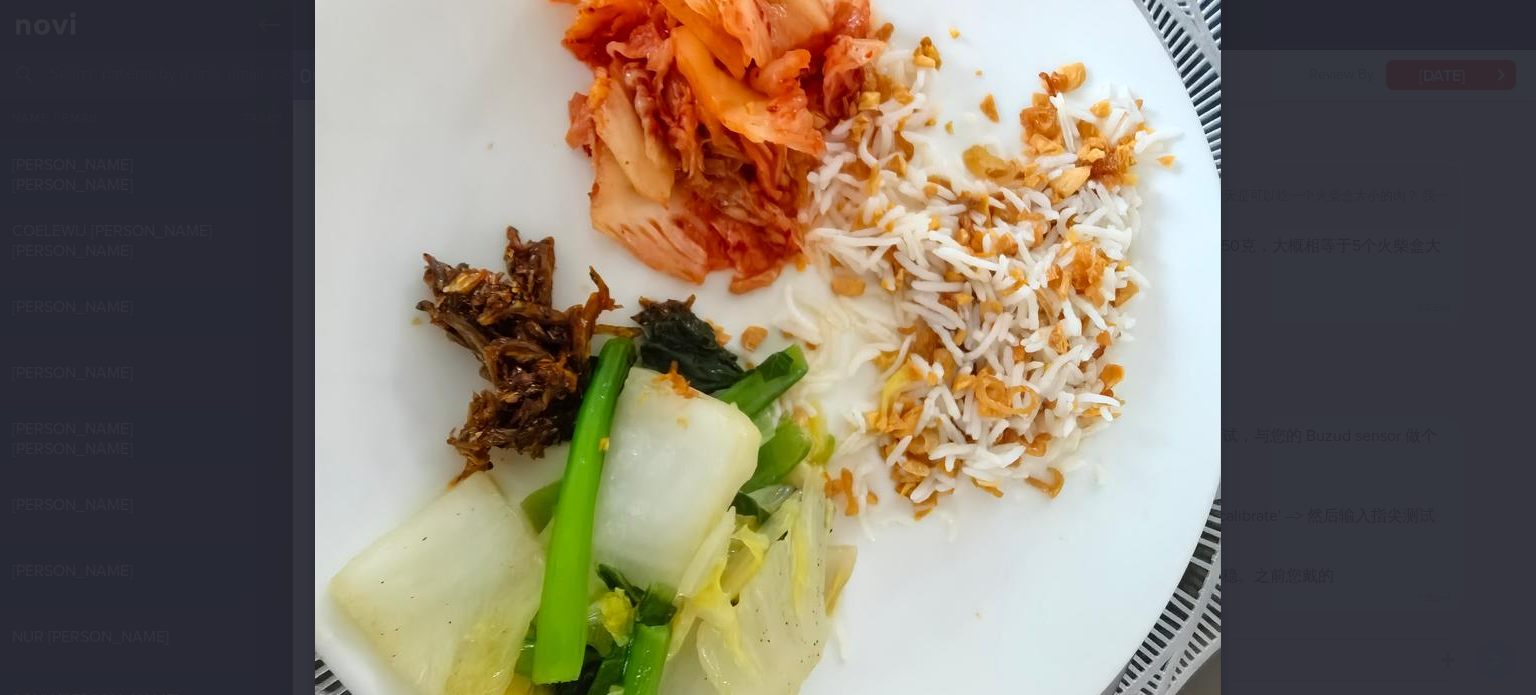 click at bounding box center (768, 376) 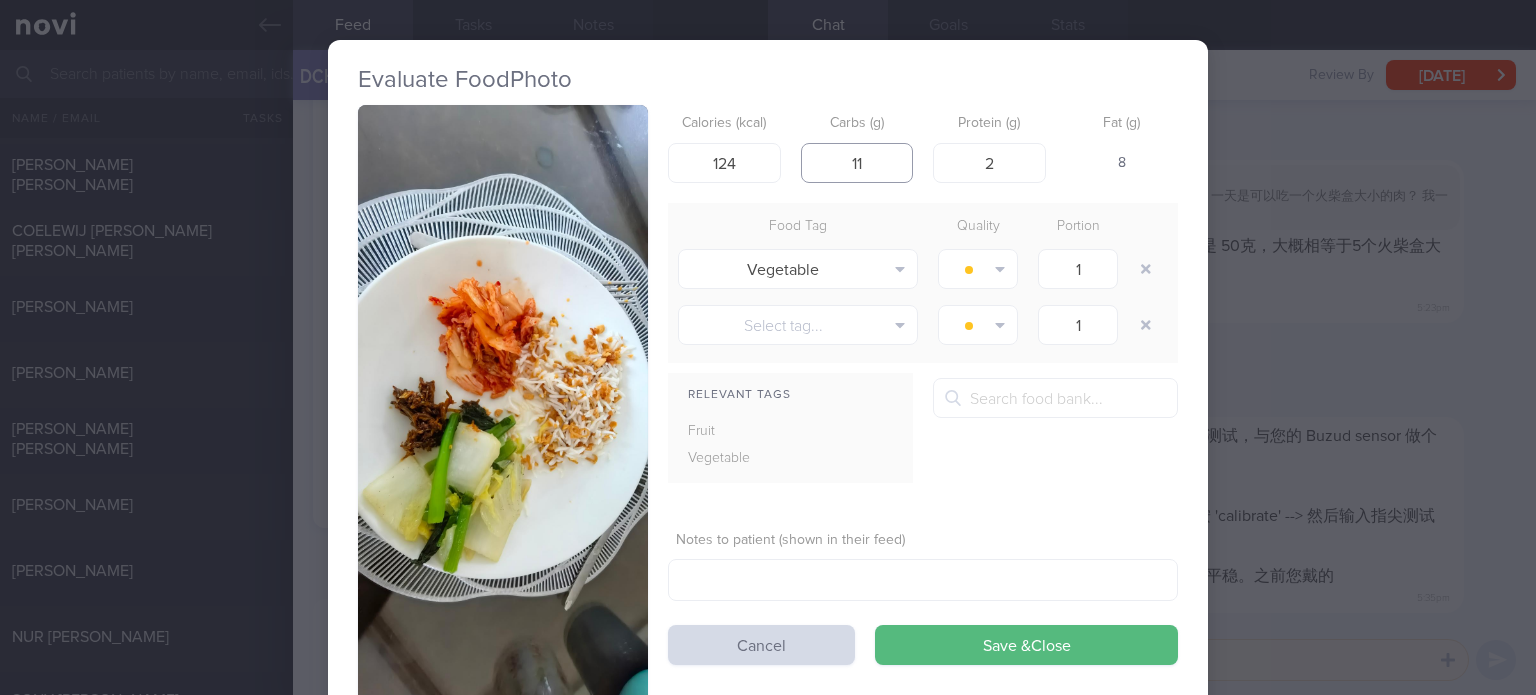 click on "11" at bounding box center (857, 163) 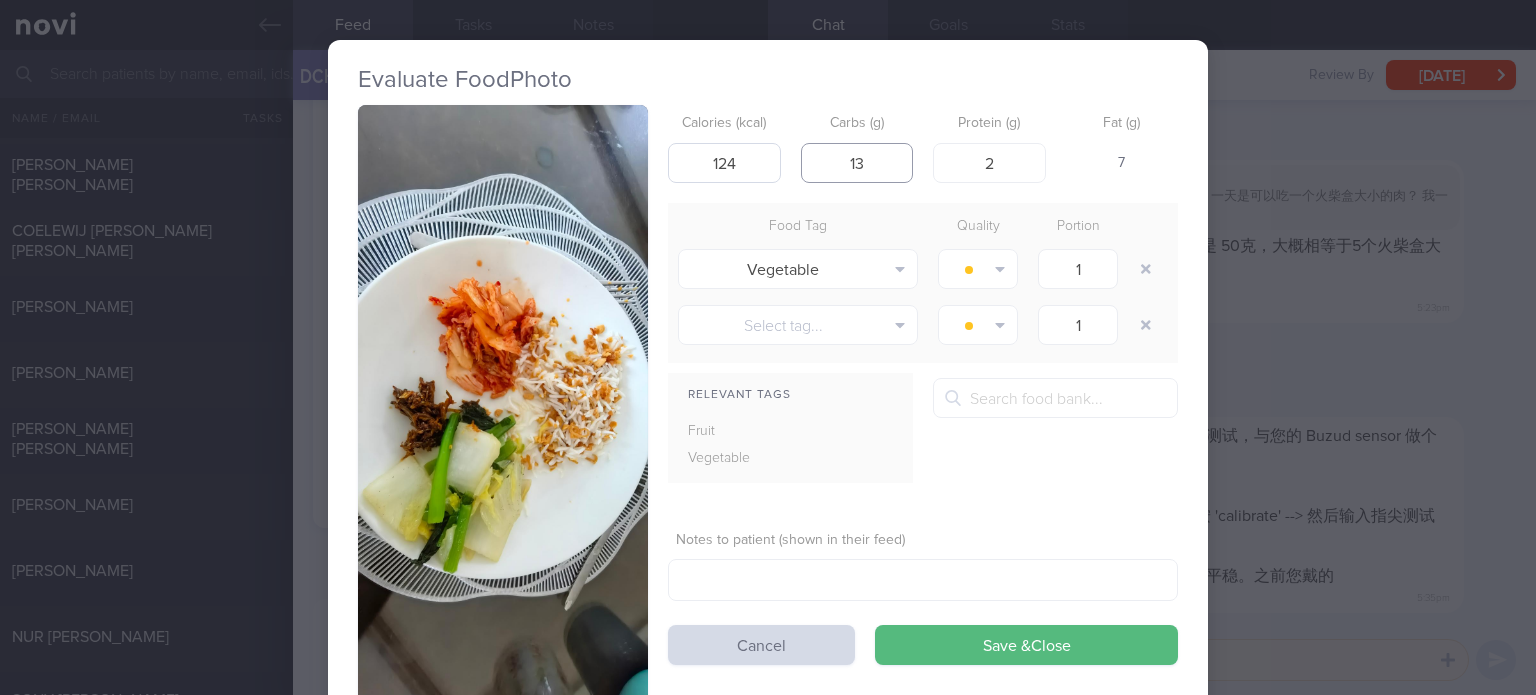 type on "13" 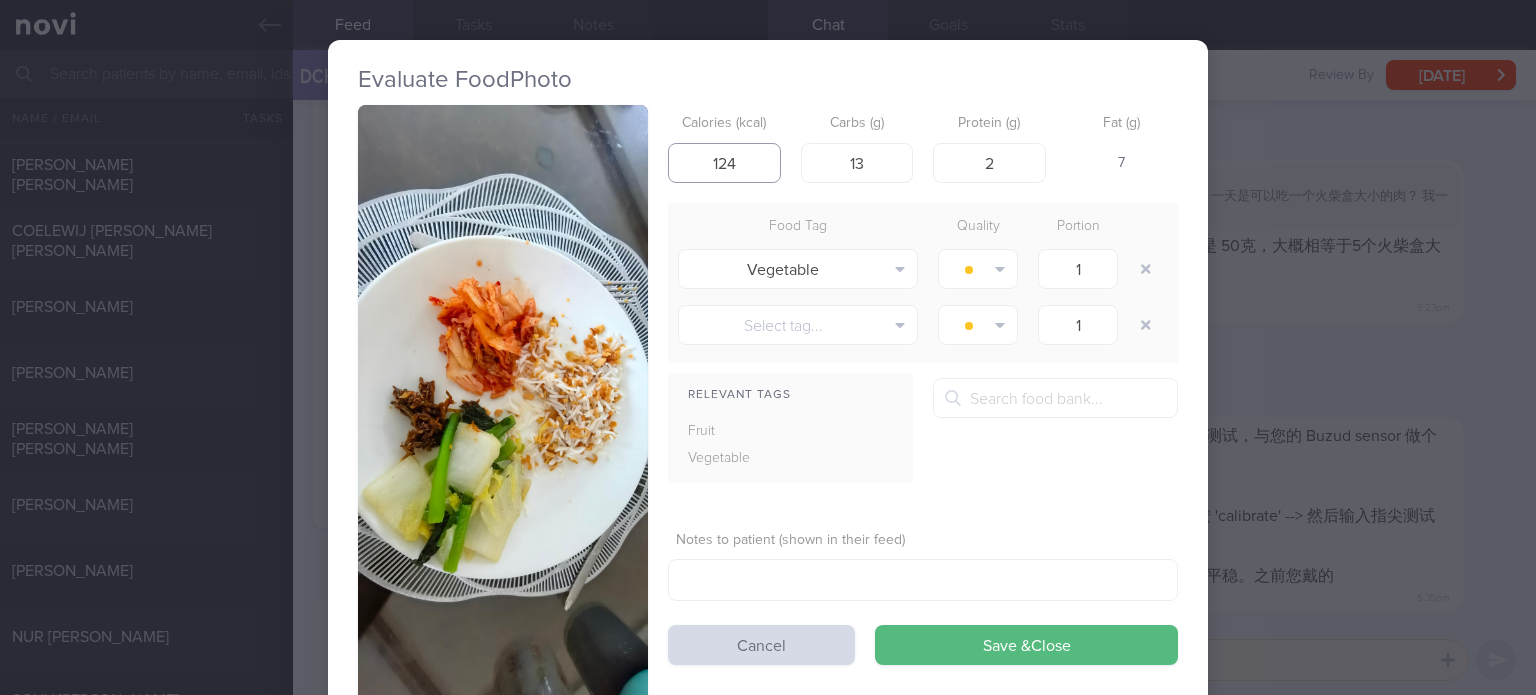 drag, startPoint x: 720, startPoint y: 160, endPoint x: 700, endPoint y: 160, distance: 20 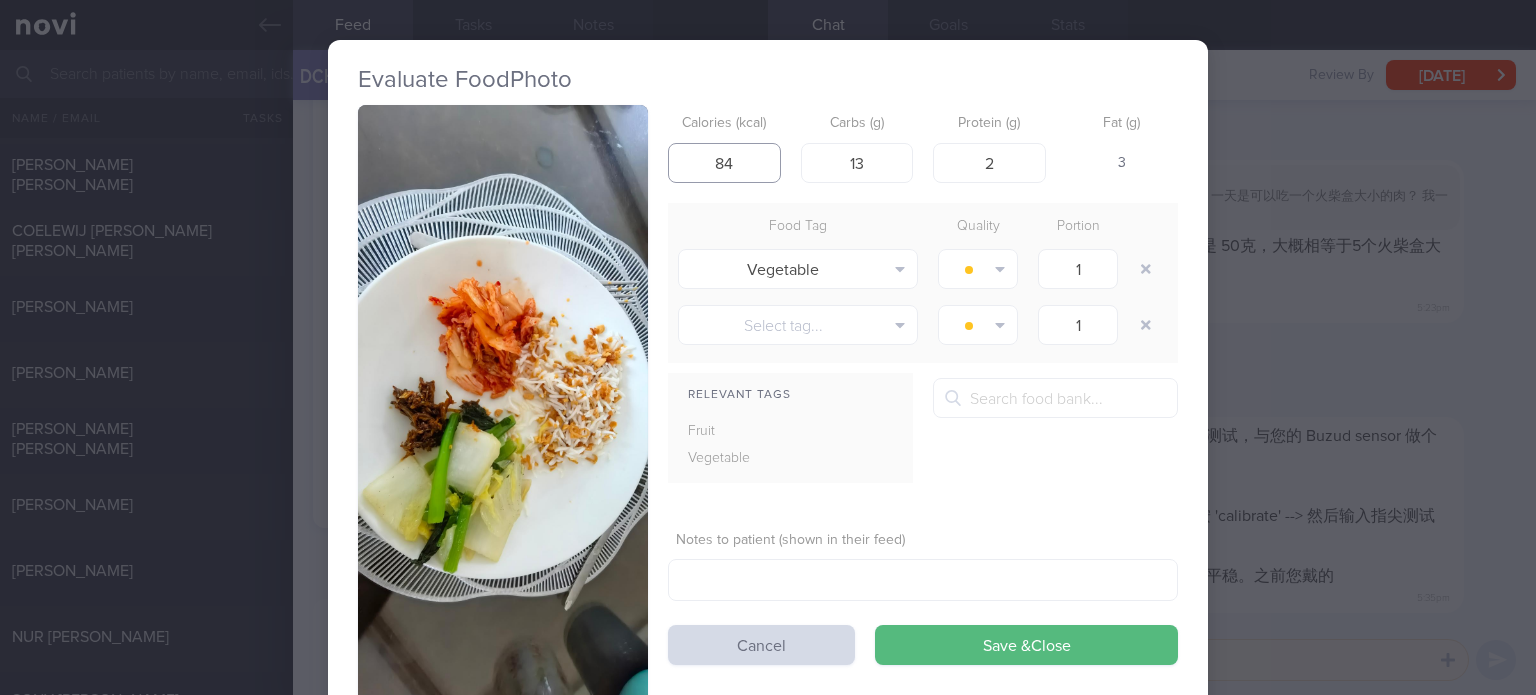 click on "Save &
Close" at bounding box center [1026, 645] 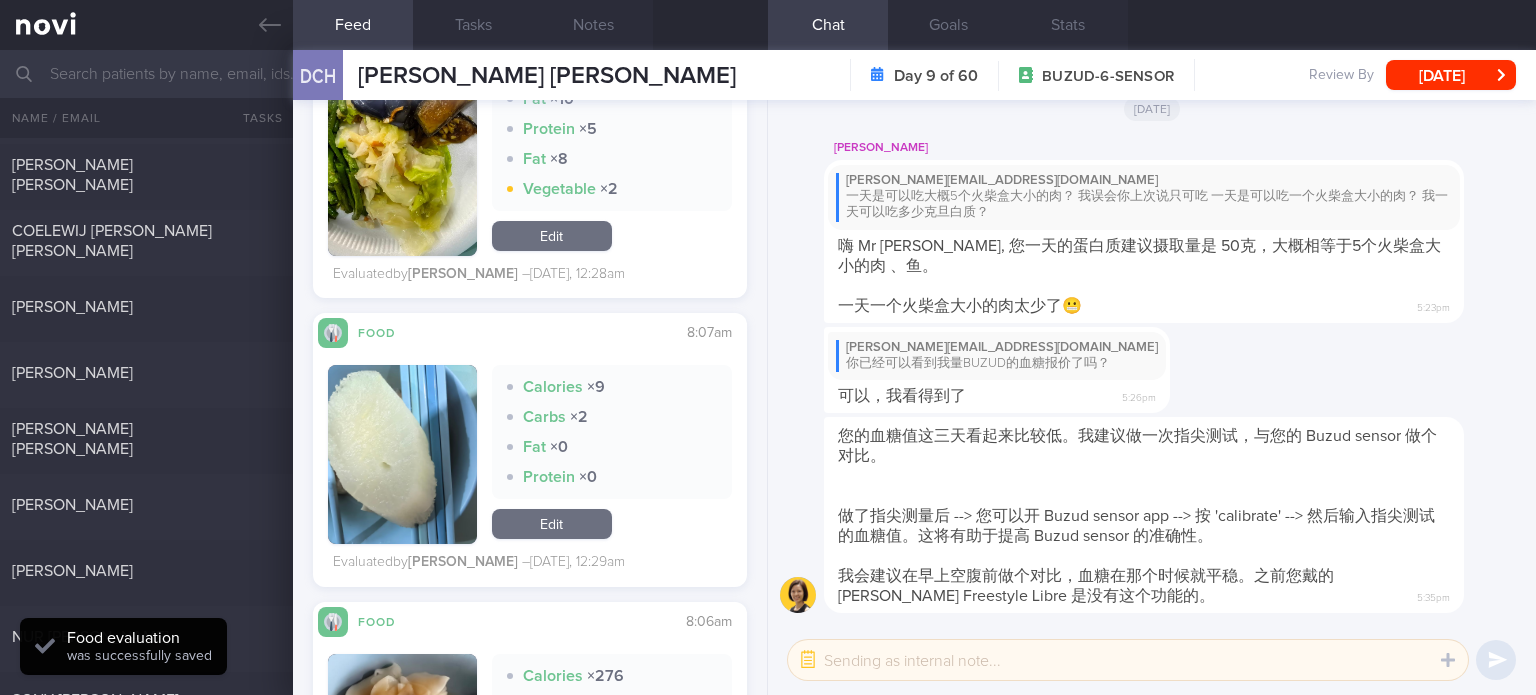 scroll, scrollTop: 1522, scrollLeft: 0, axis: vertical 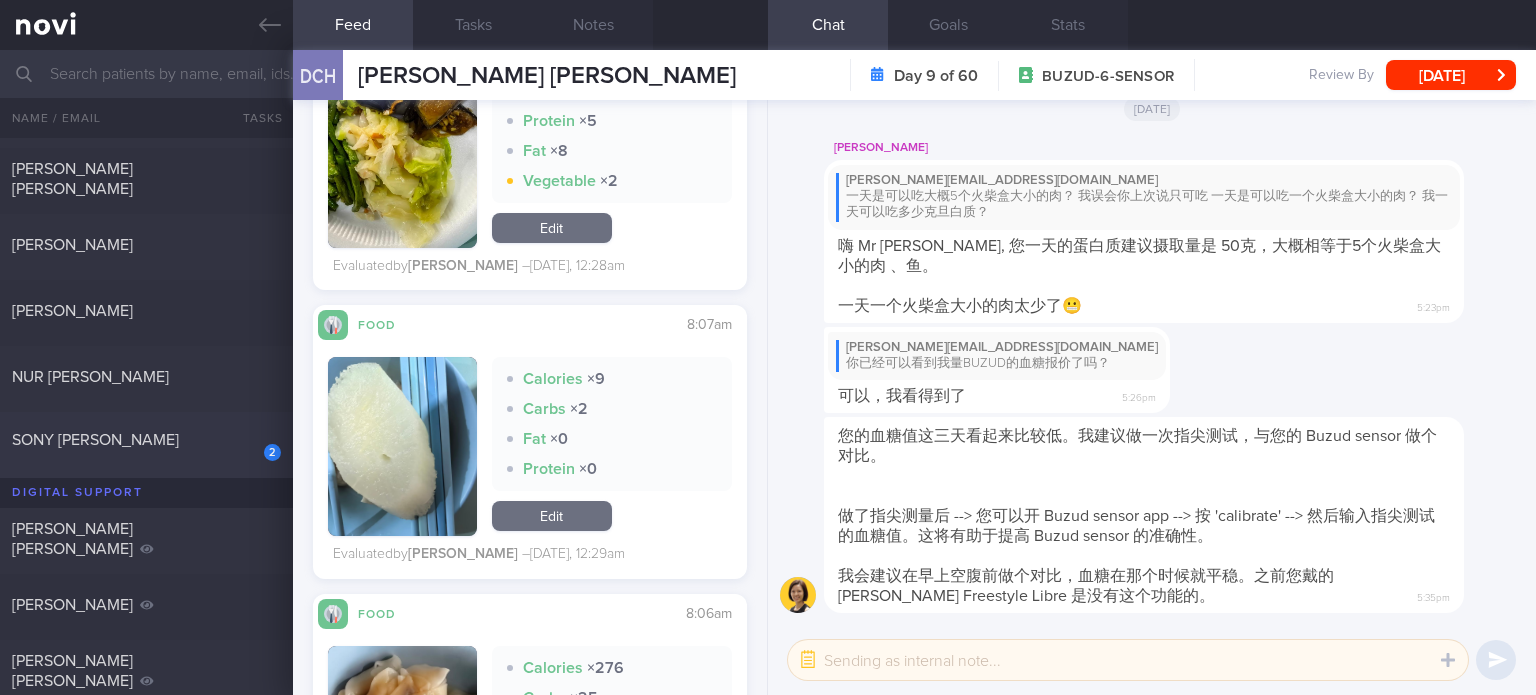 click on "SONY [PERSON_NAME]" at bounding box center (144, 440) 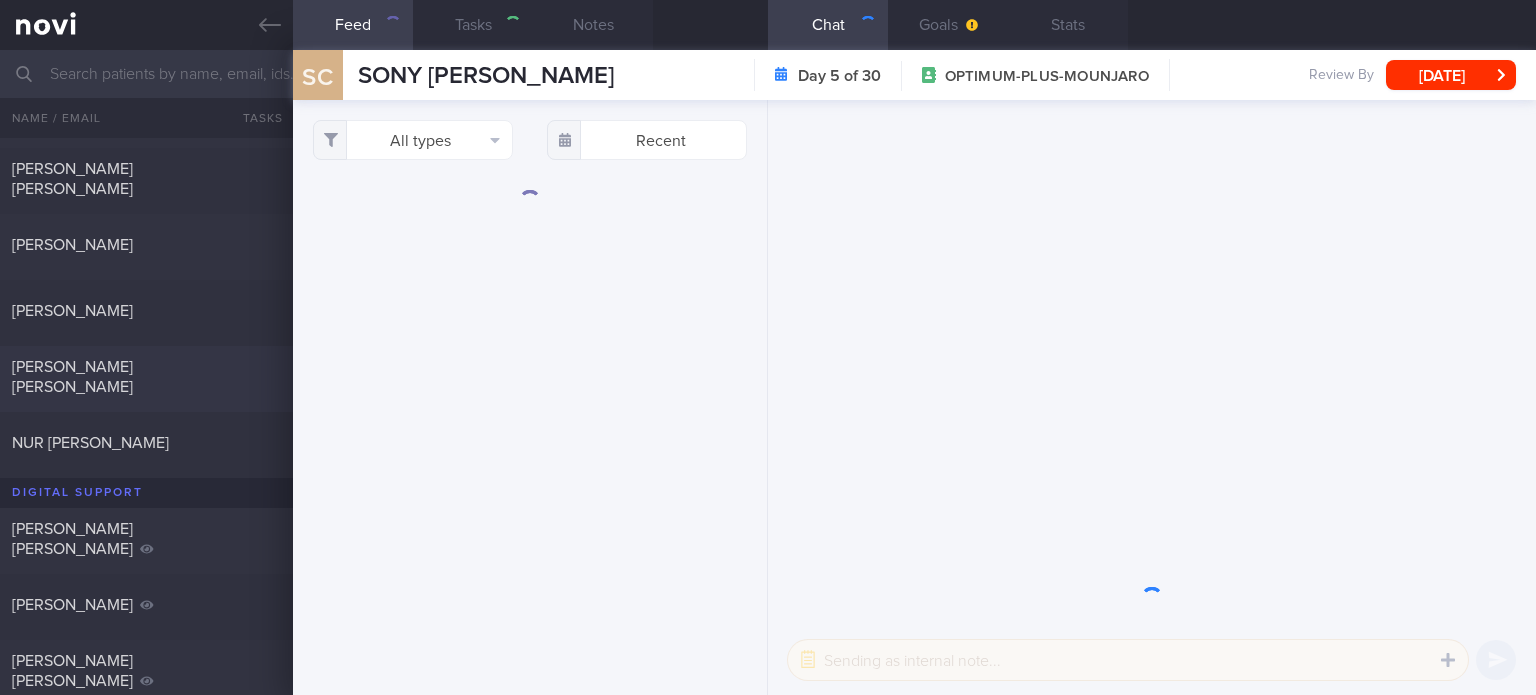 scroll, scrollTop: 0, scrollLeft: 0, axis: both 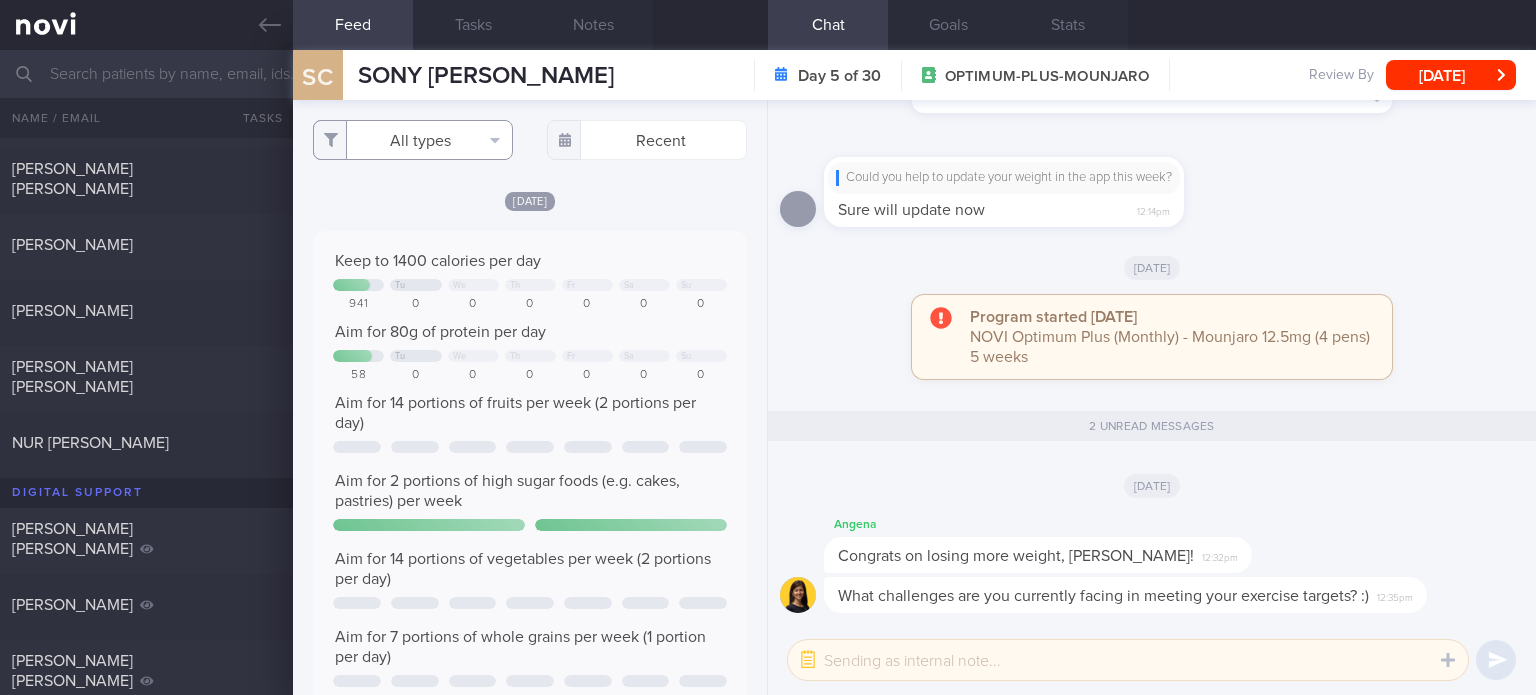 click on "All types" at bounding box center (413, 140) 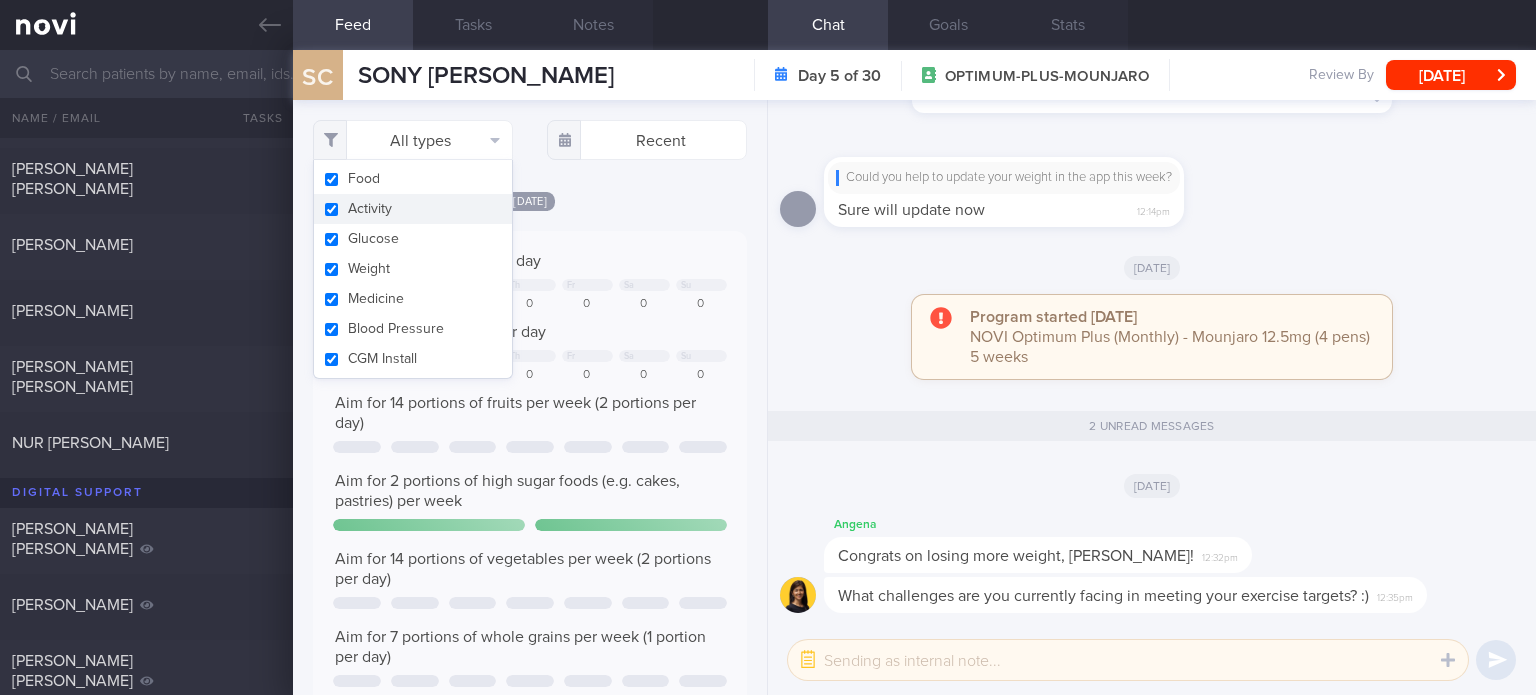 click on "Activity" at bounding box center (413, 209) 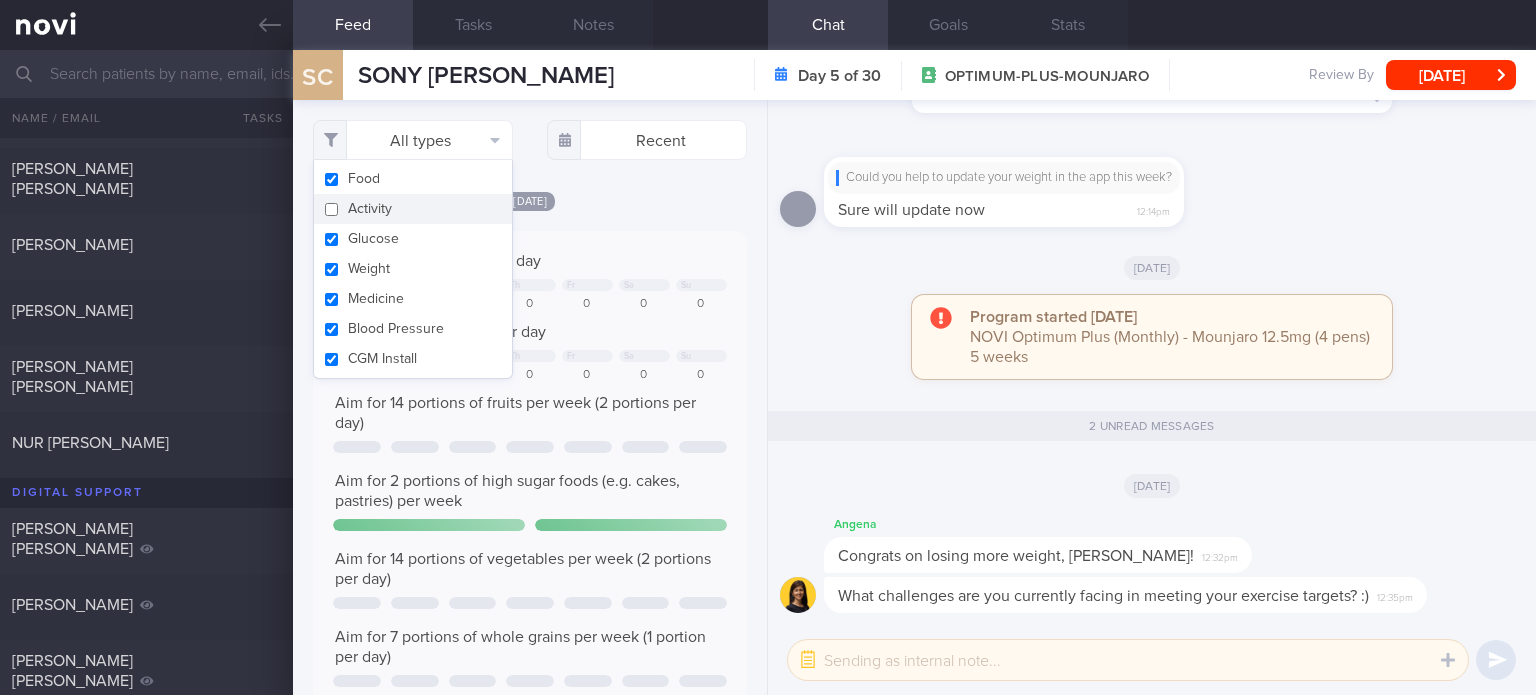 checkbox on "false" 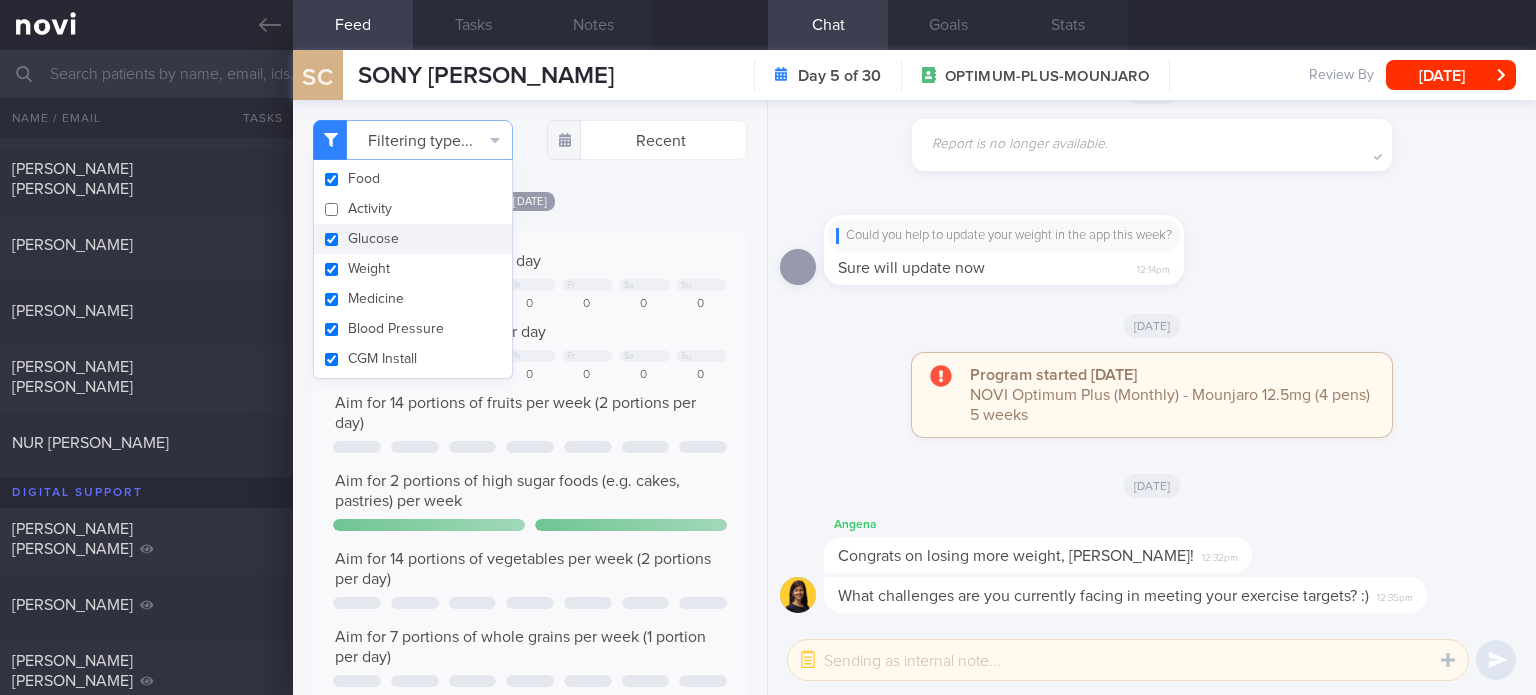 click on "Glucose" at bounding box center [413, 239] 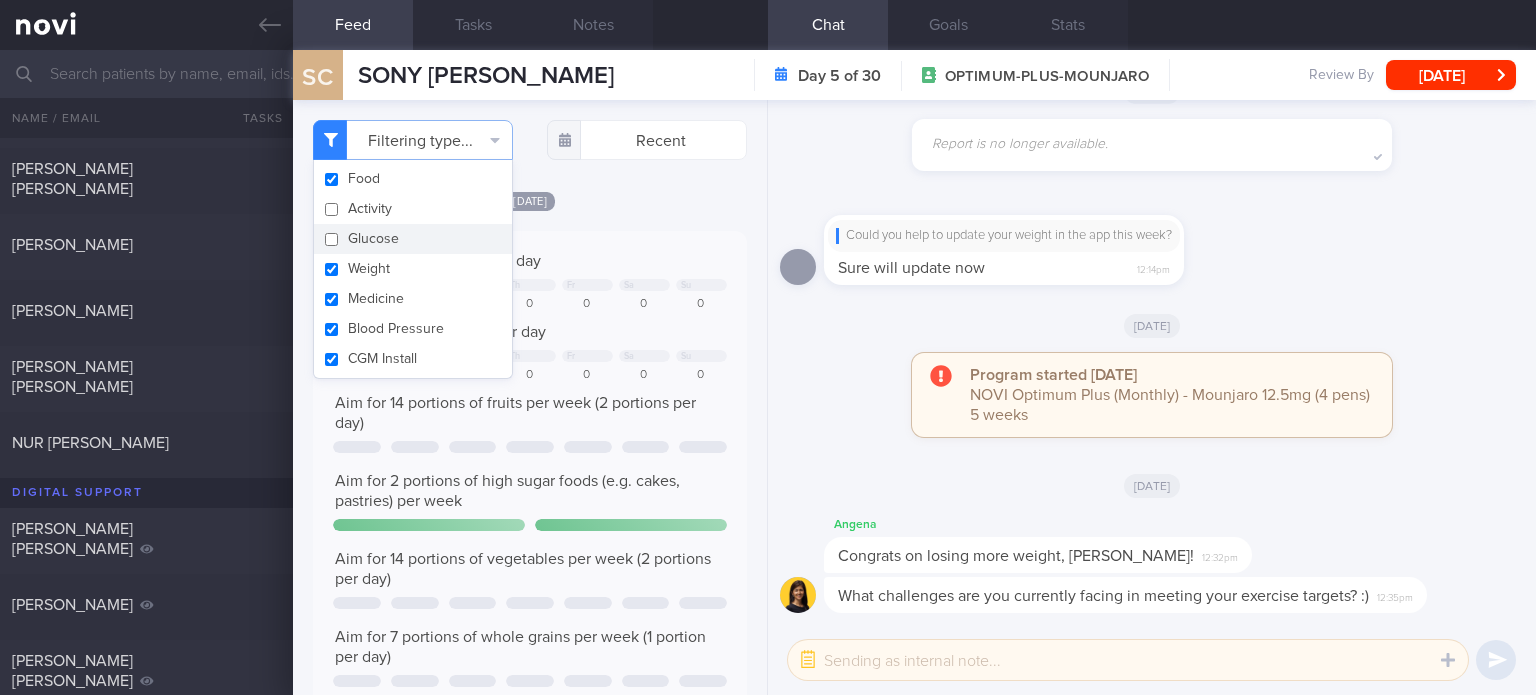 checkbox on "false" 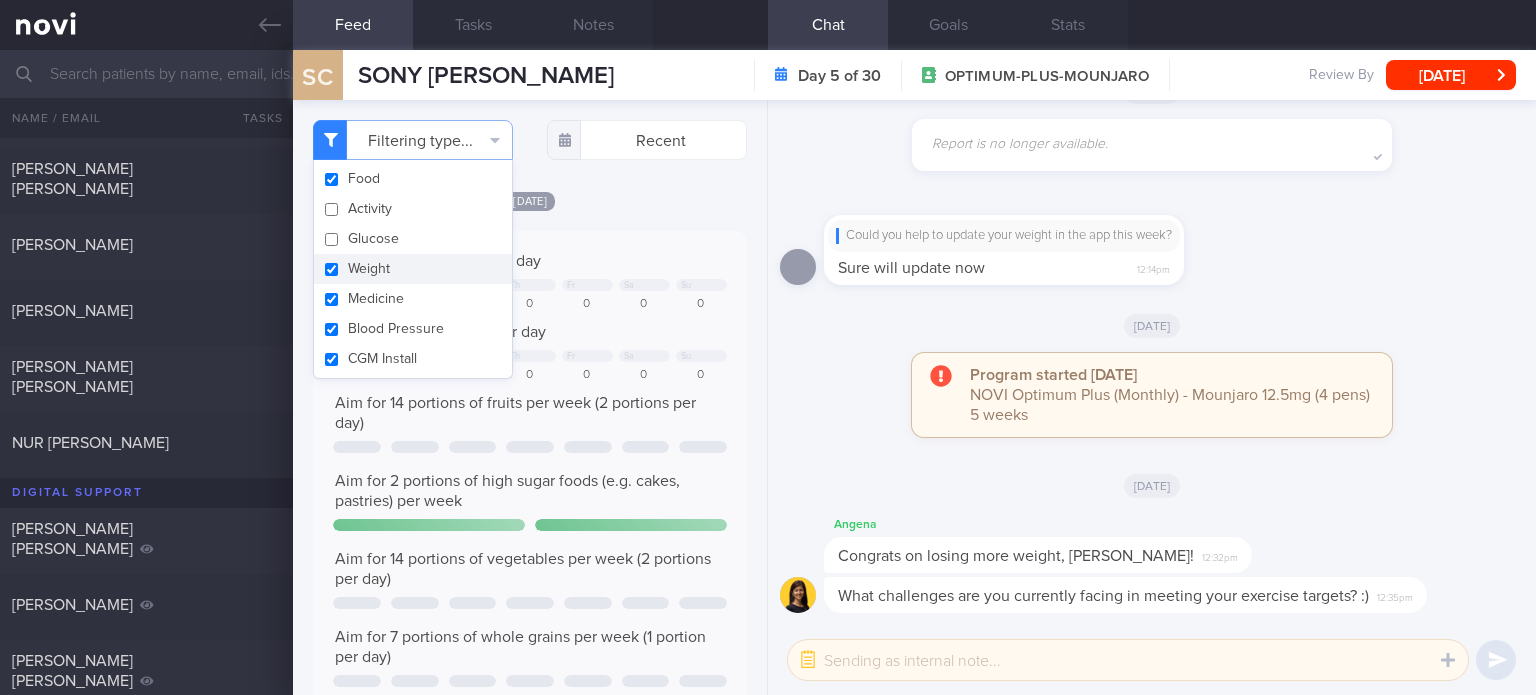 click on "Weight" at bounding box center (413, 269) 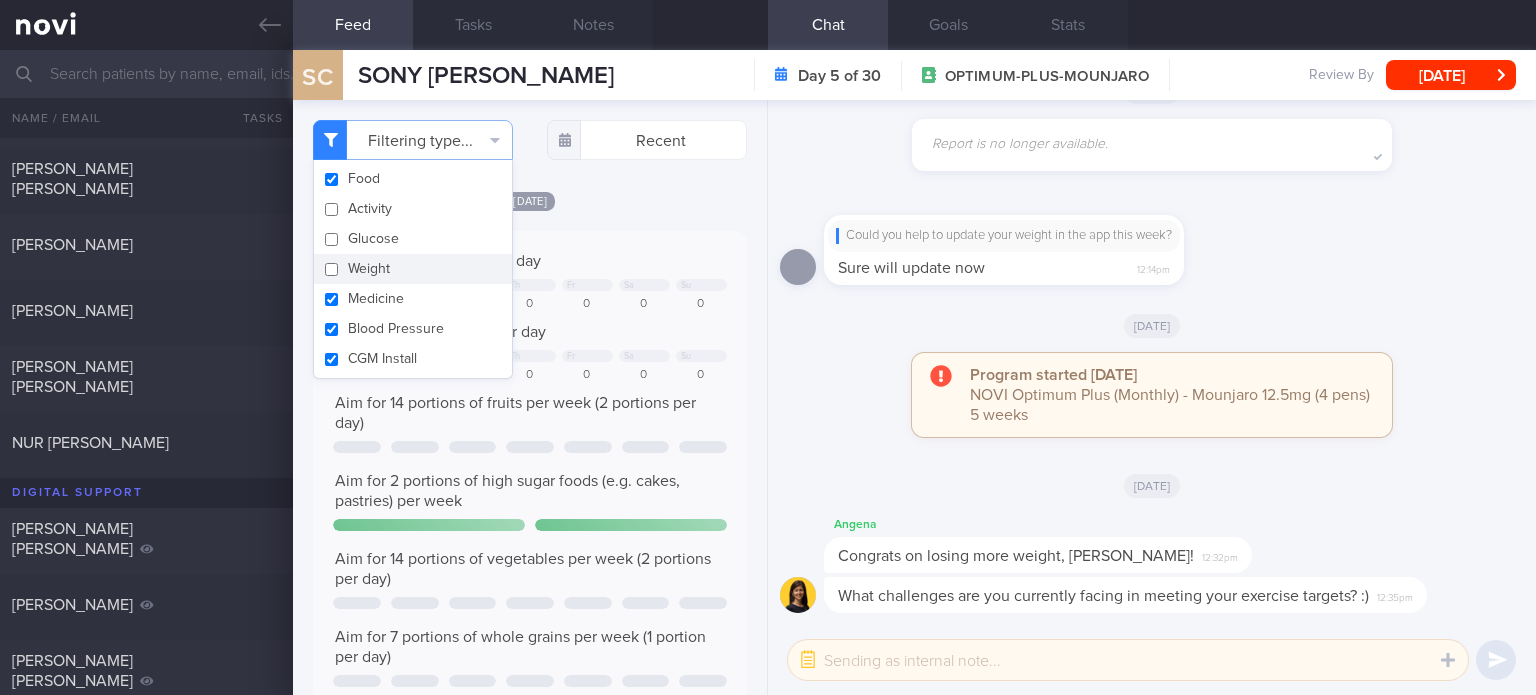 checkbox on "false" 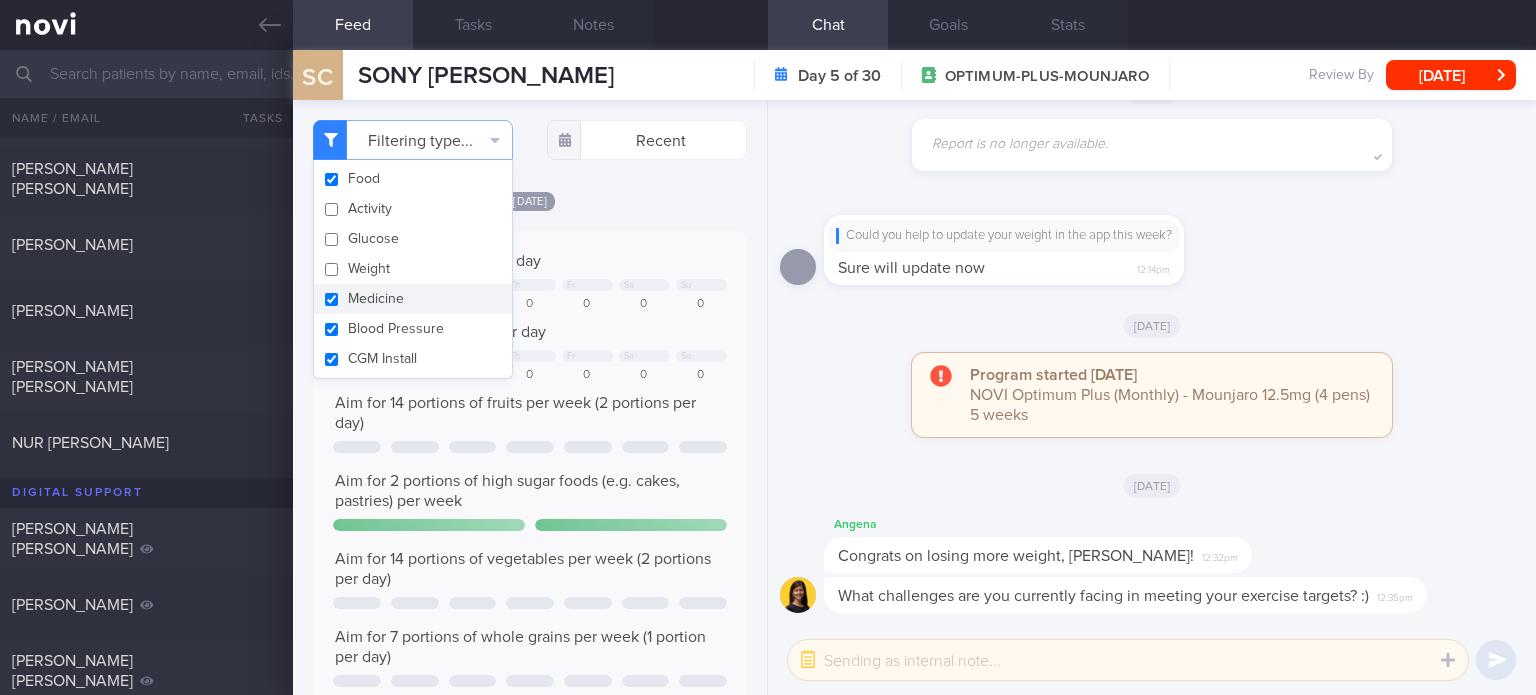 click on "Medicine" at bounding box center [413, 299] 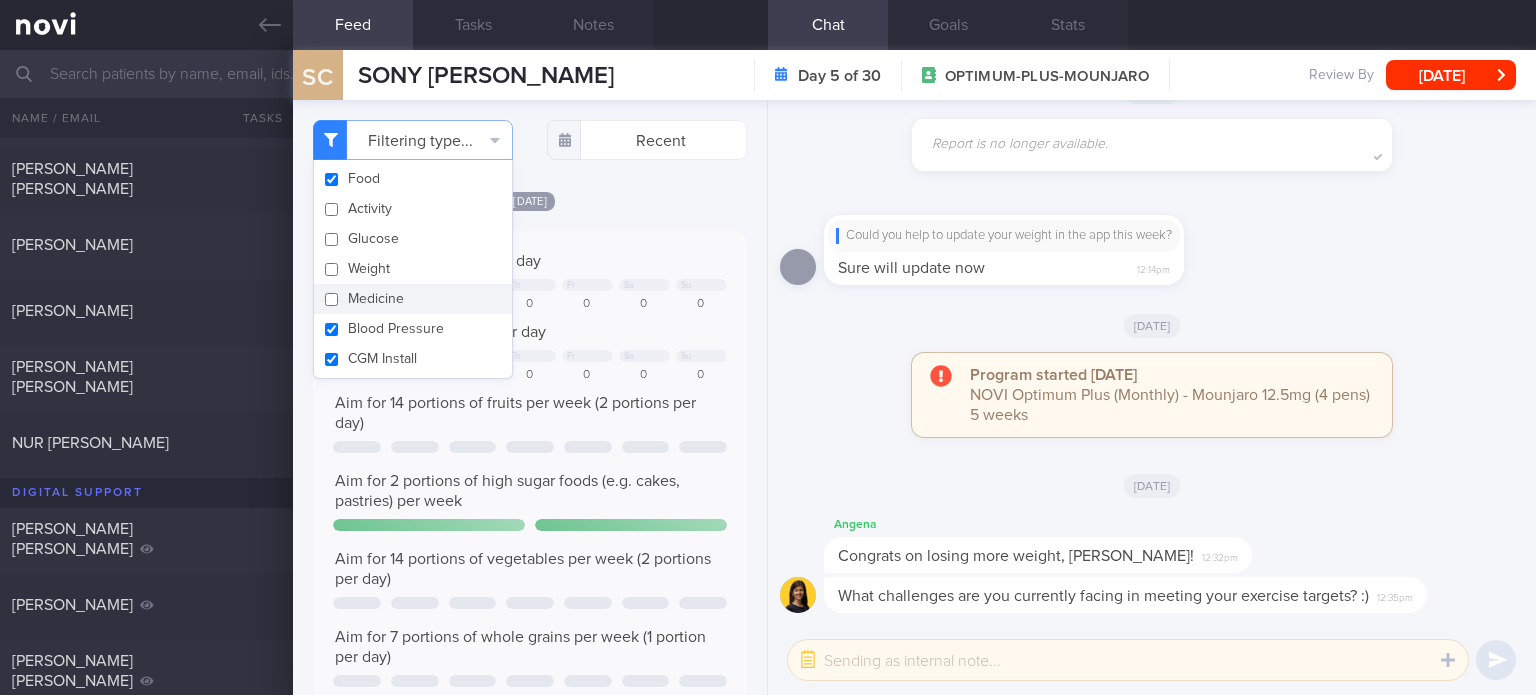 checkbox on "false" 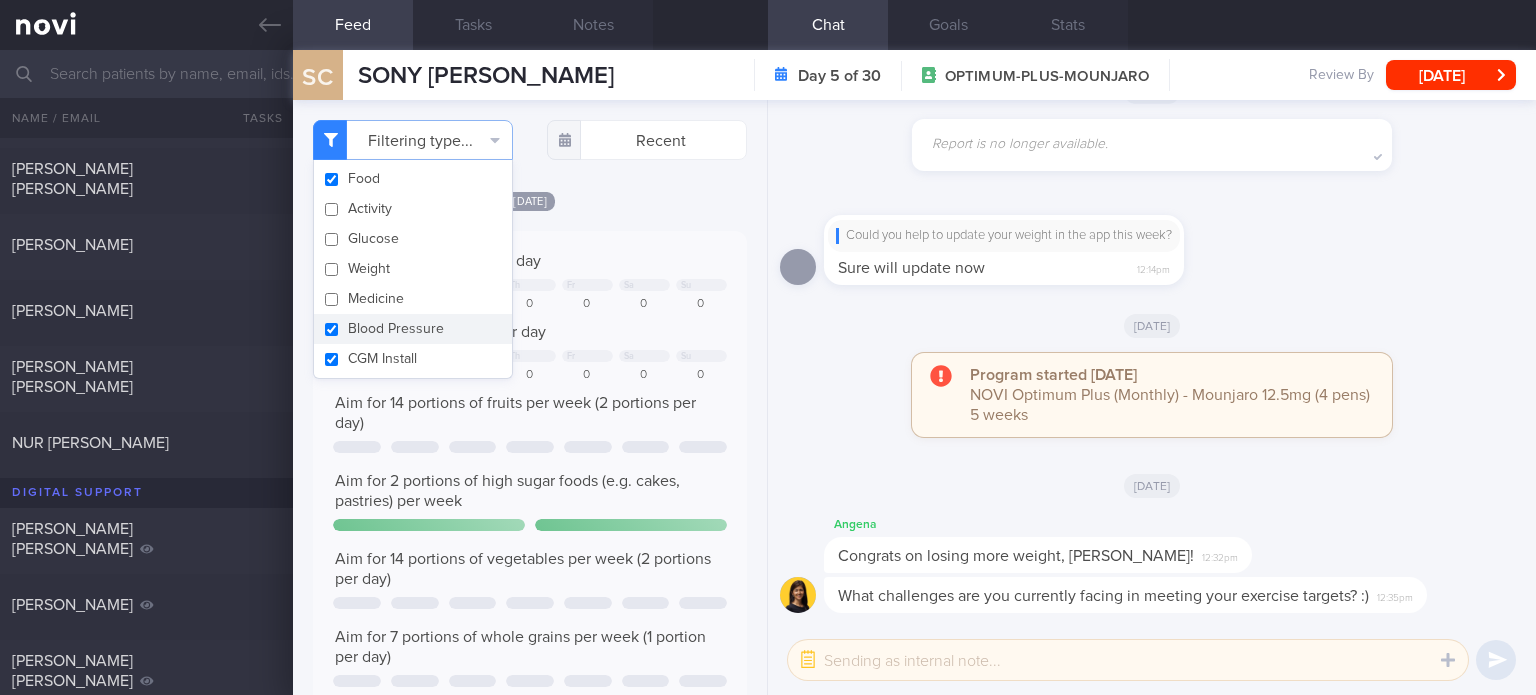 click on "Blood Pressure" at bounding box center (413, 329) 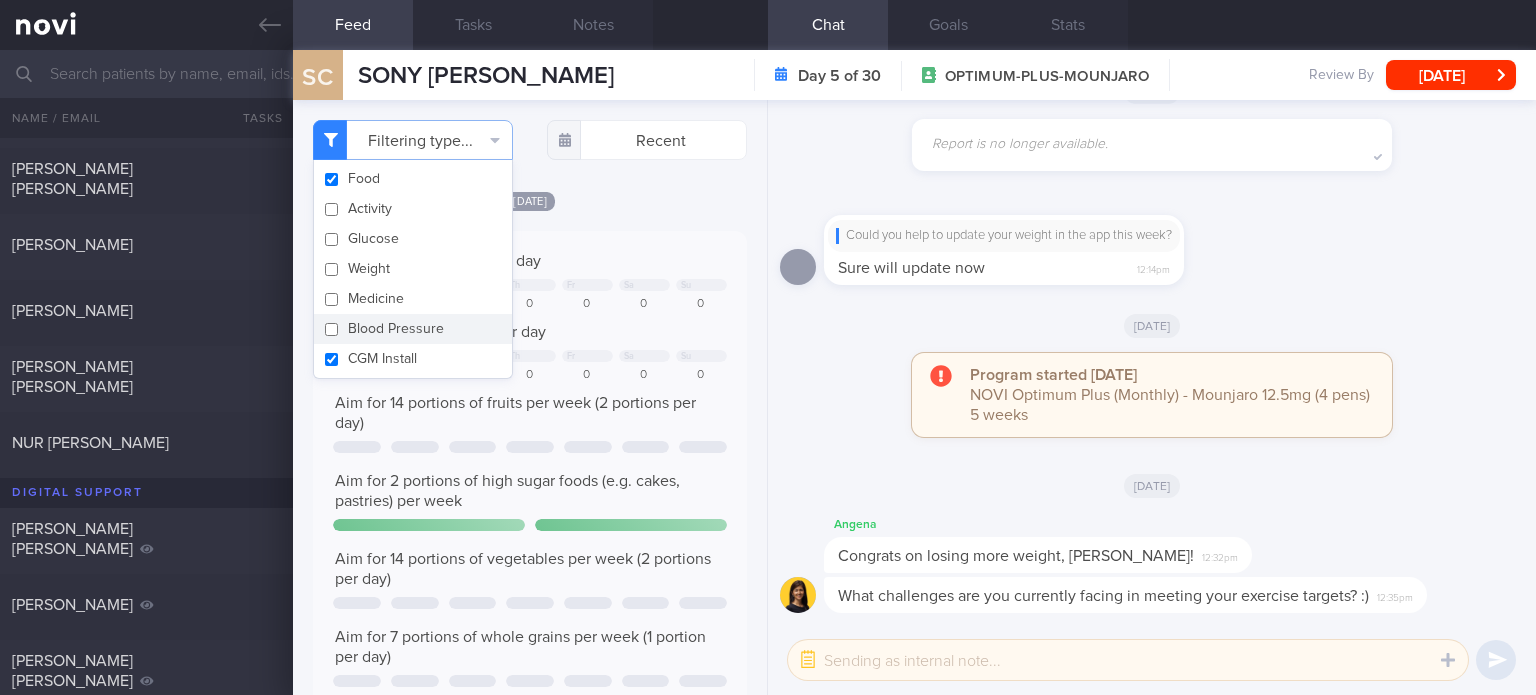 checkbox on "false" 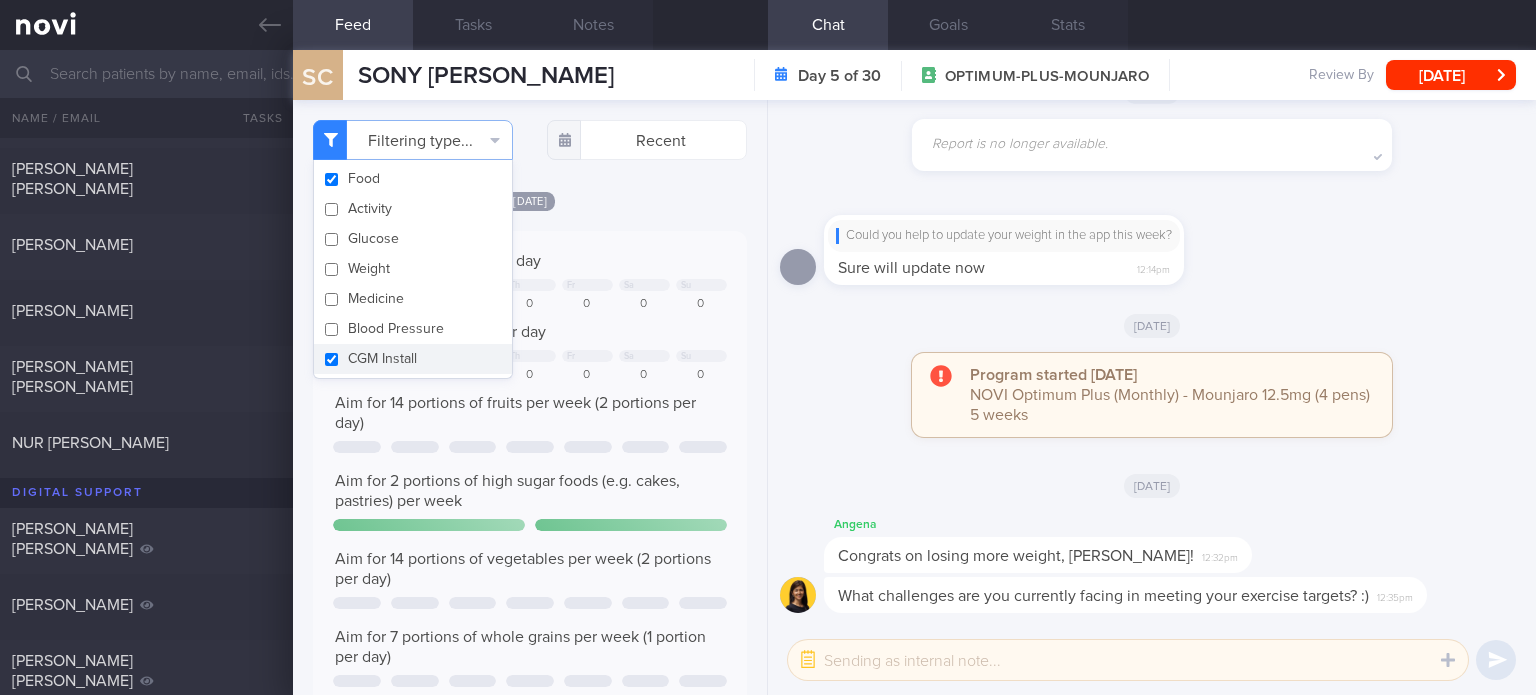 click on "CGM Install" at bounding box center [413, 359] 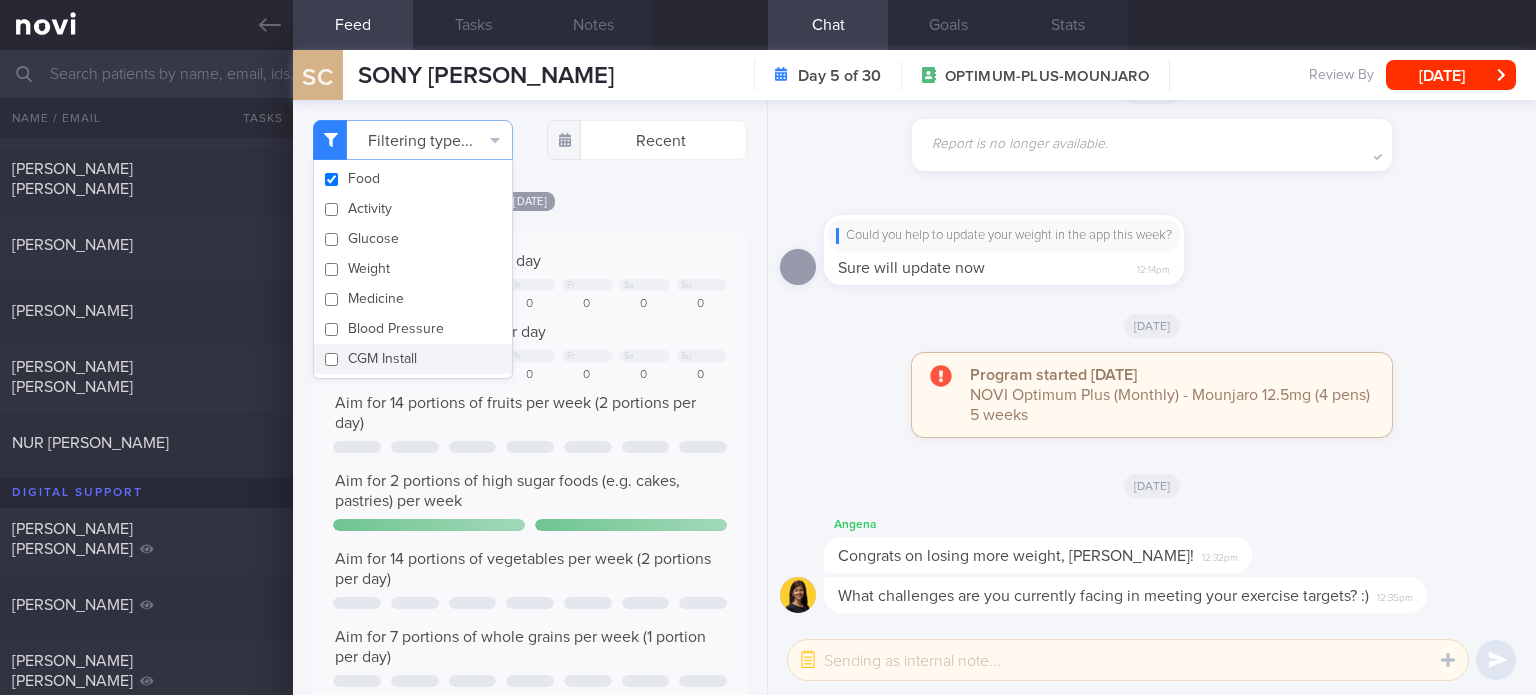 checkbox on "false" 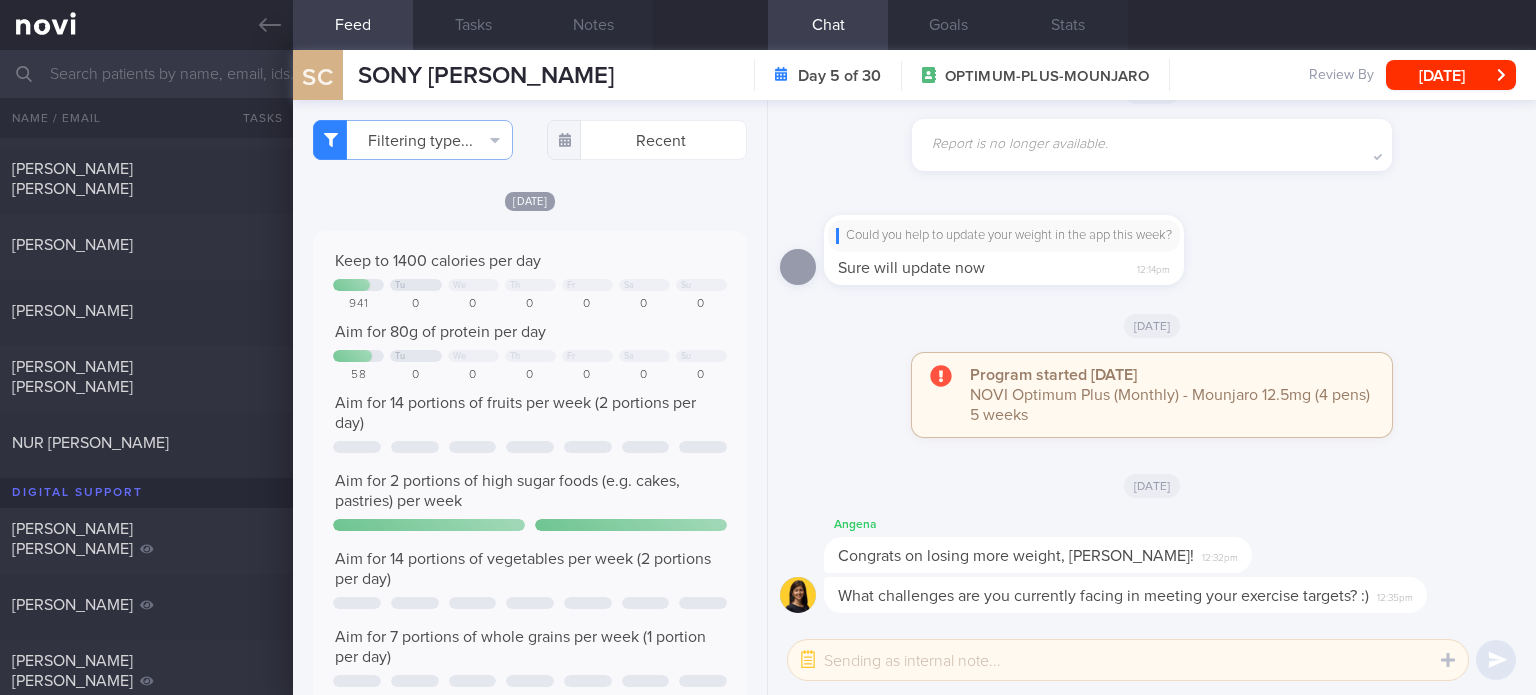 click on "Keep to 1400 calories per day
Tu
We
Th
Fr
Sa
Su
941
0
0
0
0
0
0
Aim for 80g of protein per day
Tu
We
Th
Fr" at bounding box center [530, 495] 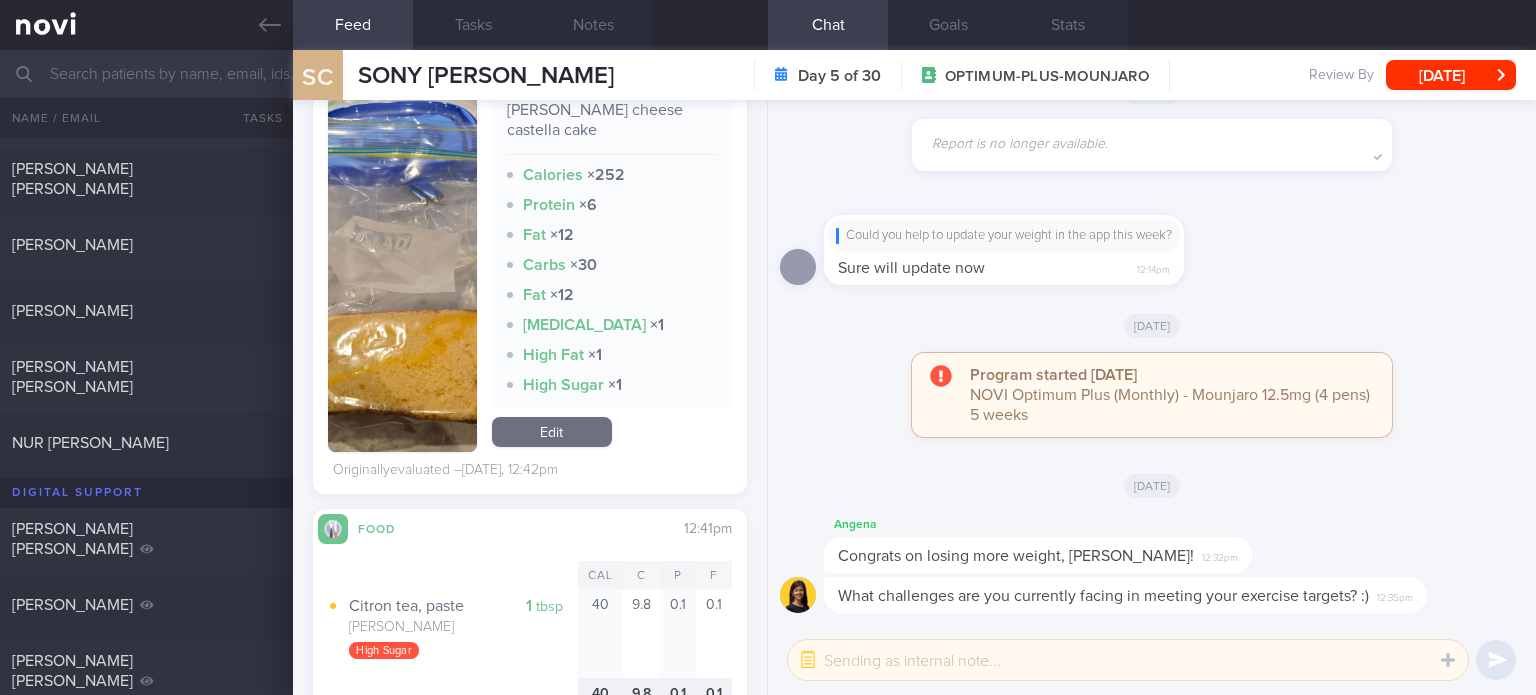 scroll, scrollTop: 744, scrollLeft: 0, axis: vertical 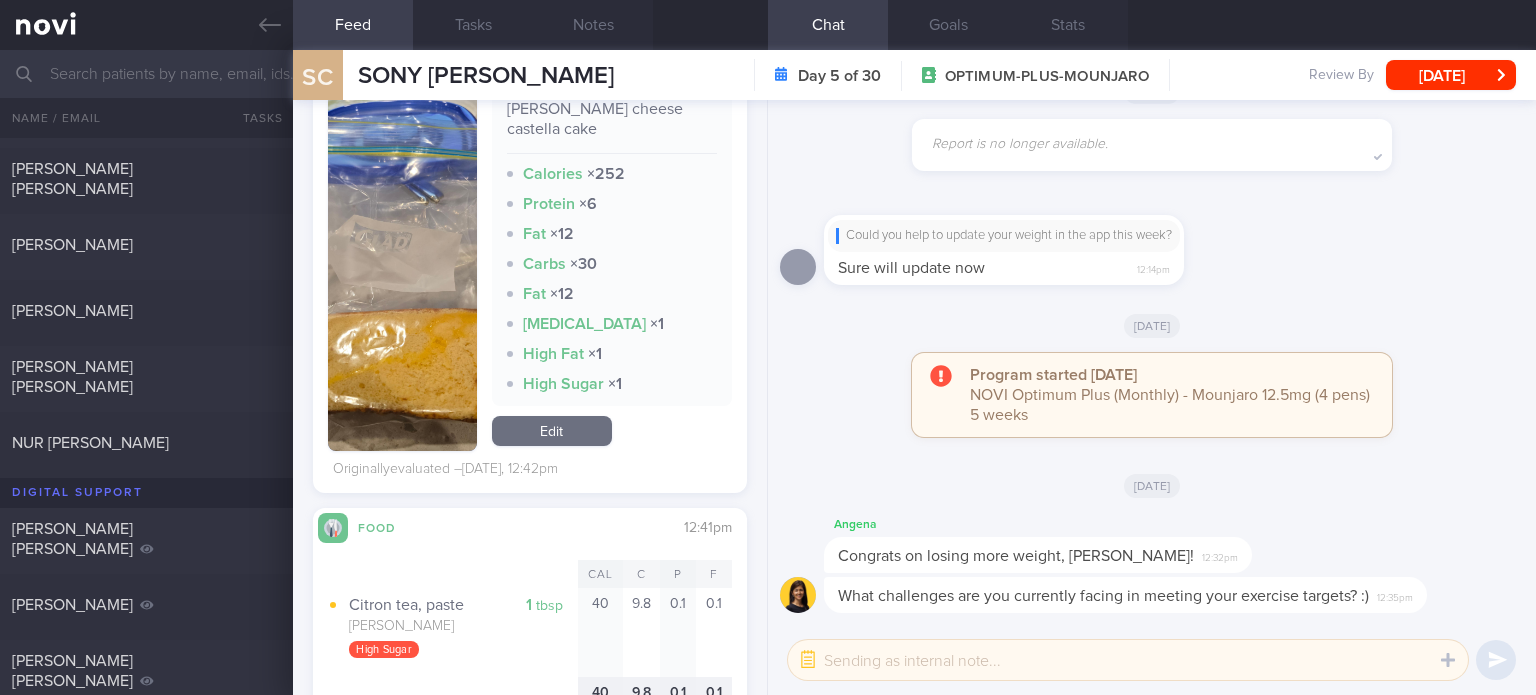 click on "Edit" at bounding box center (552, 431) 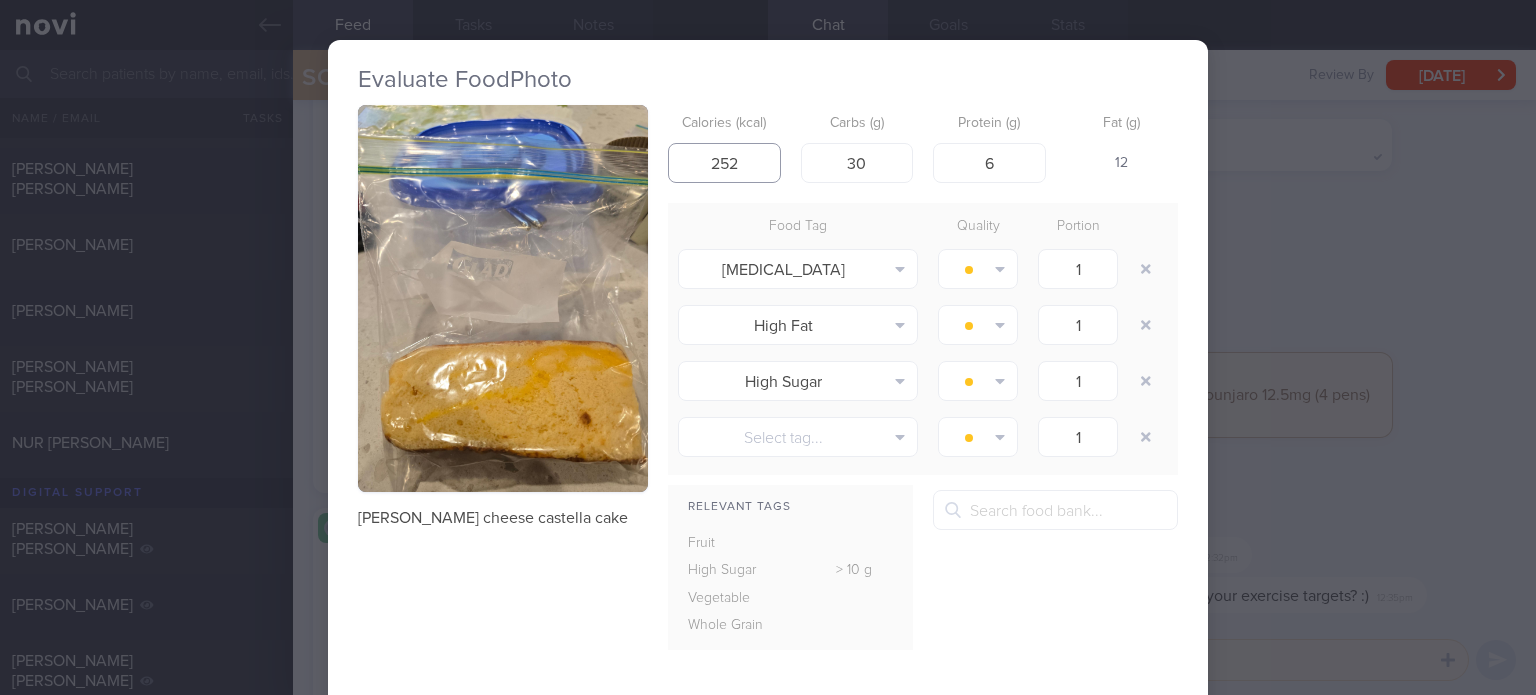 click on "252" at bounding box center (724, 163) 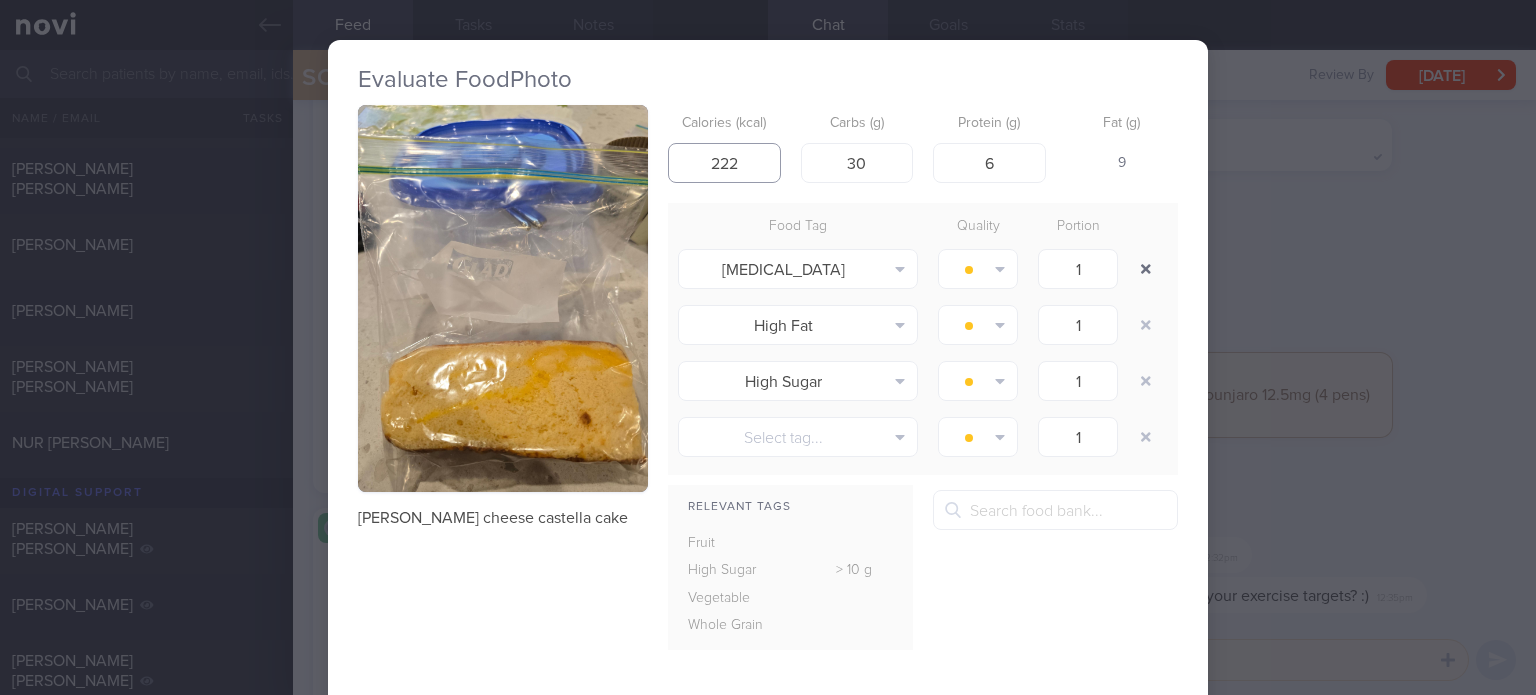 type on "222" 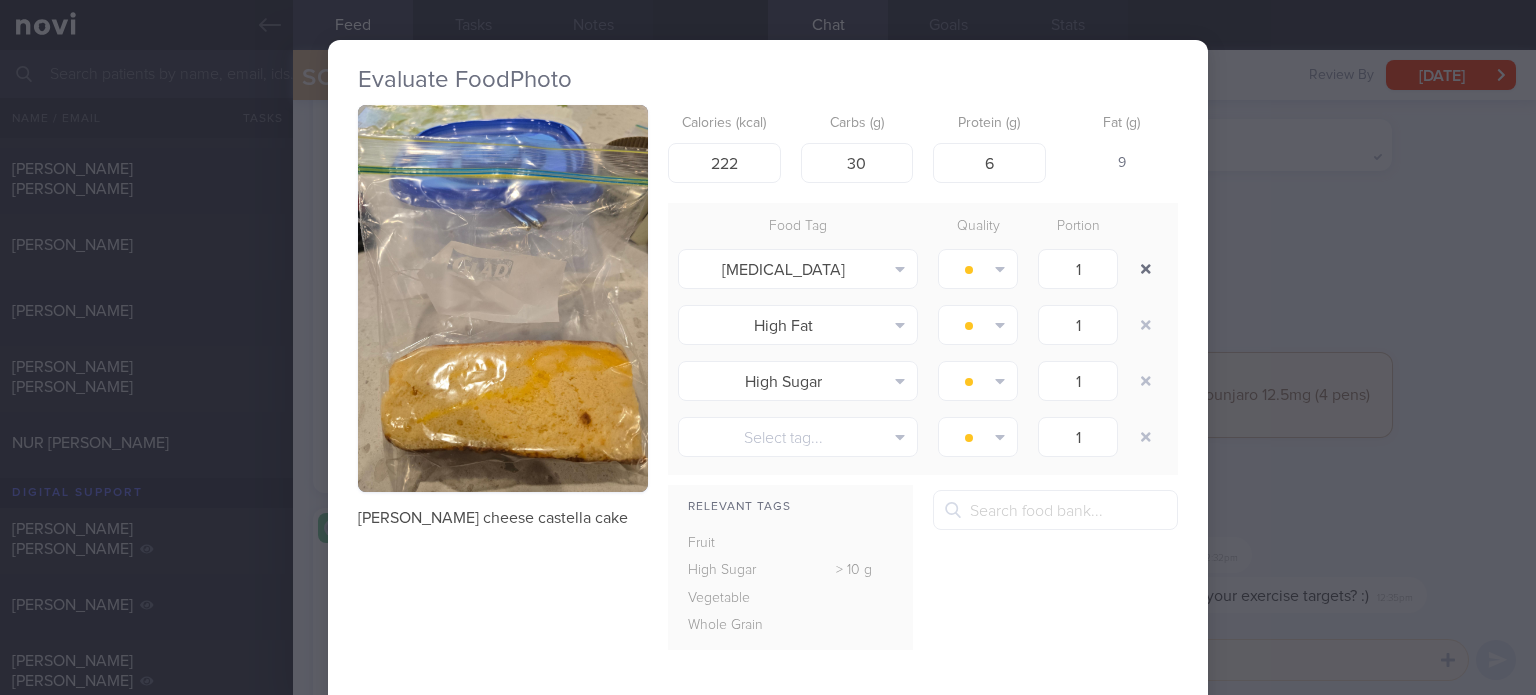 click at bounding box center [1146, 269] 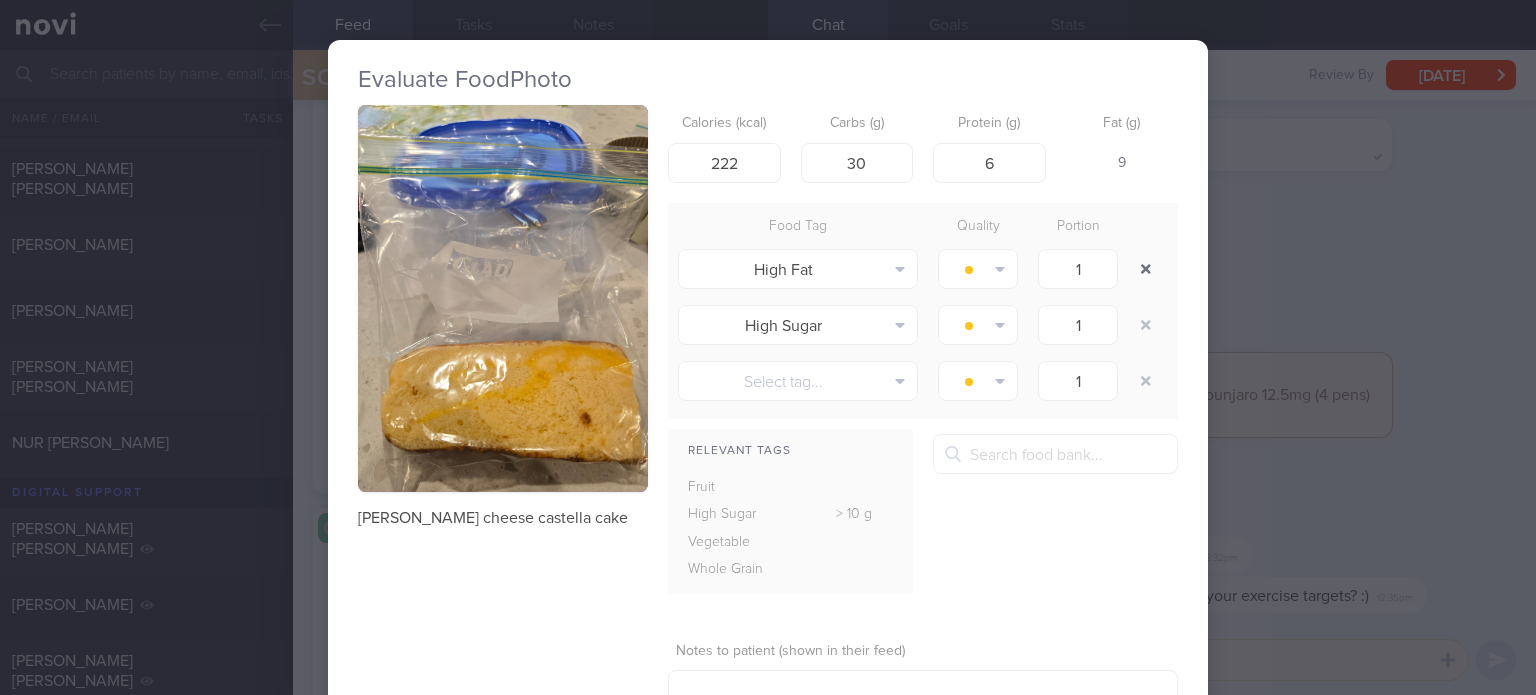 click at bounding box center [1146, 269] 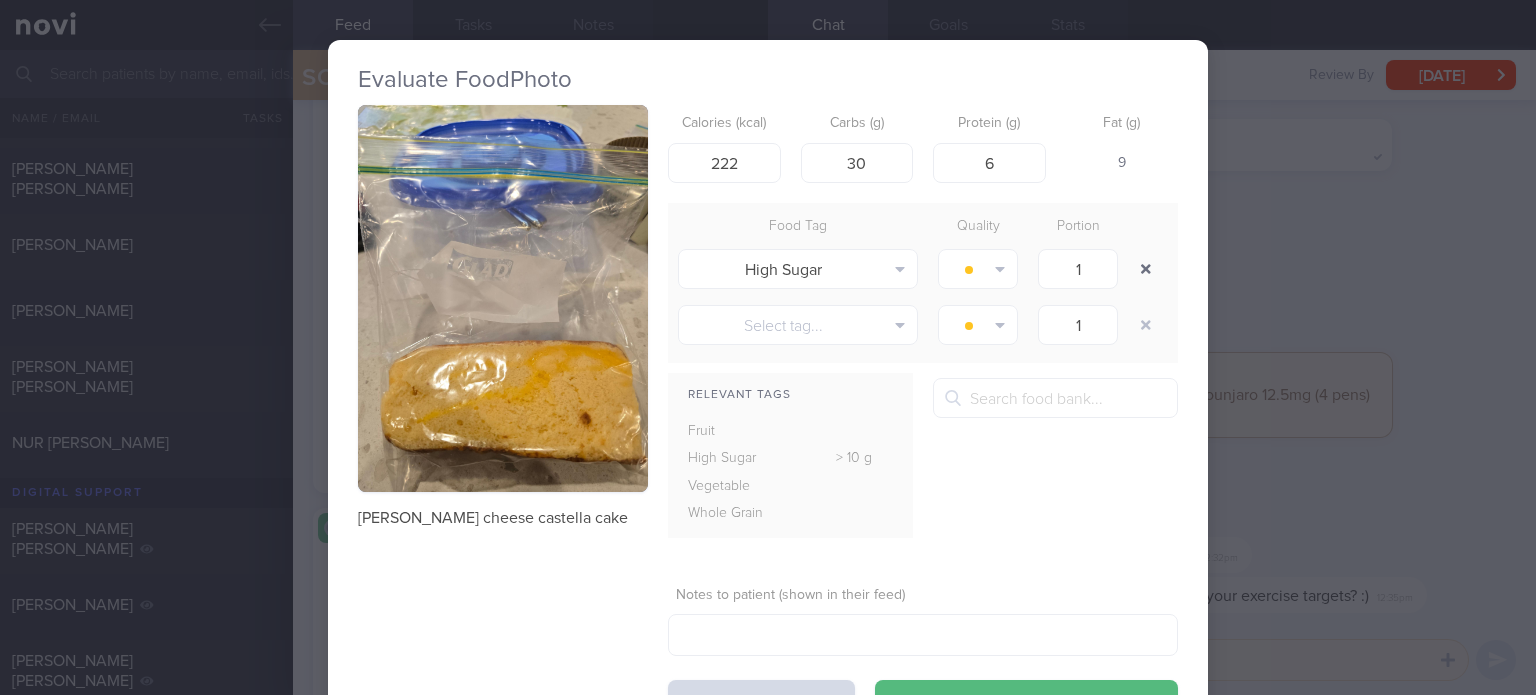 click at bounding box center (1146, 269) 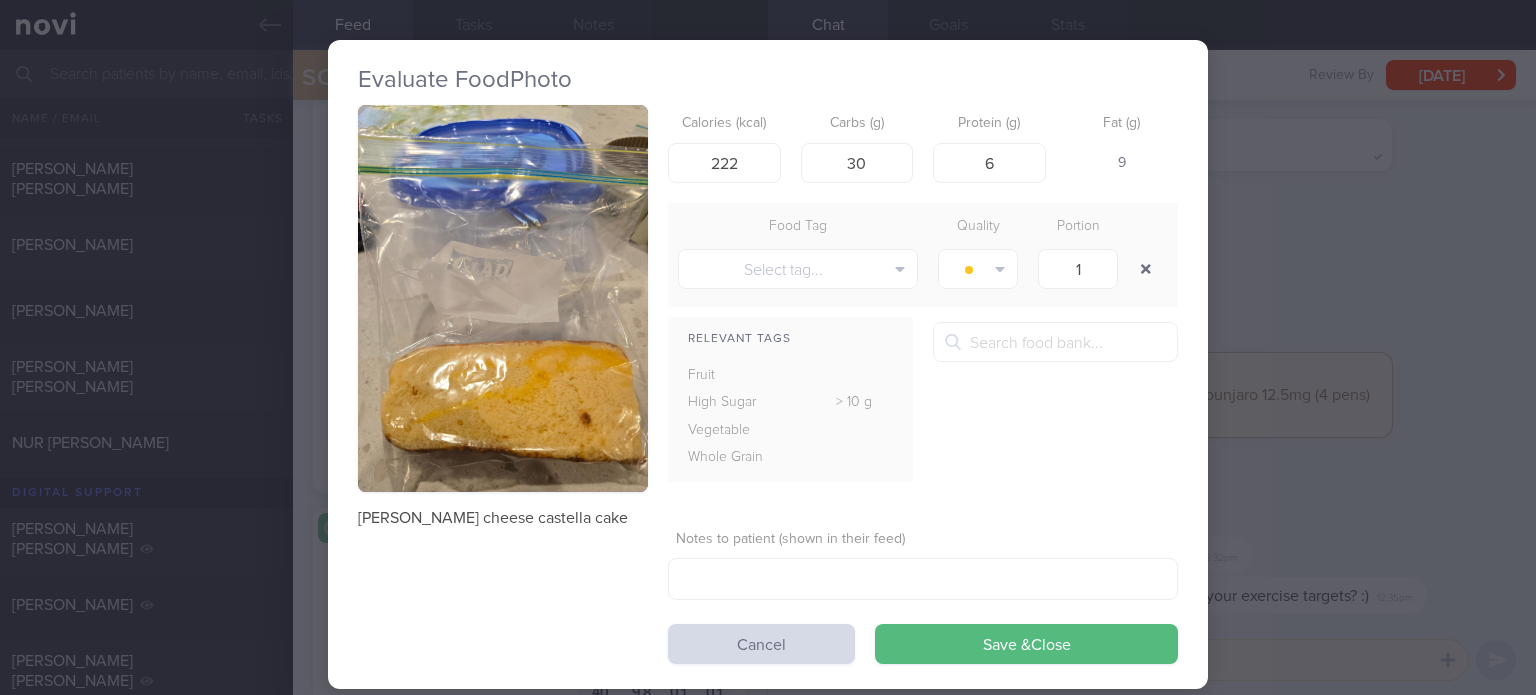 click at bounding box center [1146, 269] 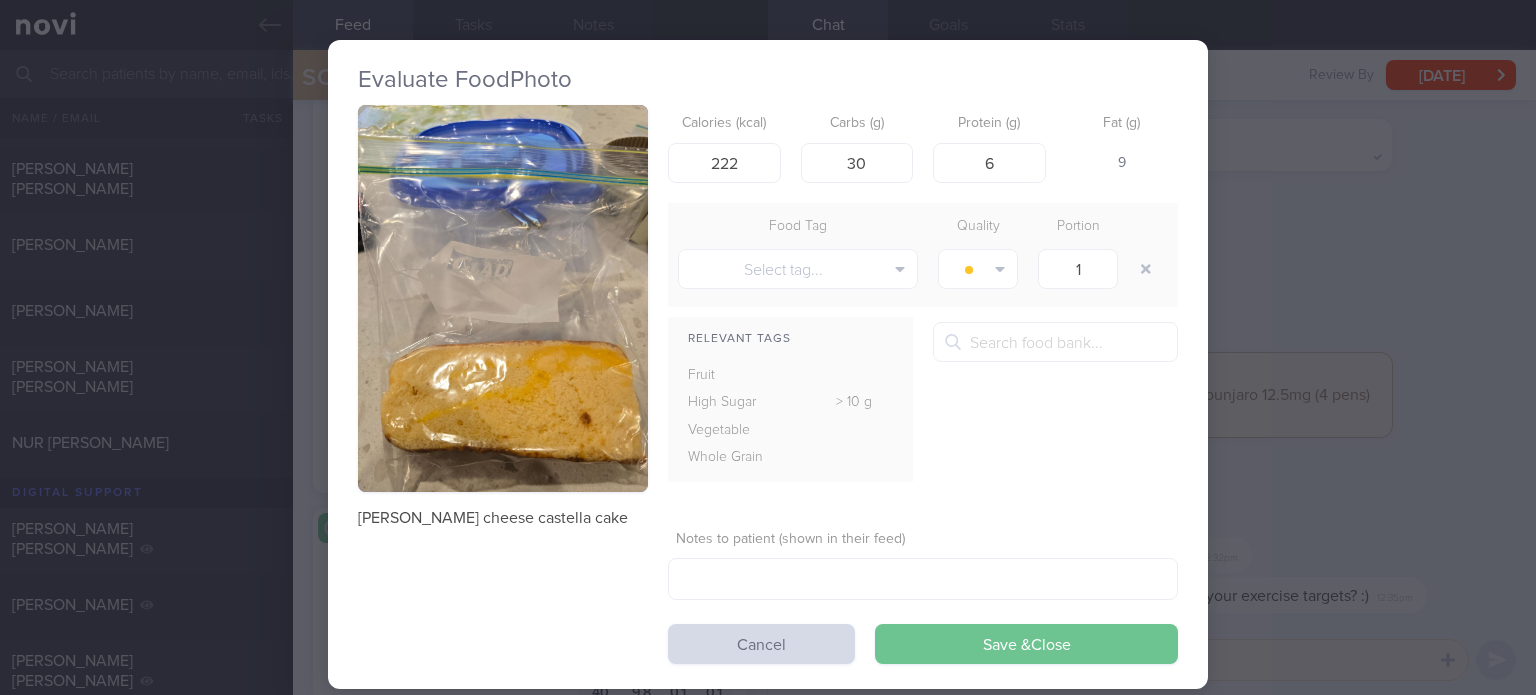 click on "Save &
Close" at bounding box center [1026, 644] 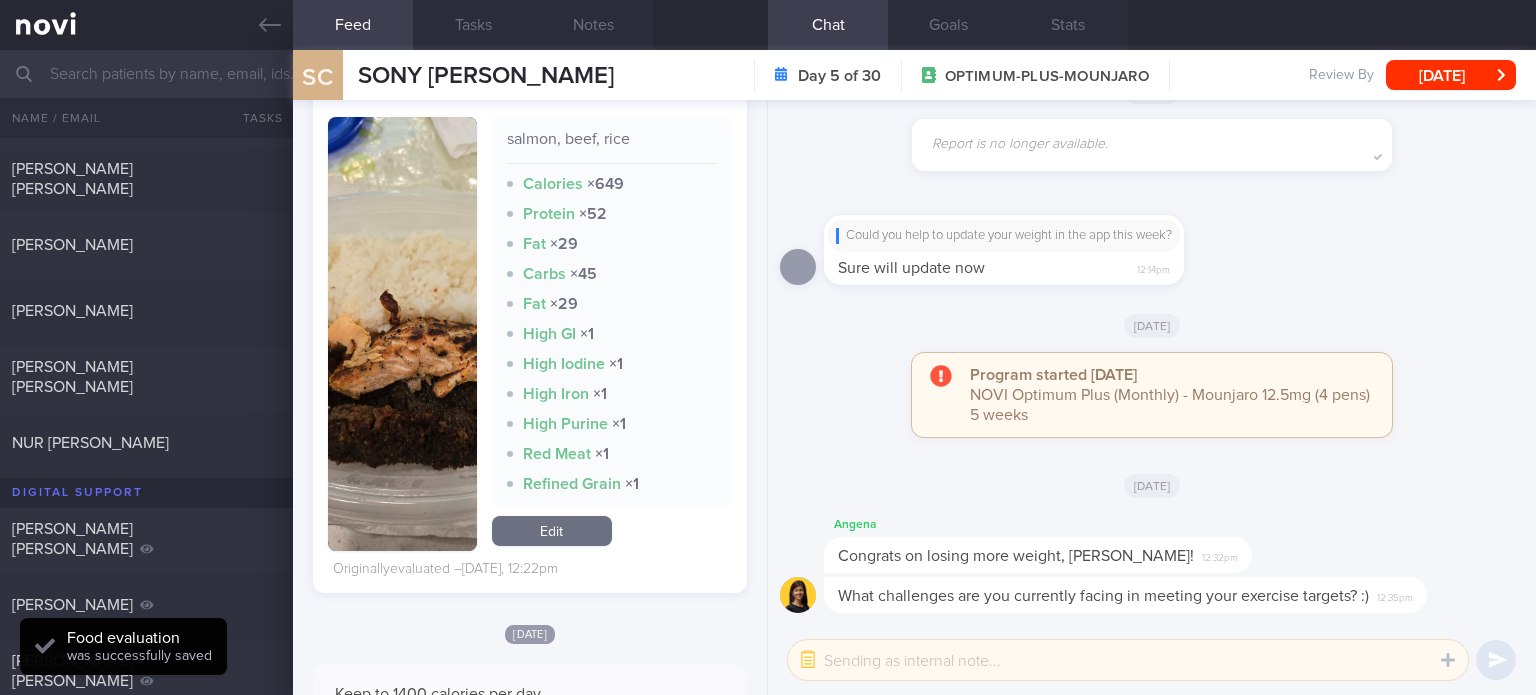 scroll, scrollTop: 1340, scrollLeft: 0, axis: vertical 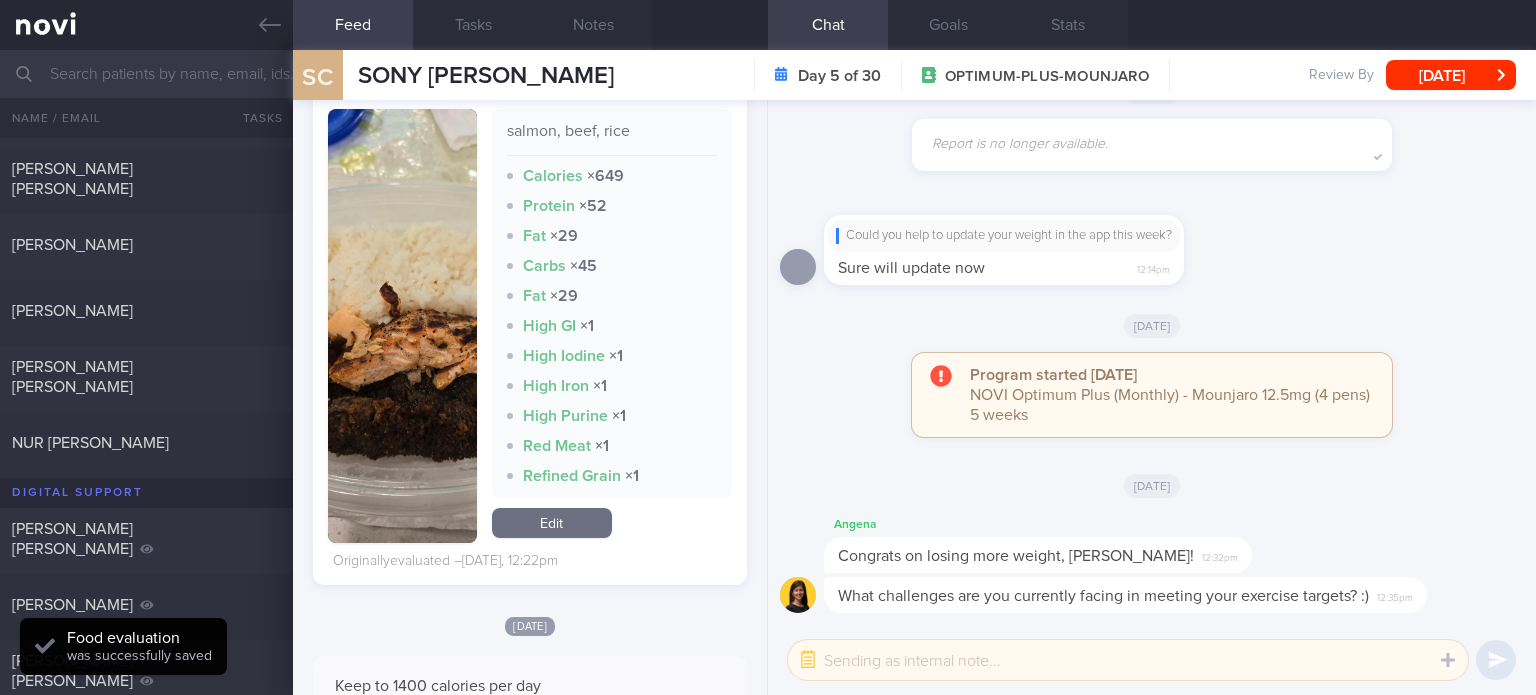 click on "Edit" at bounding box center [552, 523] 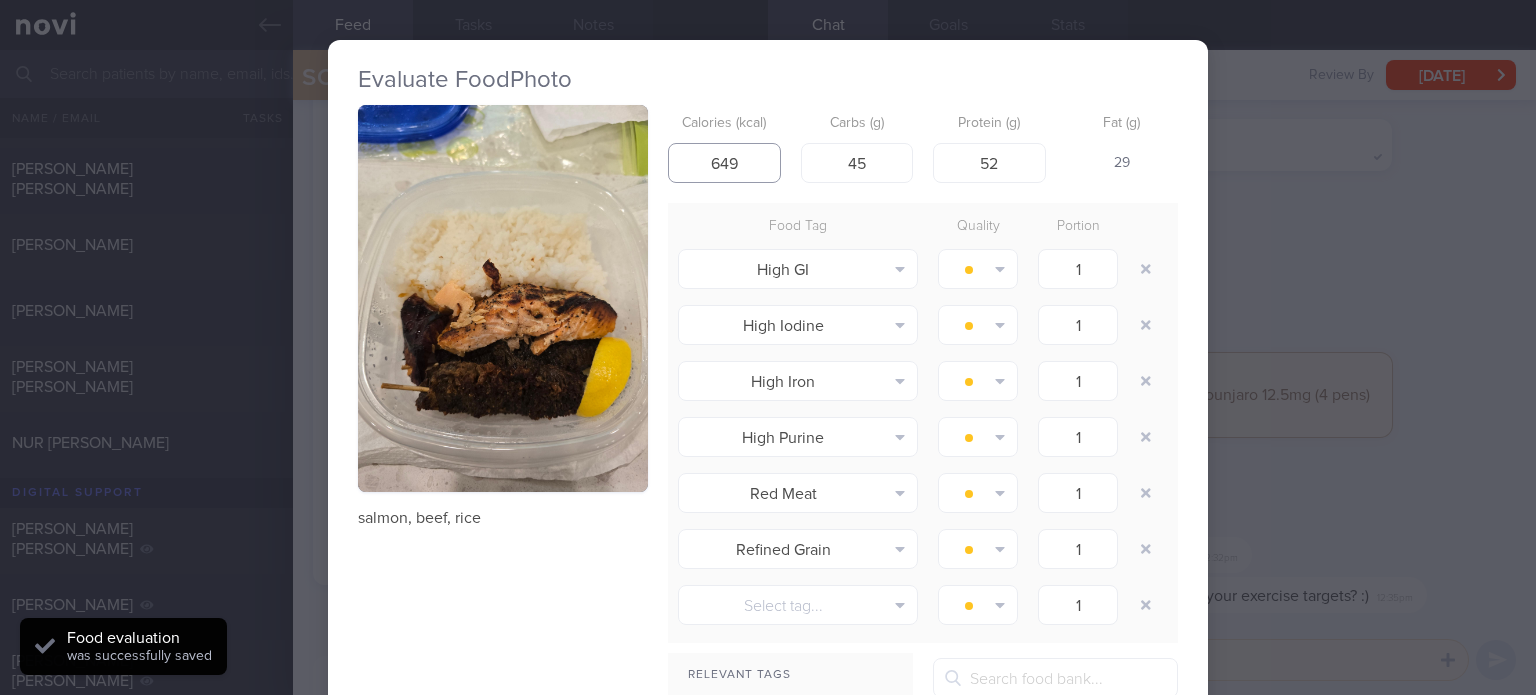 click on "649" at bounding box center (724, 163) 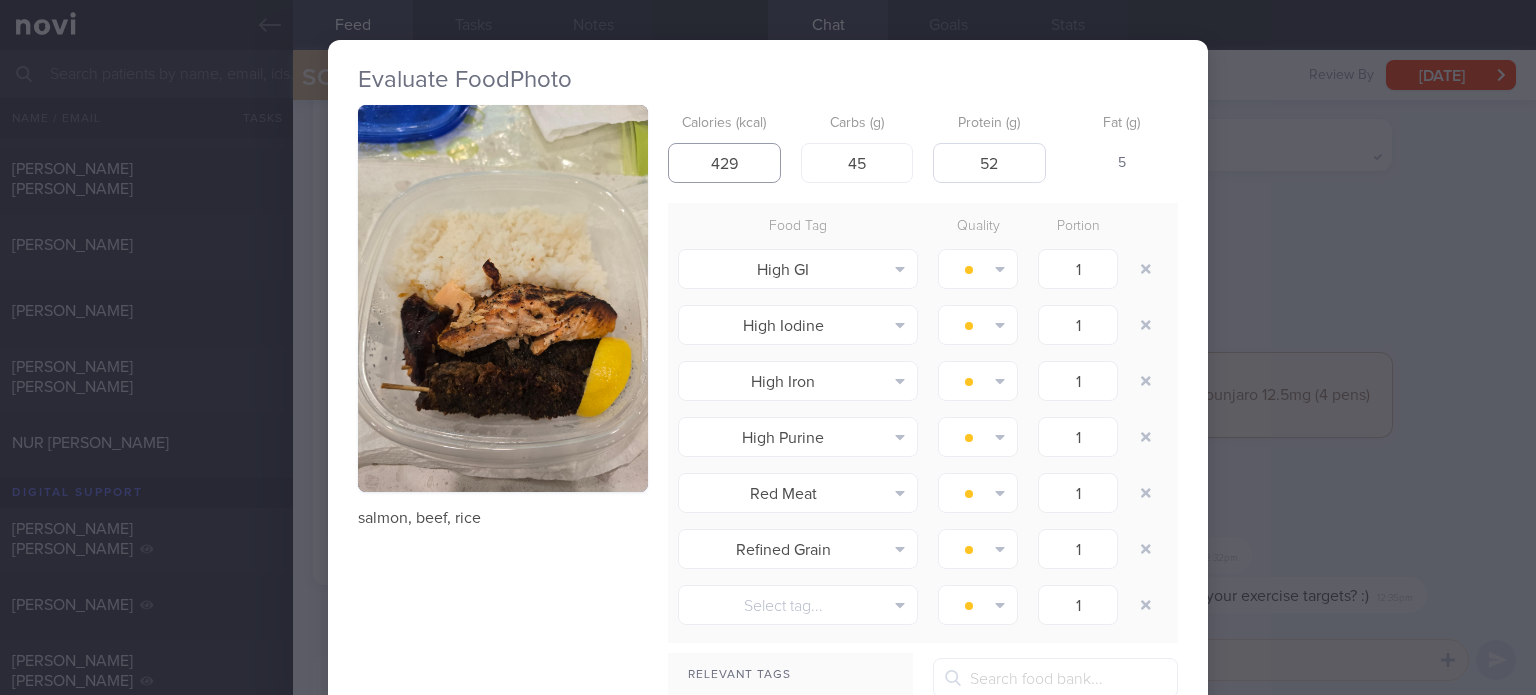type on "429" 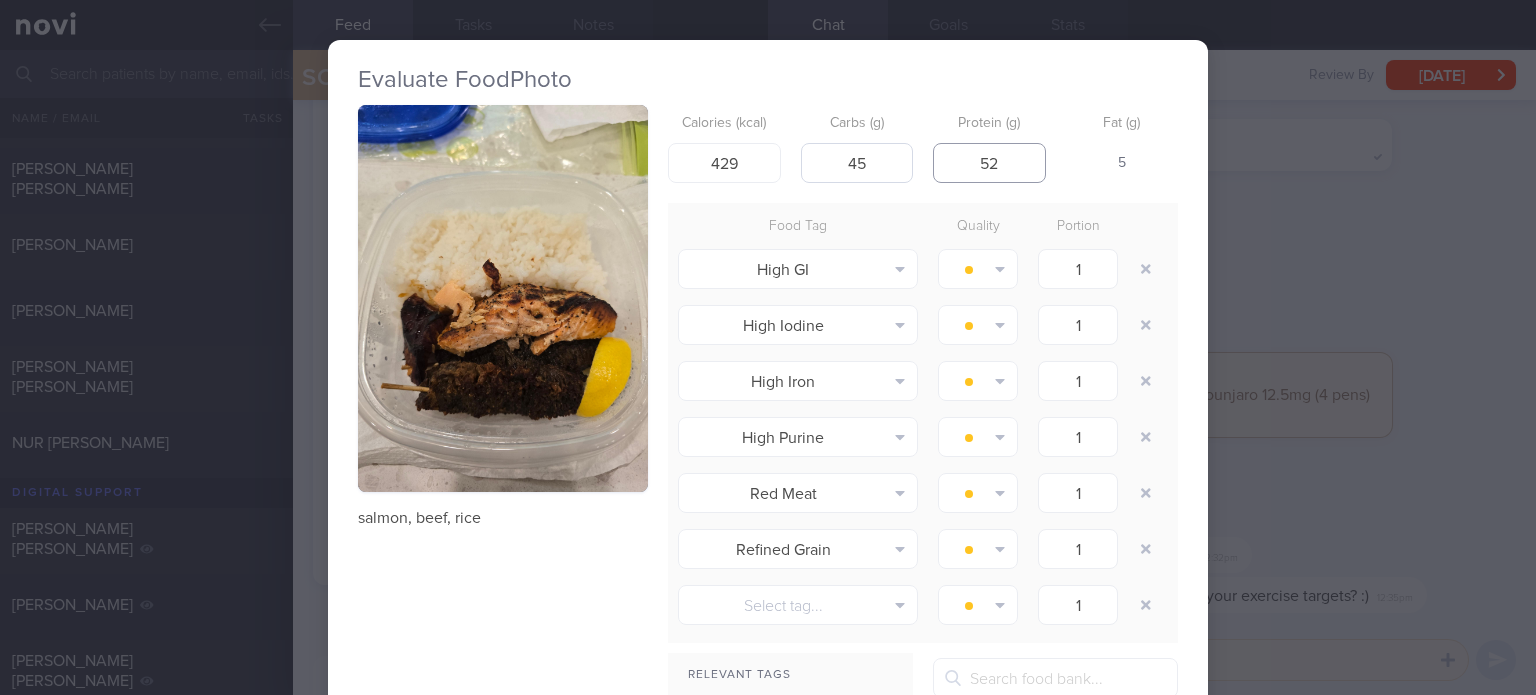 drag, startPoint x: 998, startPoint y: 171, endPoint x: 837, endPoint y: 159, distance: 161.44658 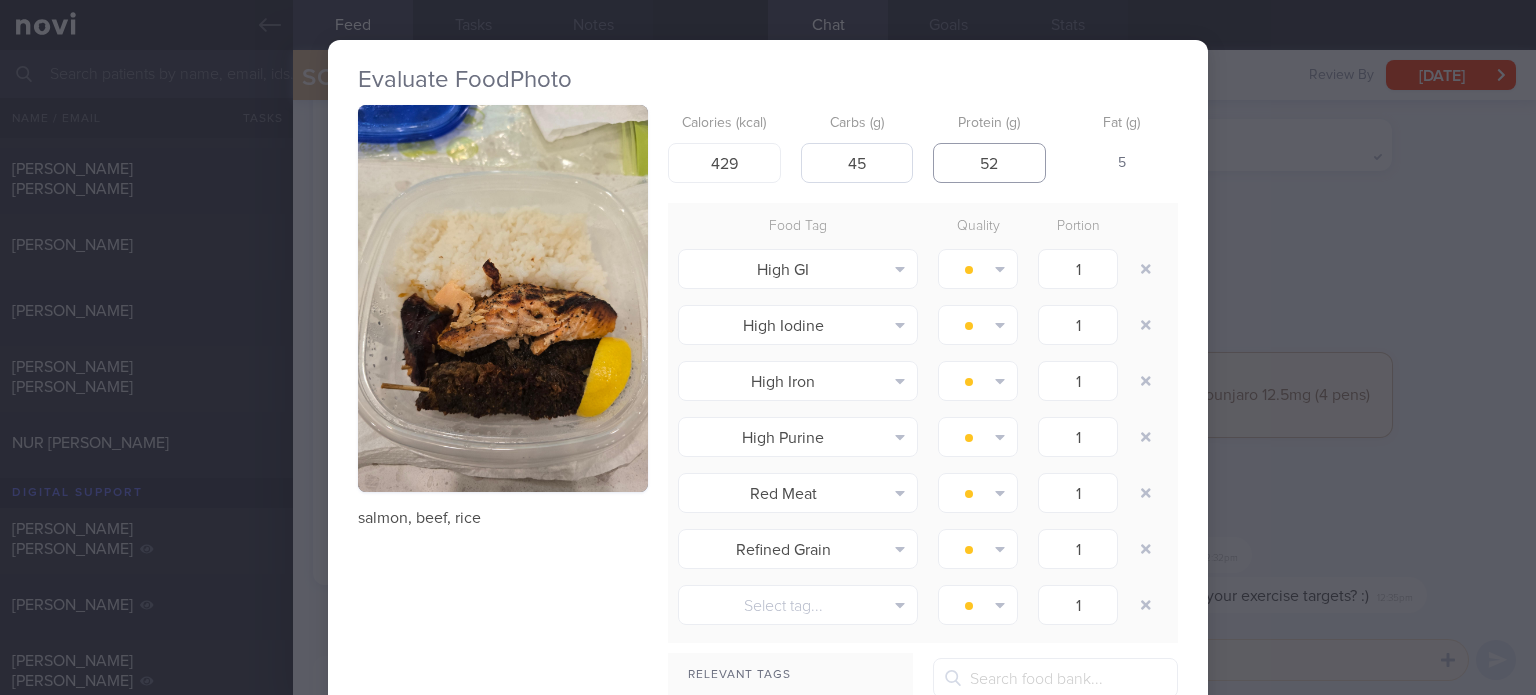 click on "Calories (kcal)
429
Carbs (g)
45
Protein (g)
52
Fat (g)
5" at bounding box center (923, 144) 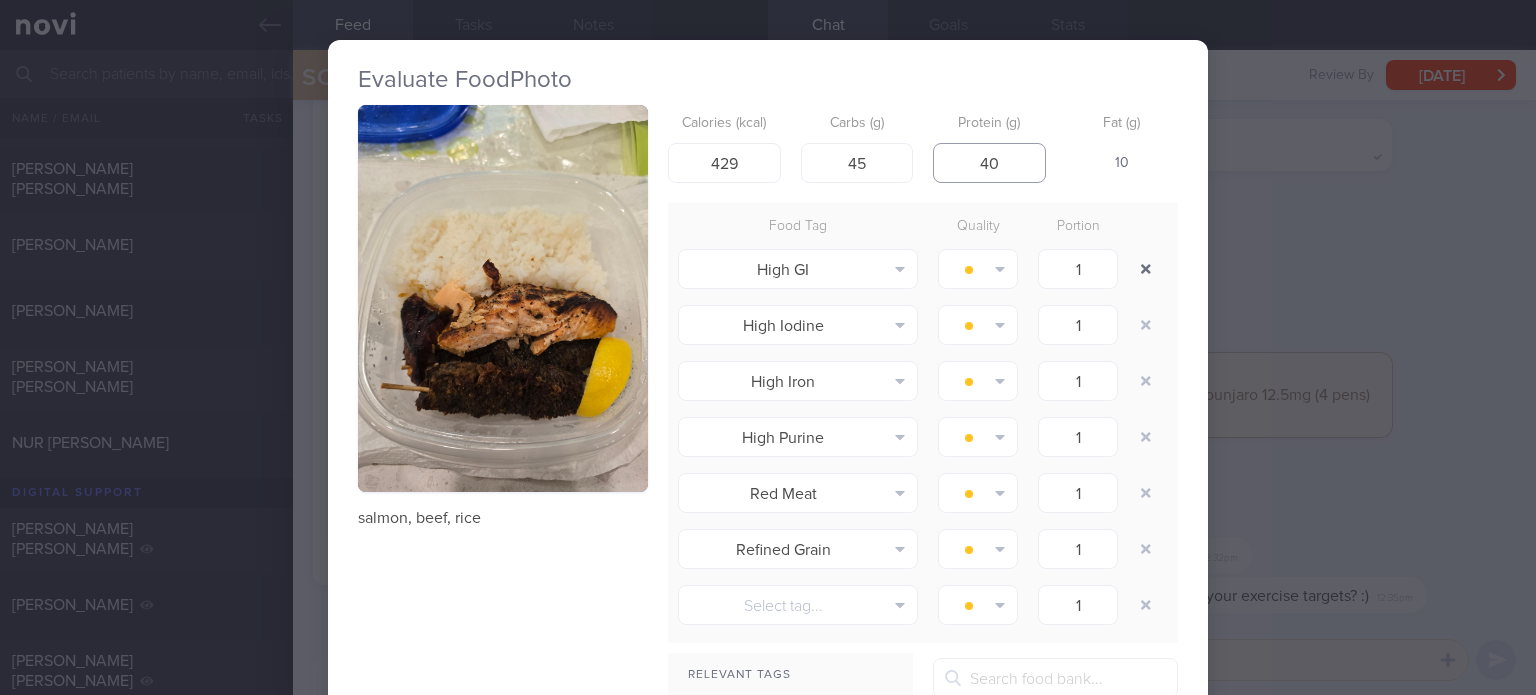 type on "40" 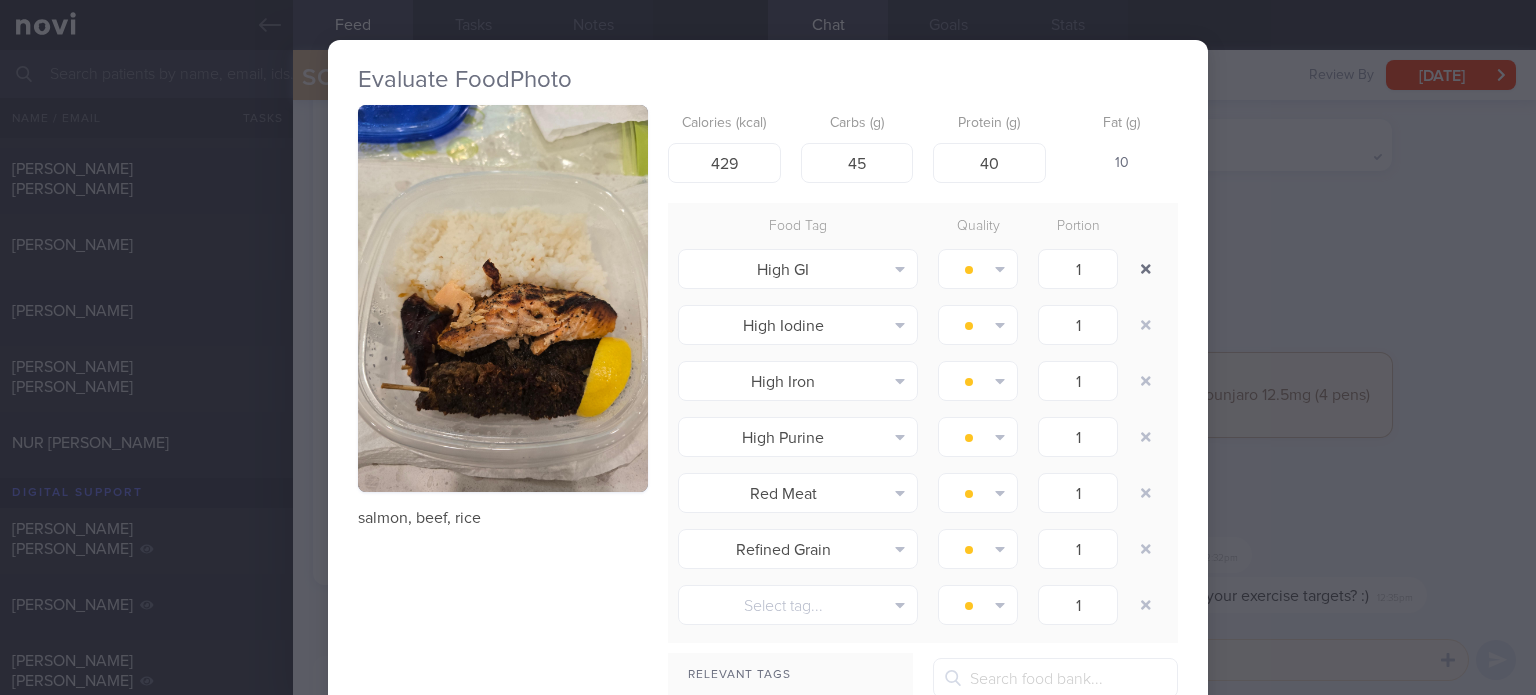 click at bounding box center (1146, 269) 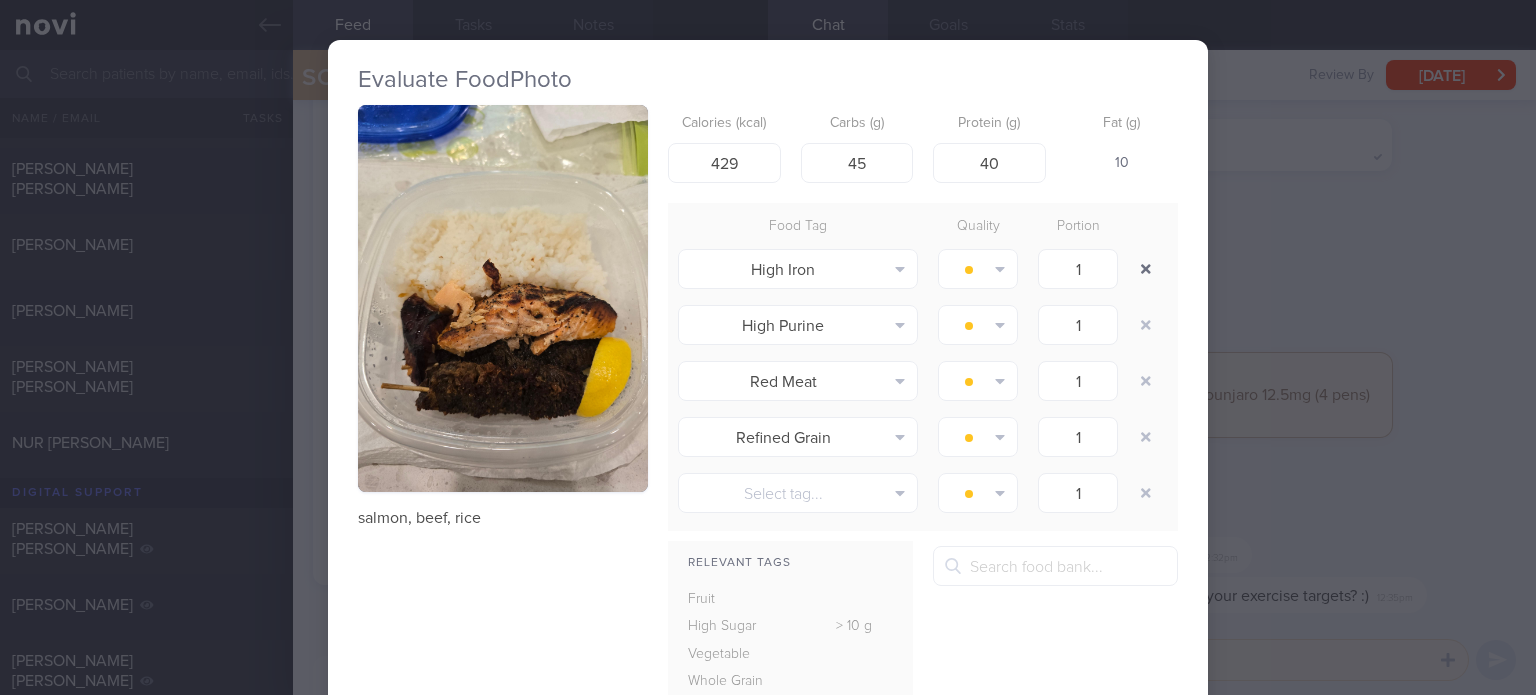 click at bounding box center [1146, 269] 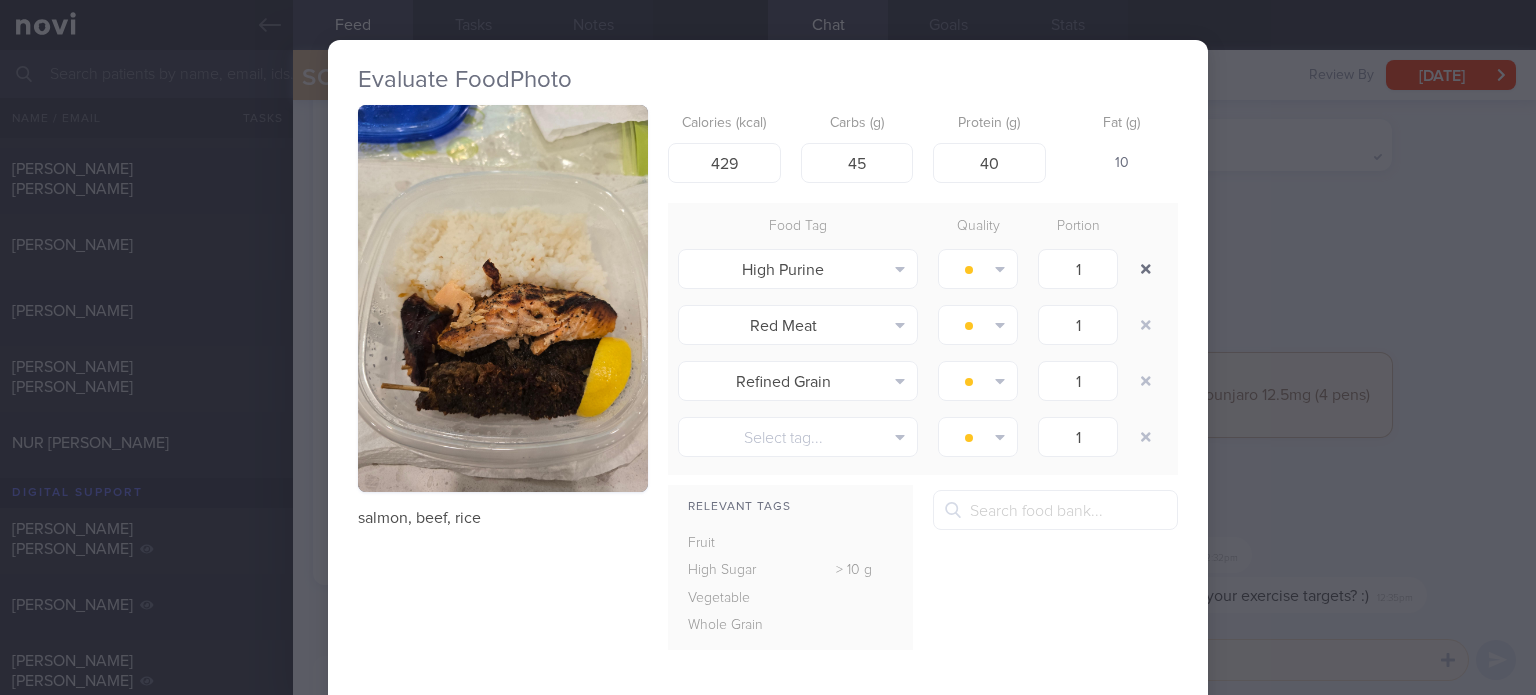 click at bounding box center (1146, 269) 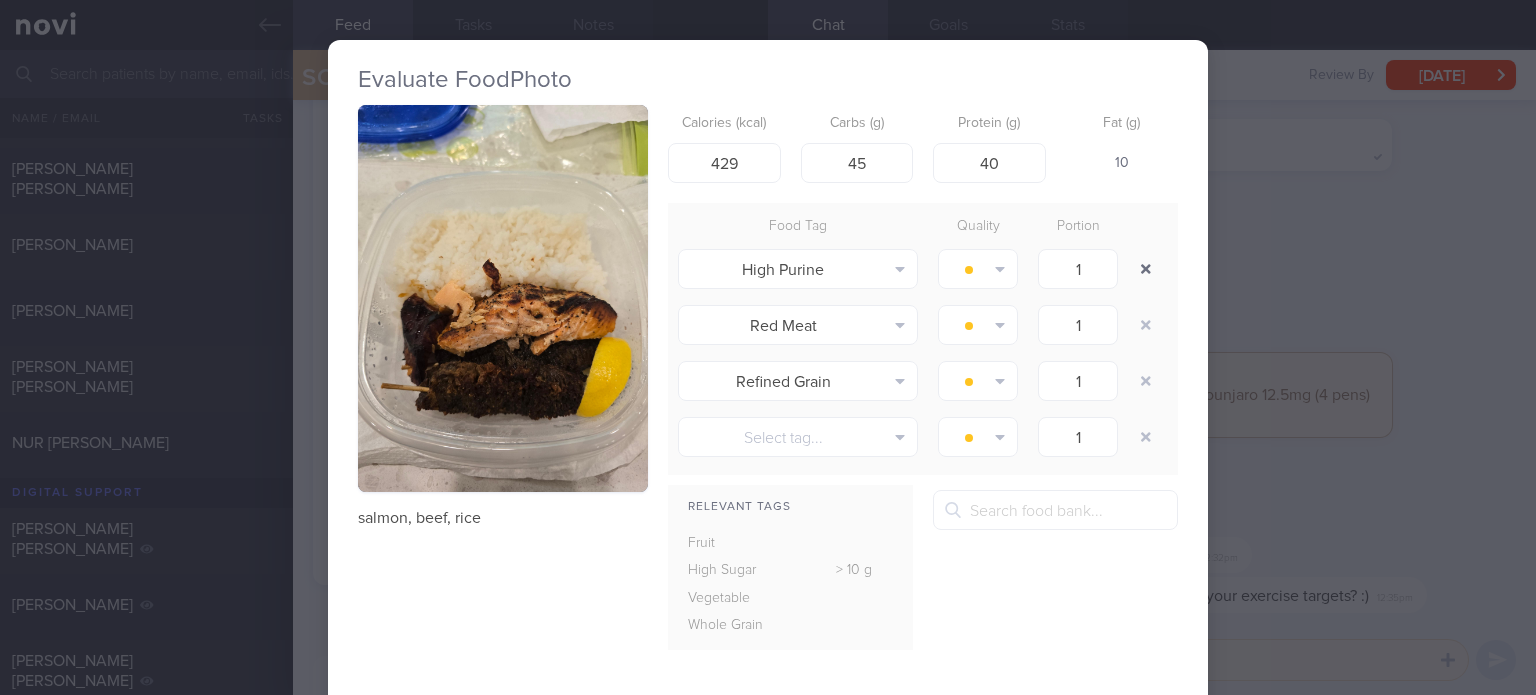 click at bounding box center [1146, 269] 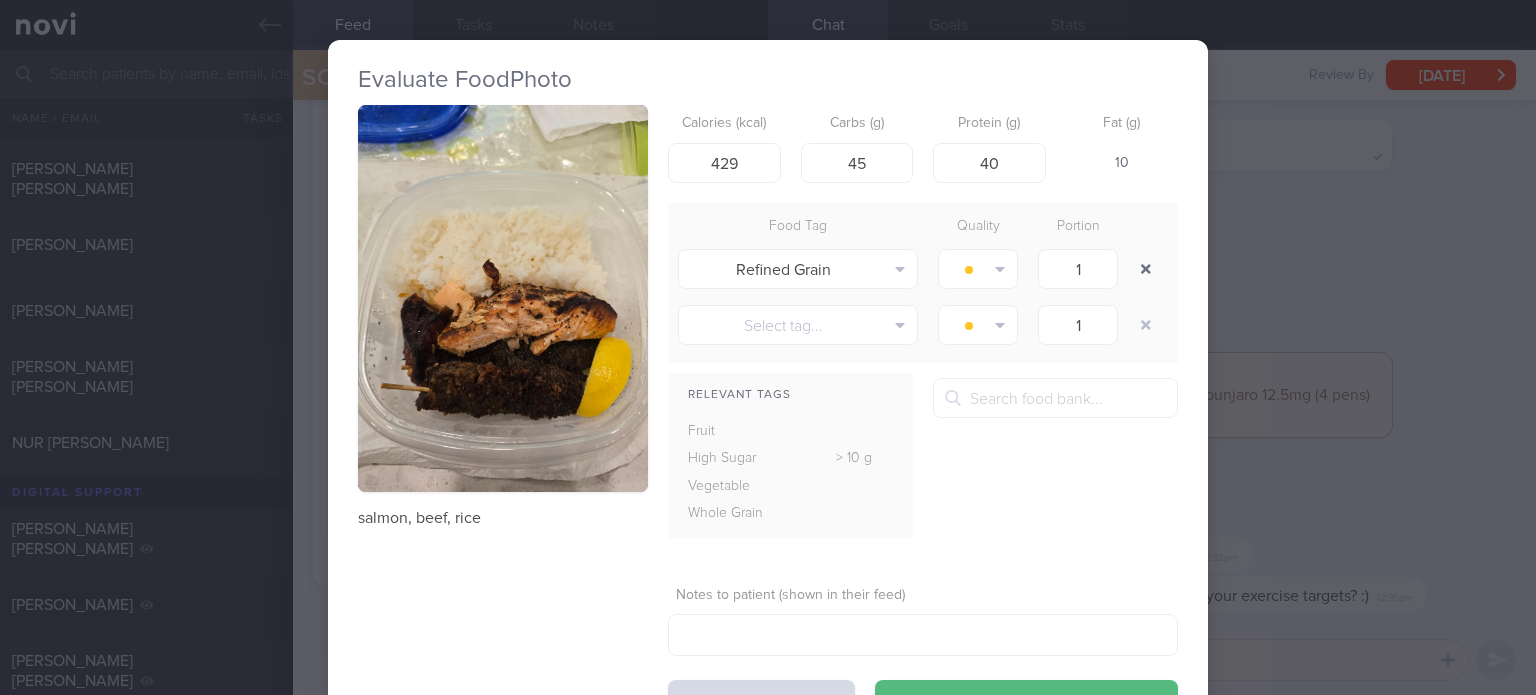 click at bounding box center (1146, 269) 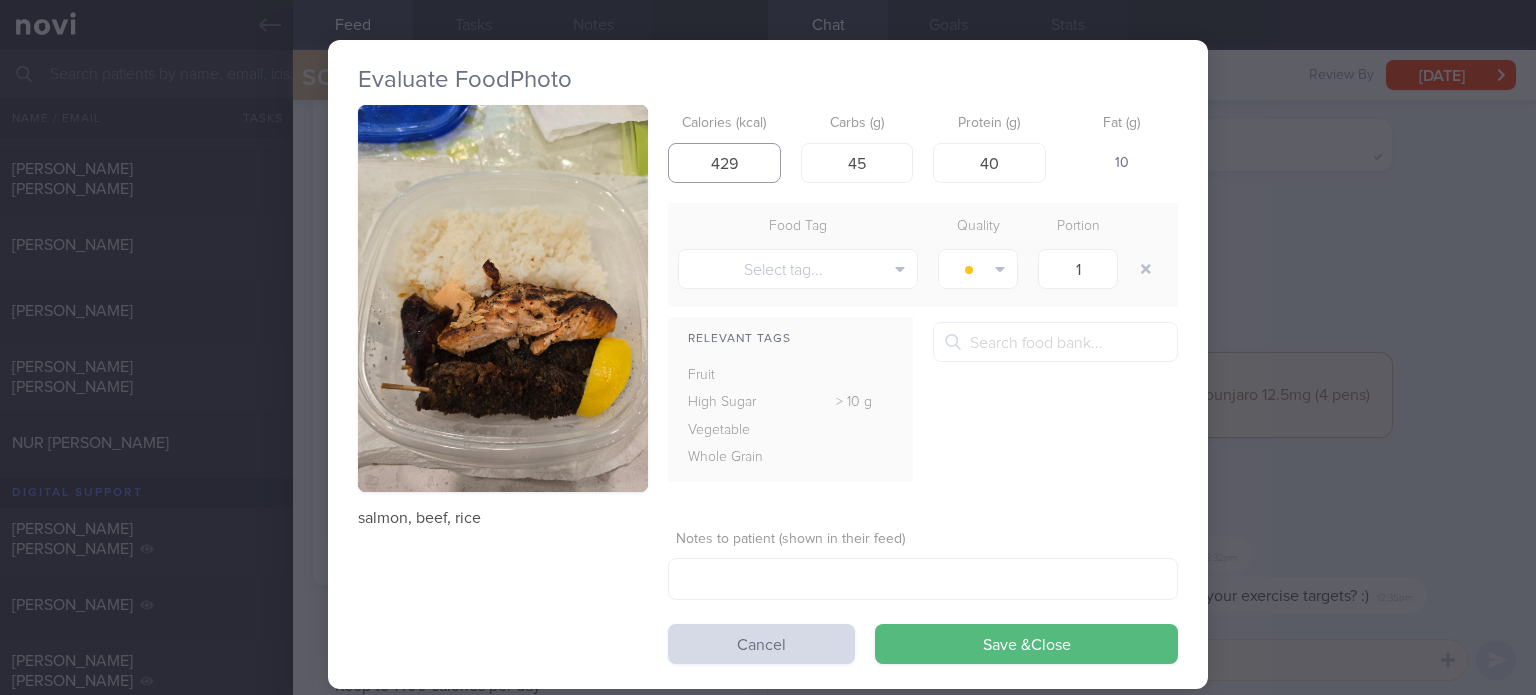 click on "429" at bounding box center (724, 163) 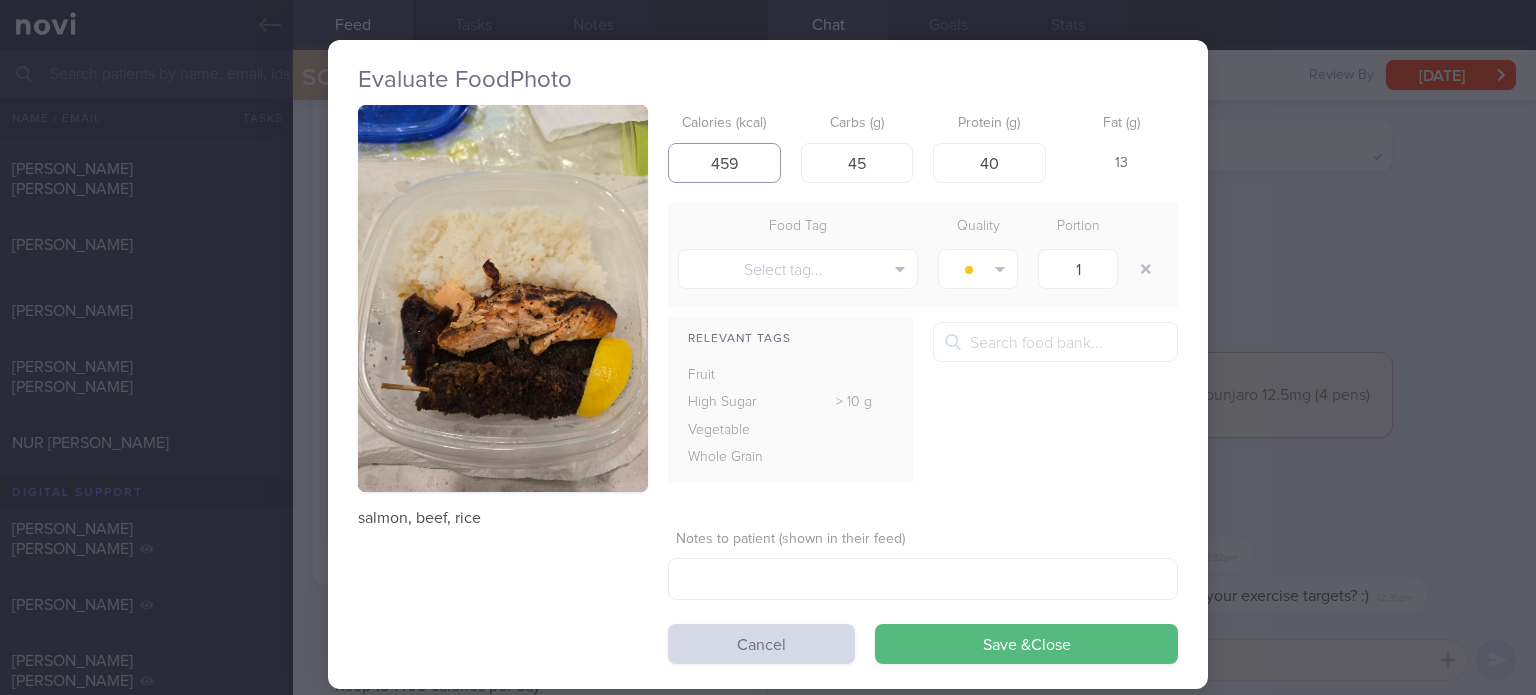 type on "459" 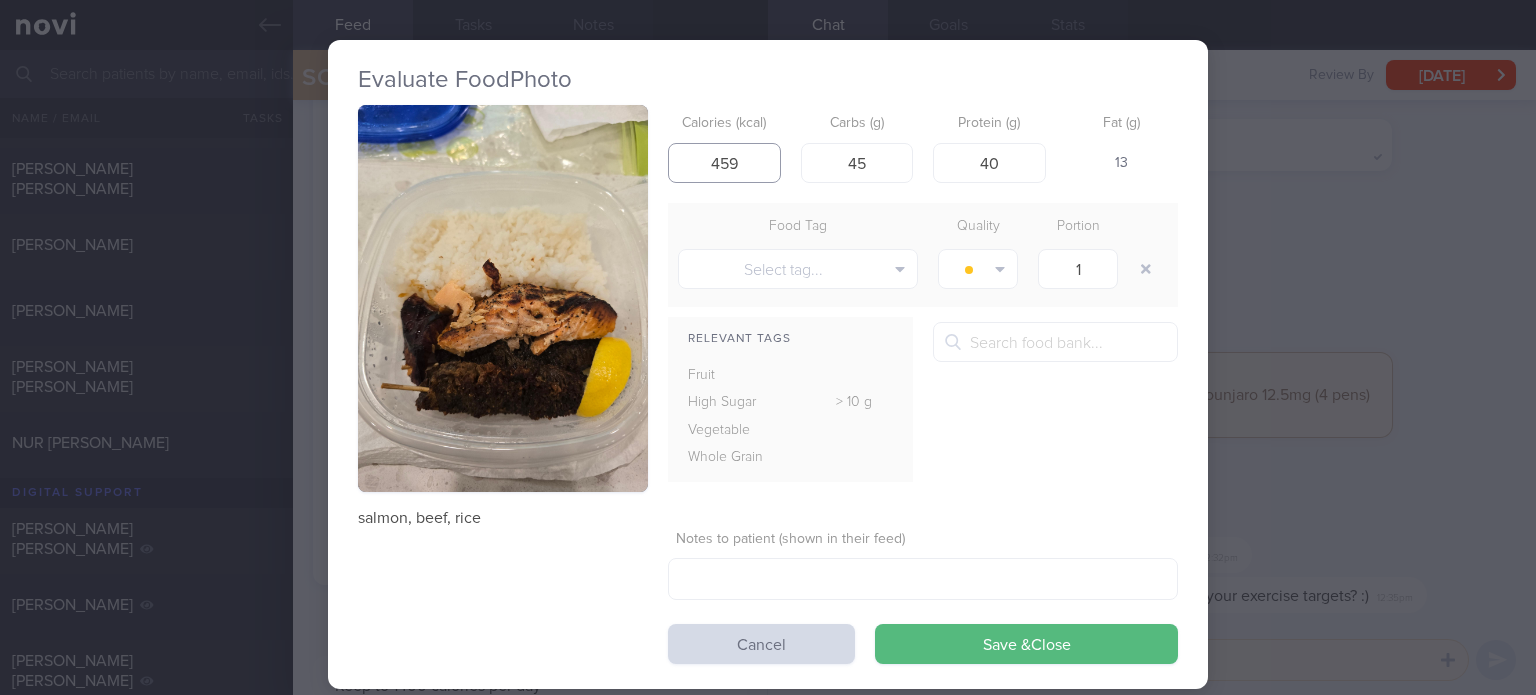click on "Save &
Close" at bounding box center (1026, 644) 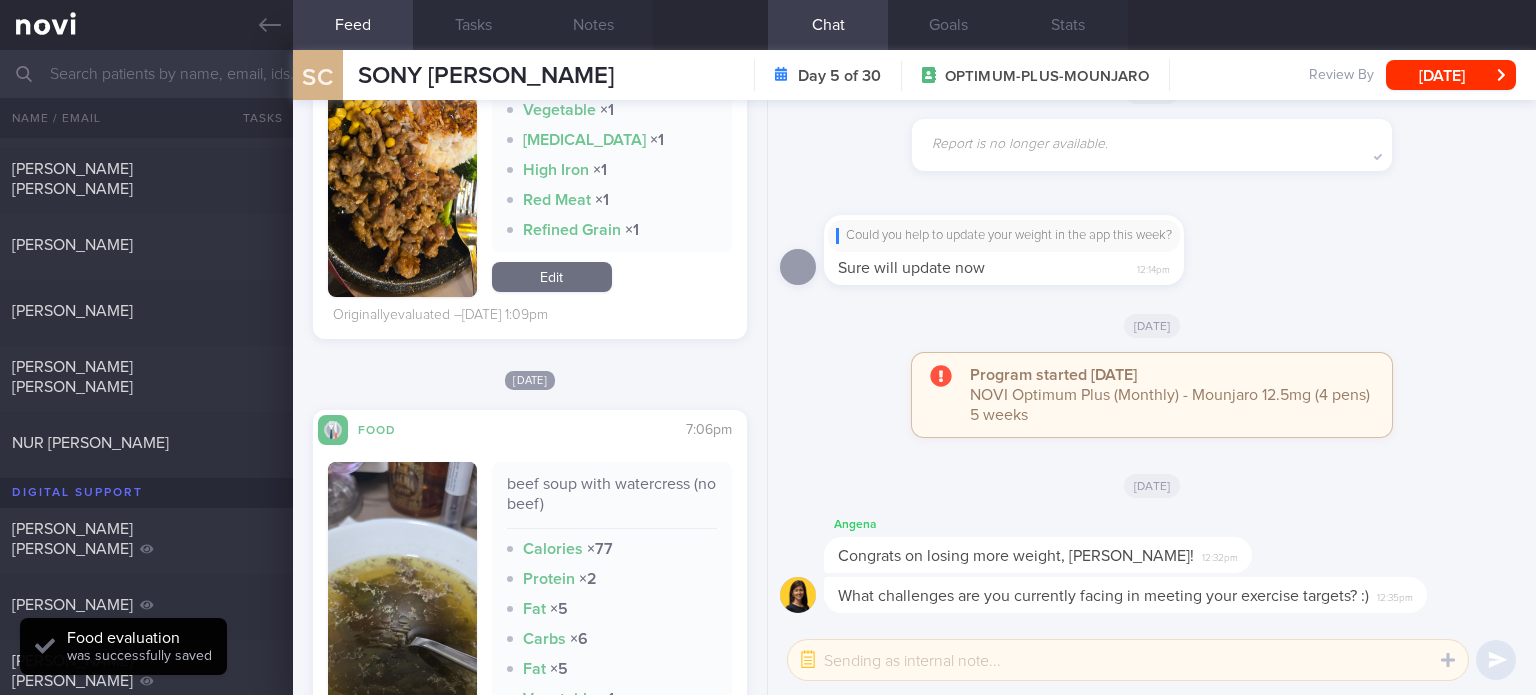 scroll, scrollTop: 2348, scrollLeft: 0, axis: vertical 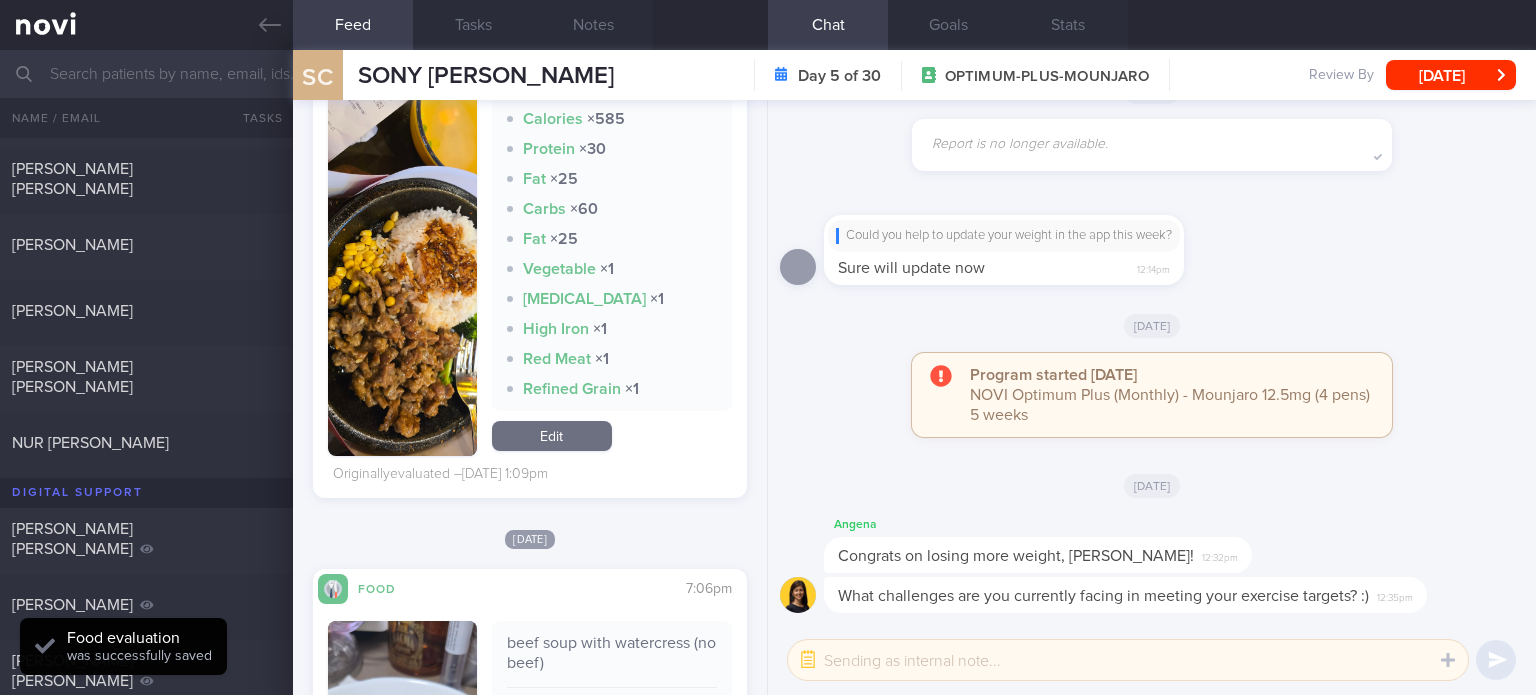 click on "beef pepper rice
Calories
×  585
Protein
×  30
Fat
×  25
Carbs
×  60
Fat
×  25
Vegetable
×  1
[MEDICAL_DATA]
×  1
High Iron
×  1
Red Meat
×  1
Refined Grain
×  1
Edit" at bounding box center (612, 254) 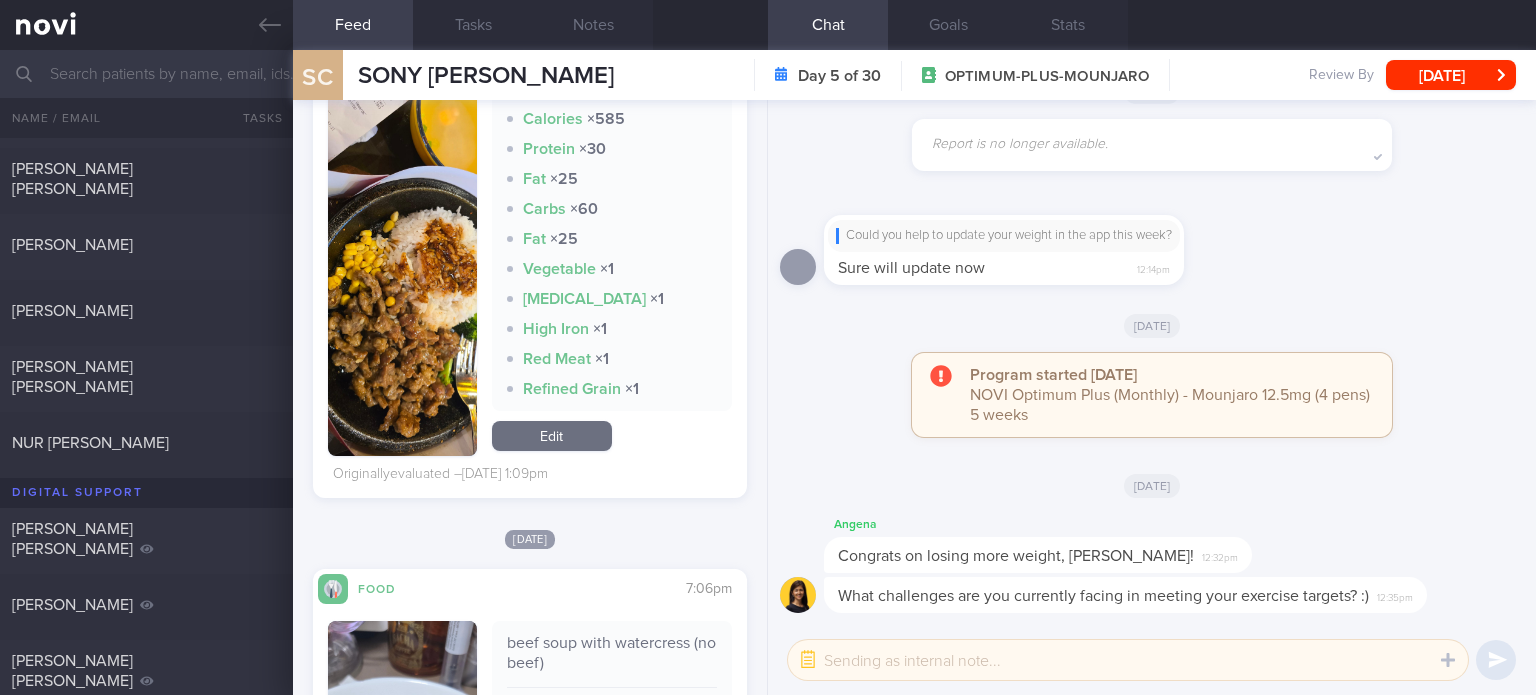 click on "Edit" at bounding box center (552, 436) 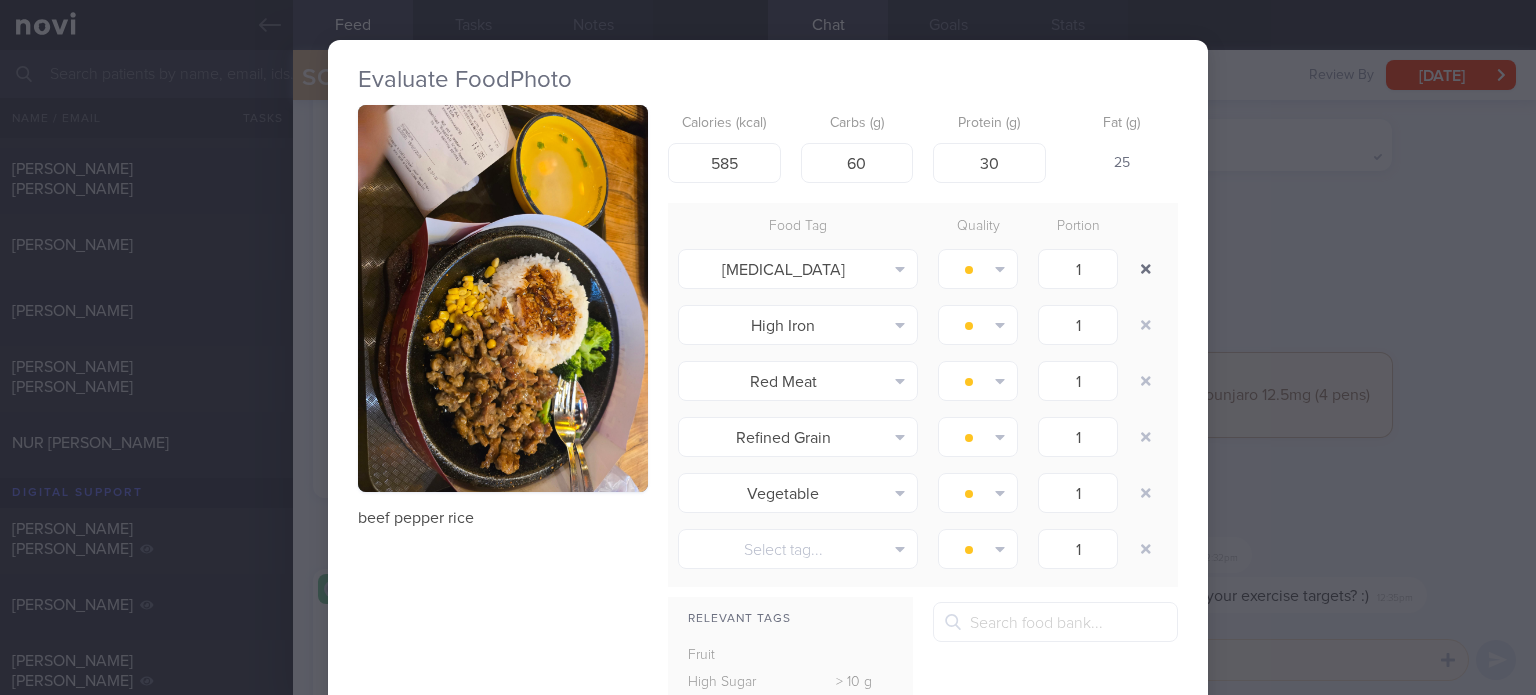 click at bounding box center (1146, 269) 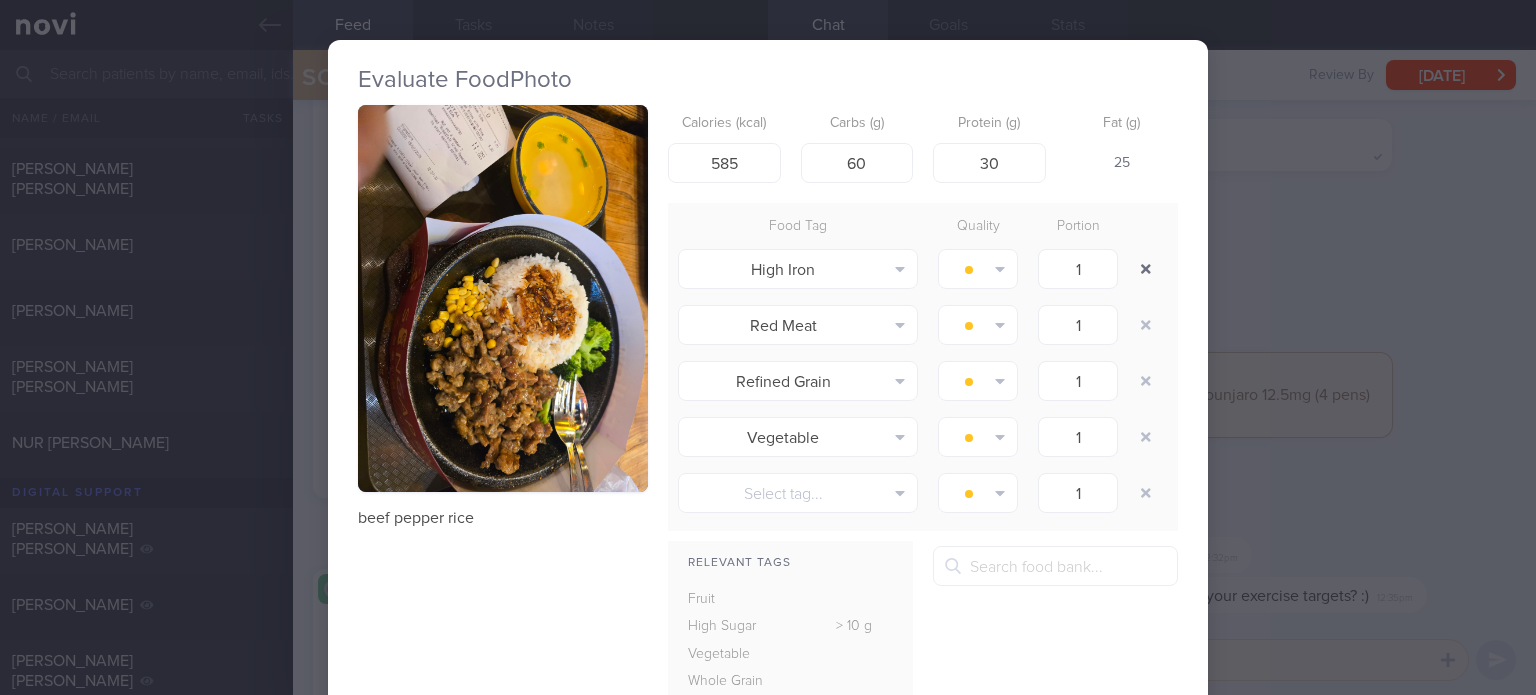 click at bounding box center [1146, 269] 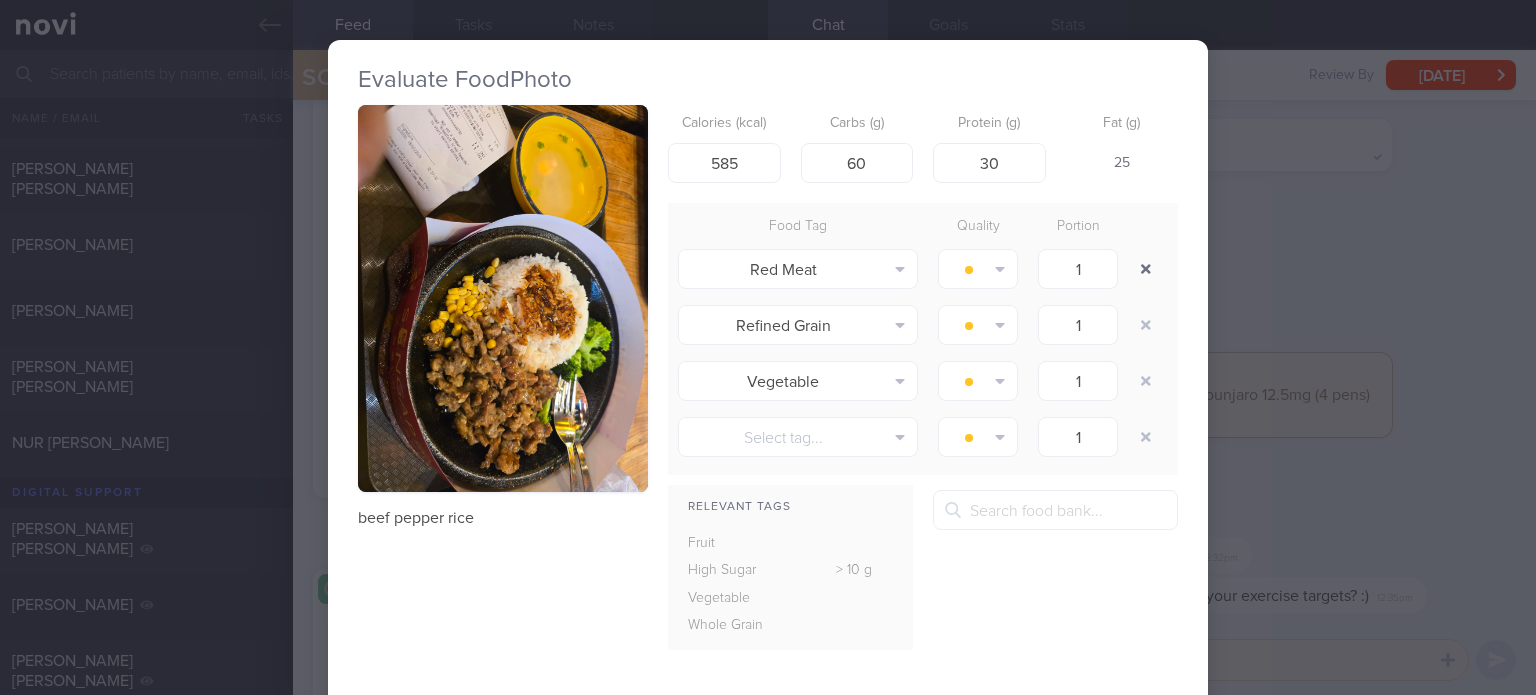 click at bounding box center (1146, 269) 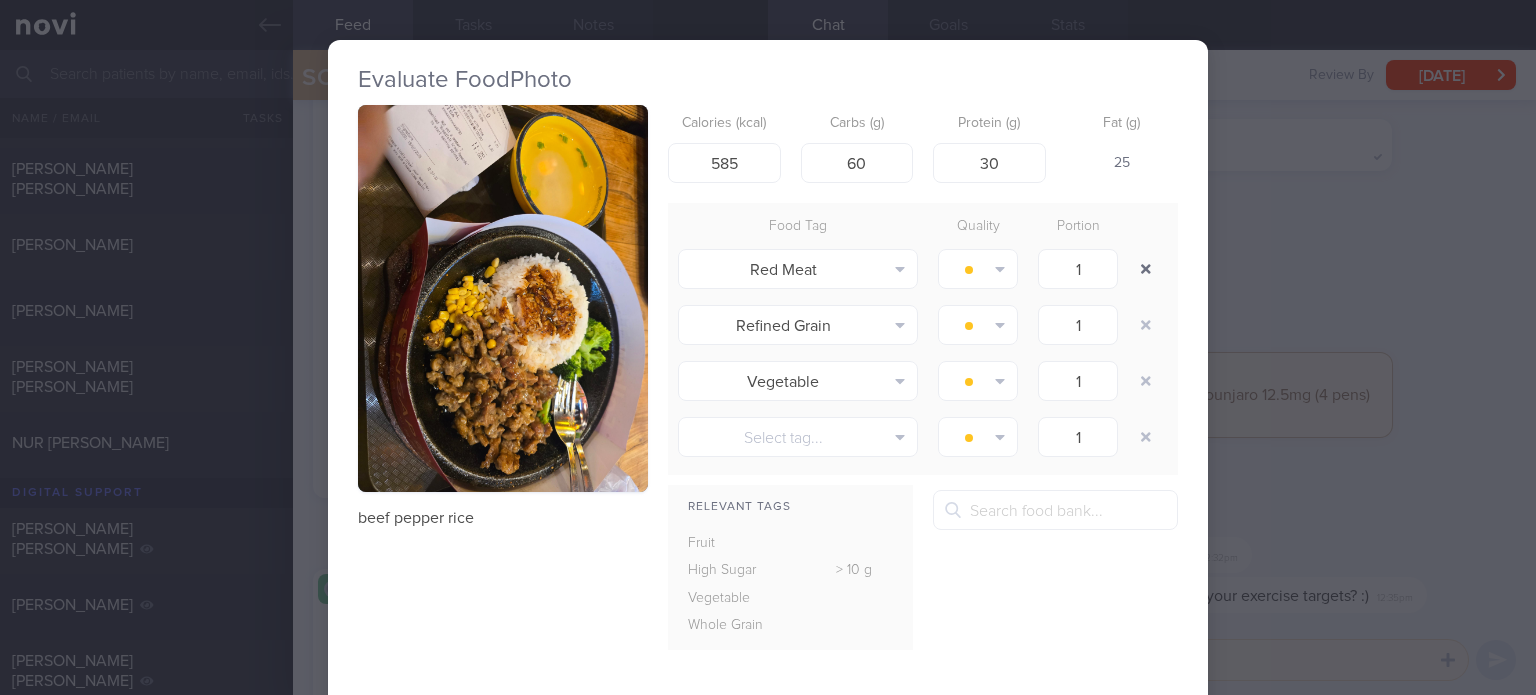 click at bounding box center (1146, 269) 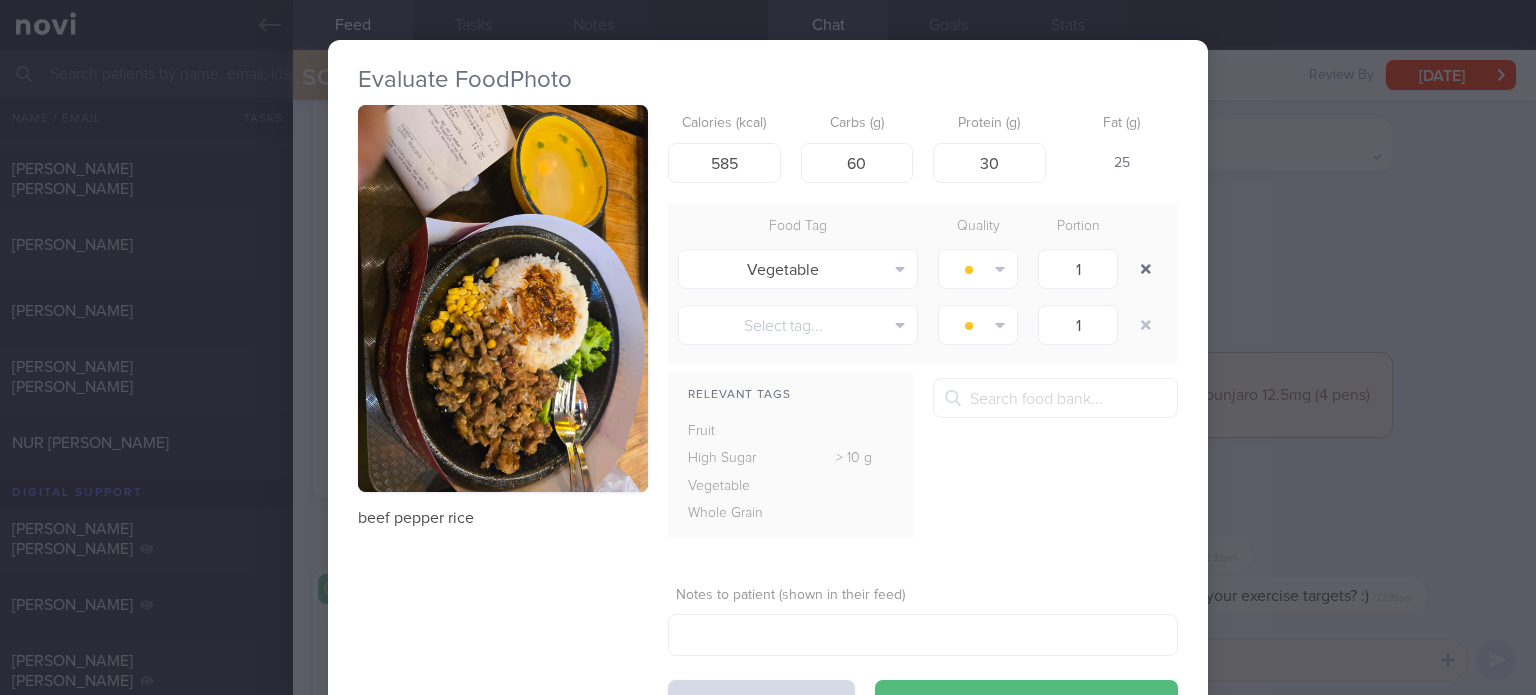 click at bounding box center (1146, 269) 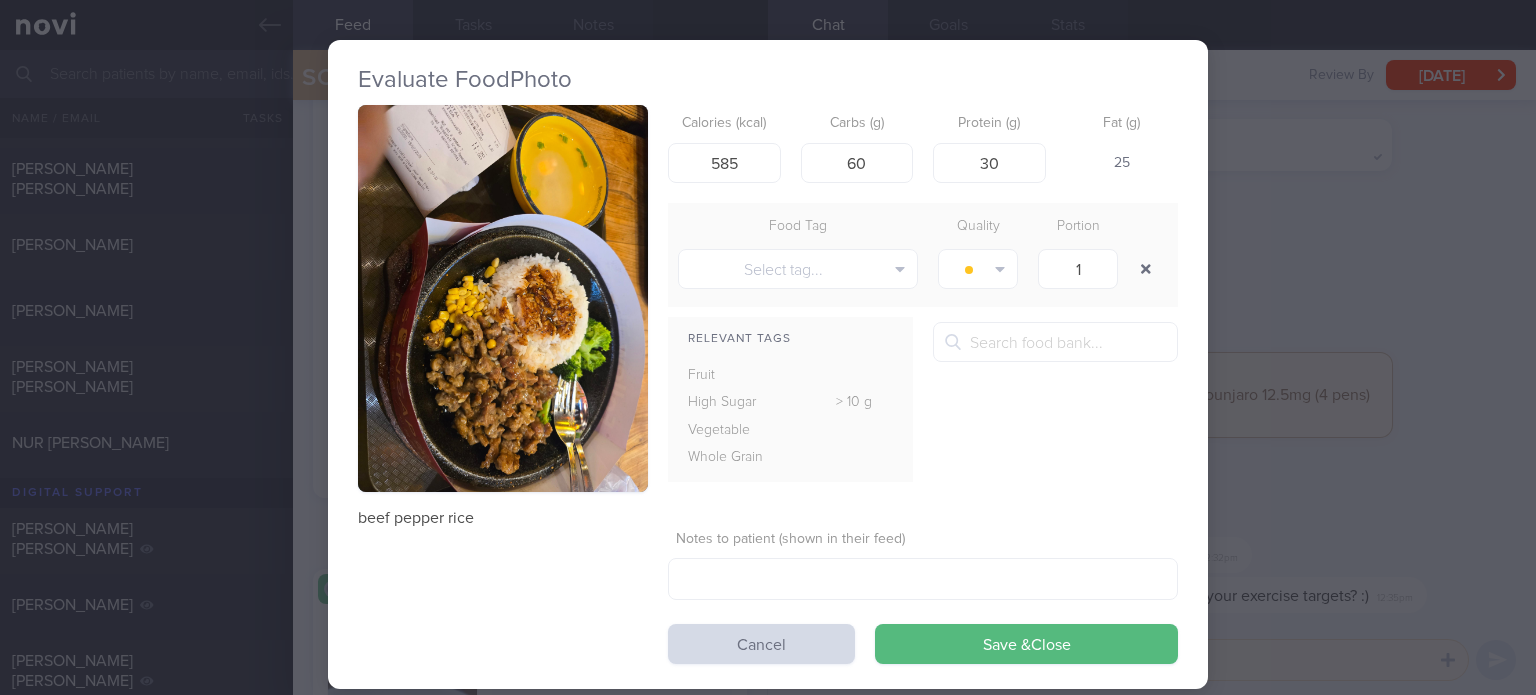click at bounding box center (1146, 269) 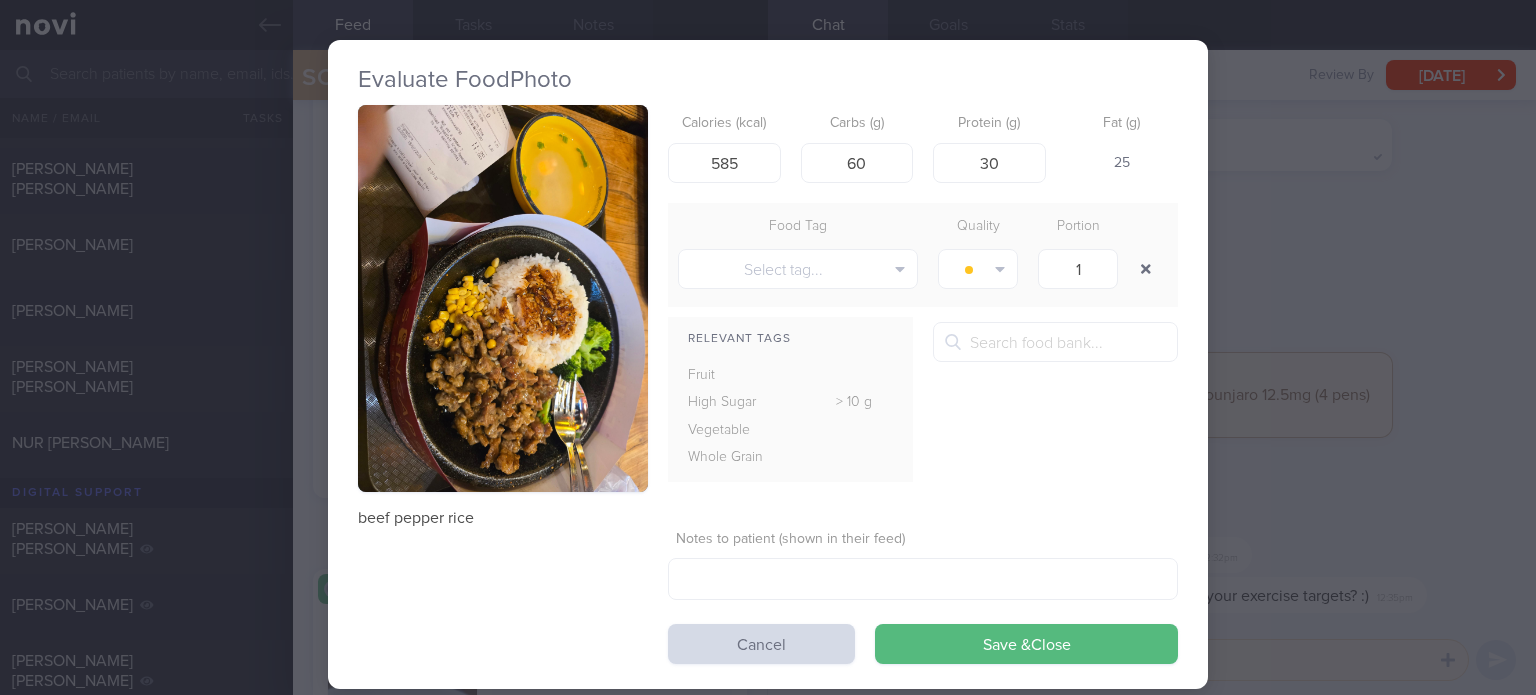 click at bounding box center [1146, 269] 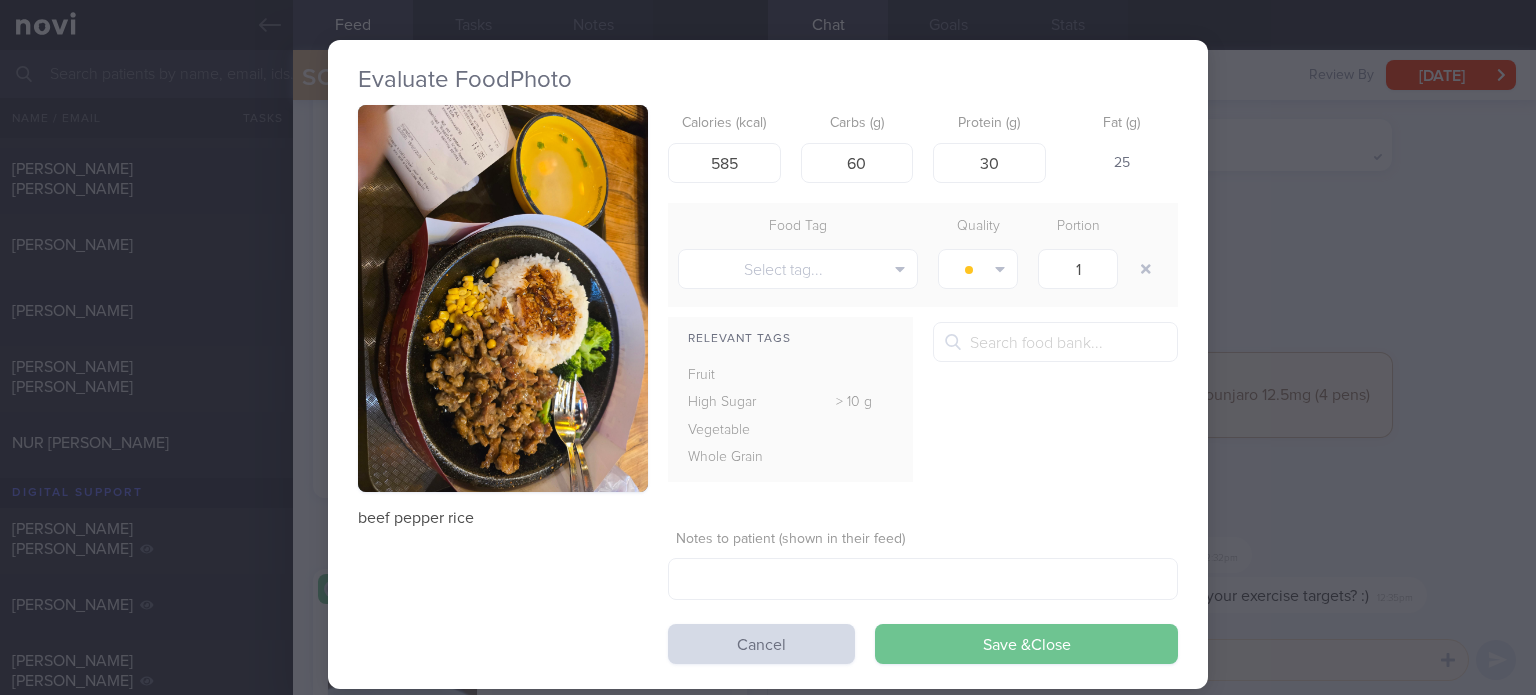 click on "Save &
Close" at bounding box center [1026, 644] 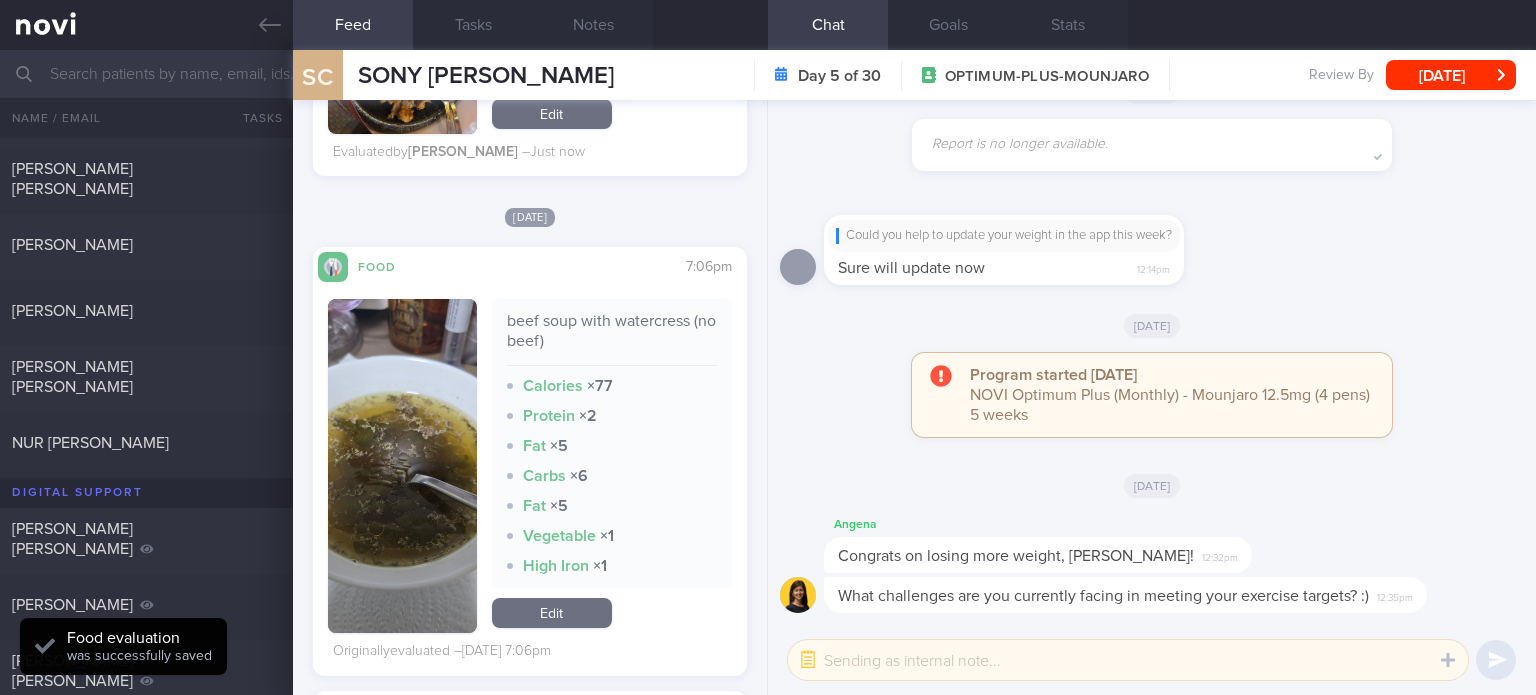 scroll, scrollTop: 2575, scrollLeft: 0, axis: vertical 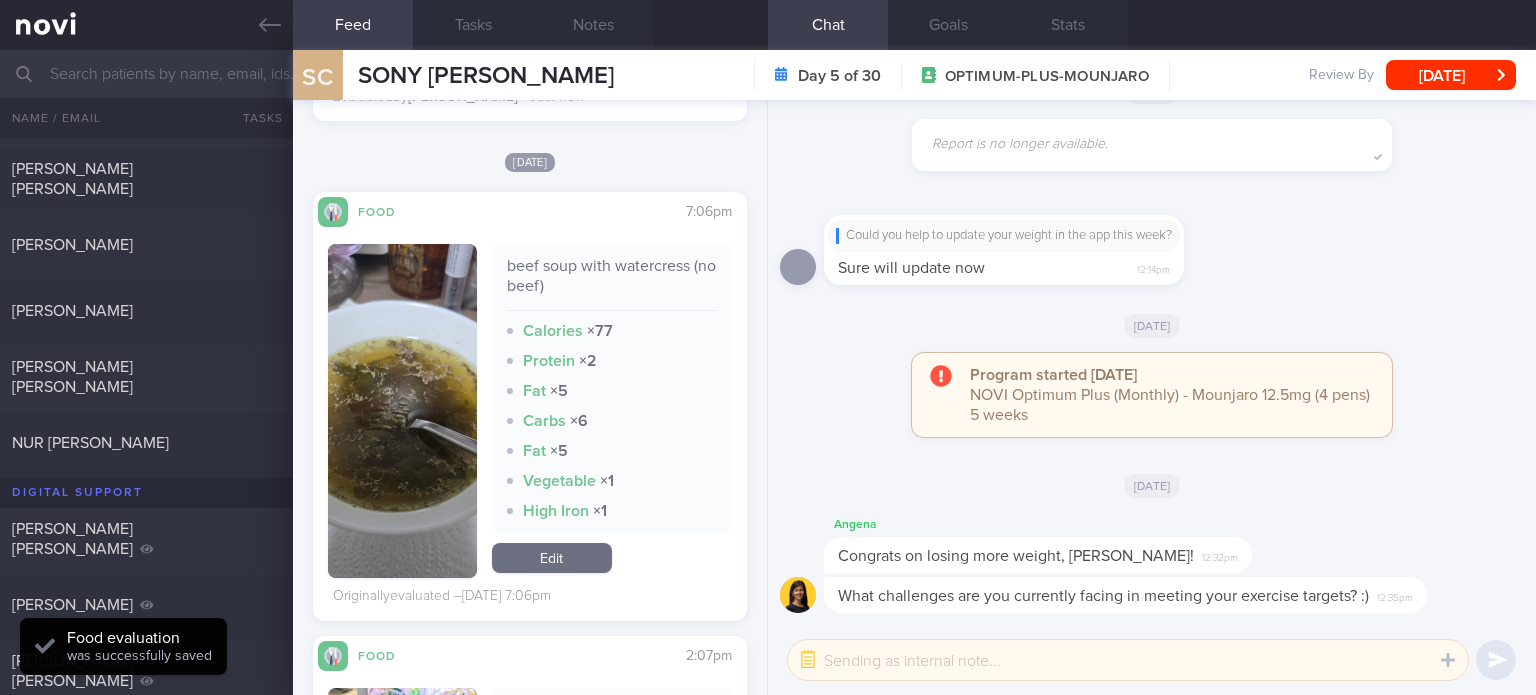 click on "Edit" at bounding box center [552, 558] 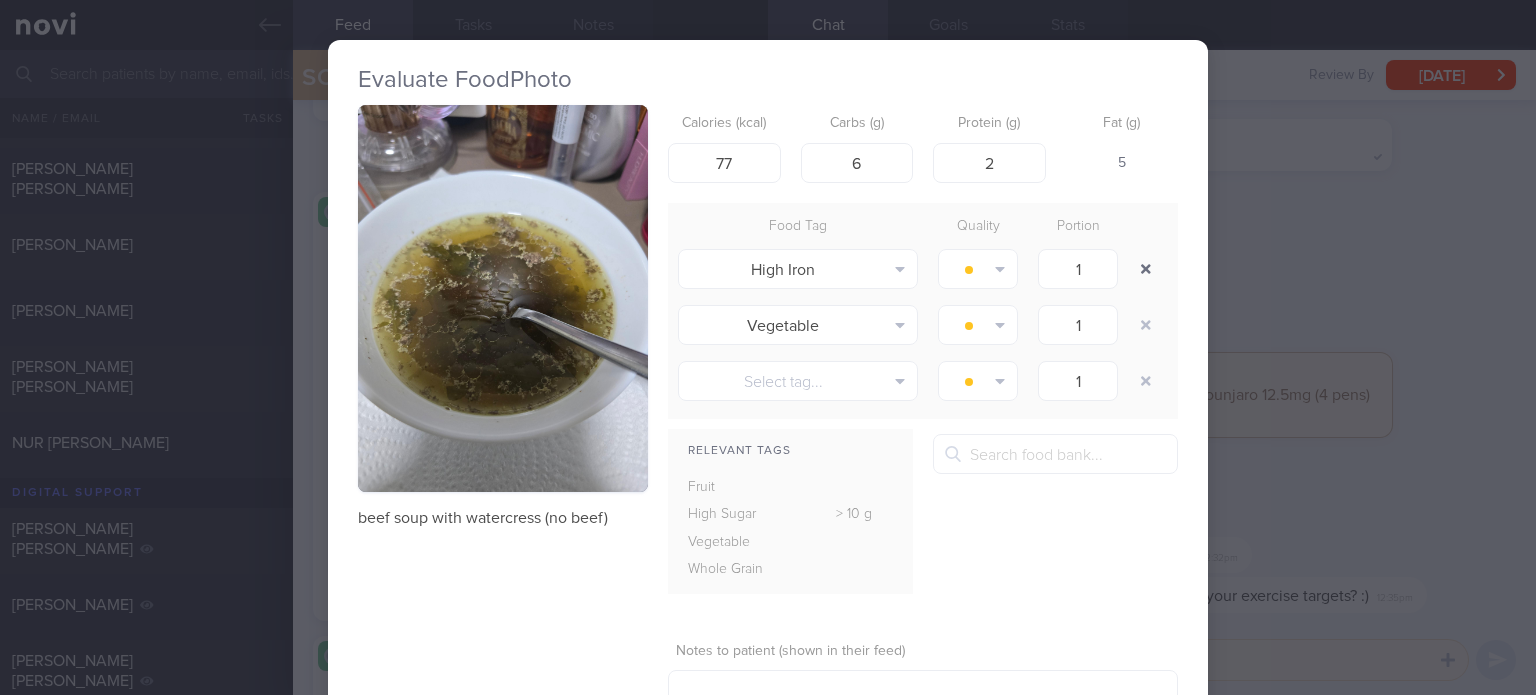 click at bounding box center [1146, 269] 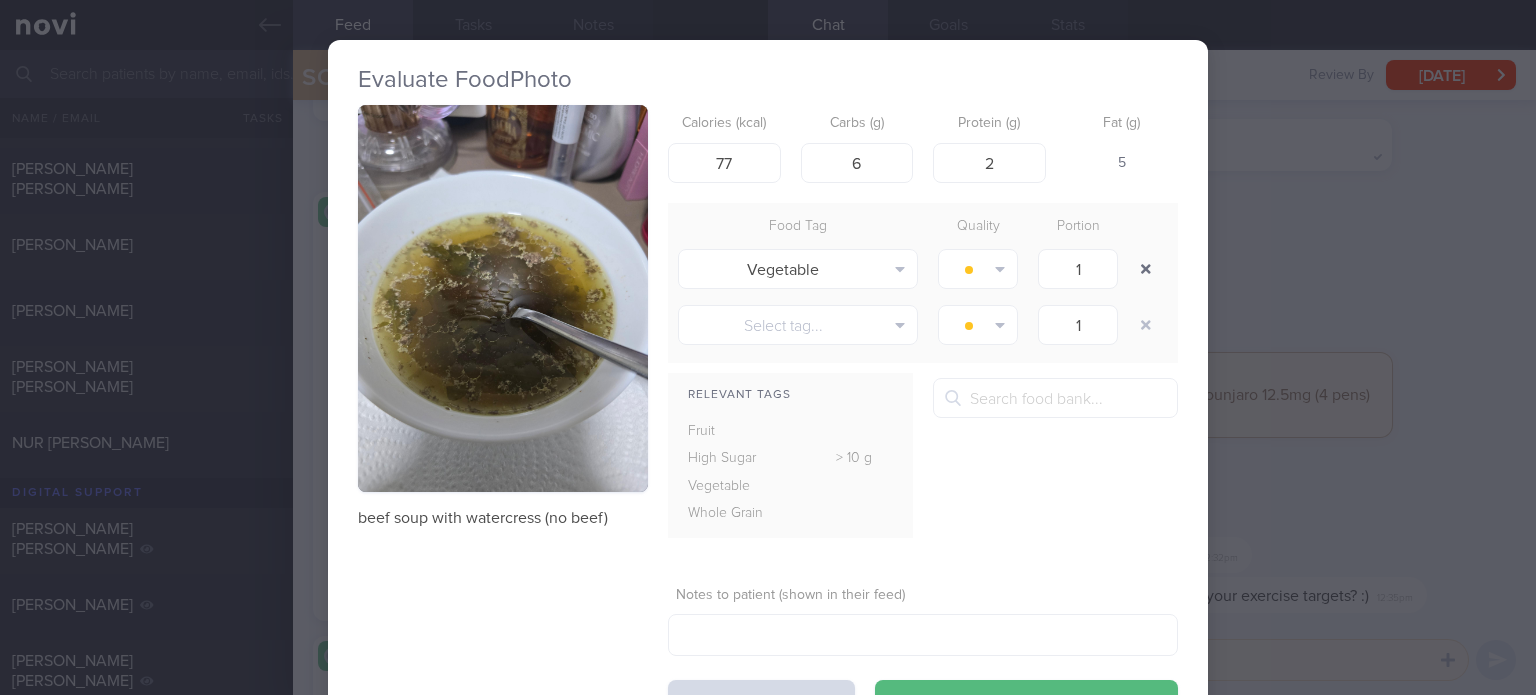 click at bounding box center [1146, 269] 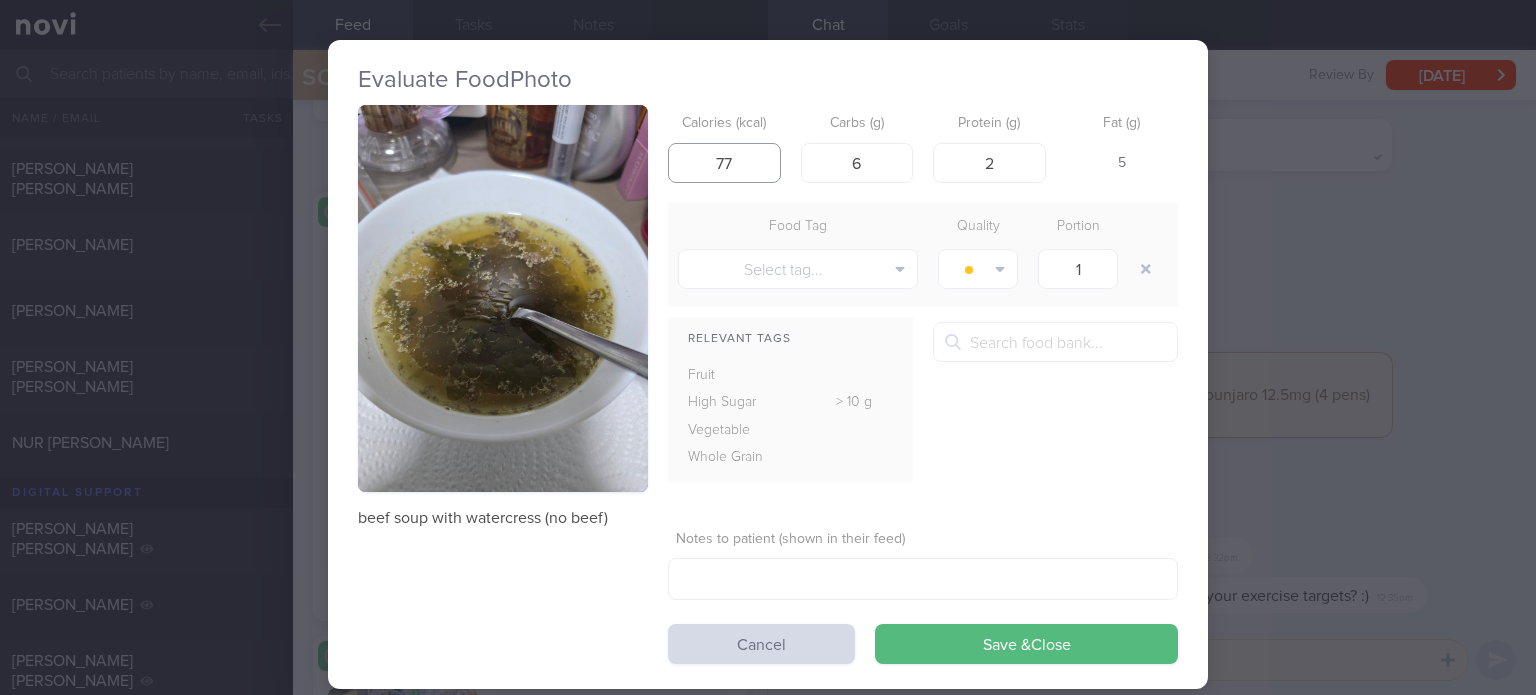 click on "77" at bounding box center [724, 163] 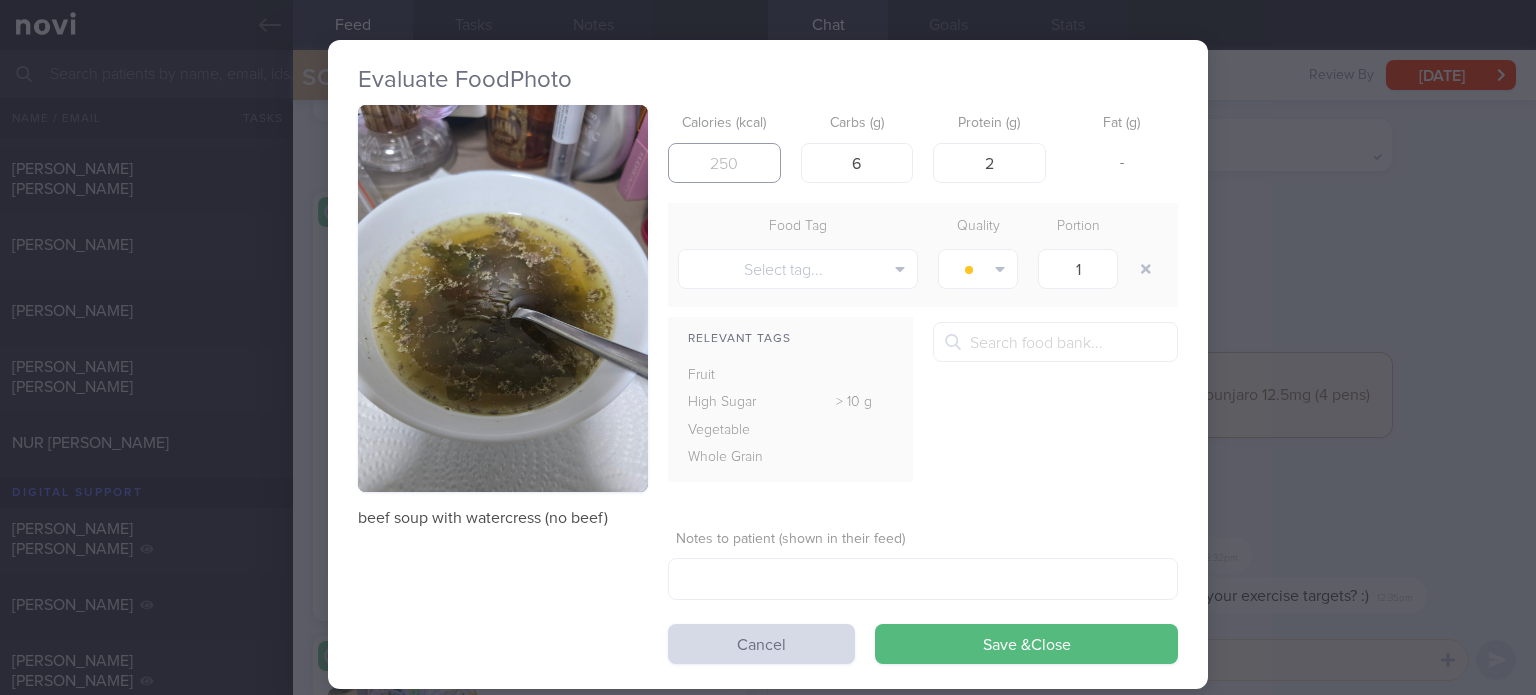 type on "6" 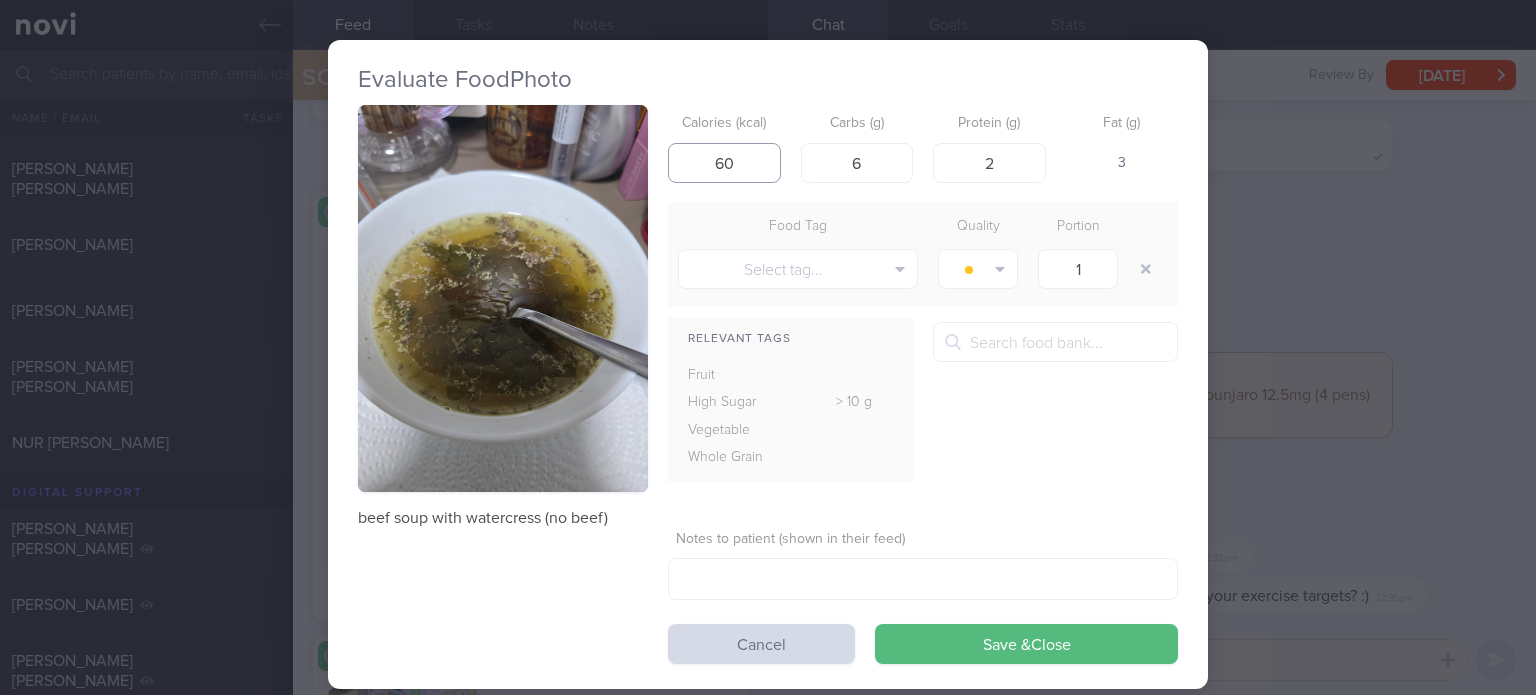 type on "60" 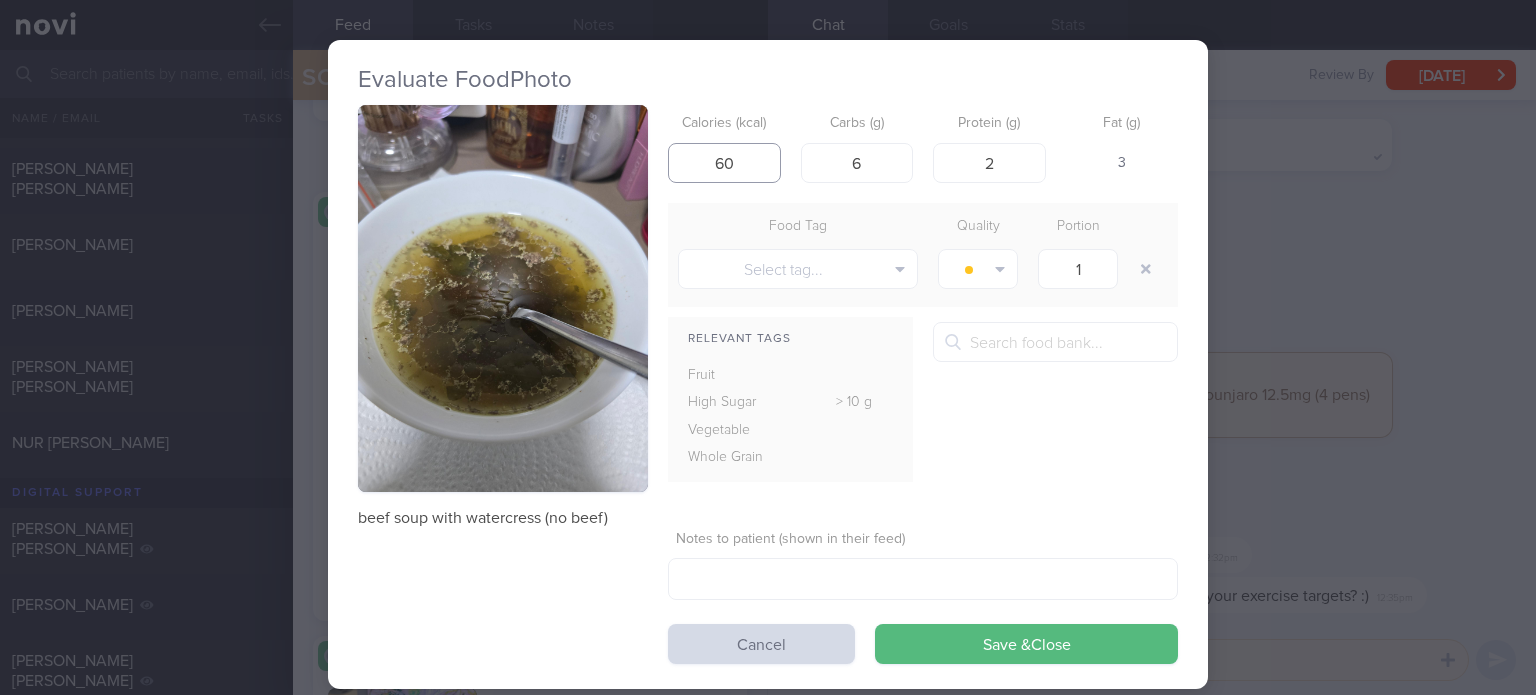 click on "Save &
Close" at bounding box center (1026, 644) 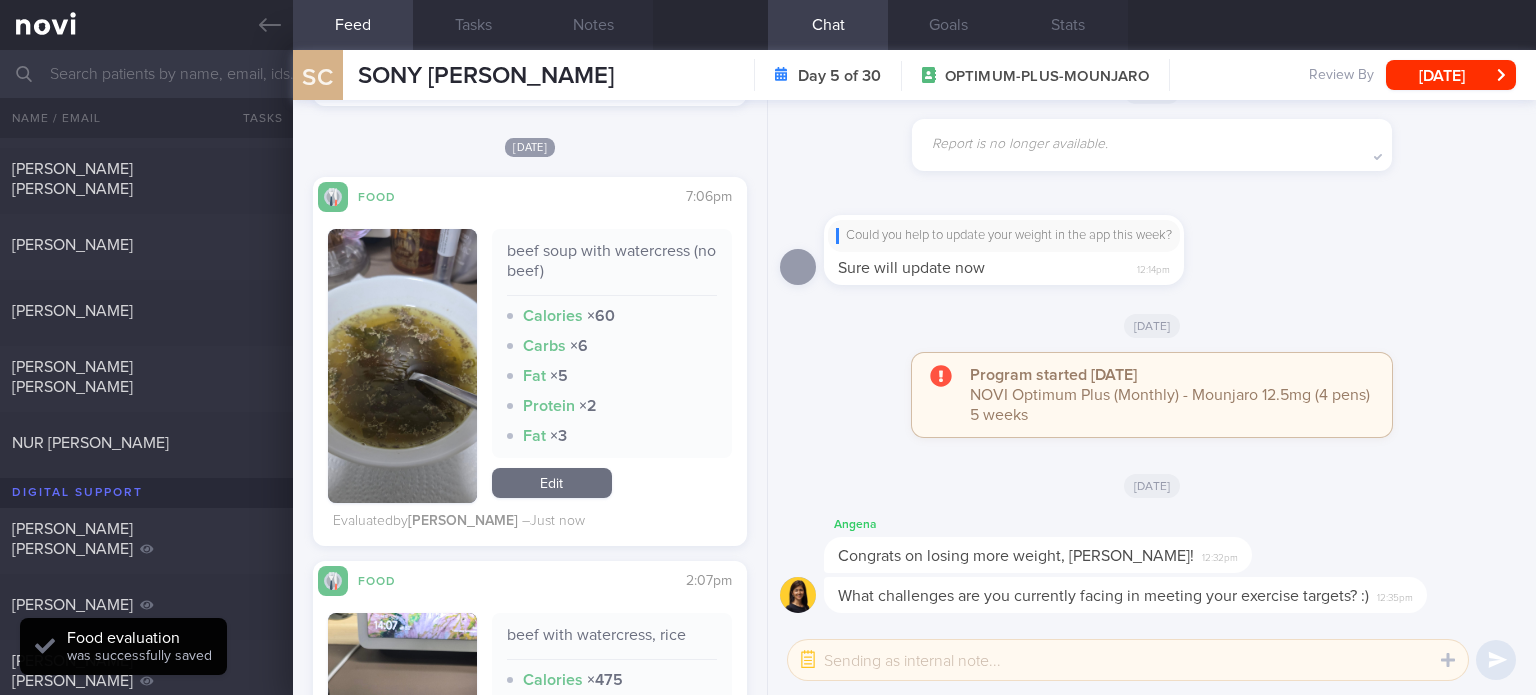 scroll, scrollTop: 2950, scrollLeft: 0, axis: vertical 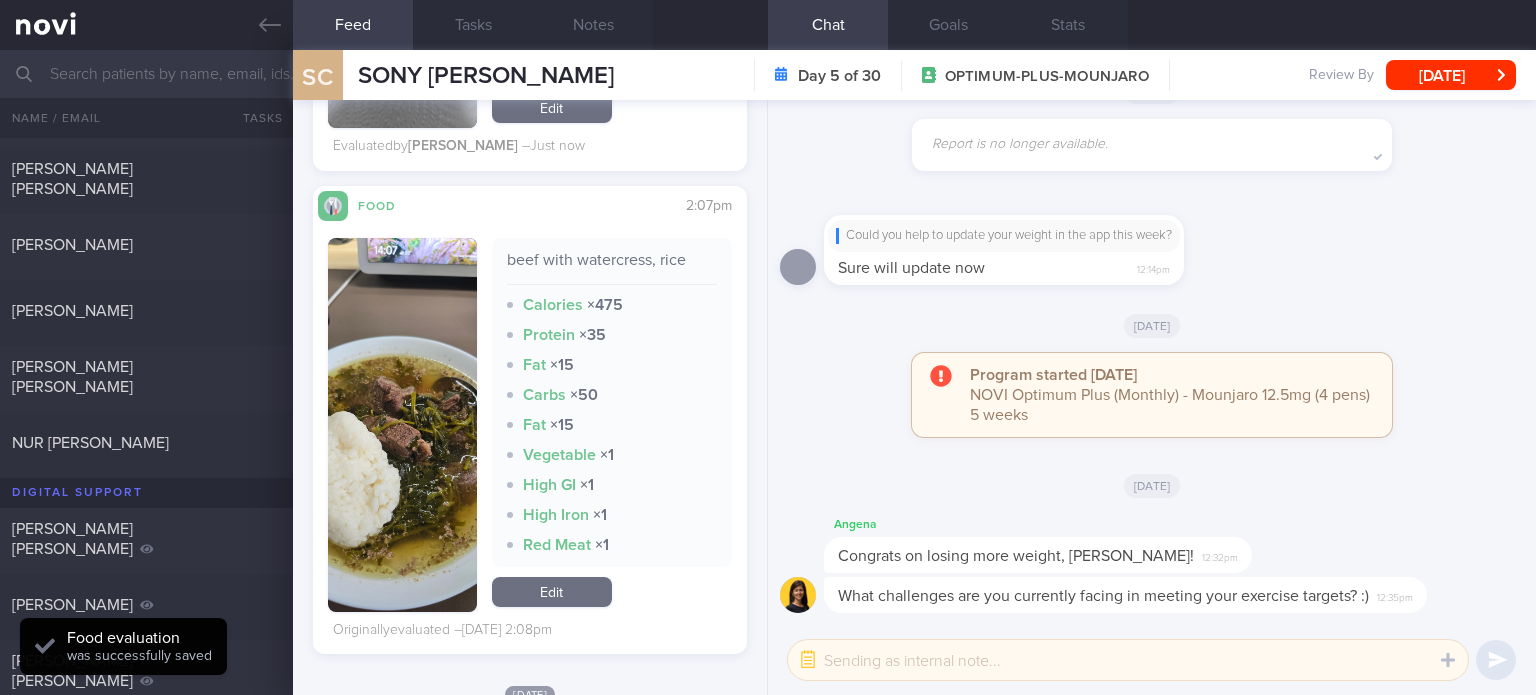 click on "beef with watercress, rice
Calories
×  475
Protein
×  35
Fat
×  15
Carbs
×  50
Fat
×  15
Vegetable
×  1
High GI
×  1
High Iron
×  1
Red Meat
×  1" at bounding box center [612, 402] 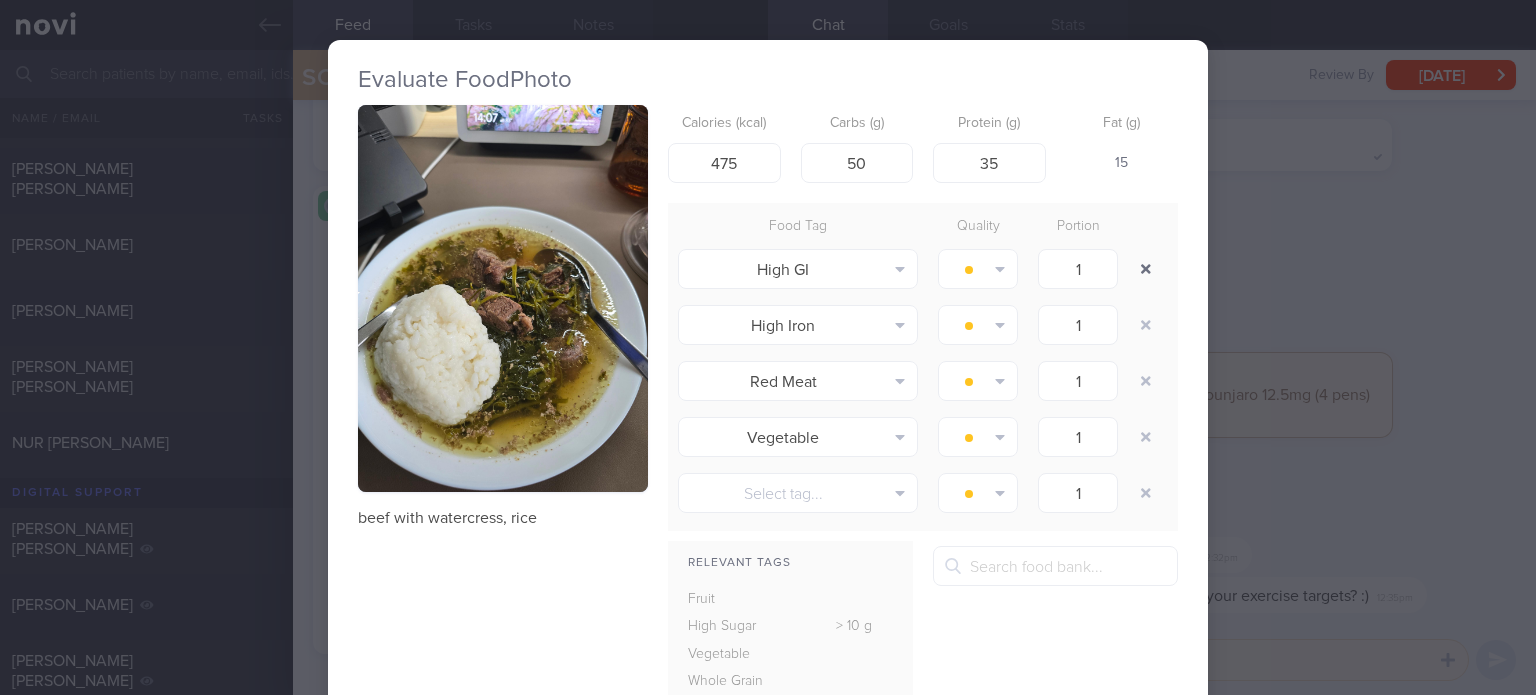 click at bounding box center [1146, 269] 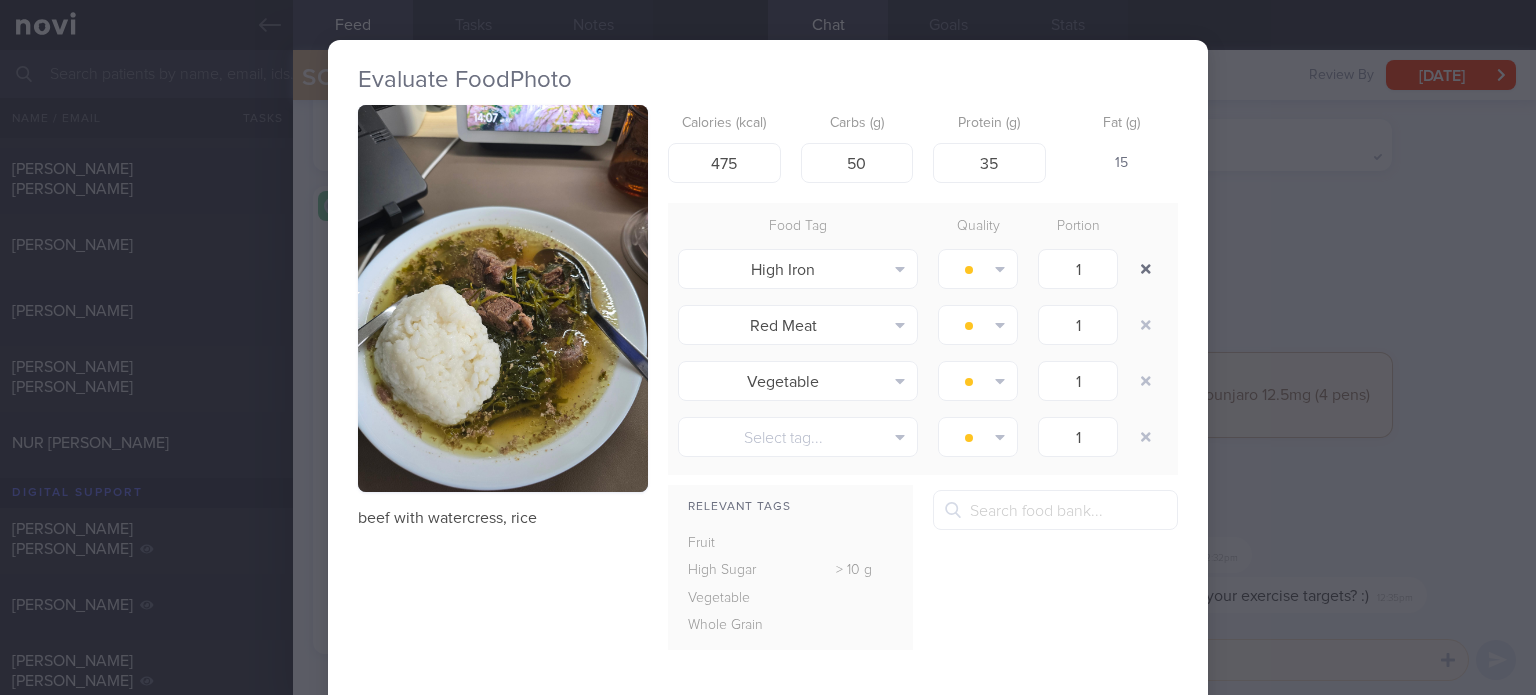 click at bounding box center (1146, 269) 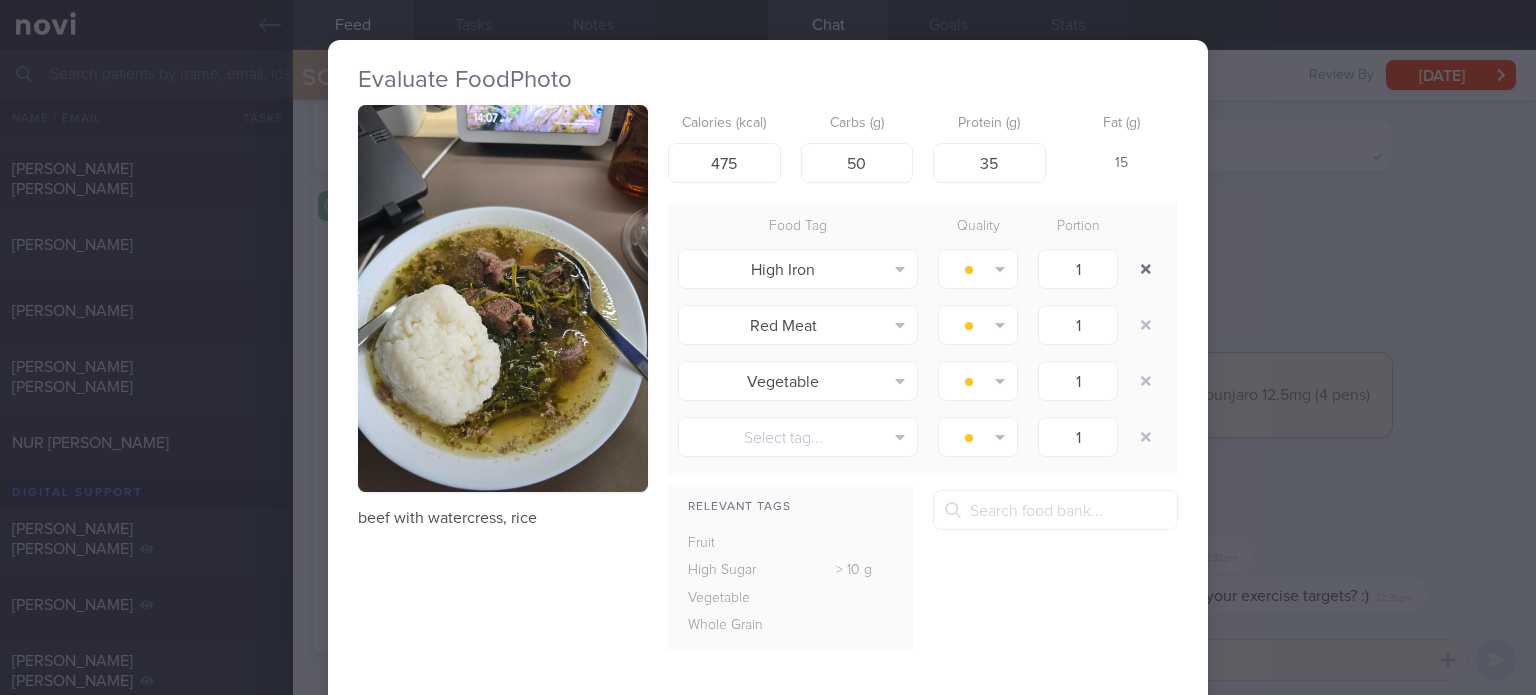 click at bounding box center (1146, 269) 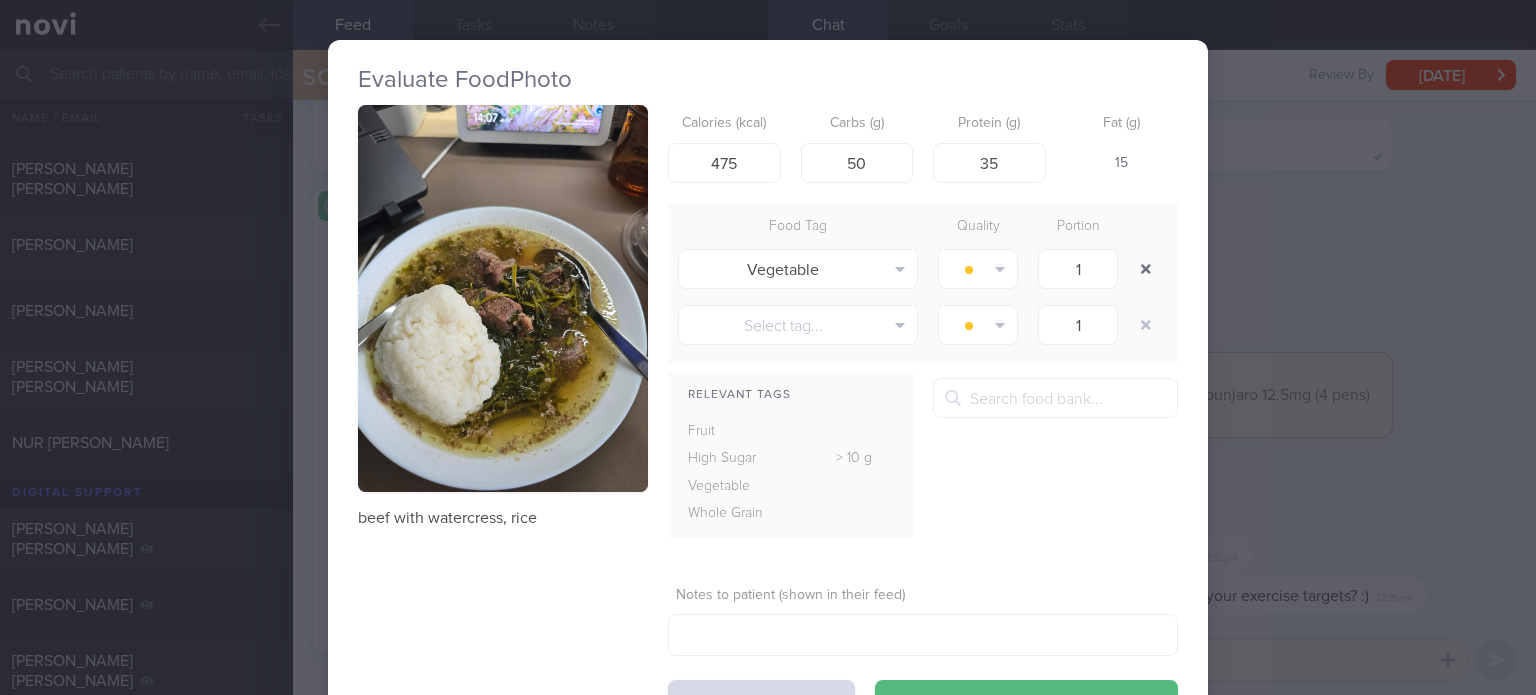 click at bounding box center [1146, 269] 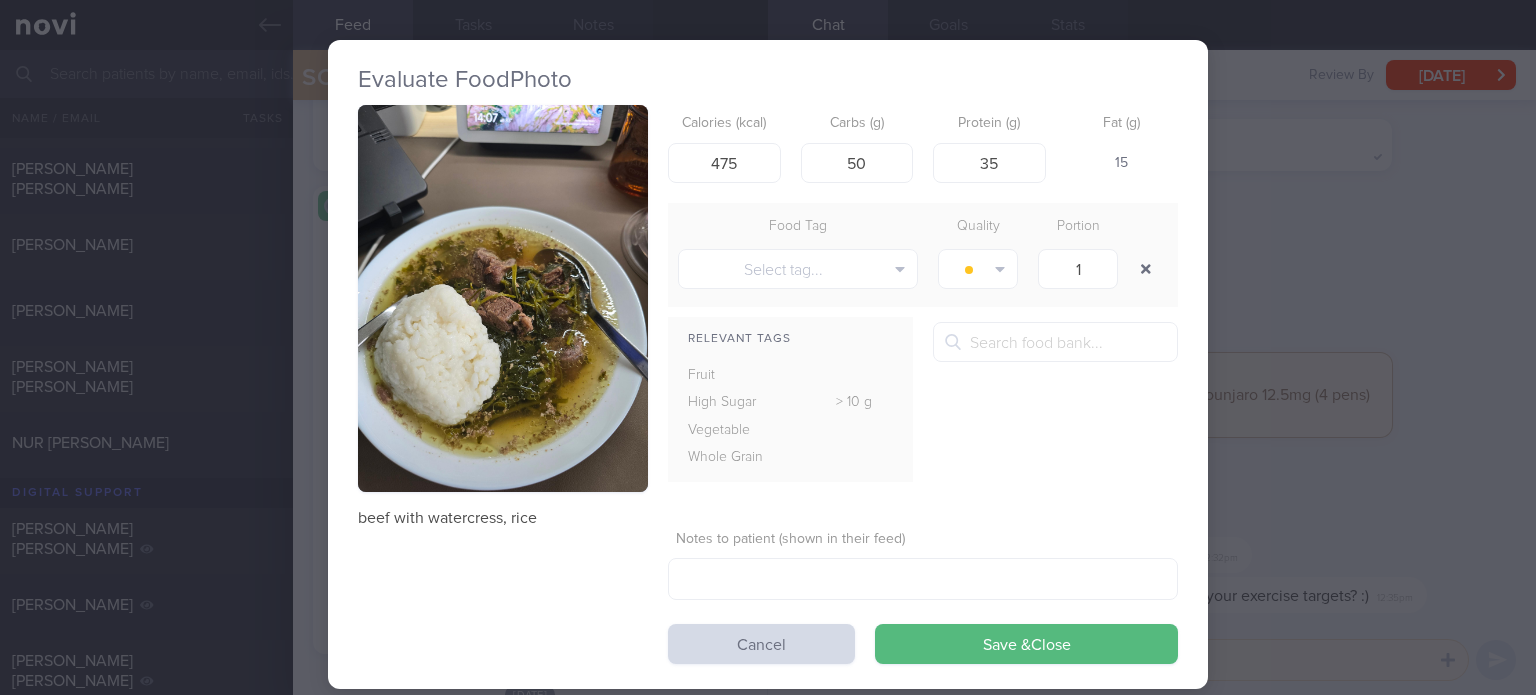 click at bounding box center [1146, 269] 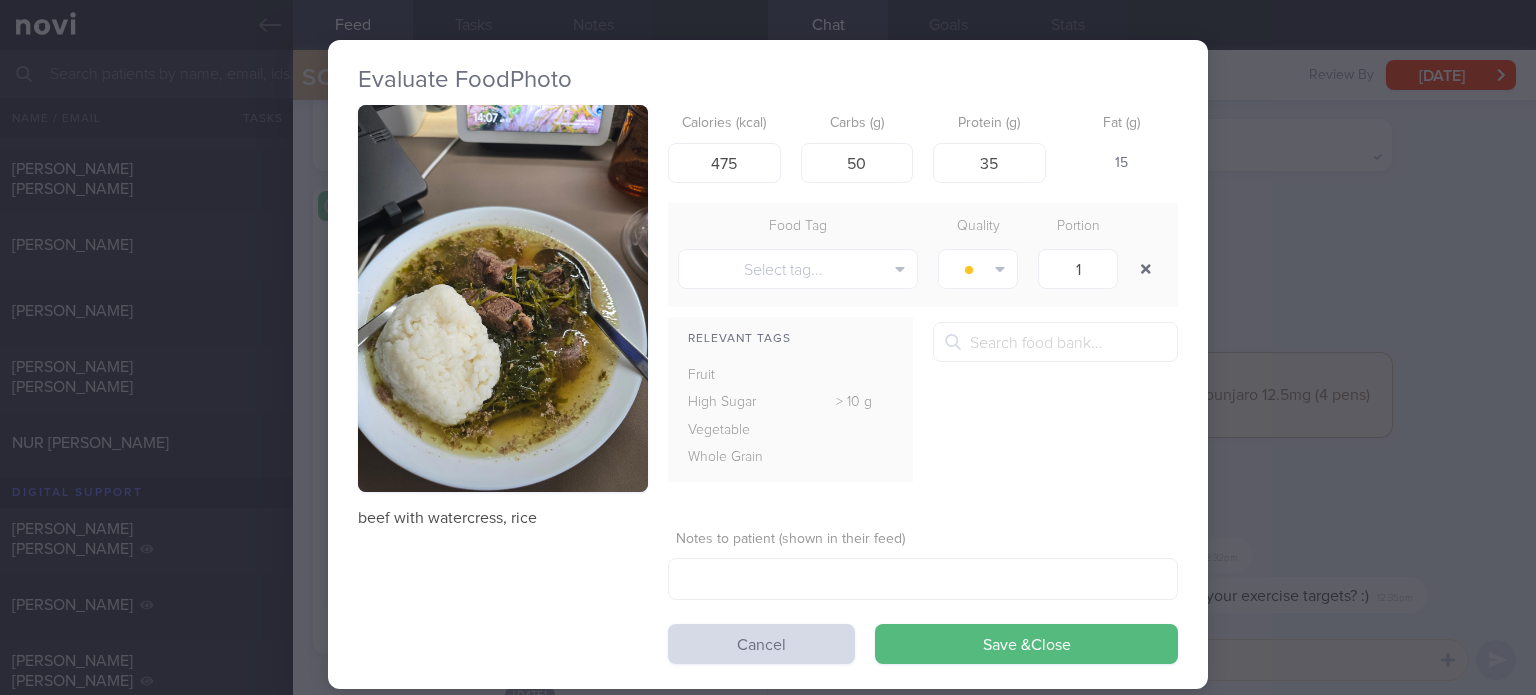 click at bounding box center (1146, 269) 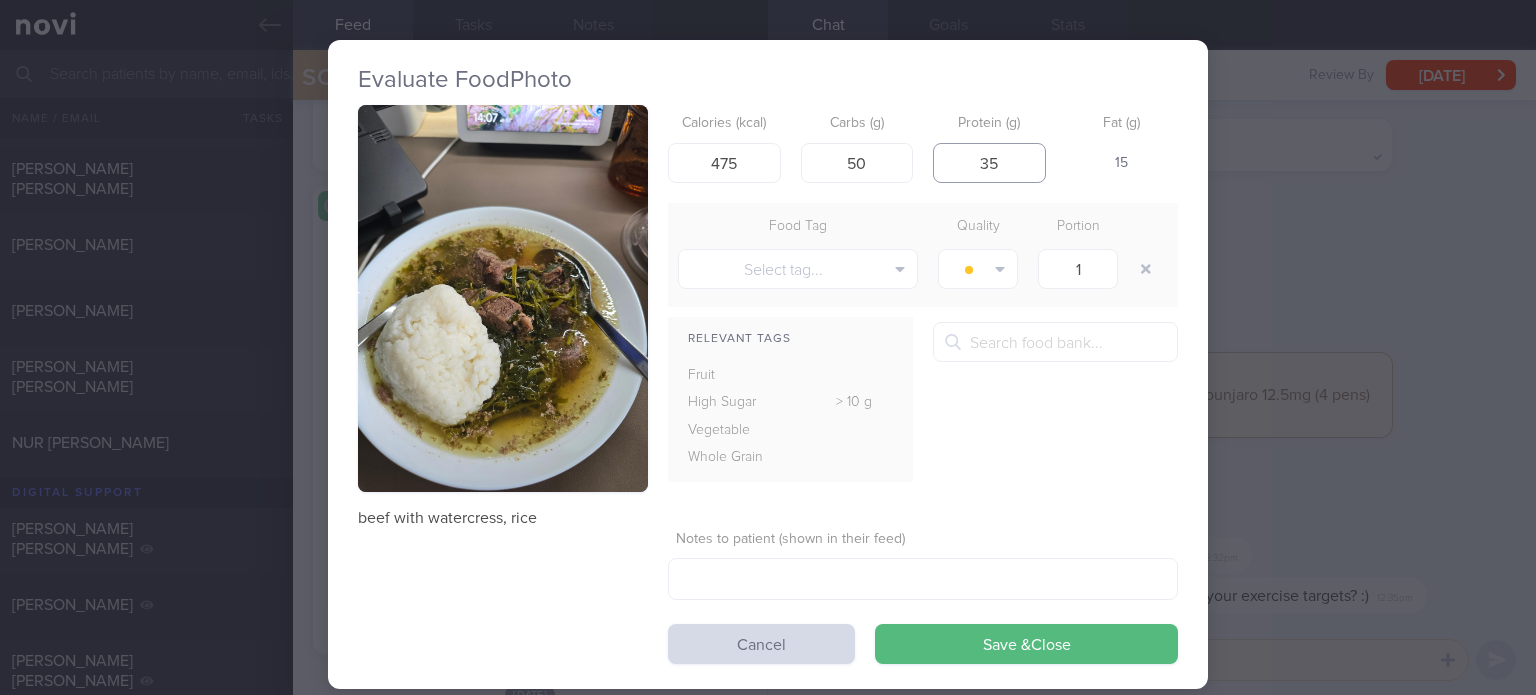 click on "35" at bounding box center [989, 163] 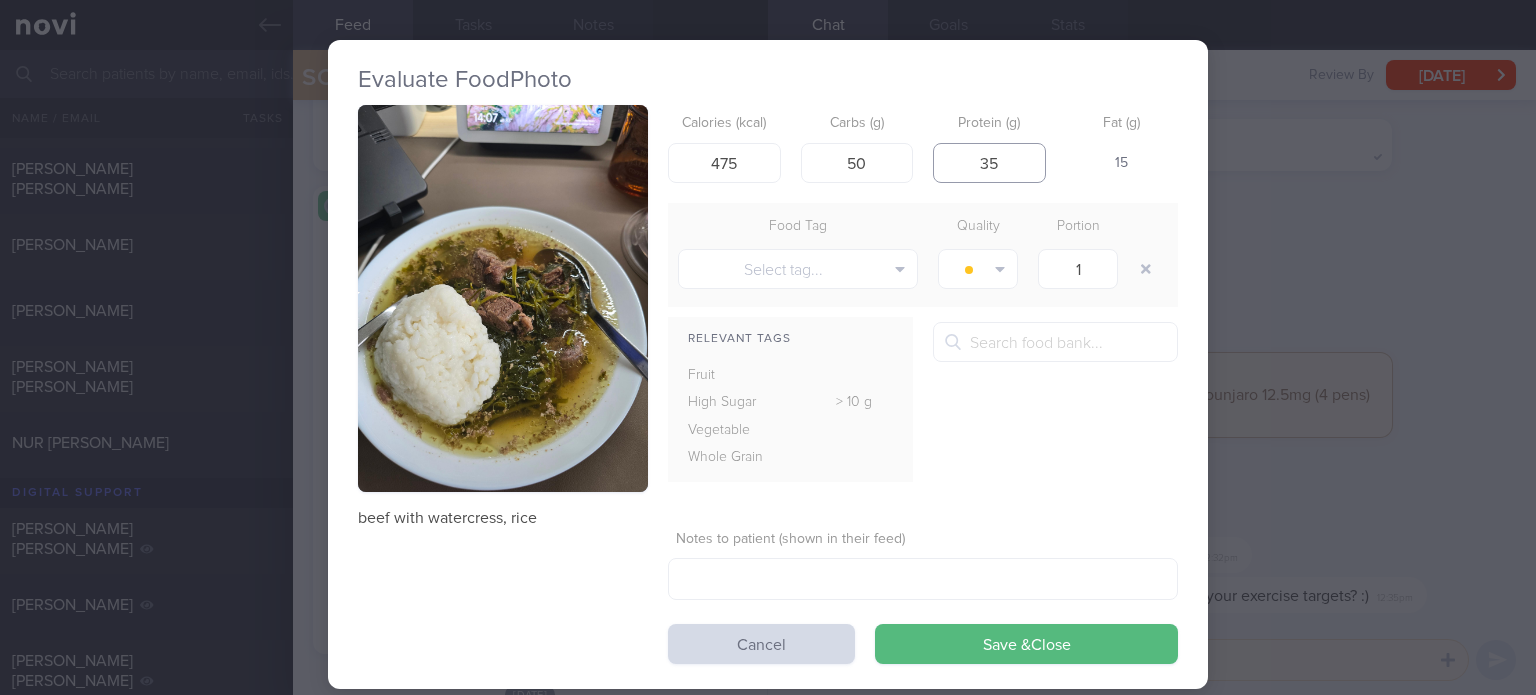type on "3" 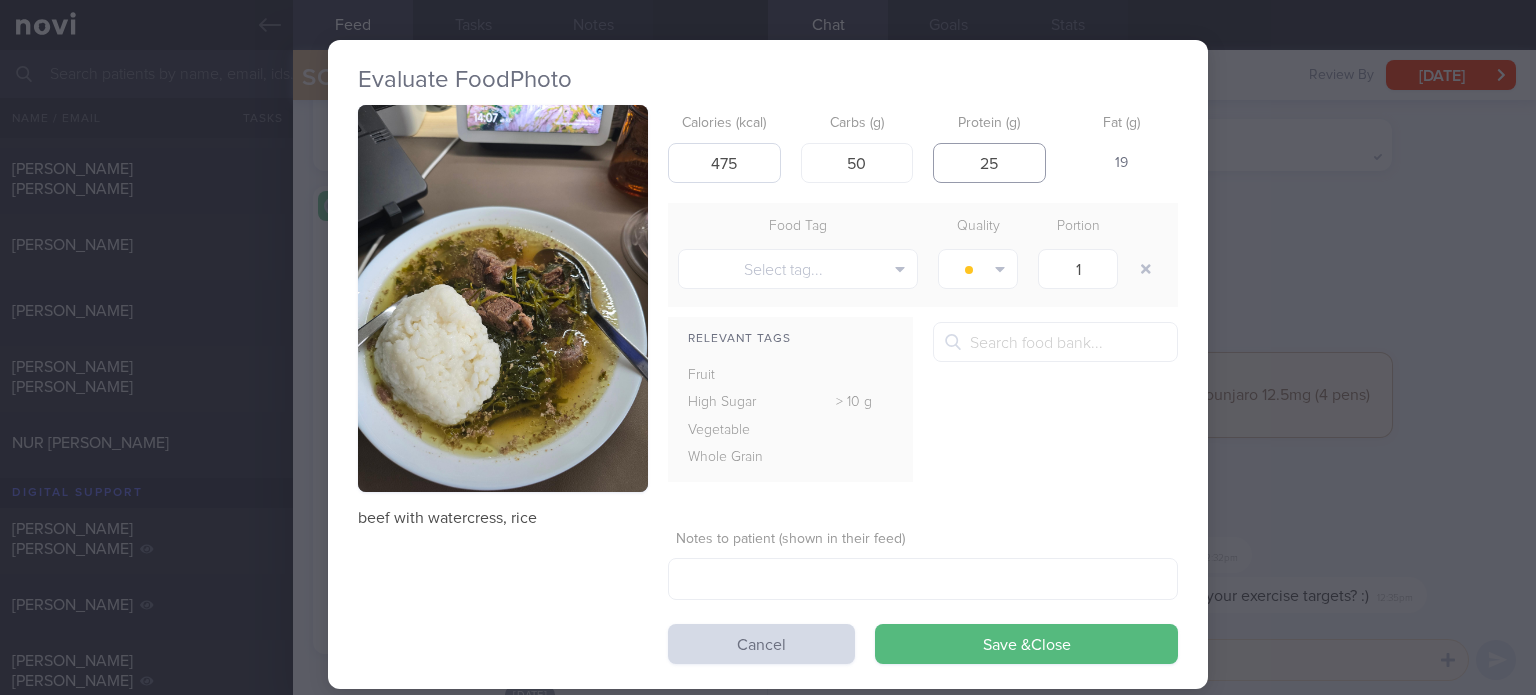 type on "25" 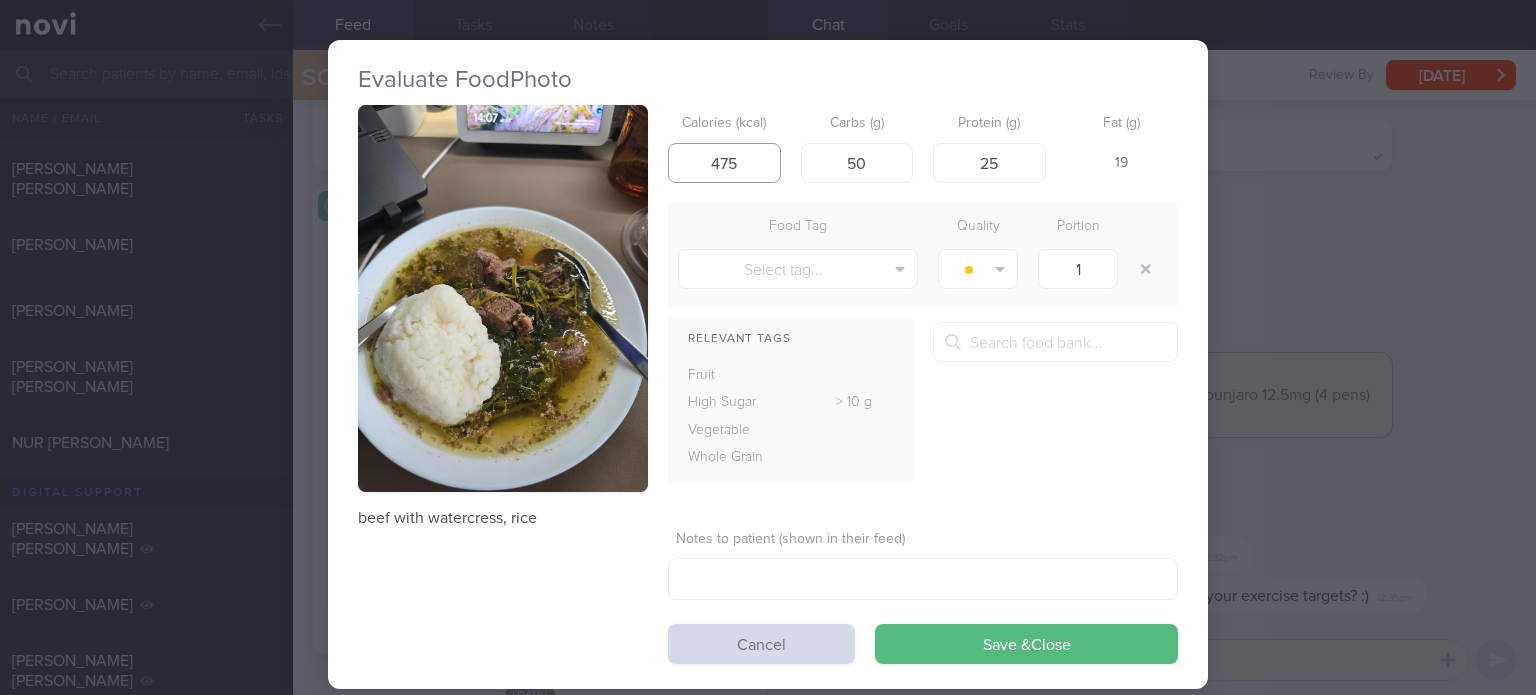 click on "475" at bounding box center [724, 163] 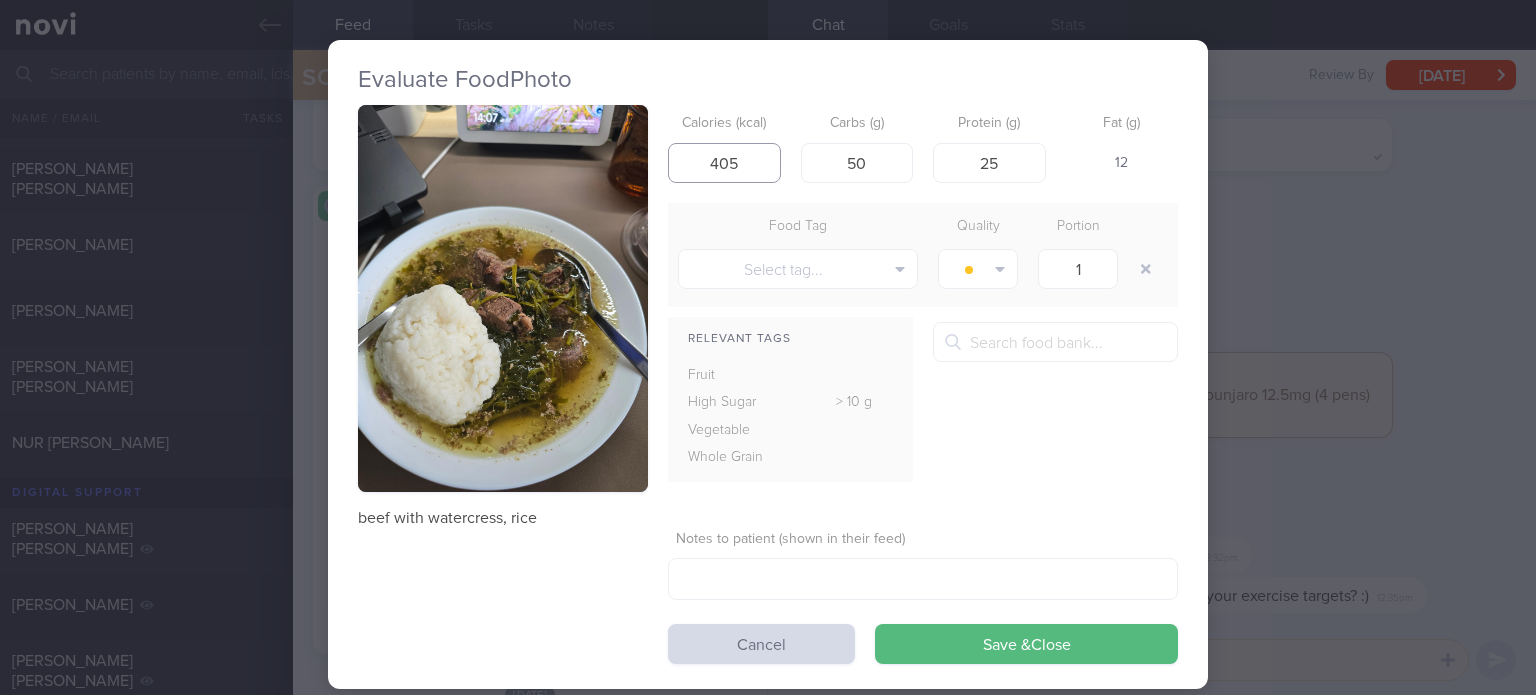type on "405" 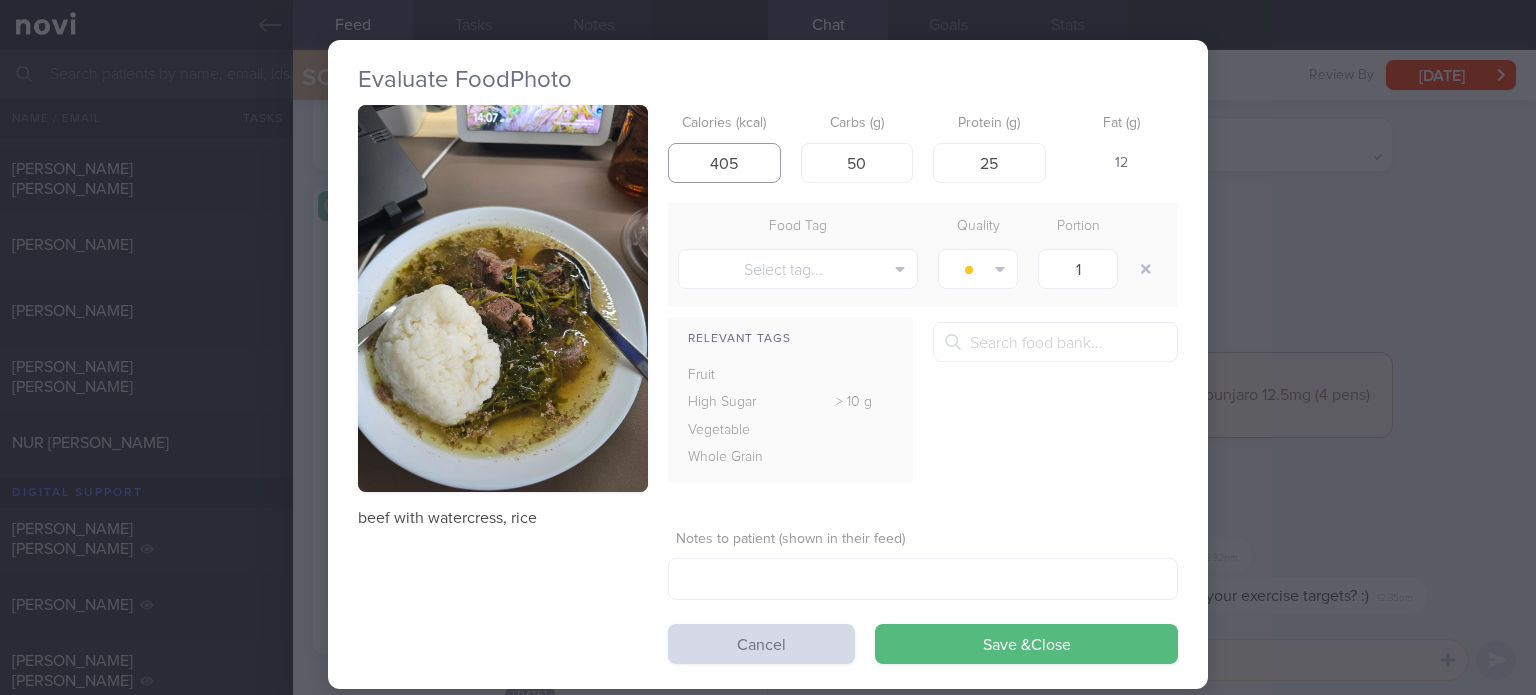 click on "Save &
Close" at bounding box center [1026, 644] 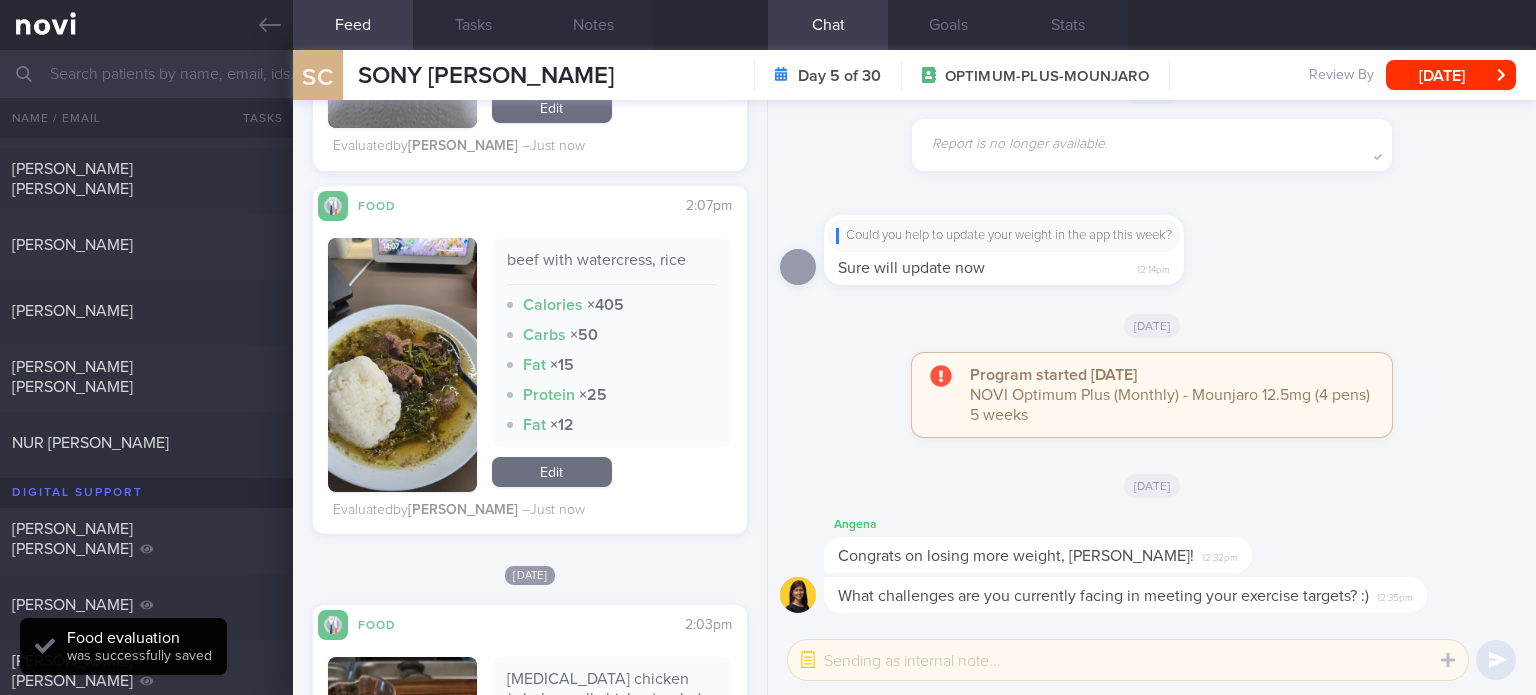 drag, startPoint x: 572, startPoint y: 451, endPoint x: 538, endPoint y: 464, distance: 36.40055 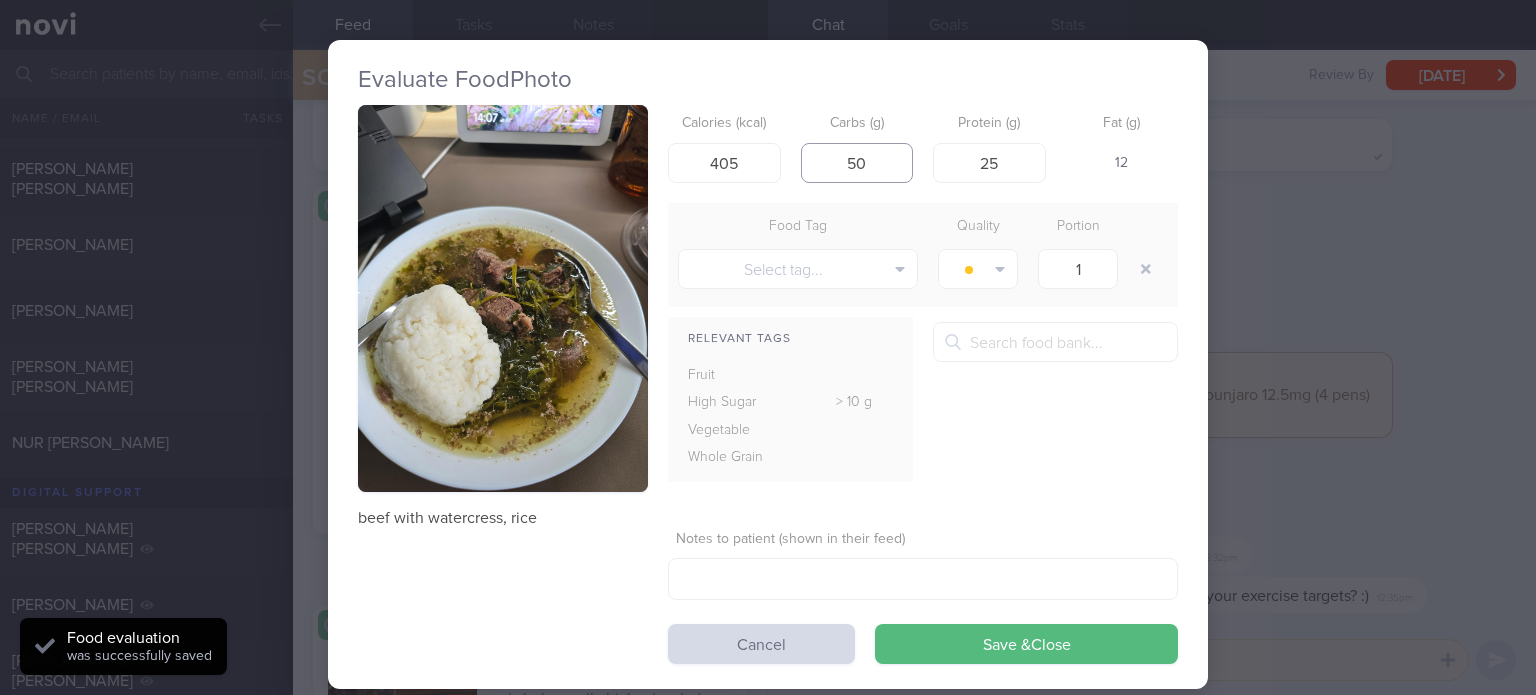 click on "50" at bounding box center [857, 163] 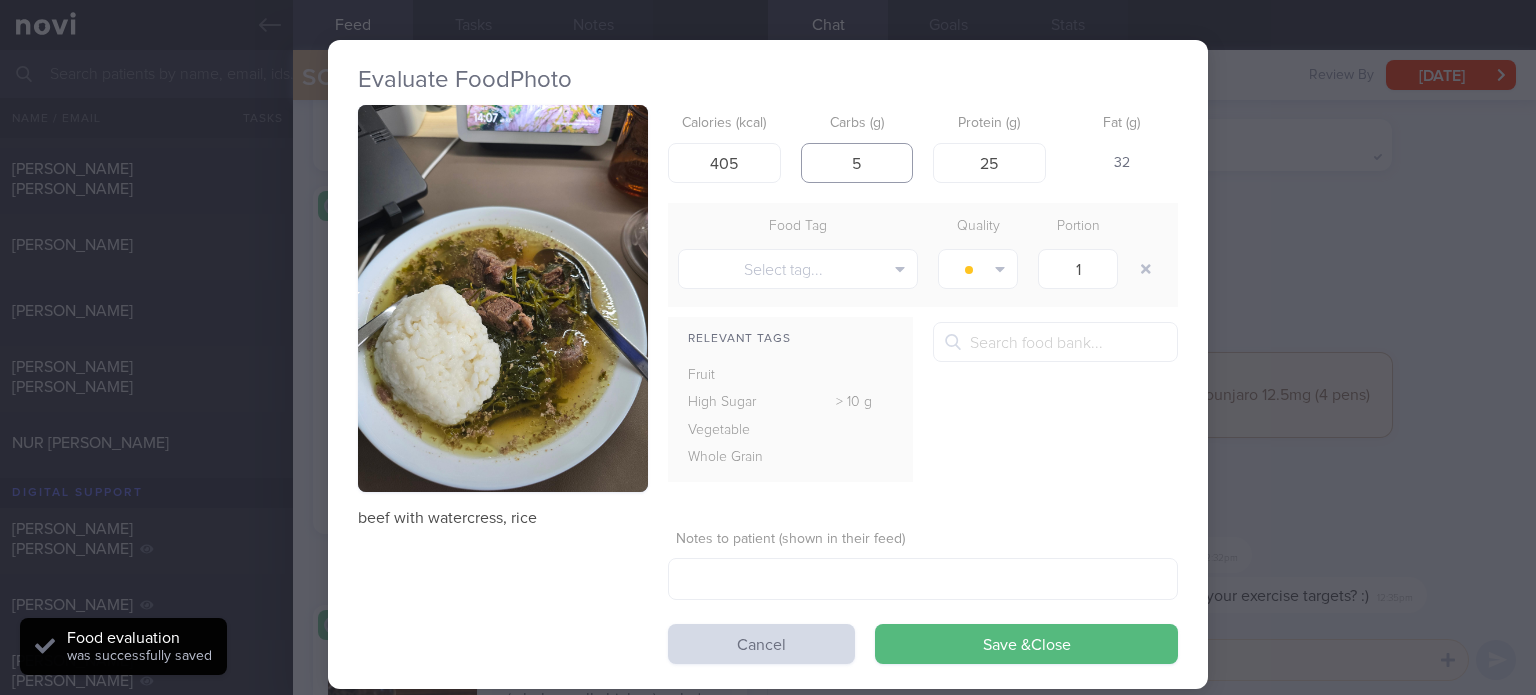 type on "56" 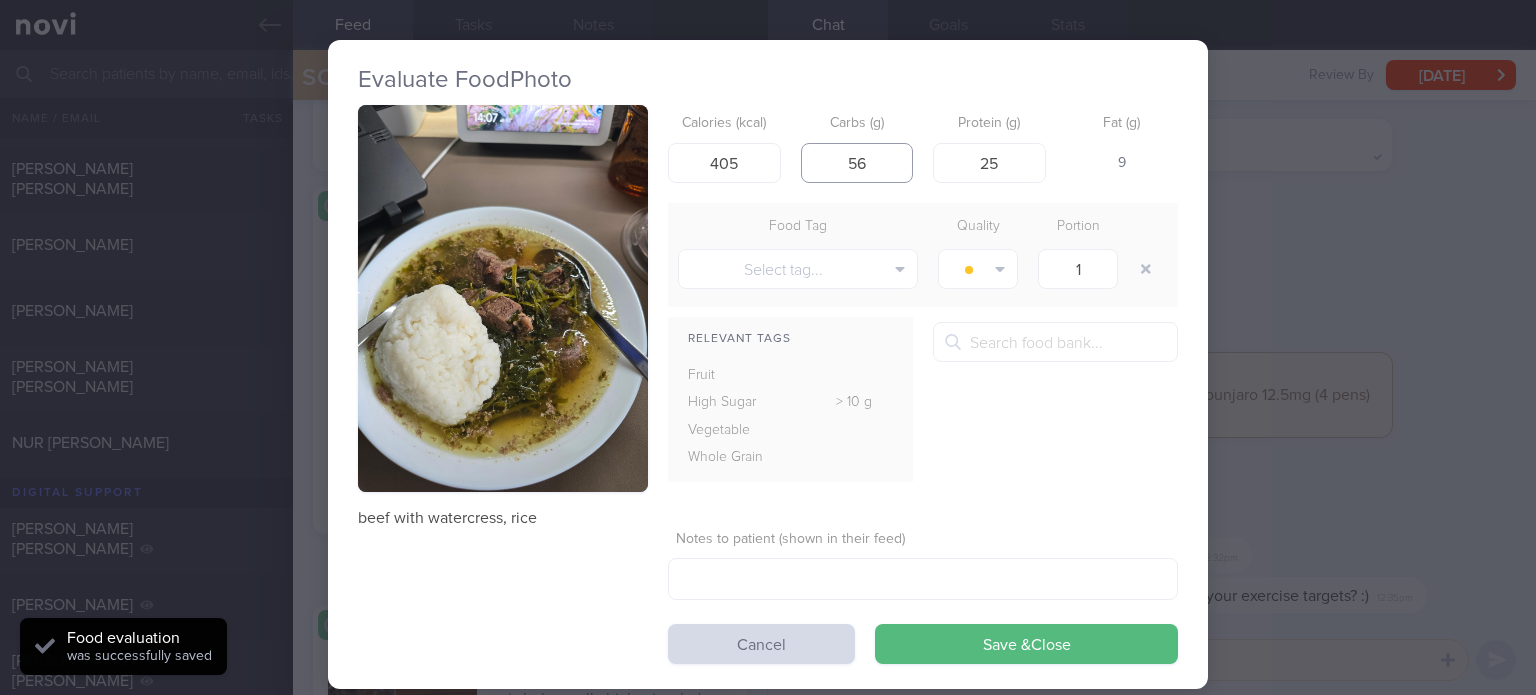 click on "Save &
Close" at bounding box center (1026, 644) 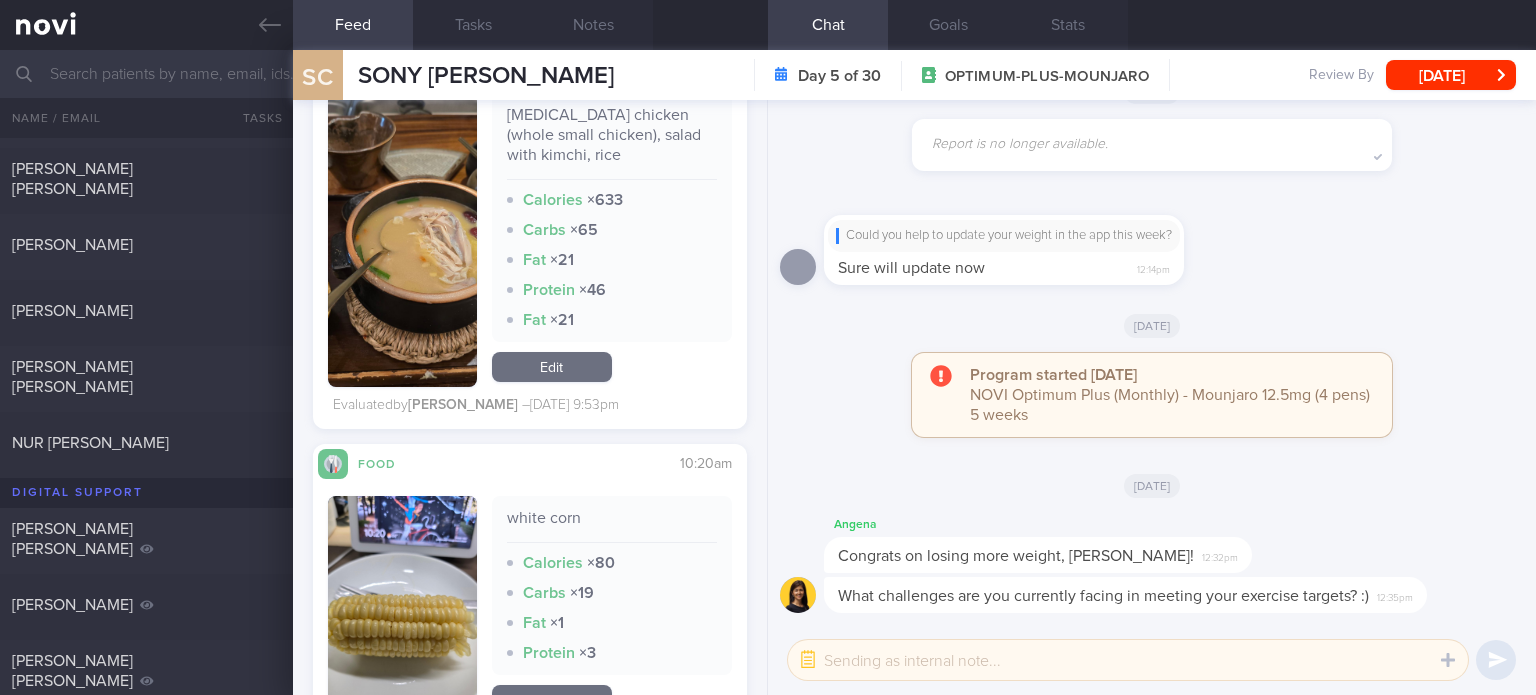 scroll, scrollTop: 3756, scrollLeft: 0, axis: vertical 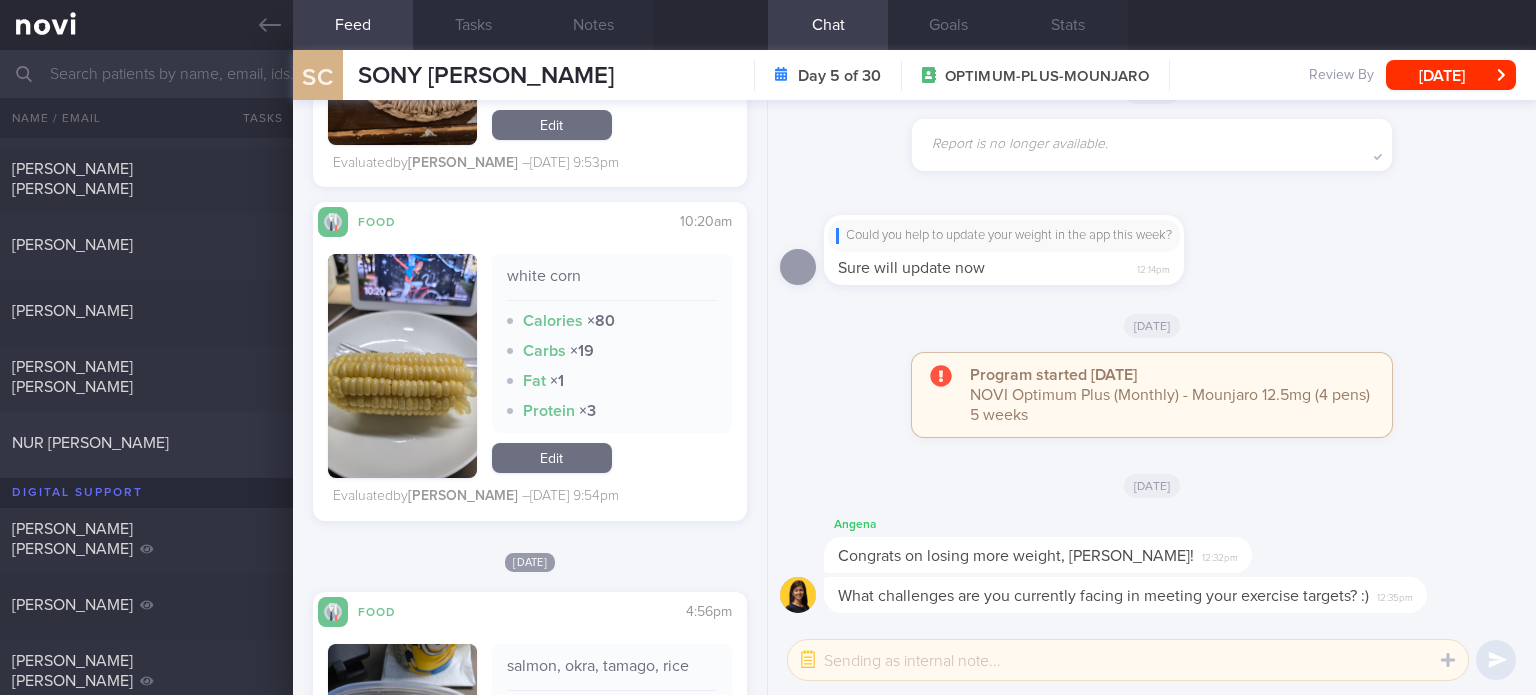 click on "NUR [PERSON_NAME]" at bounding box center (144, 443) 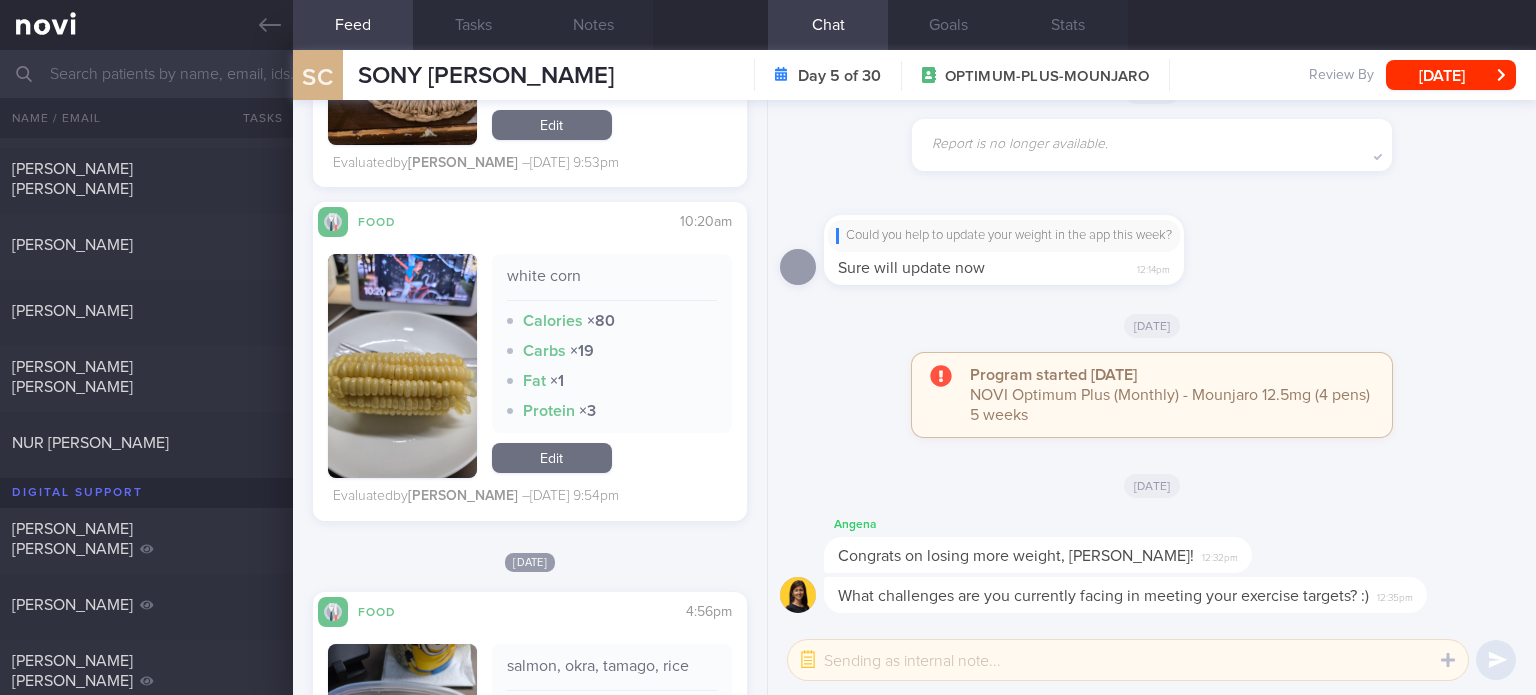 checkbox on "true" 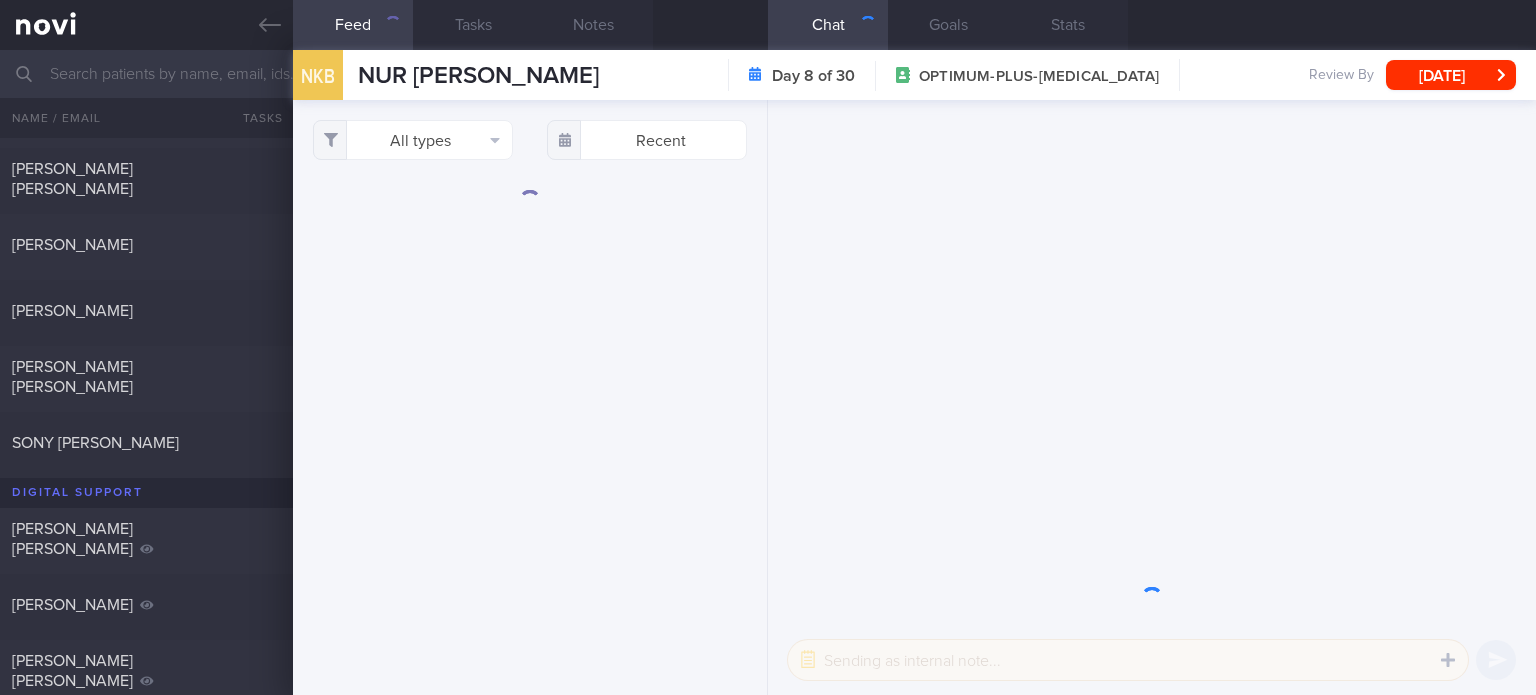 scroll, scrollTop: 0, scrollLeft: 0, axis: both 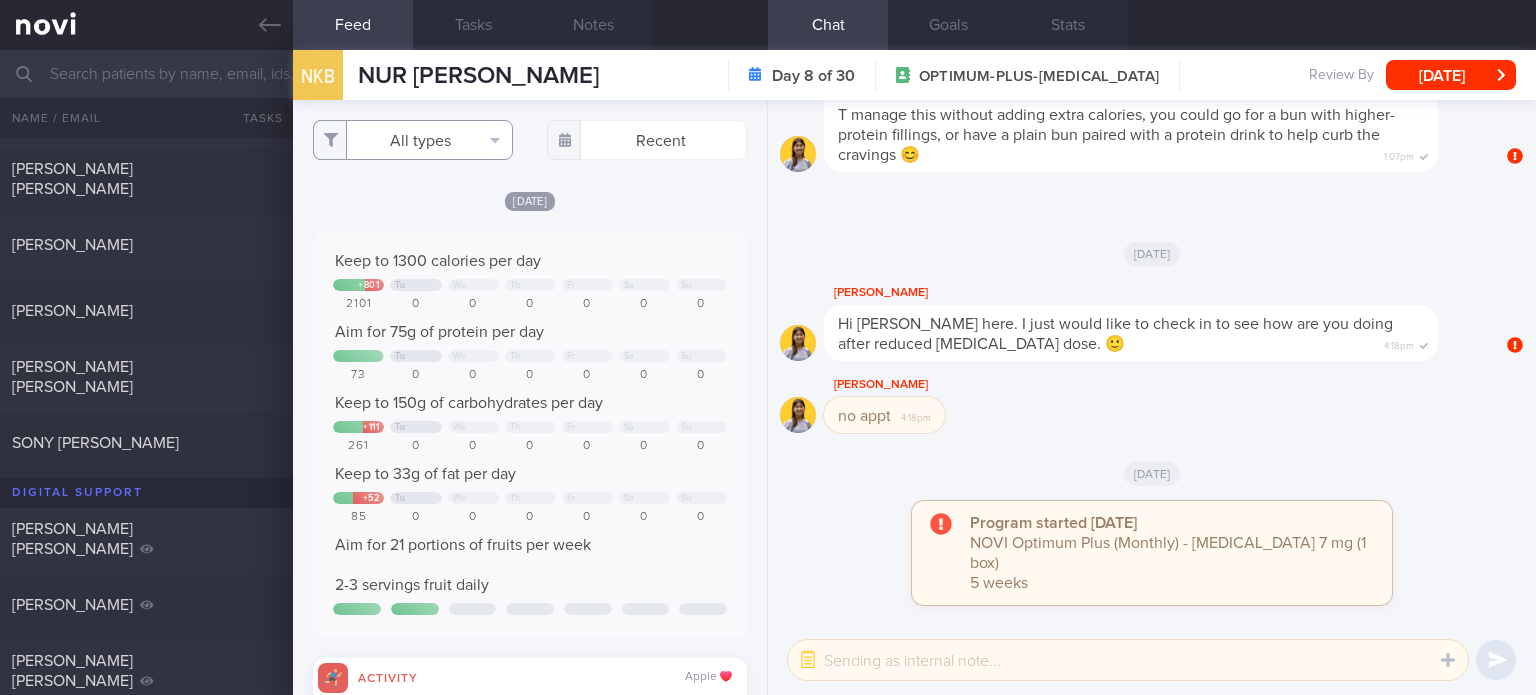 click on "All types" at bounding box center (413, 140) 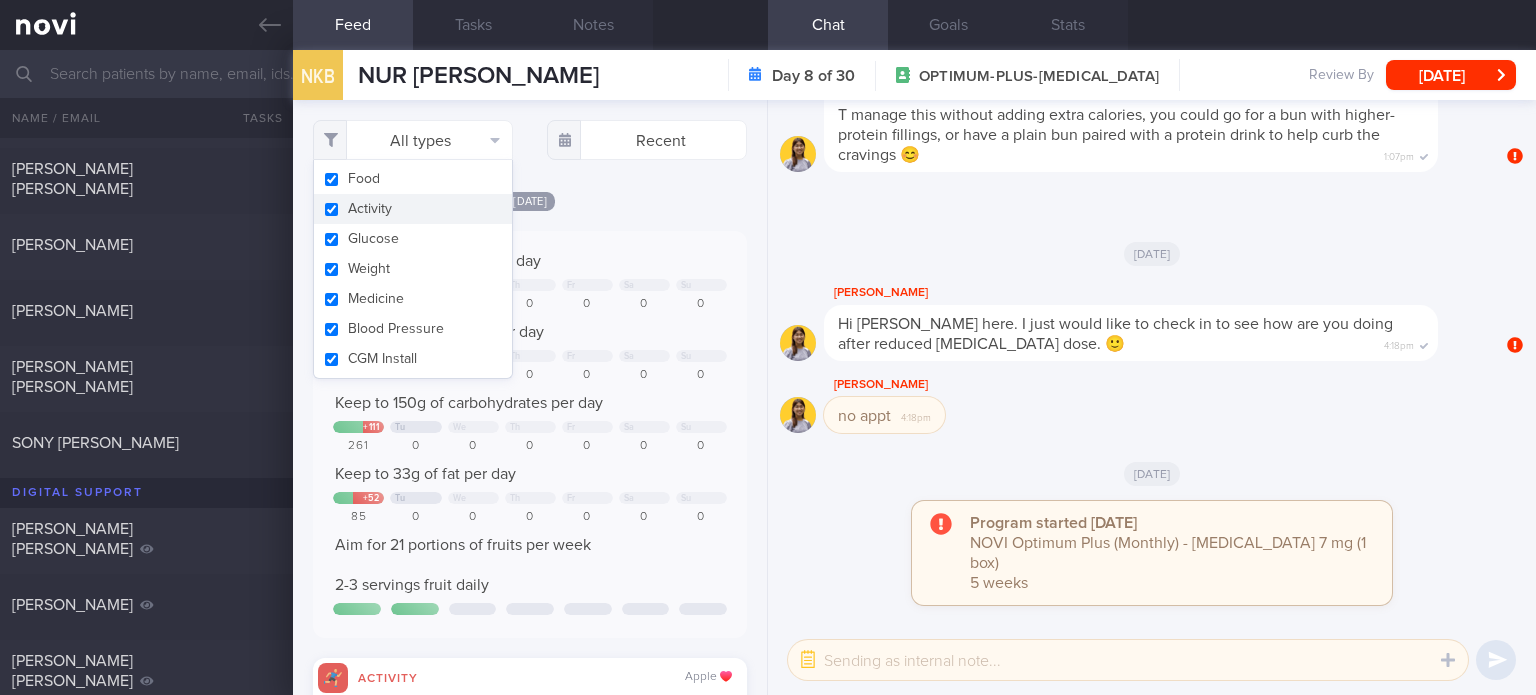click on "Activity" at bounding box center [413, 209] 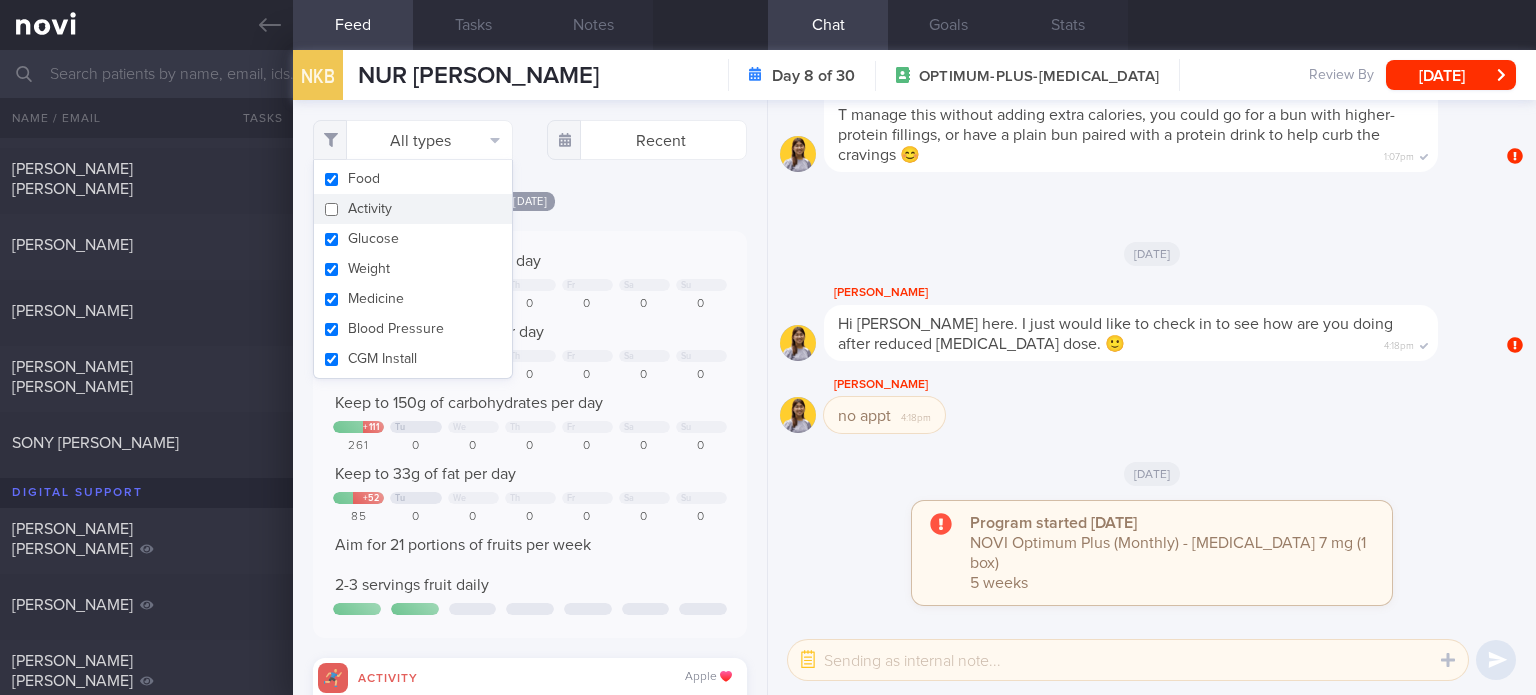 checkbox on "false" 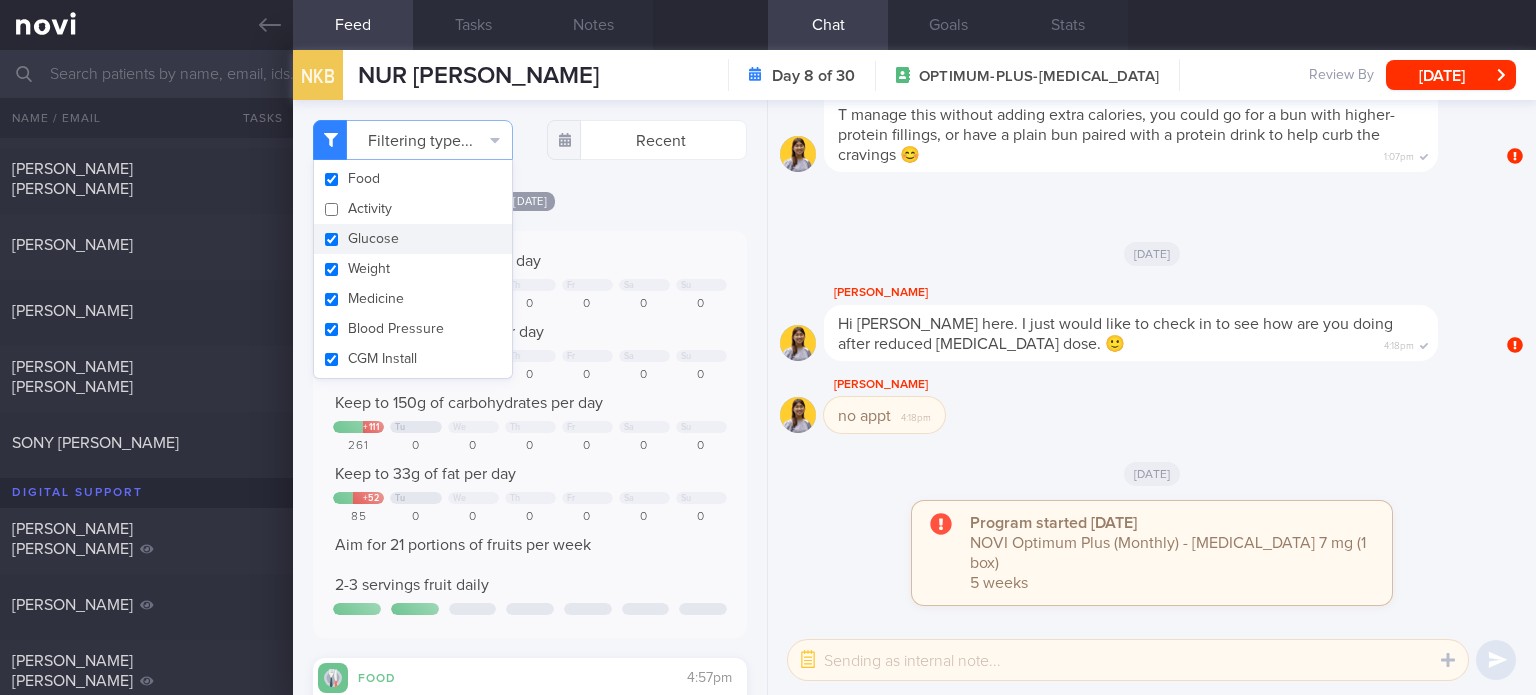 click on "Glucose" at bounding box center [413, 239] 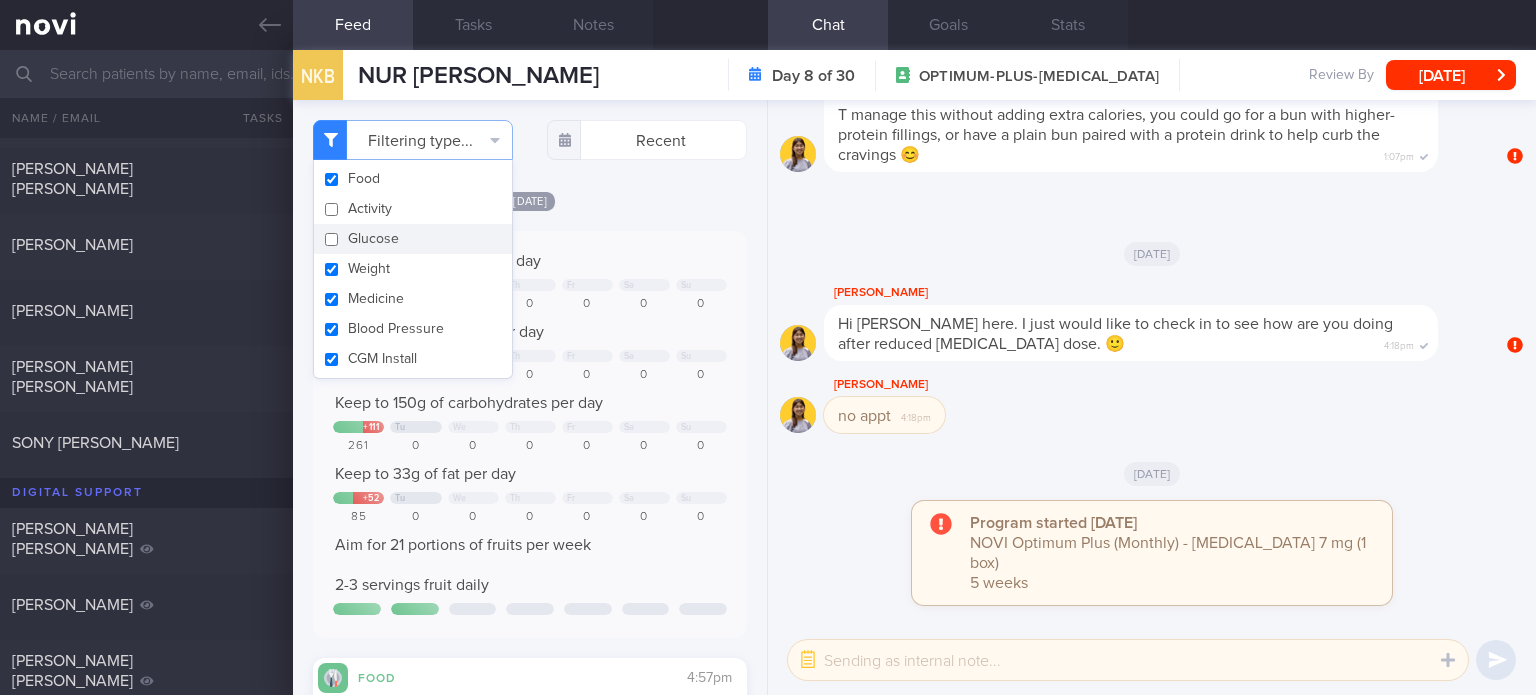 checkbox on "false" 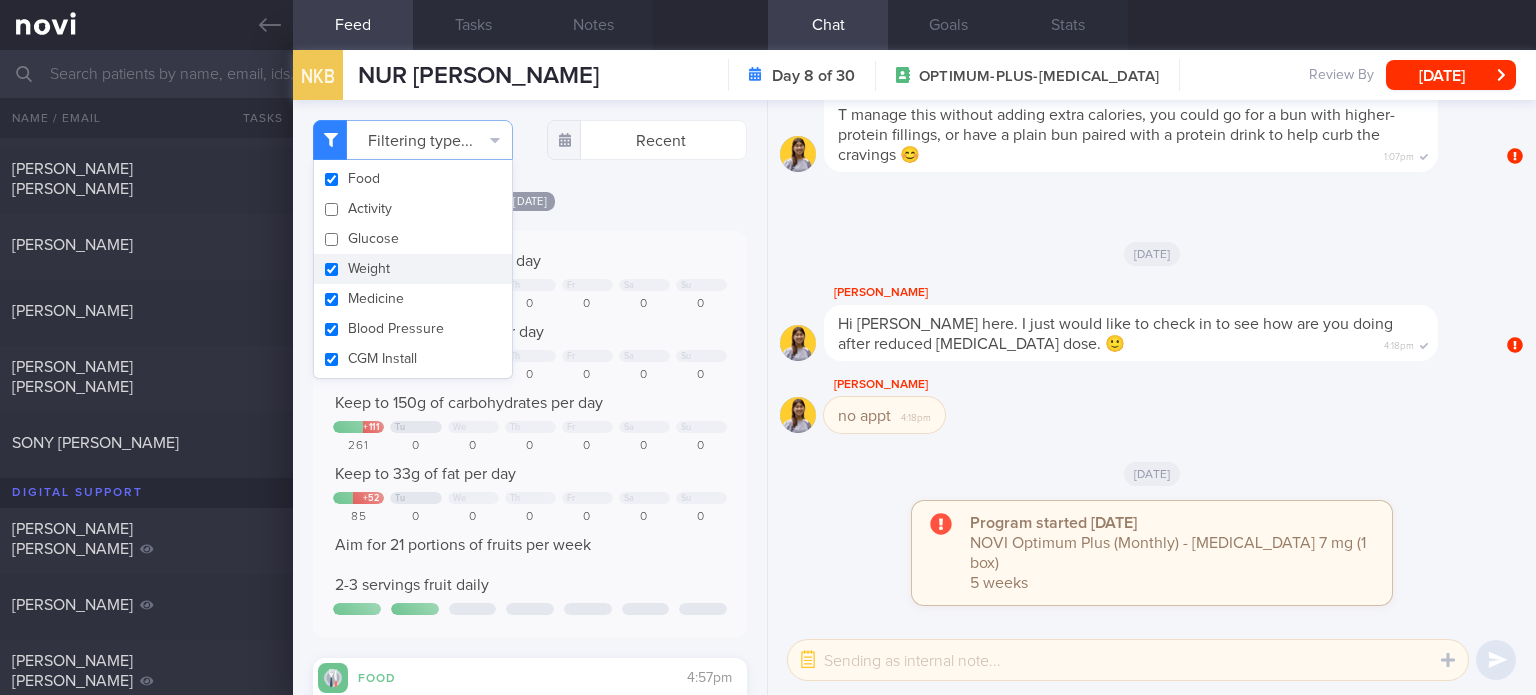 click on "Weight" at bounding box center (413, 269) 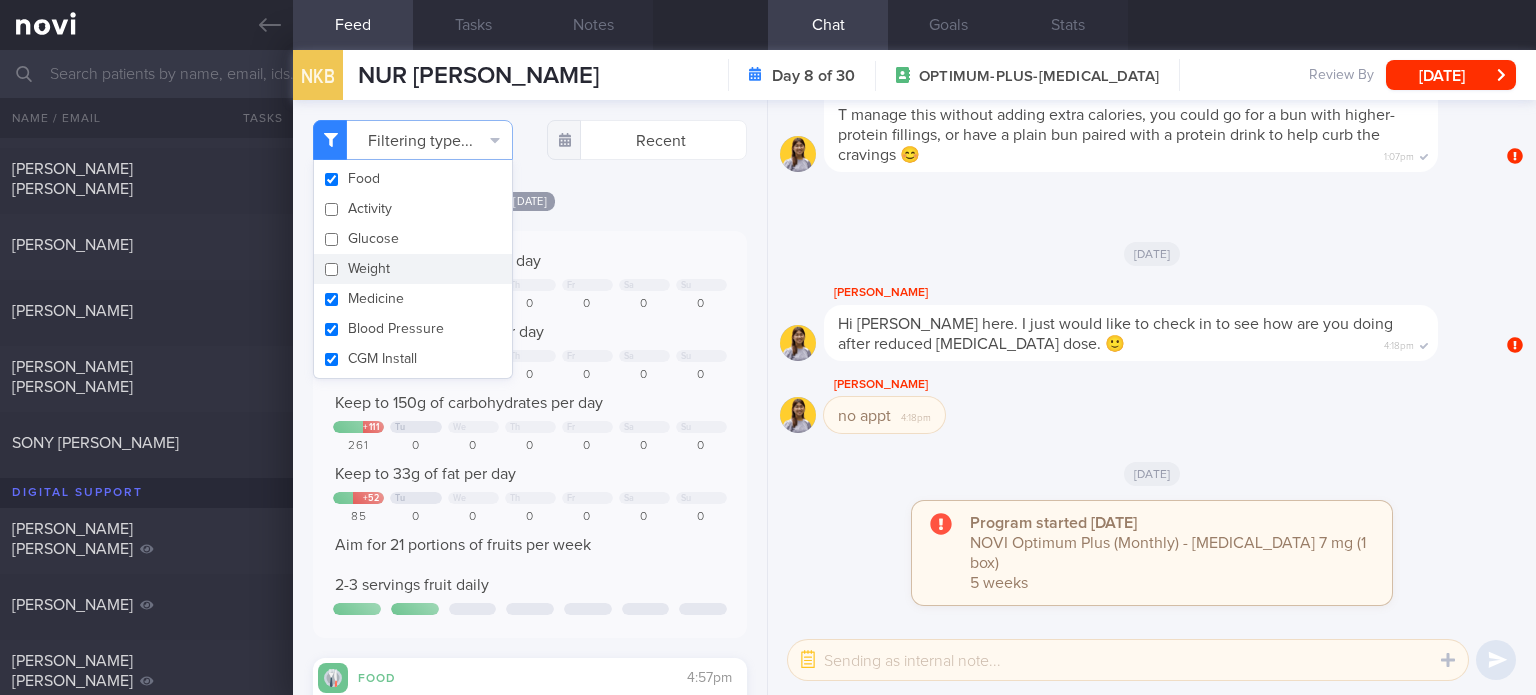 checkbox on "false" 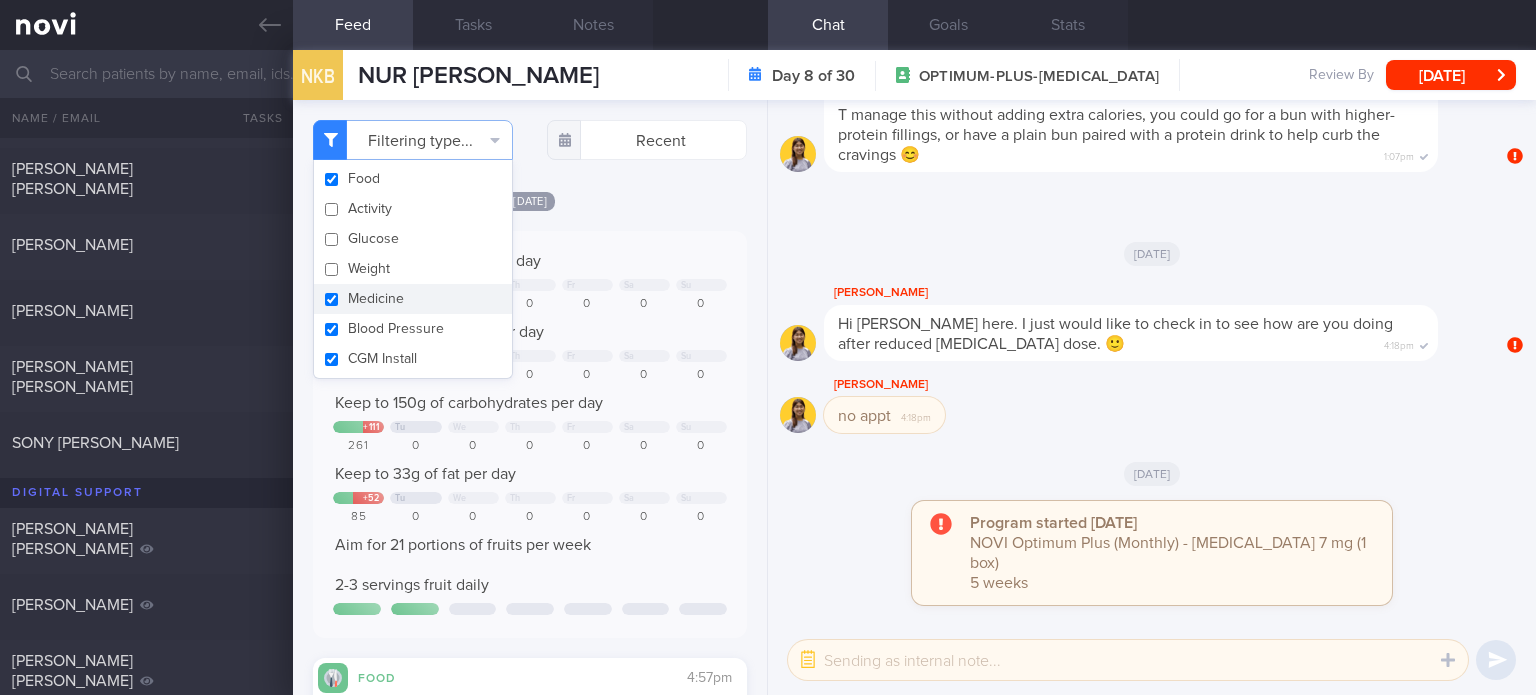 click on "Medicine" at bounding box center (413, 299) 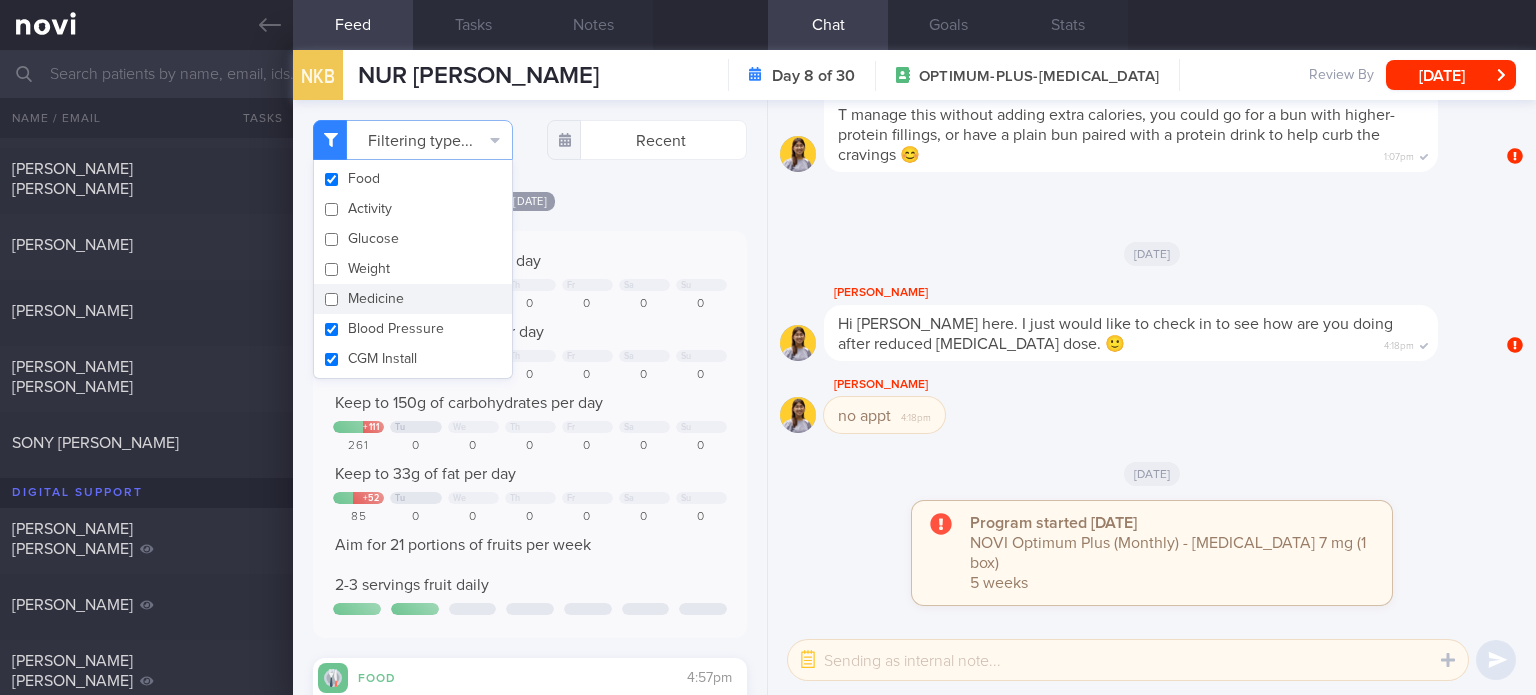 click on "Medicine" at bounding box center [413, 299] 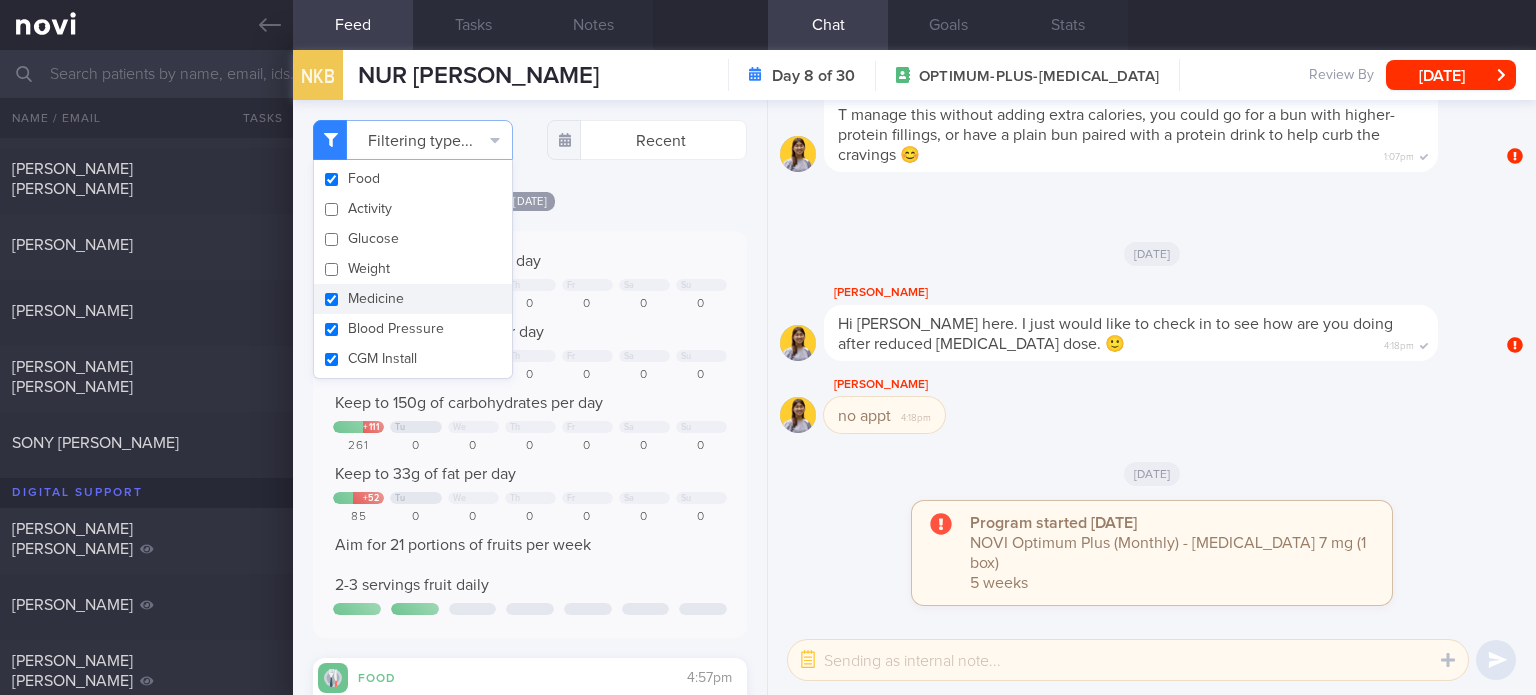 checkbox on "true" 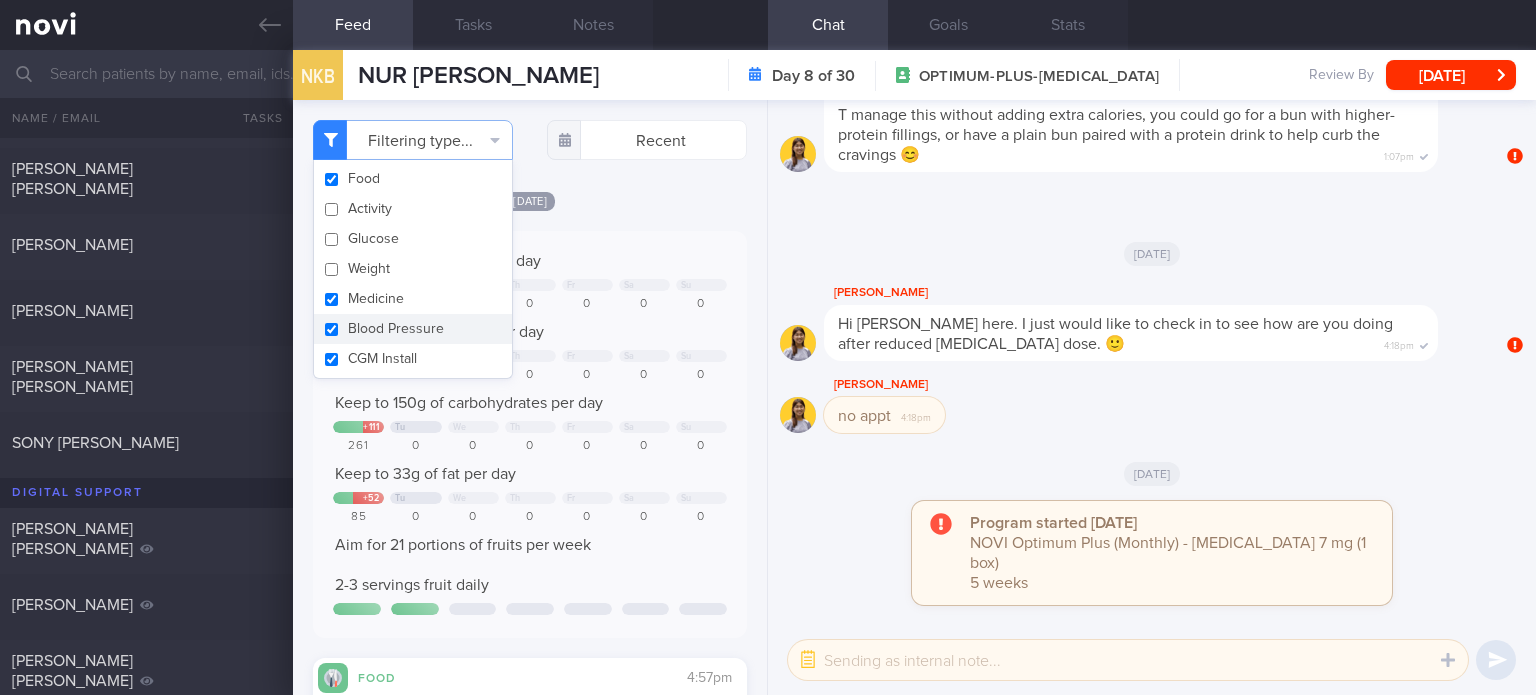 click on "Blood Pressure" at bounding box center (413, 329) 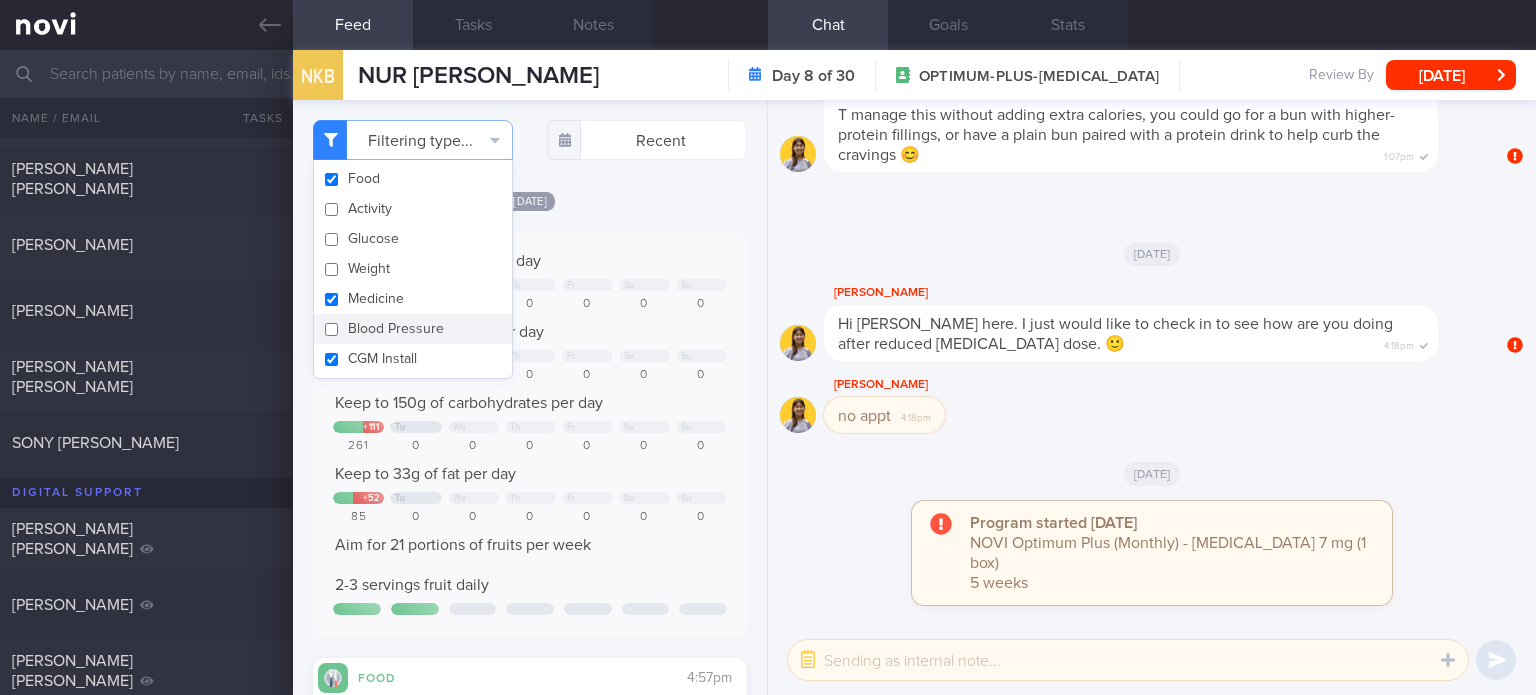checkbox on "false" 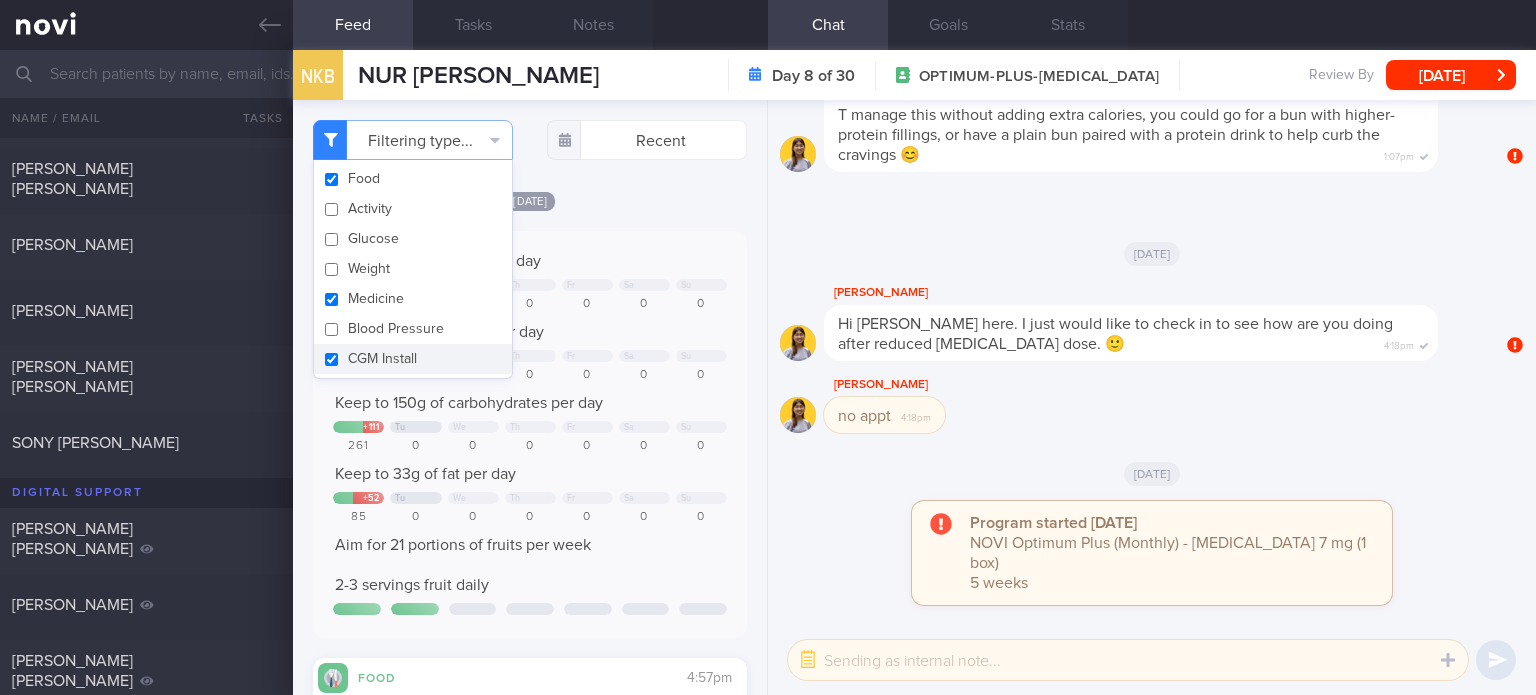 click on "CGM Install" at bounding box center [413, 359] 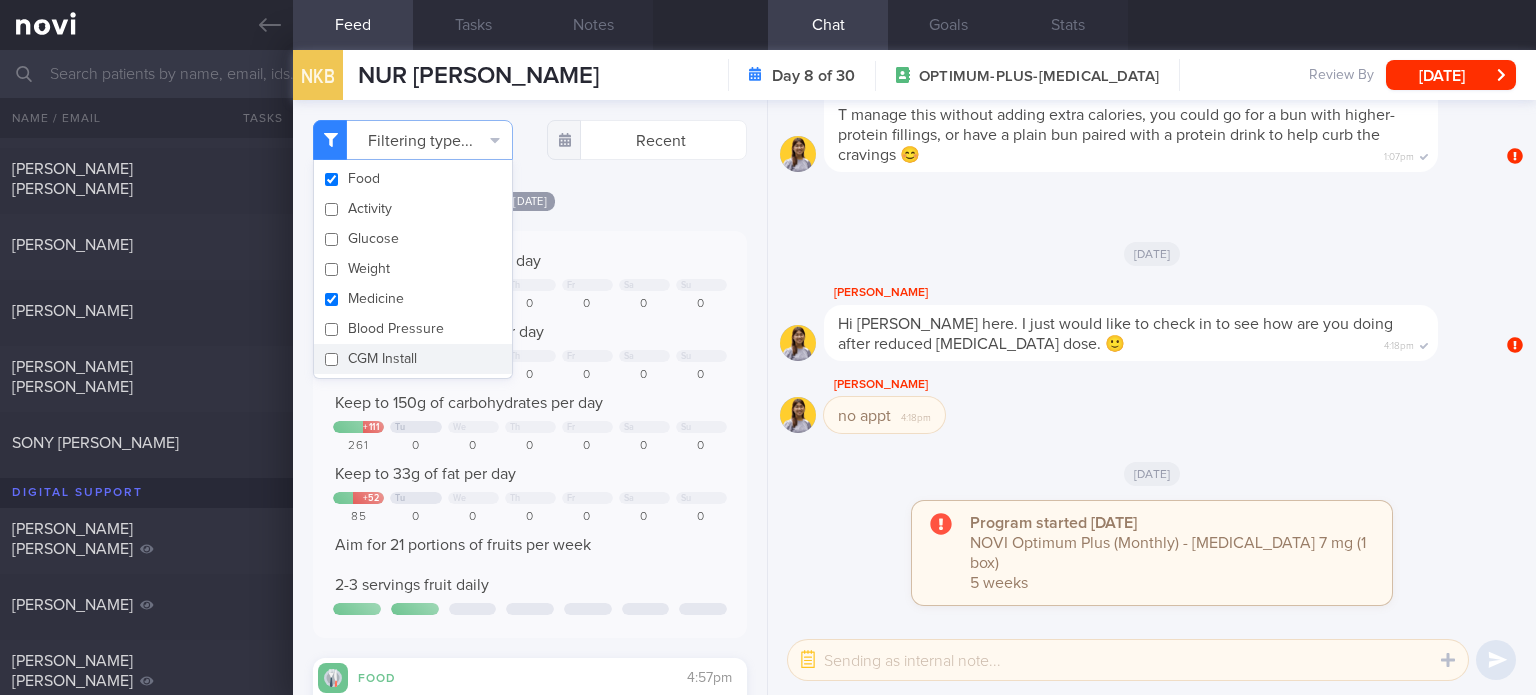 checkbox on "false" 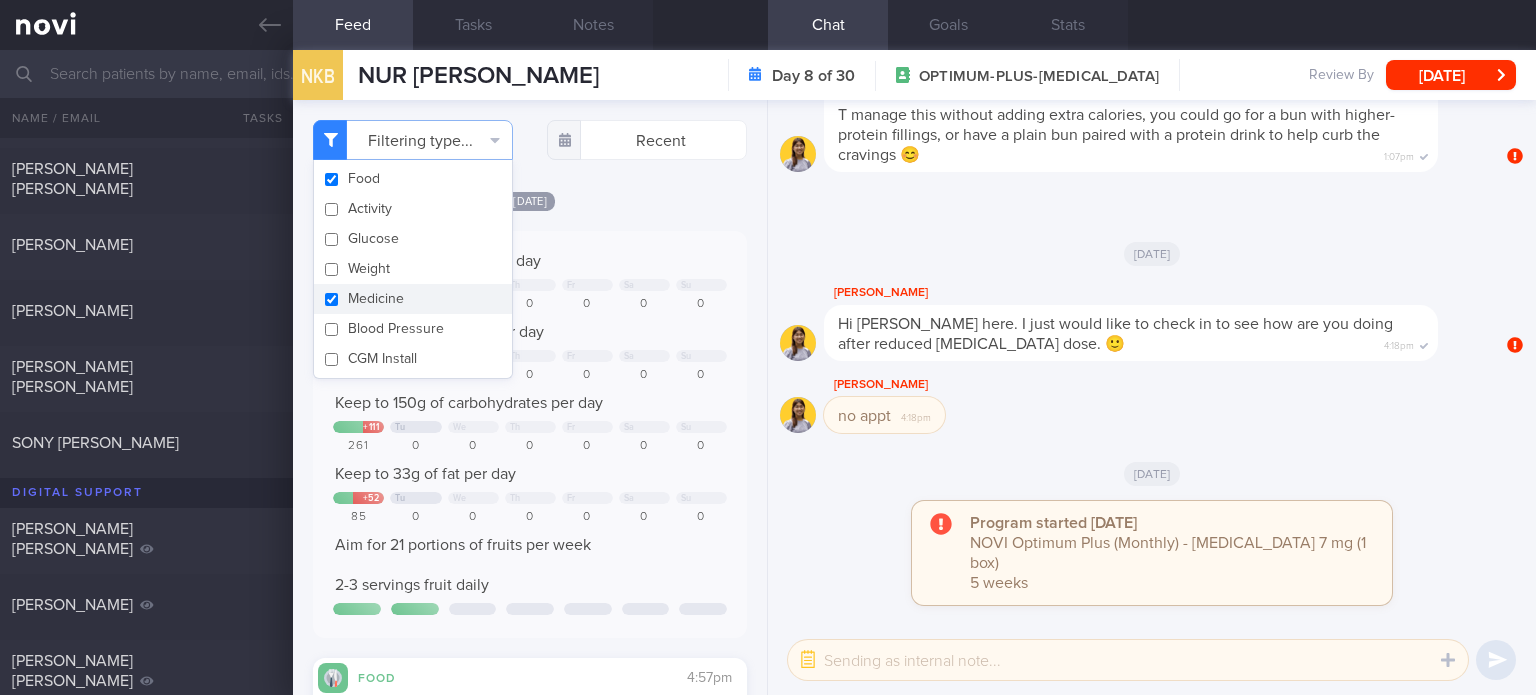 click on "Medicine" at bounding box center [413, 299] 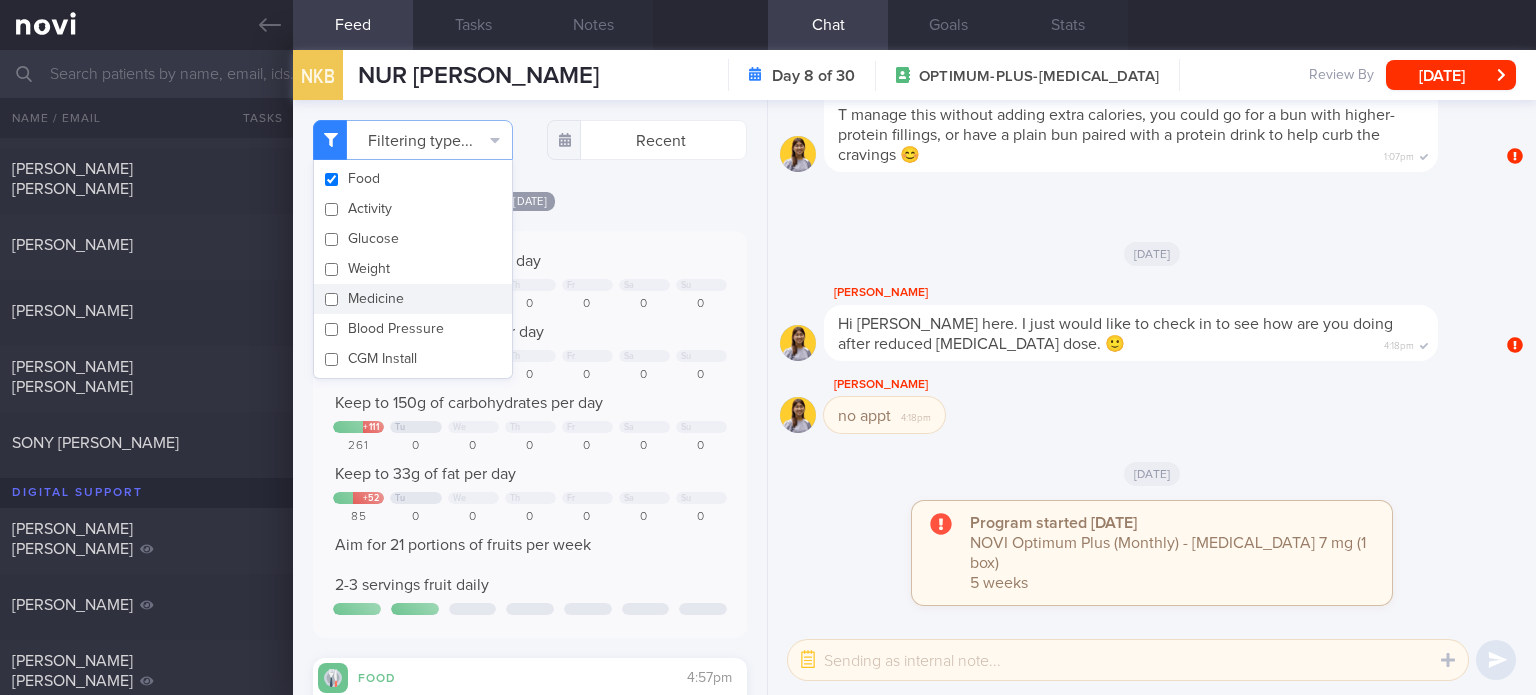 checkbox on "false" 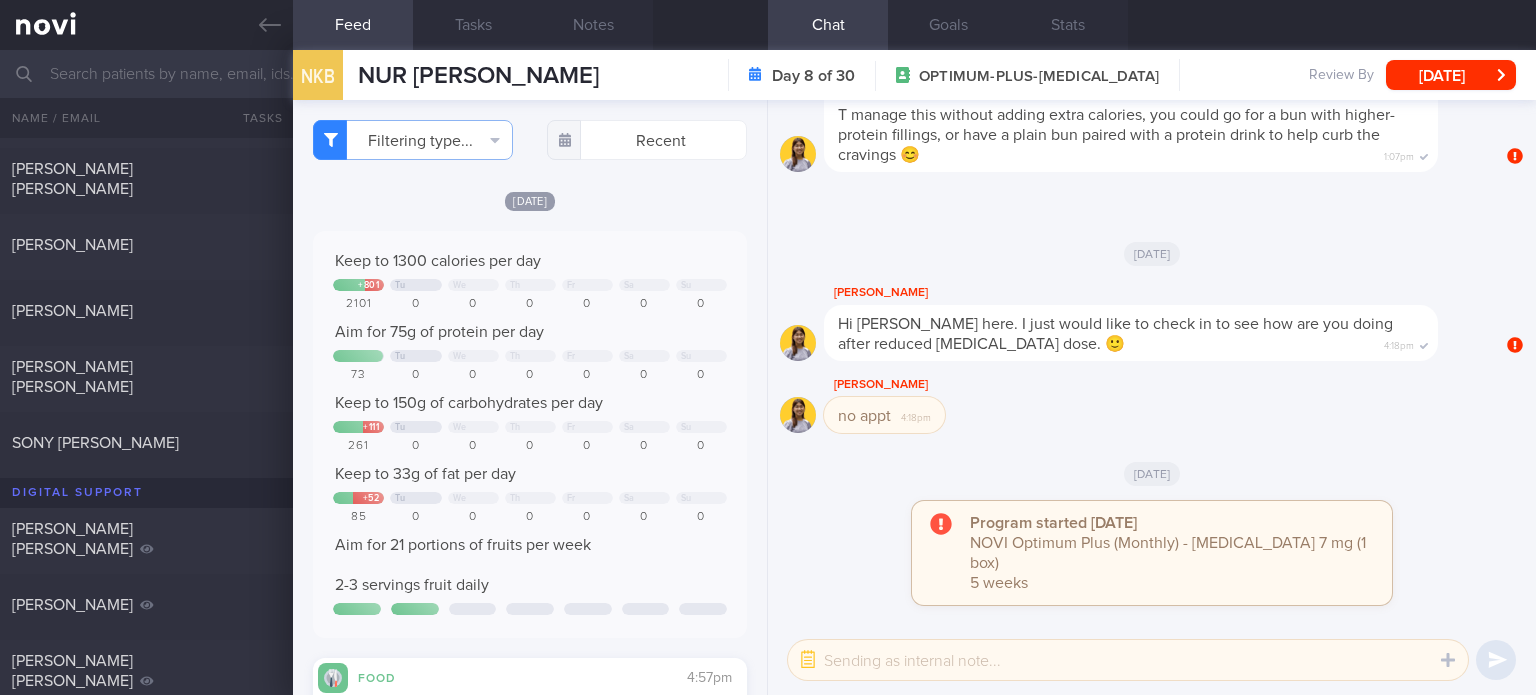click on "Keep to 1300 calories per day
+ 801
Tu
We
Th
Fr
Sa
Su
2101
0
0
0
0
0
0
Aim for 75g of protein per day
Tu
We
Th" at bounding box center (530, 434) 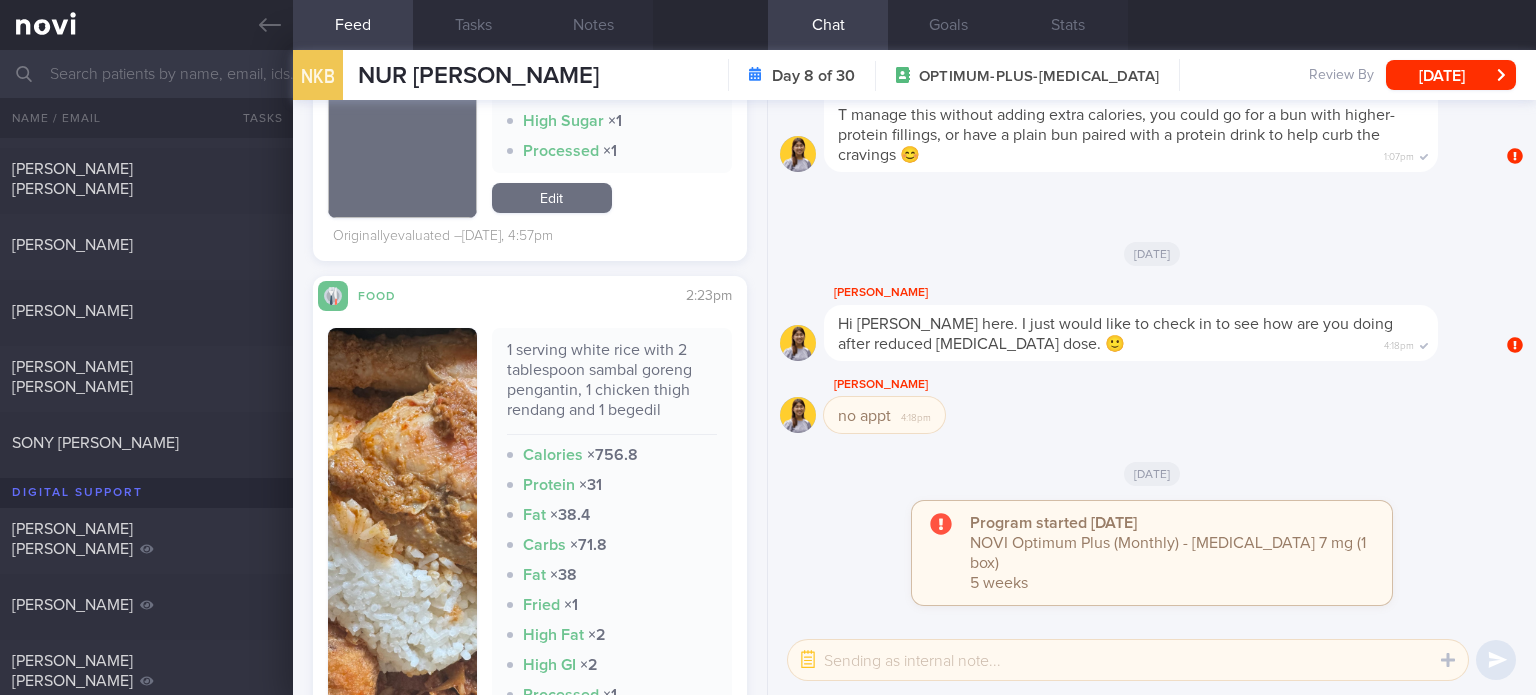 scroll, scrollTop: 1039, scrollLeft: 0, axis: vertical 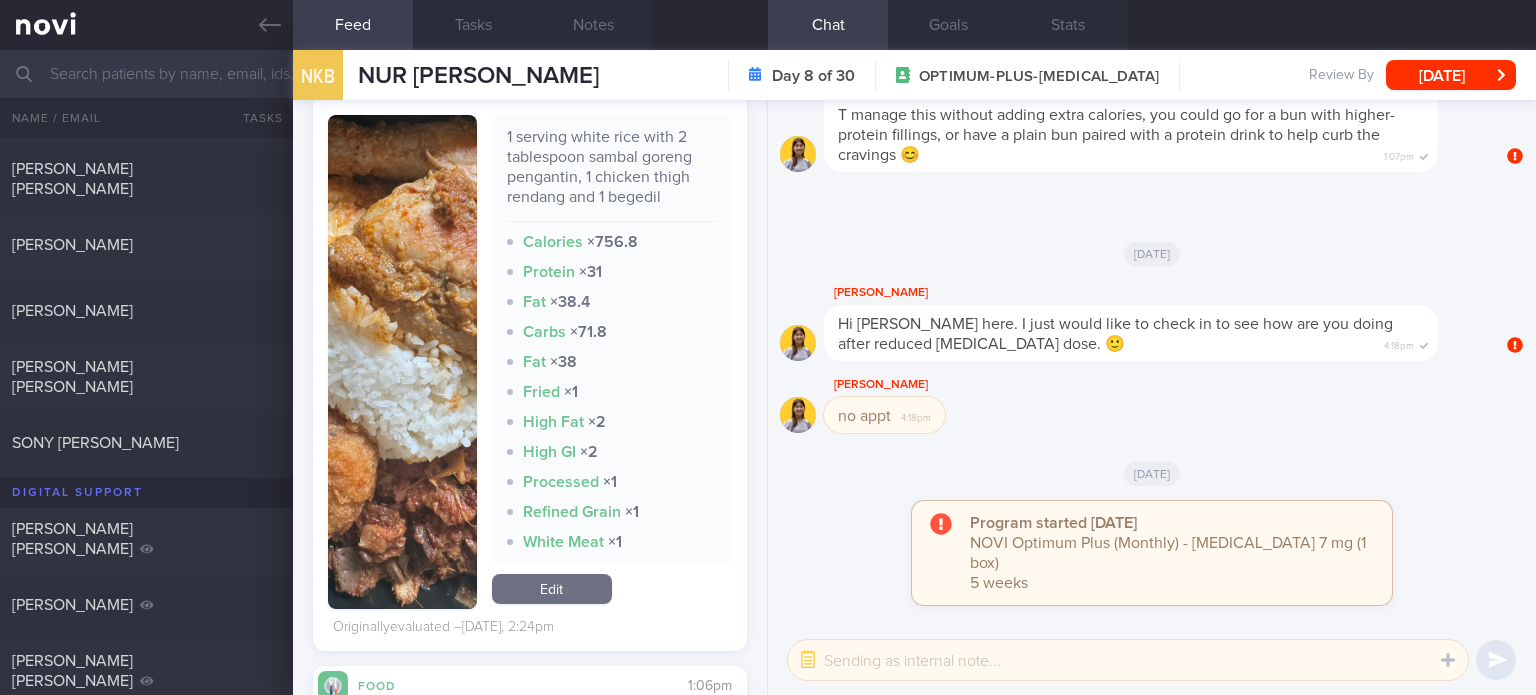 click on "Edit" at bounding box center (552, 589) 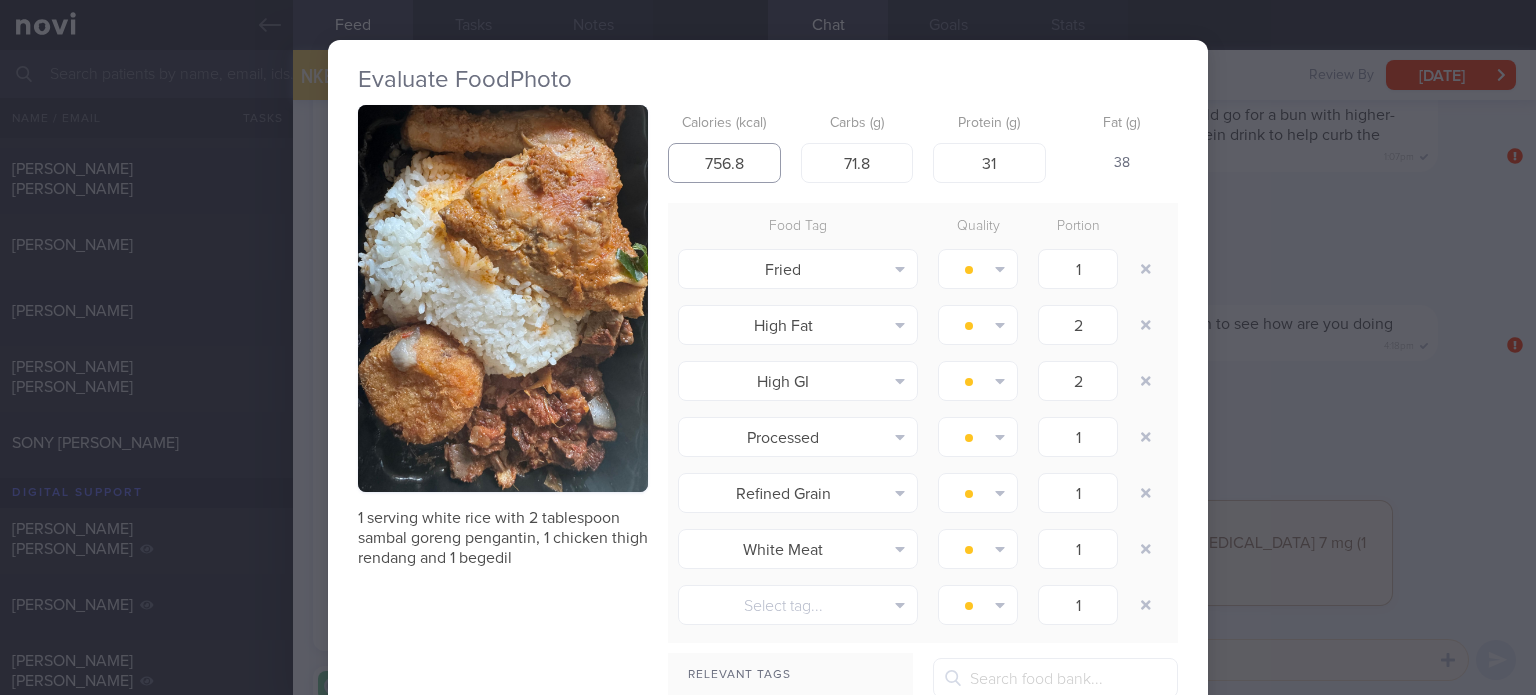 drag, startPoint x: 752, startPoint y: 156, endPoint x: 707, endPoint y: 162, distance: 45.39824 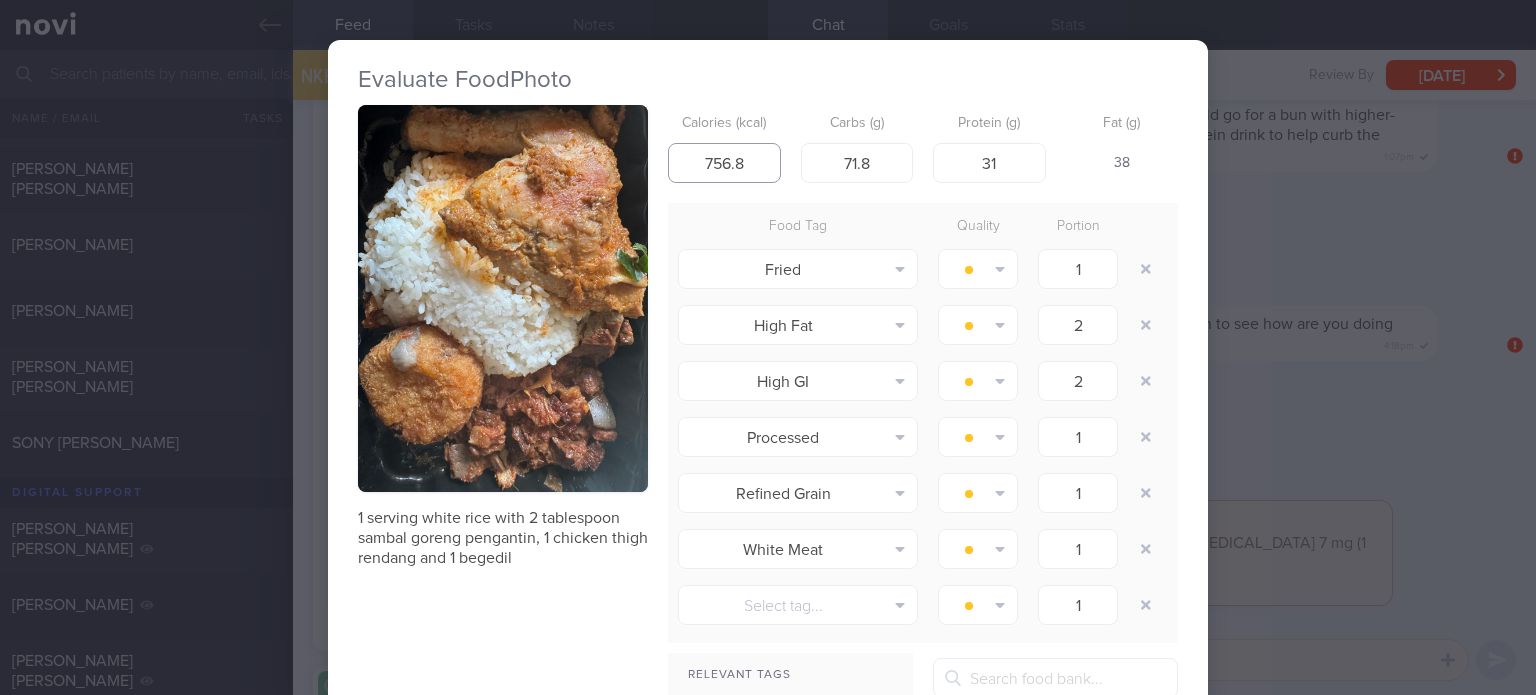 click on "756.8" at bounding box center [724, 163] 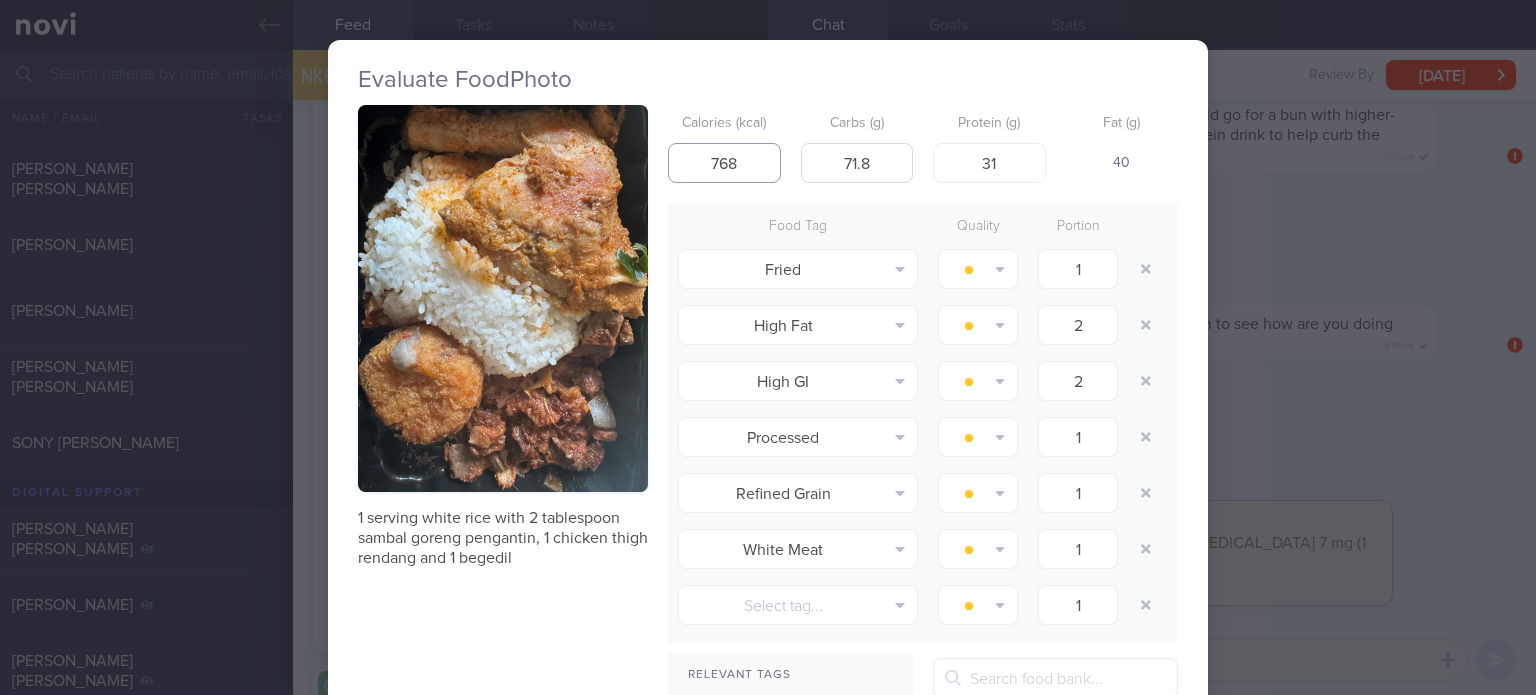 type on "768" 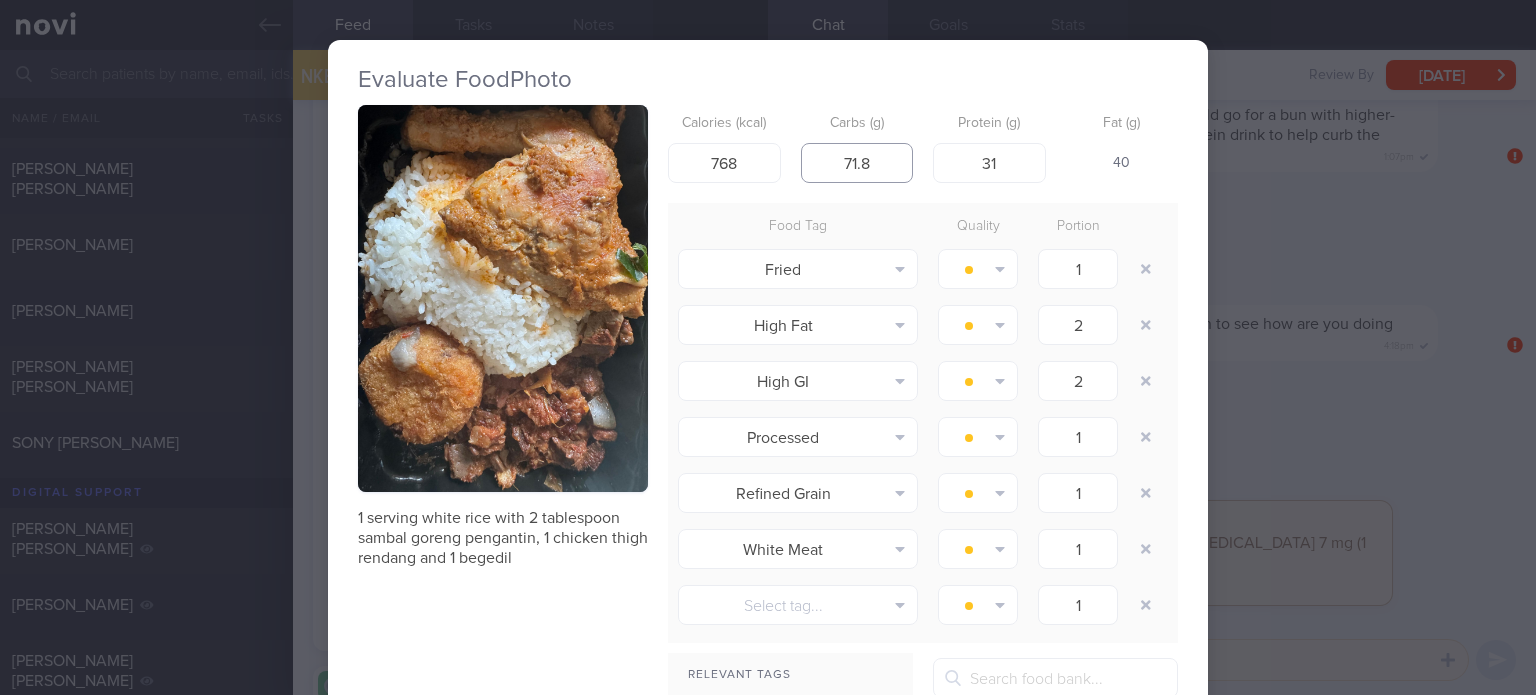 drag, startPoint x: 872, startPoint y: 162, endPoint x: 848, endPoint y: 158, distance: 24.33105 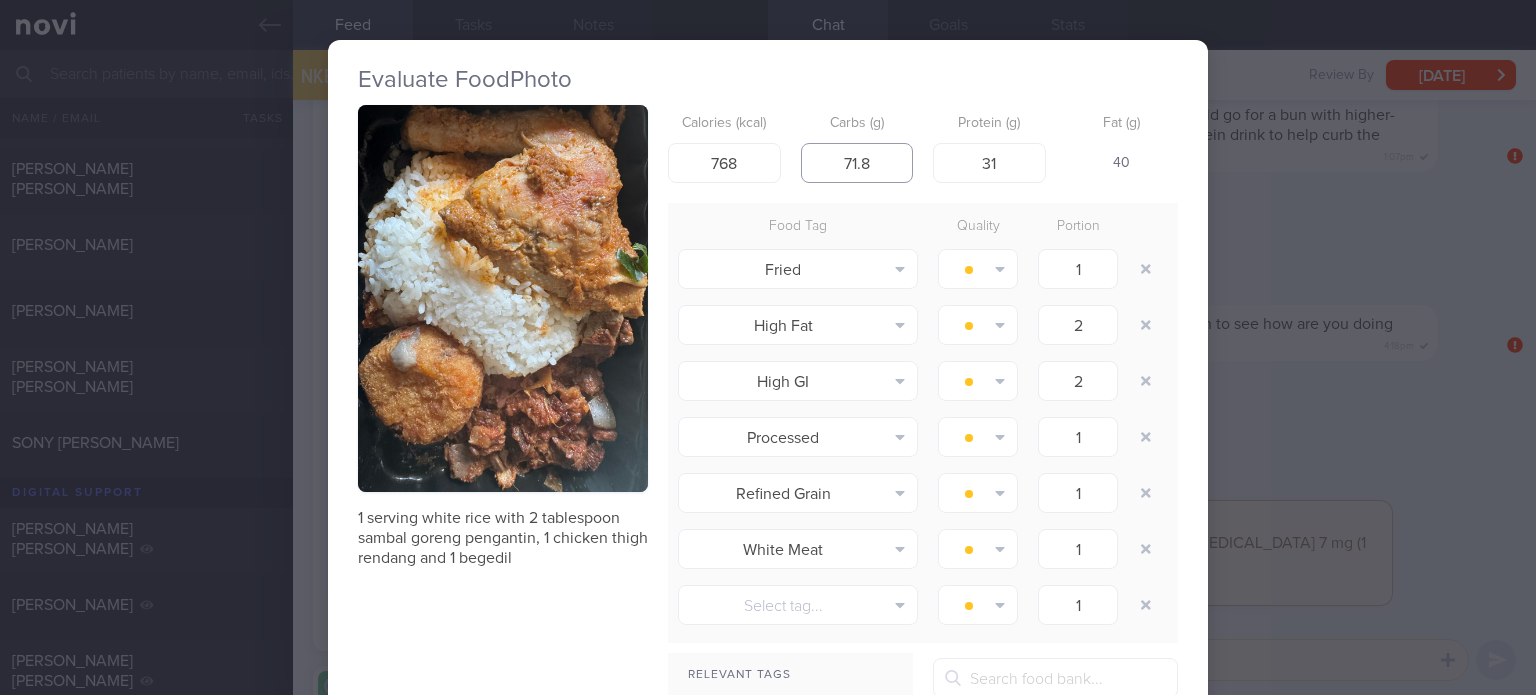 click on "71.8" at bounding box center [857, 163] 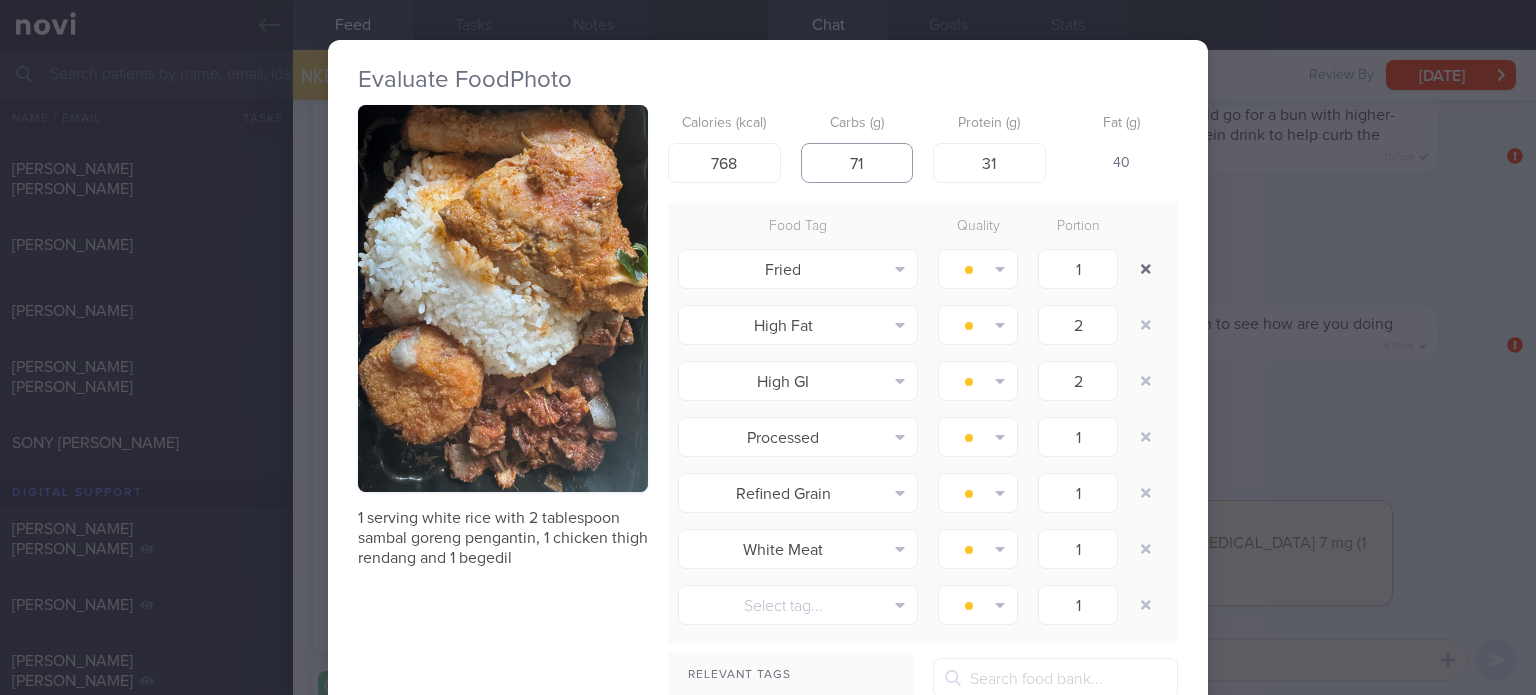 type on "71" 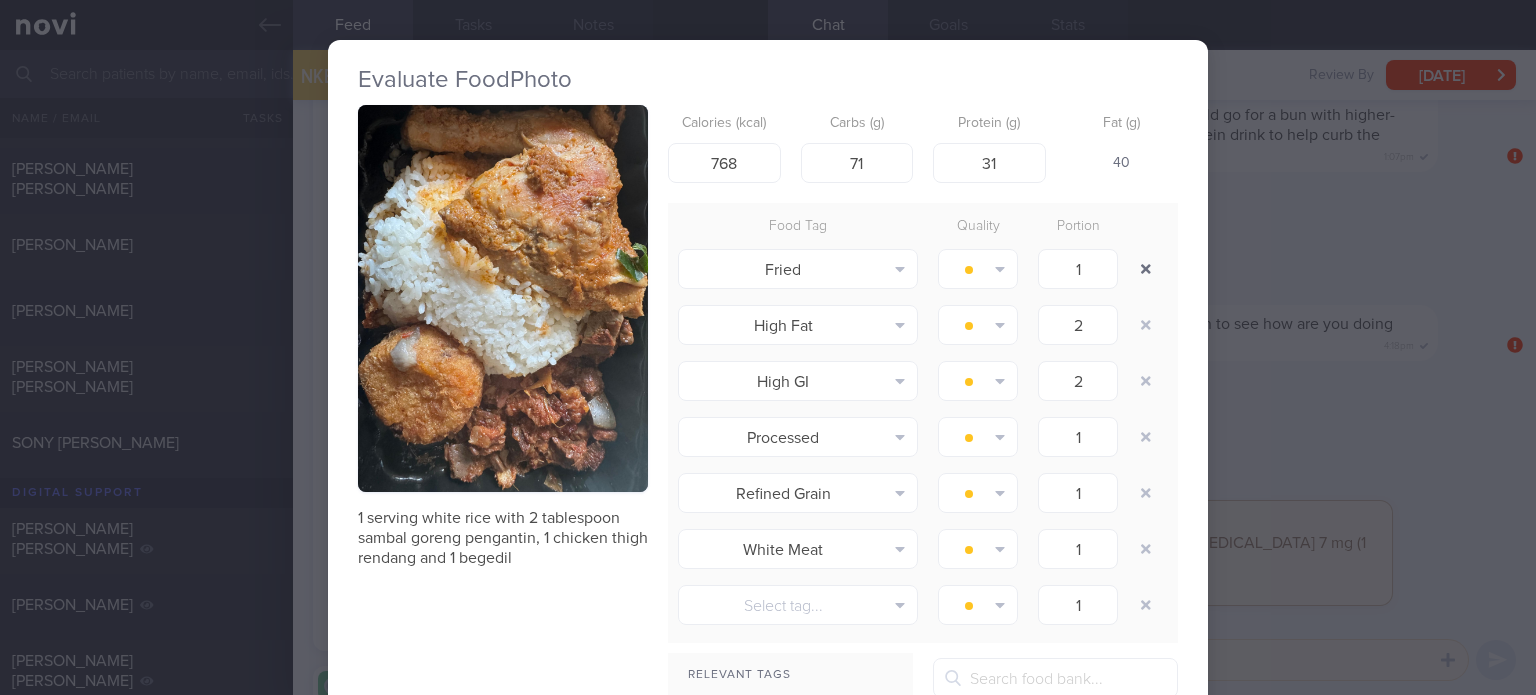 click at bounding box center (1146, 269) 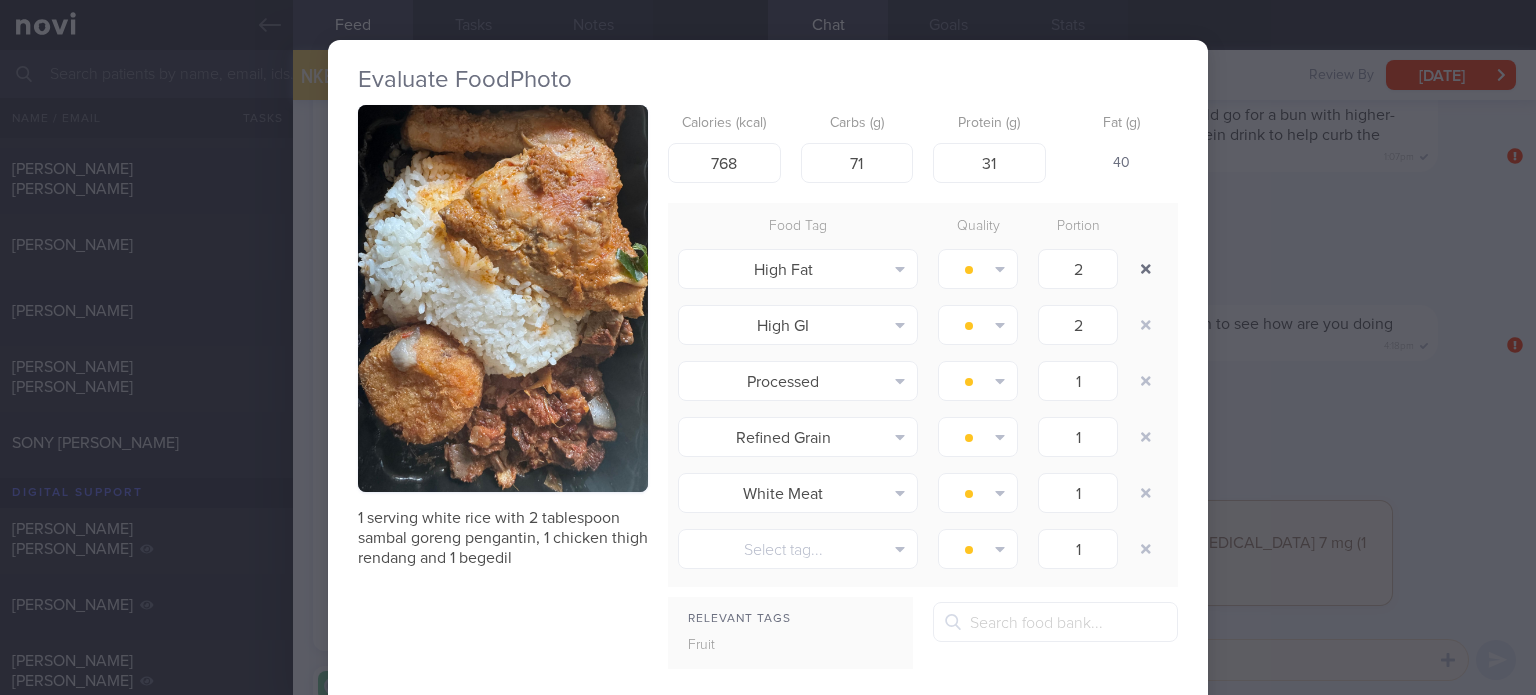click at bounding box center [1146, 269] 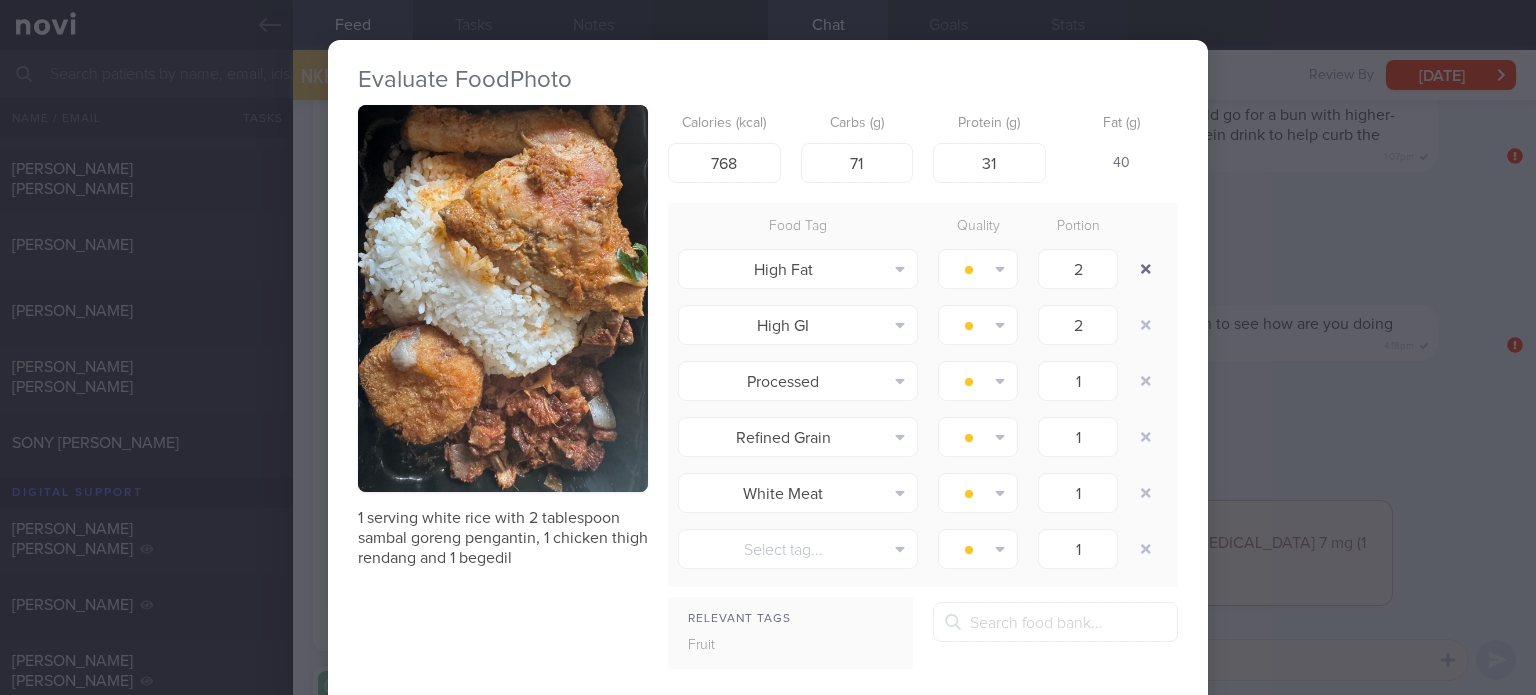type on "1" 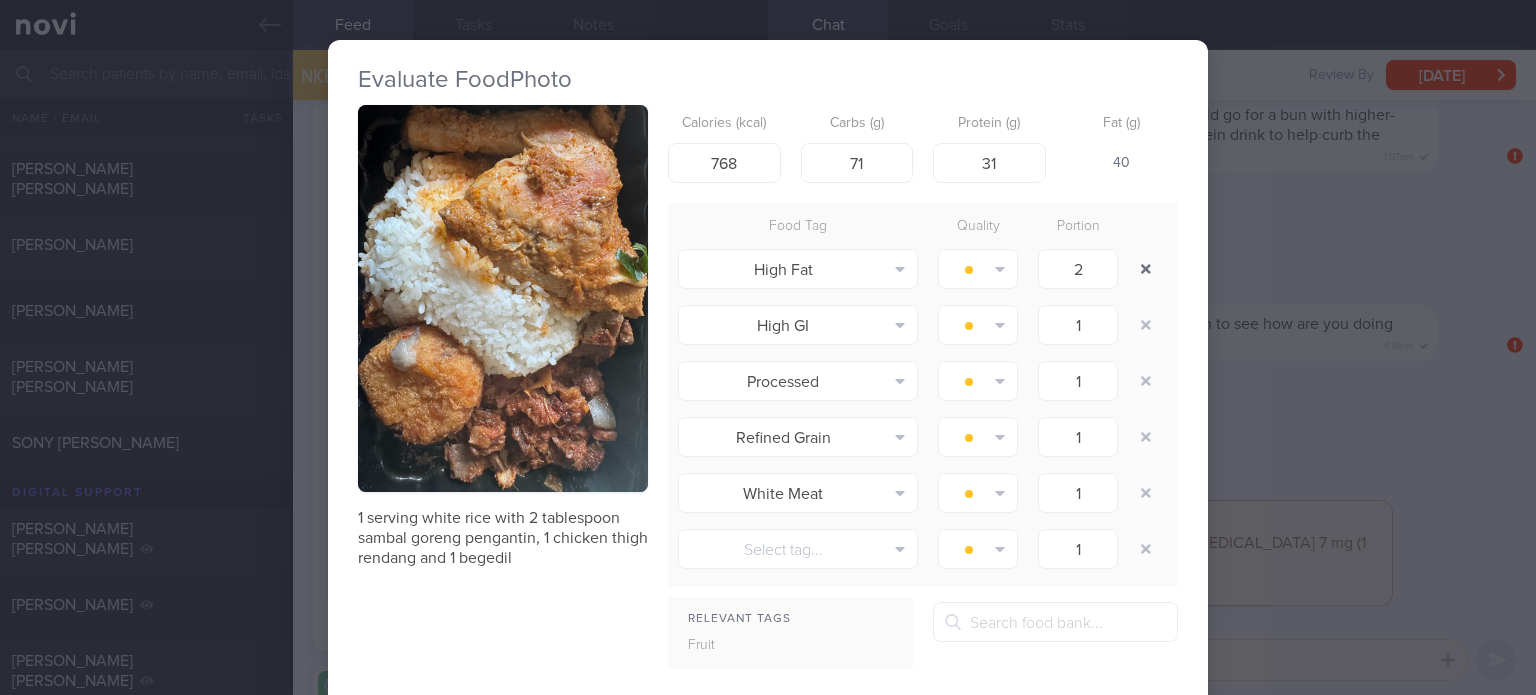 click at bounding box center (1146, 269) 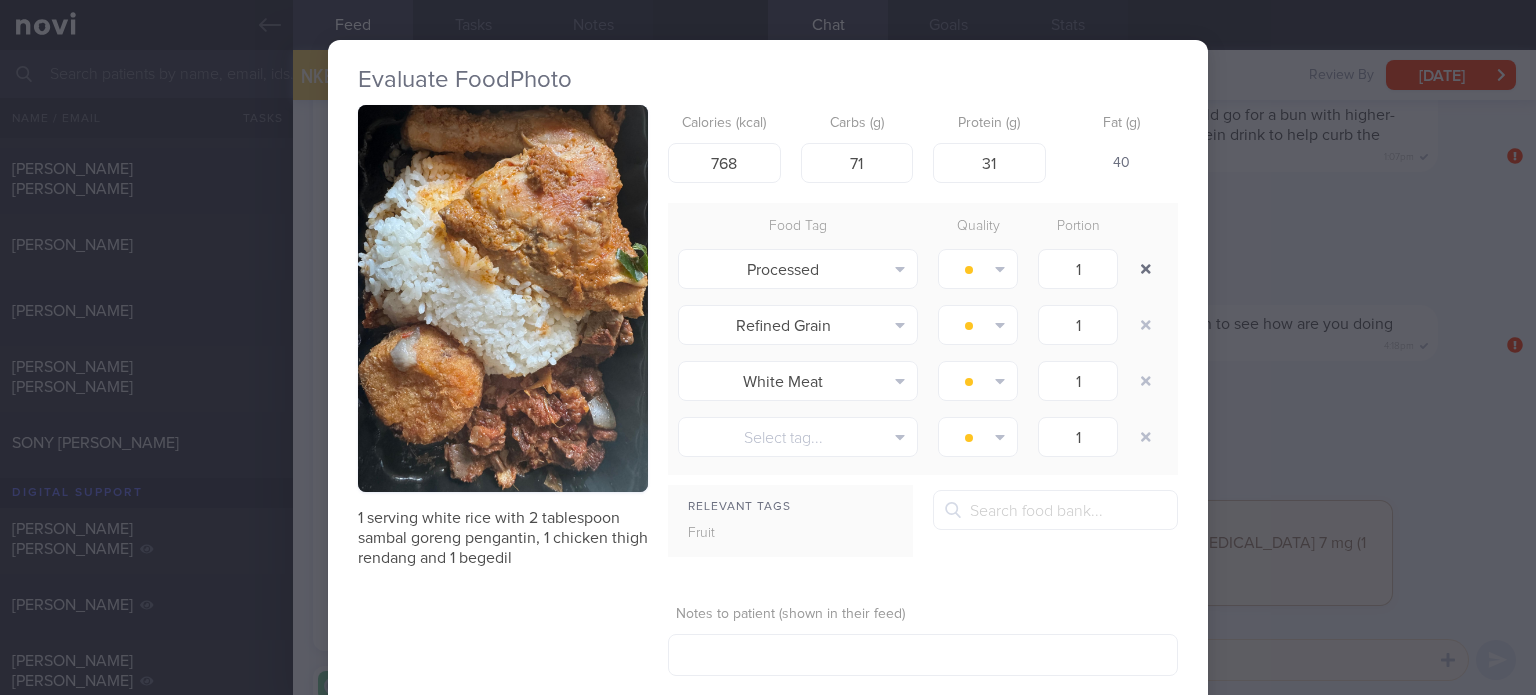 click at bounding box center (1146, 269) 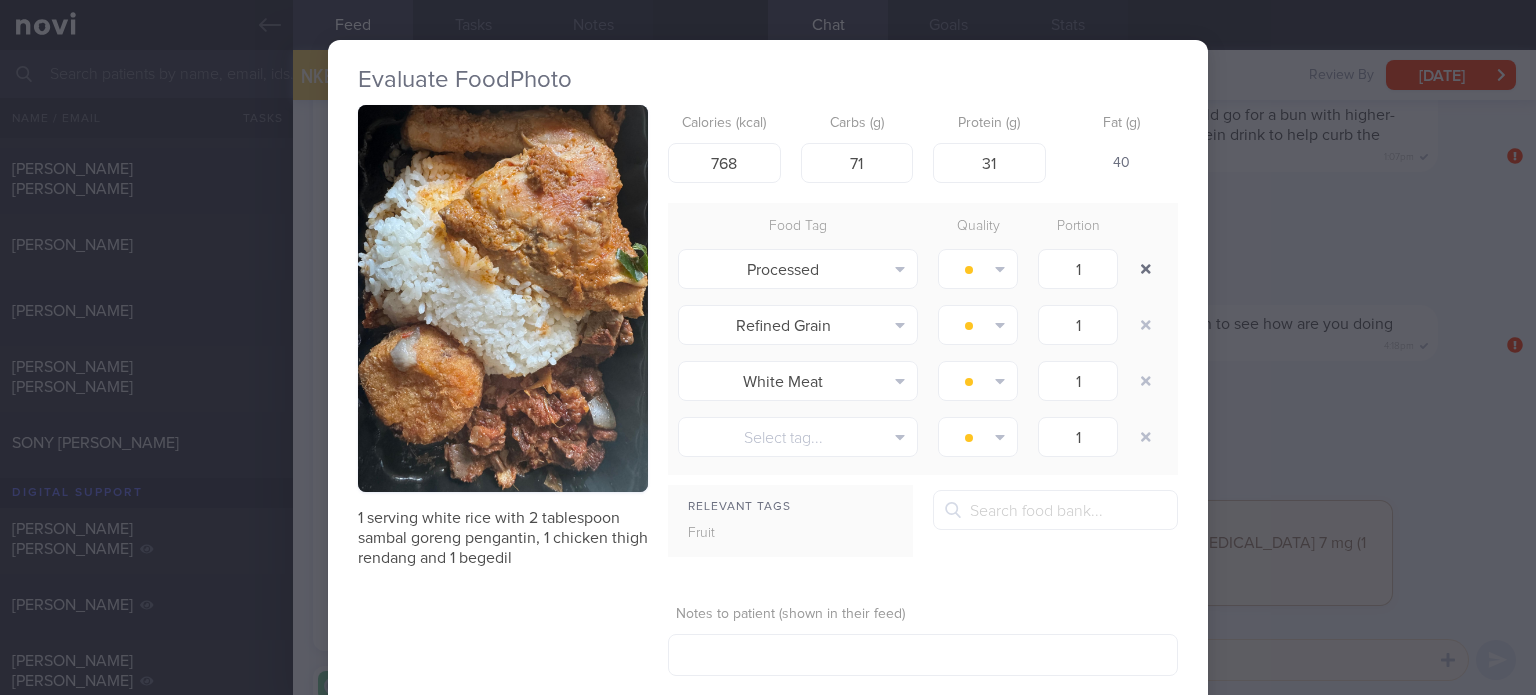 click at bounding box center (1146, 269) 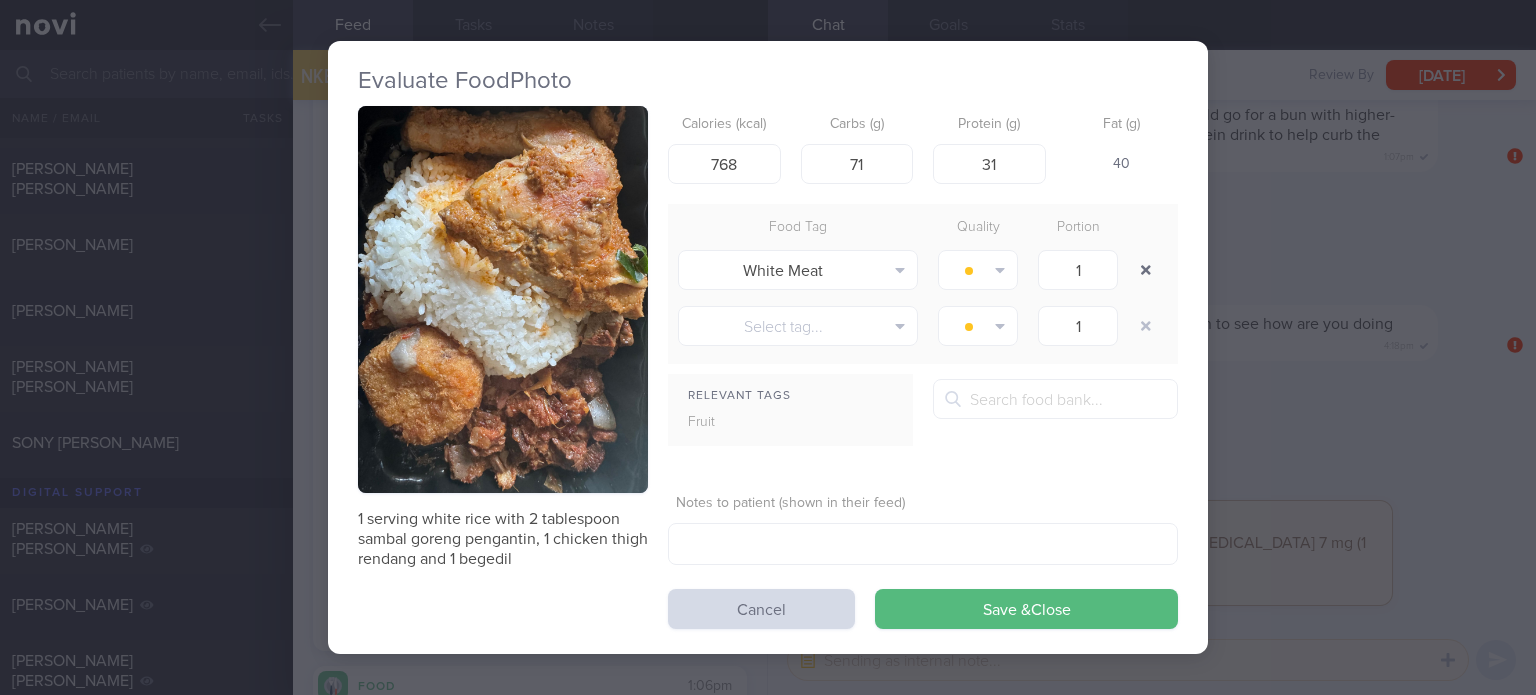 click at bounding box center [1146, 270] 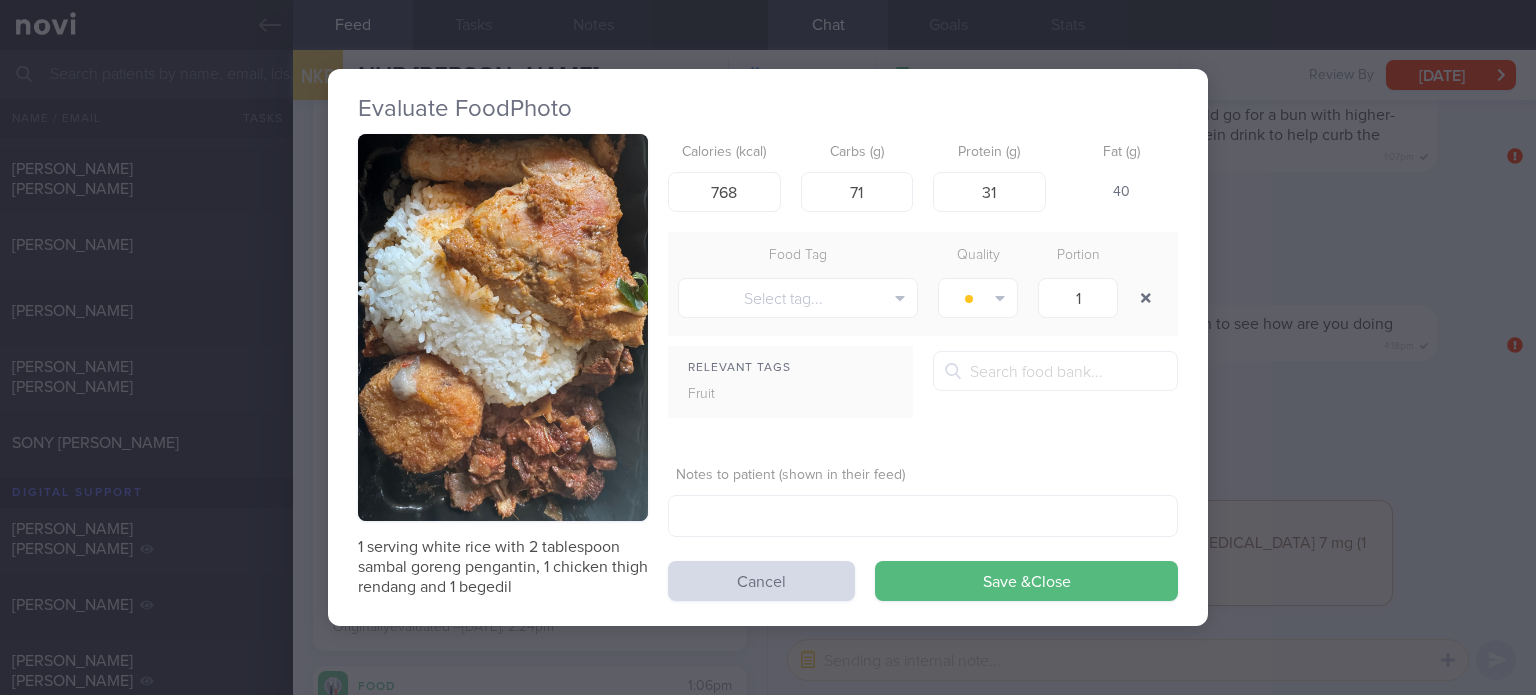 click at bounding box center (1148, 298) 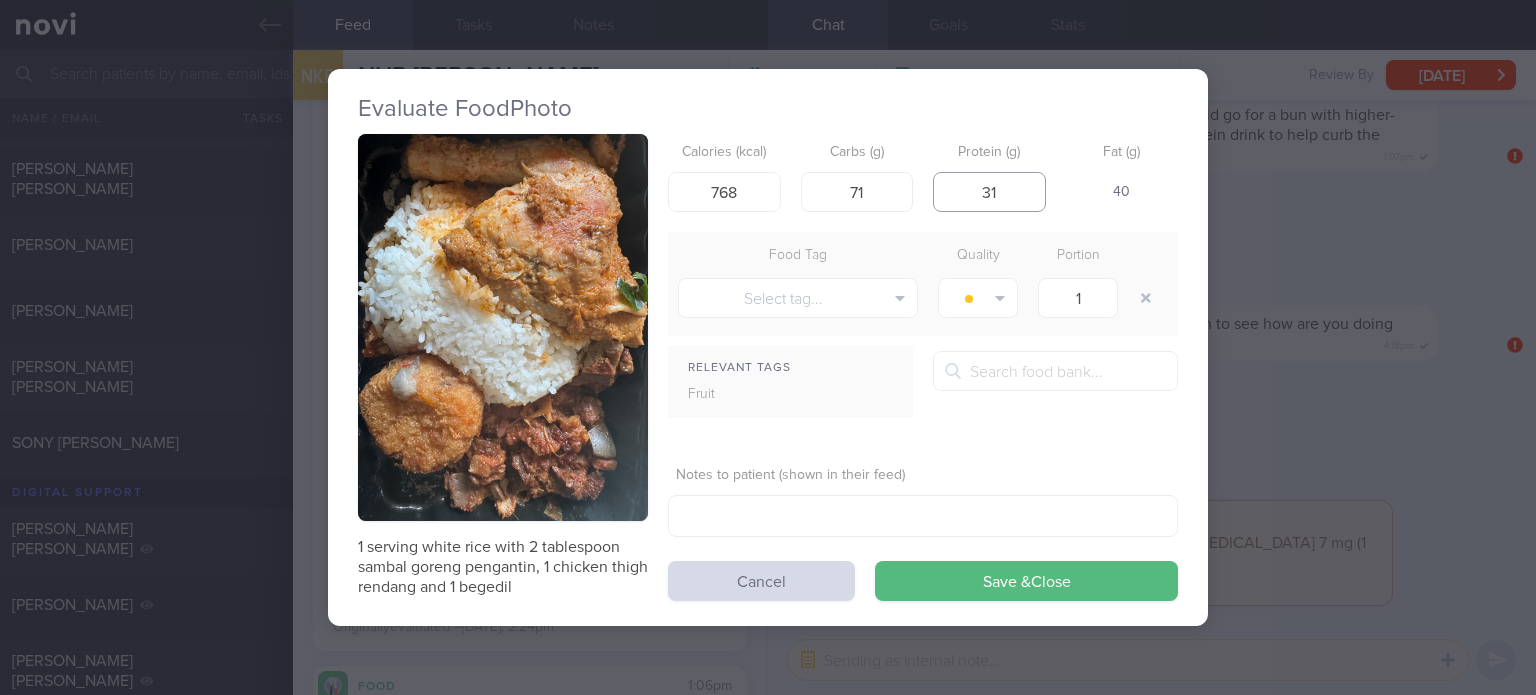 click on "31" at bounding box center [989, 192] 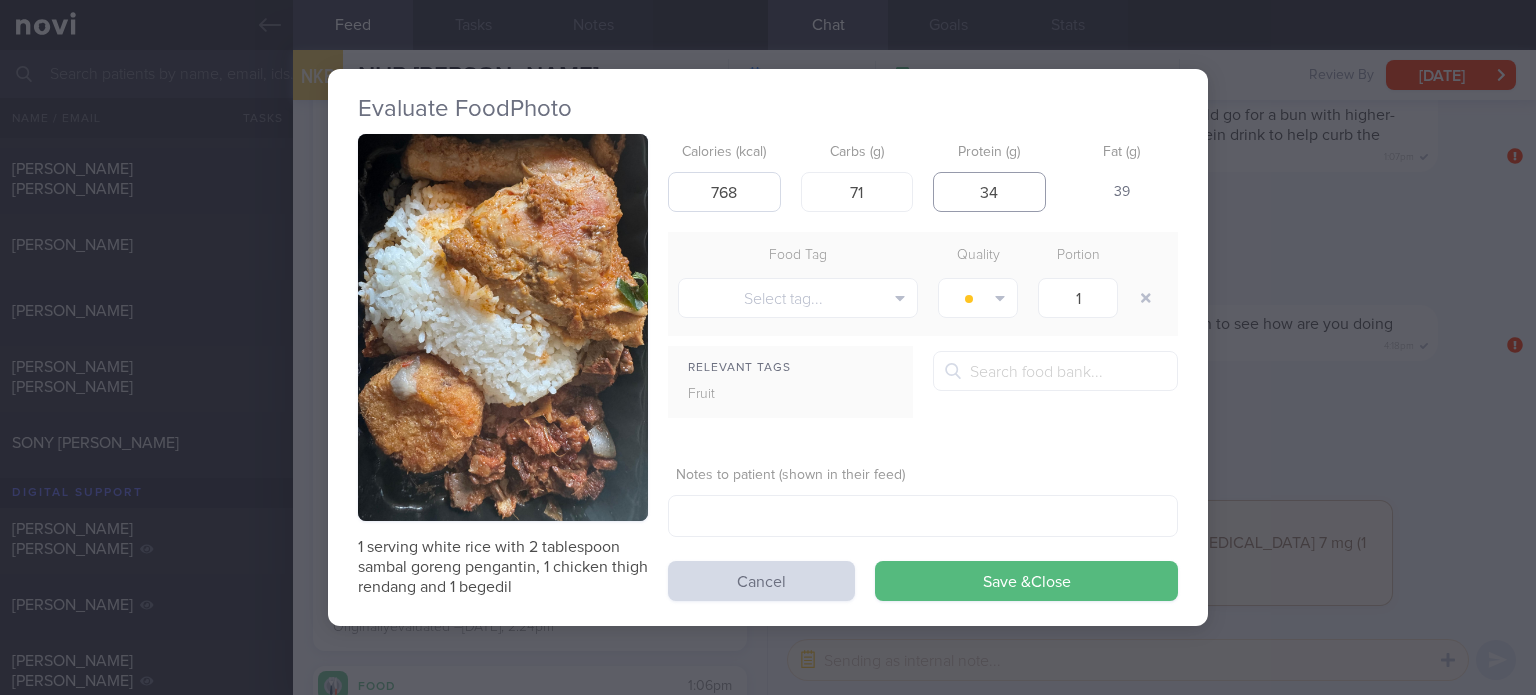 type on "34" 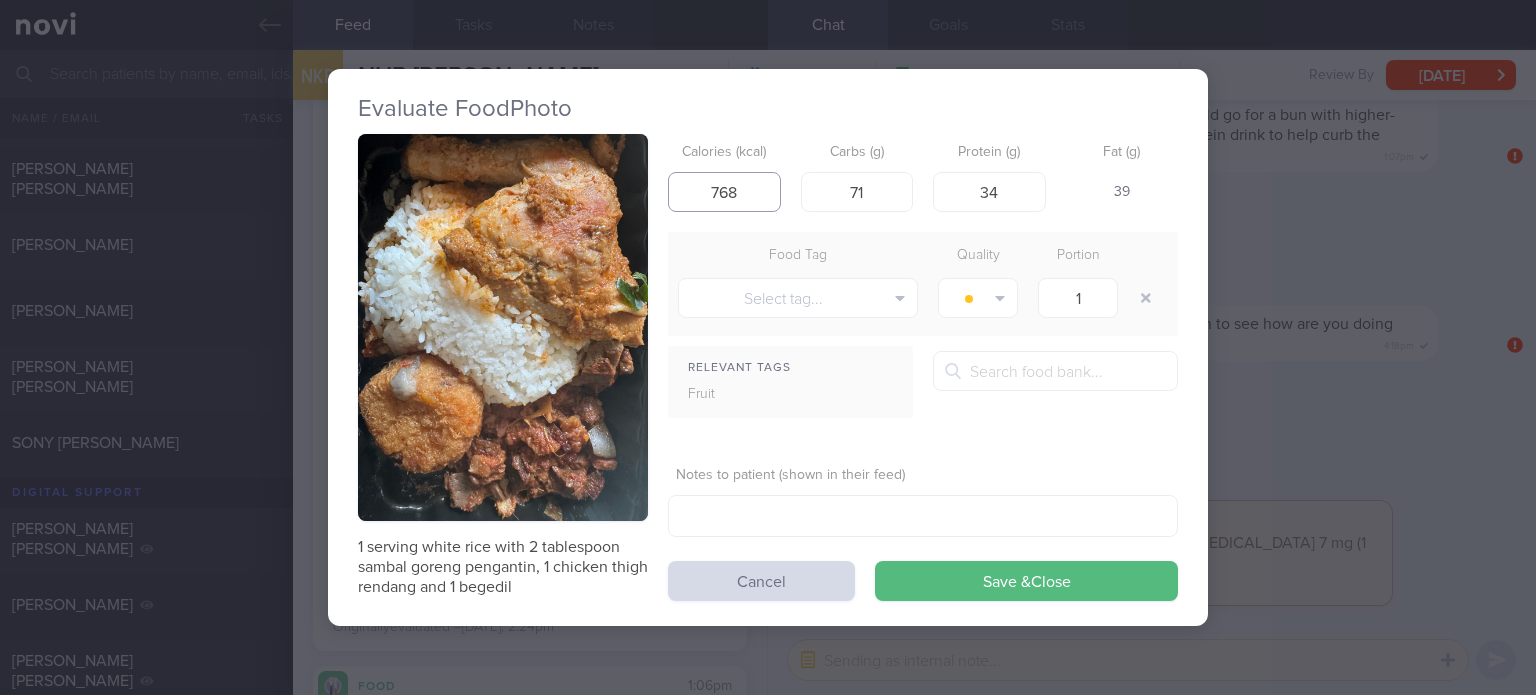 click on "768" at bounding box center (724, 192) 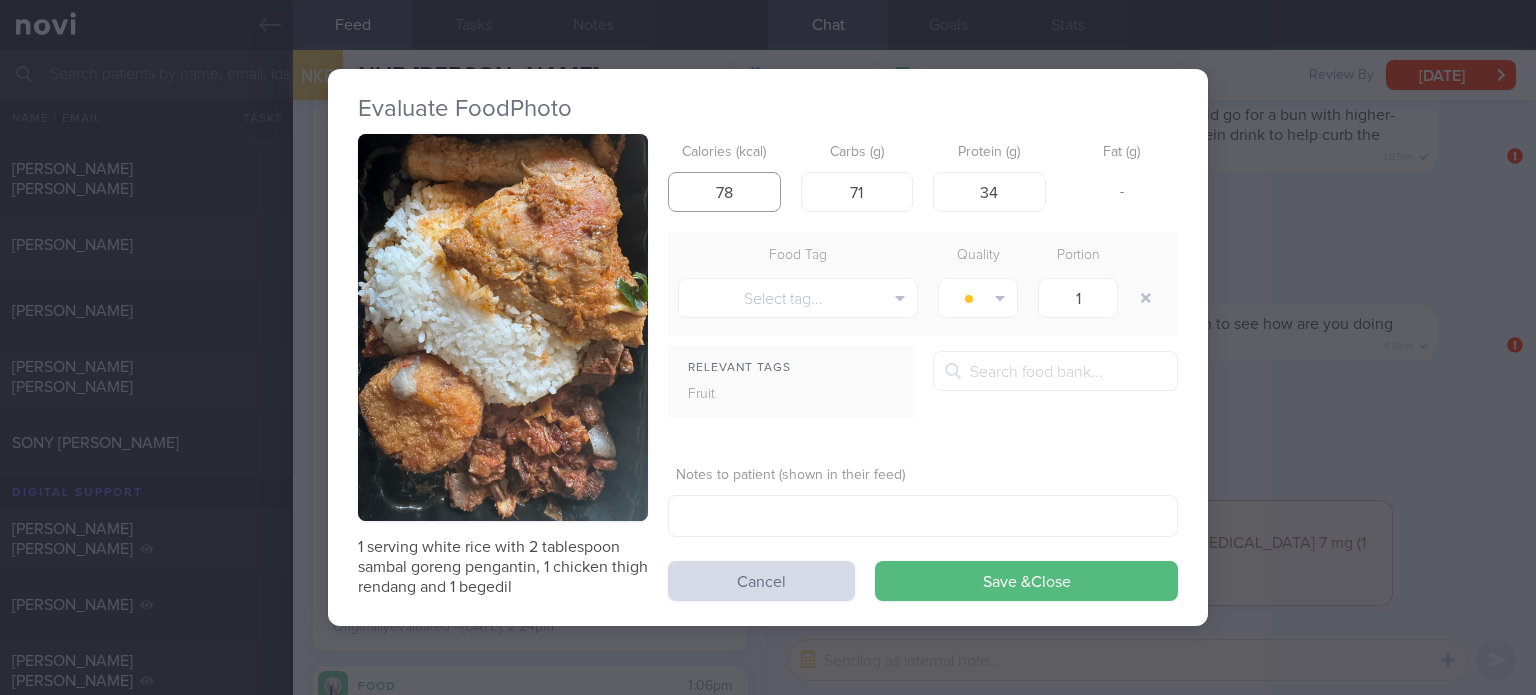 type on "738" 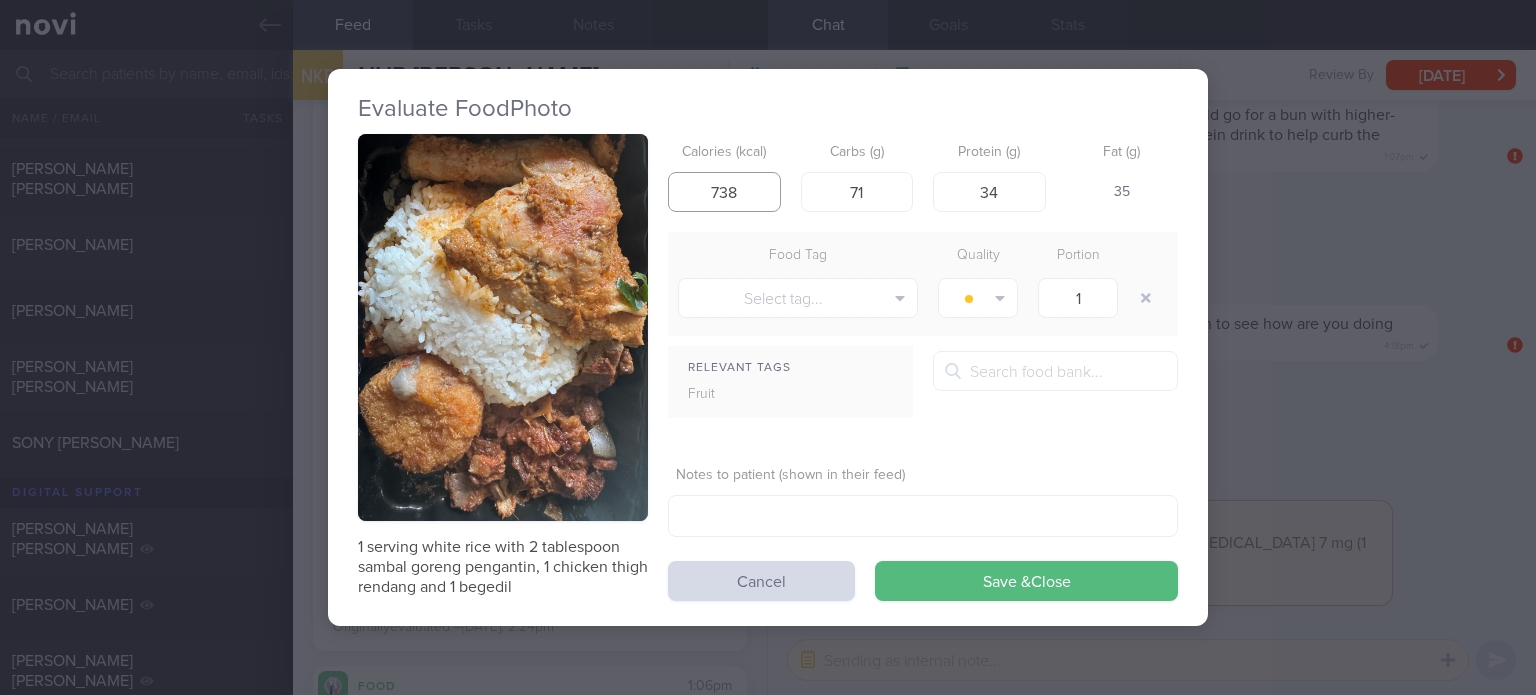 click on "Save &
Close" at bounding box center [1026, 581] 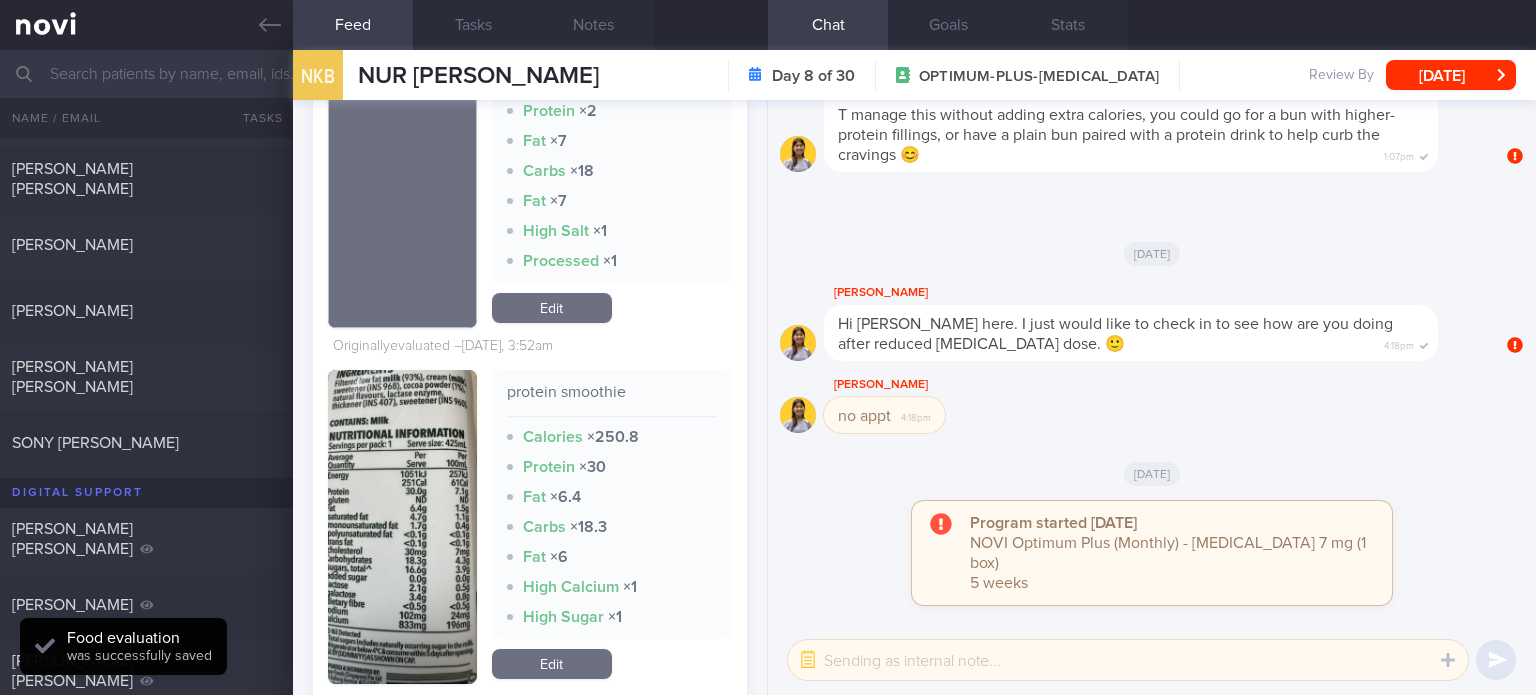 scroll, scrollTop: 1902, scrollLeft: 0, axis: vertical 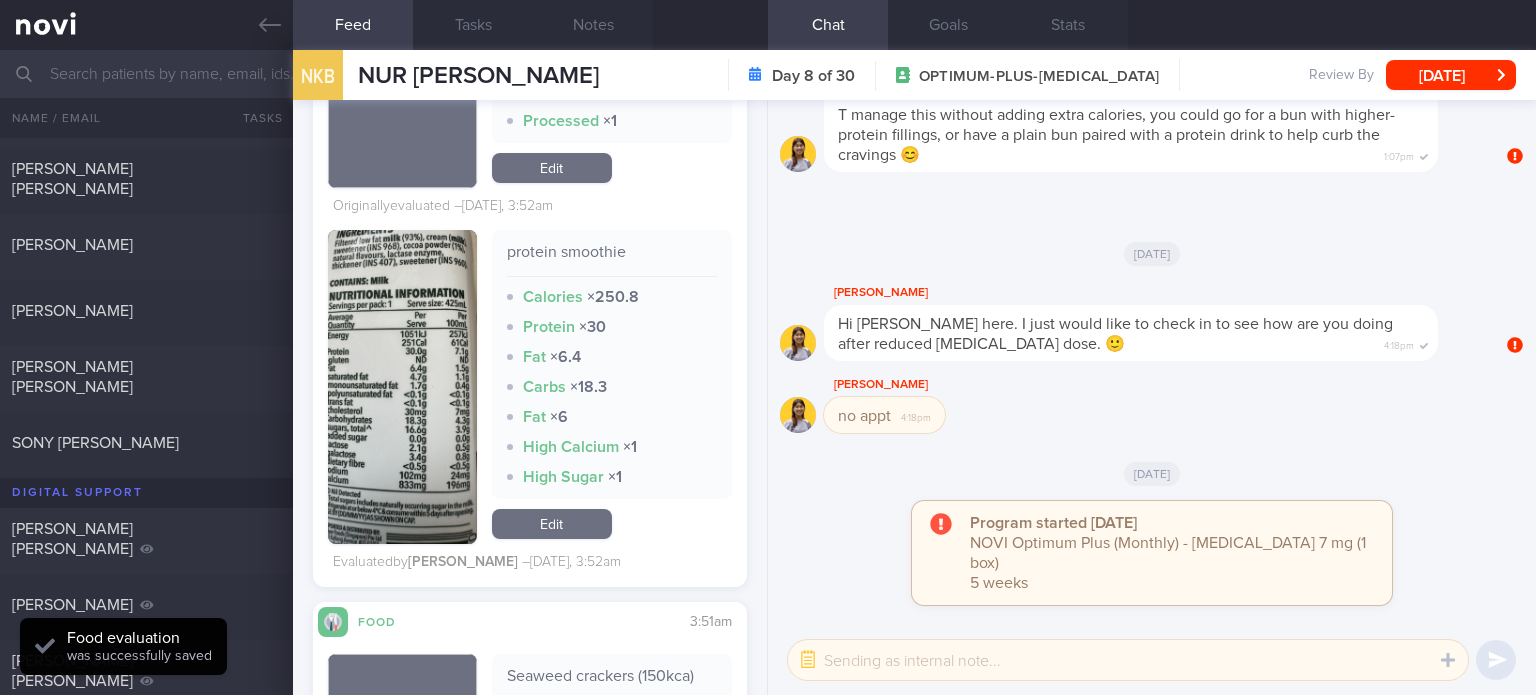 click on "Edit" at bounding box center (552, 524) 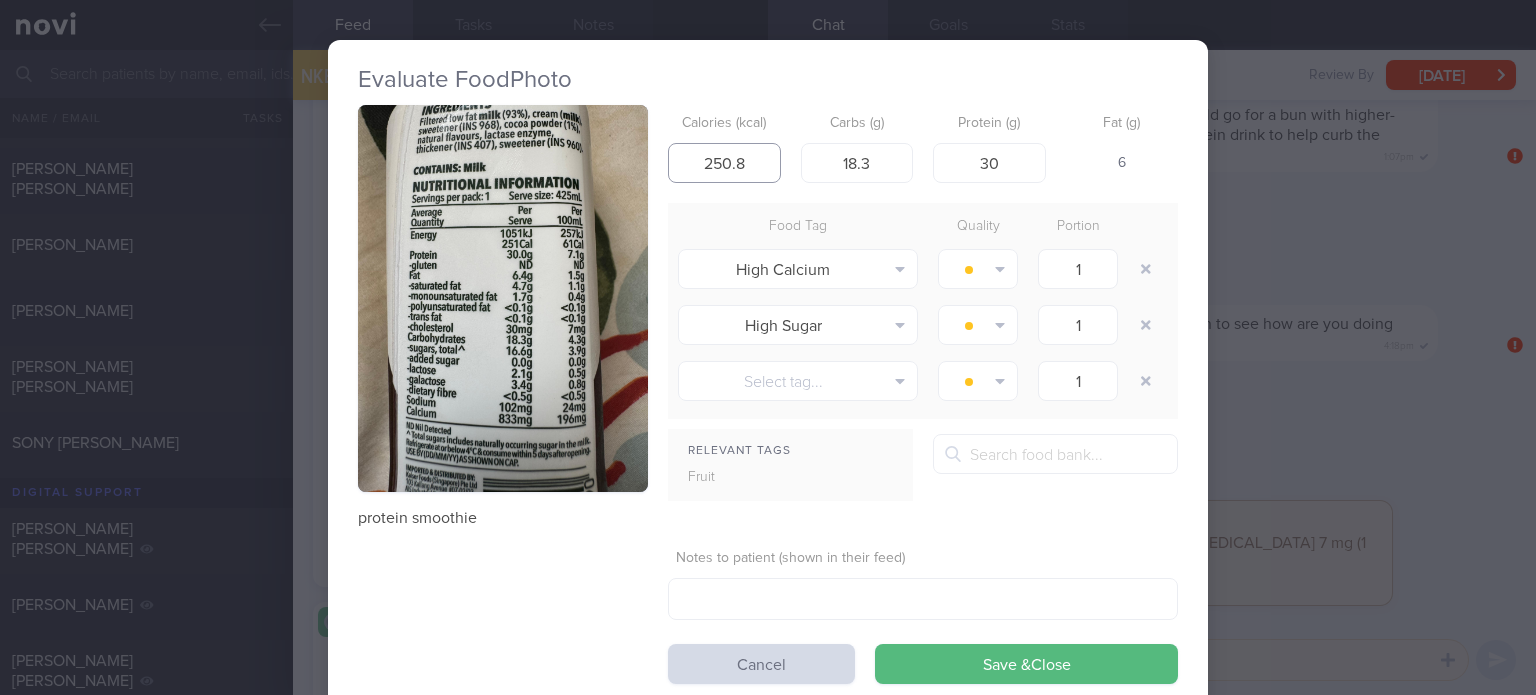 drag, startPoint x: 747, startPoint y: 157, endPoint x: 715, endPoint y: 159, distance: 32.06244 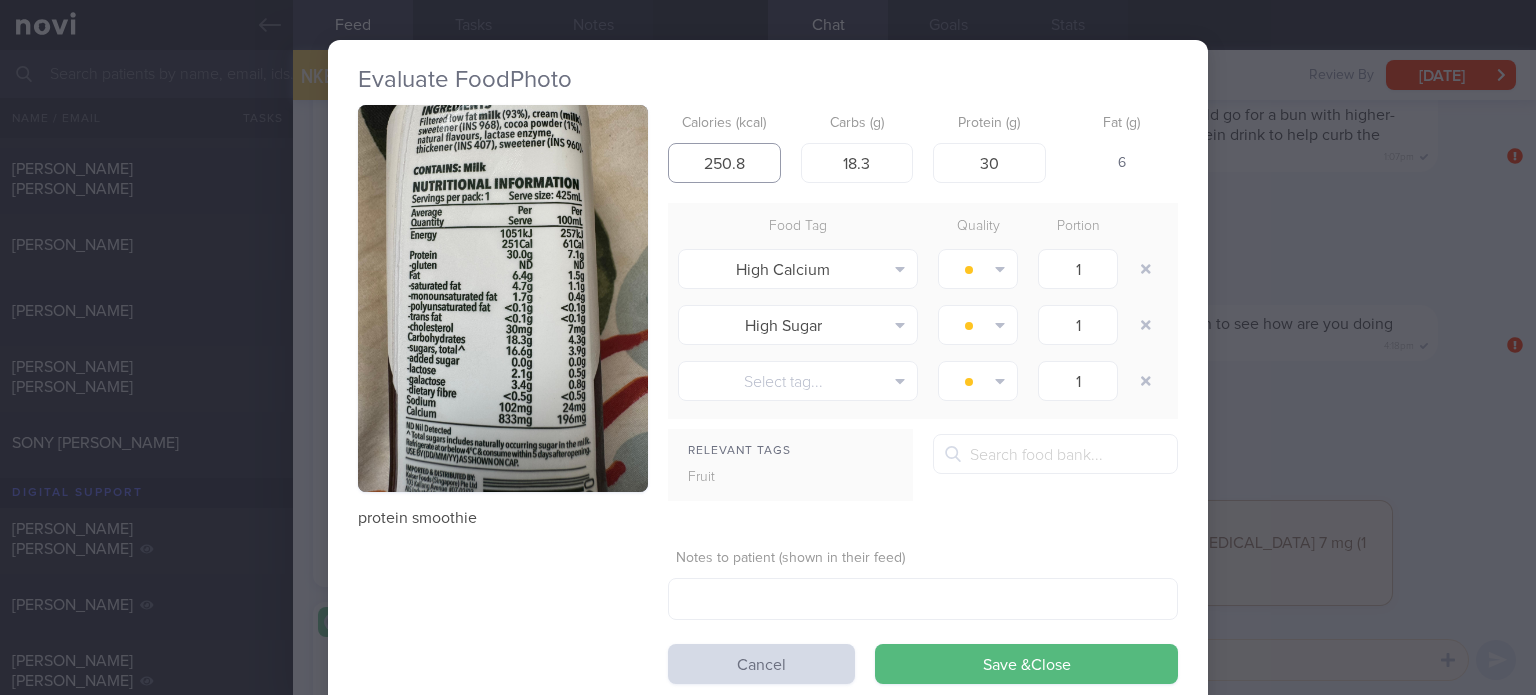 click on "250.8" at bounding box center [724, 163] 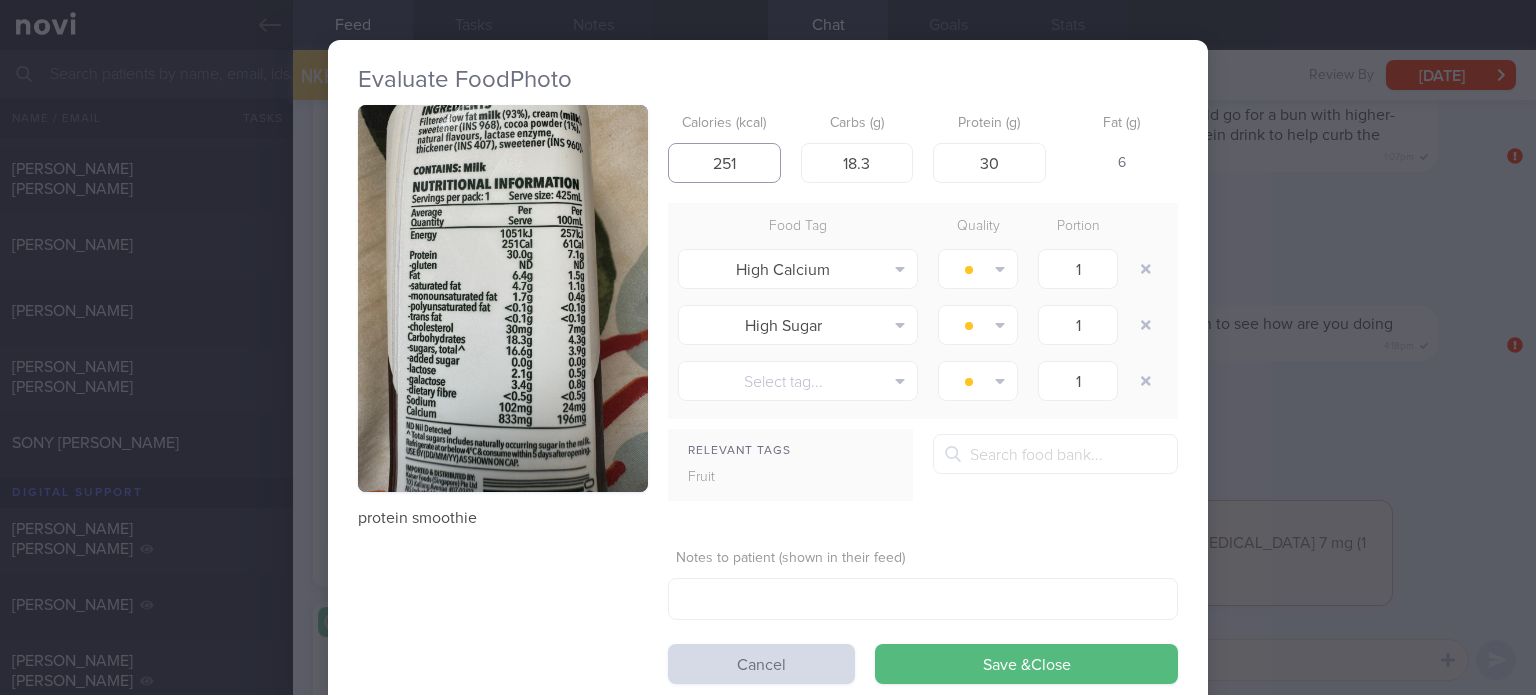 type on "251" 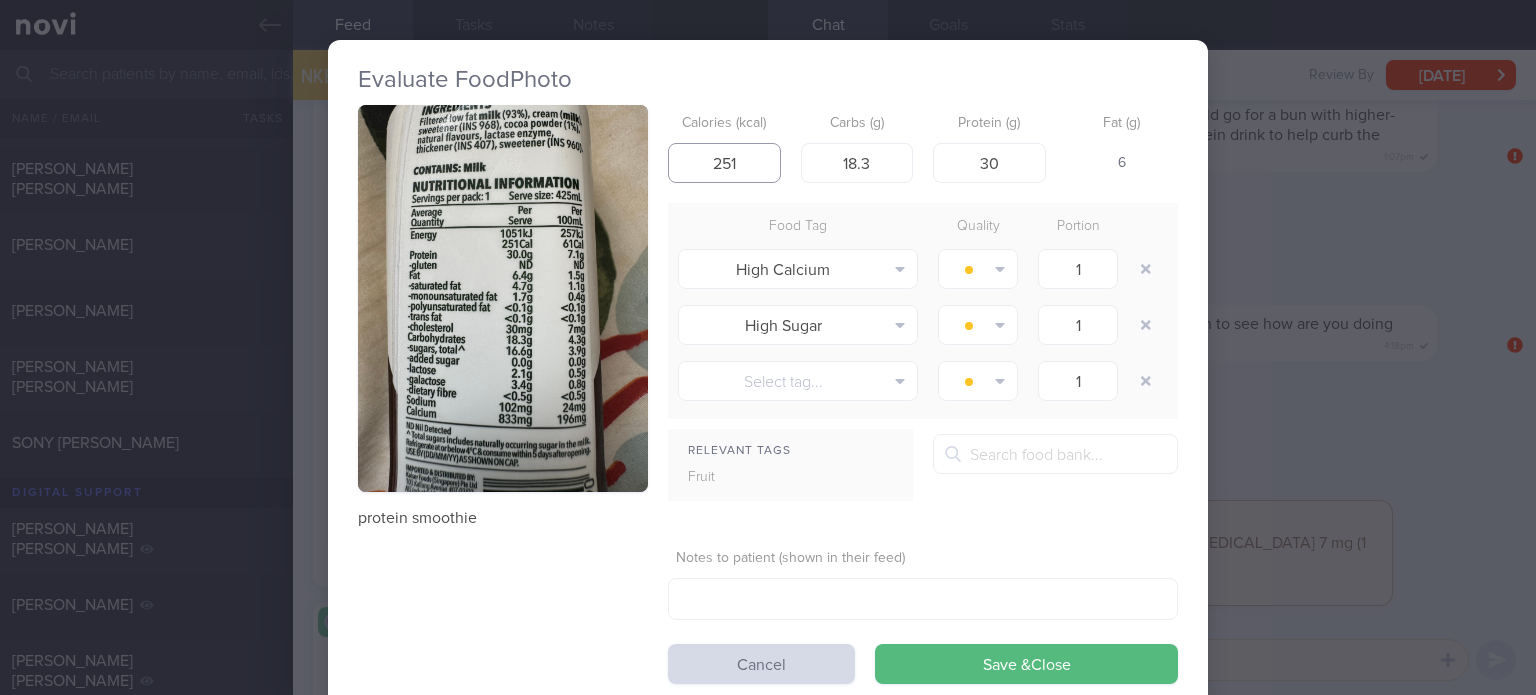 click on "Save &
Close" at bounding box center (1026, 664) 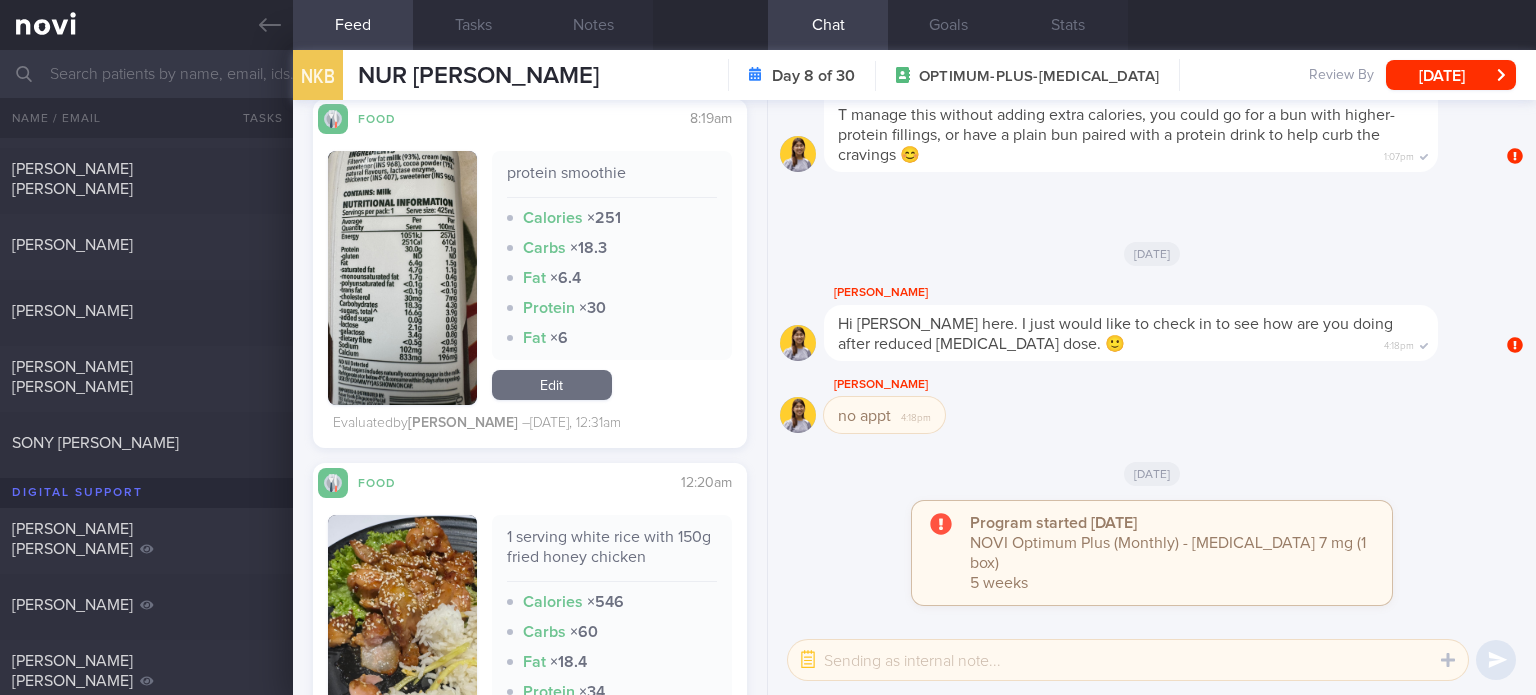 scroll, scrollTop: 3660, scrollLeft: 0, axis: vertical 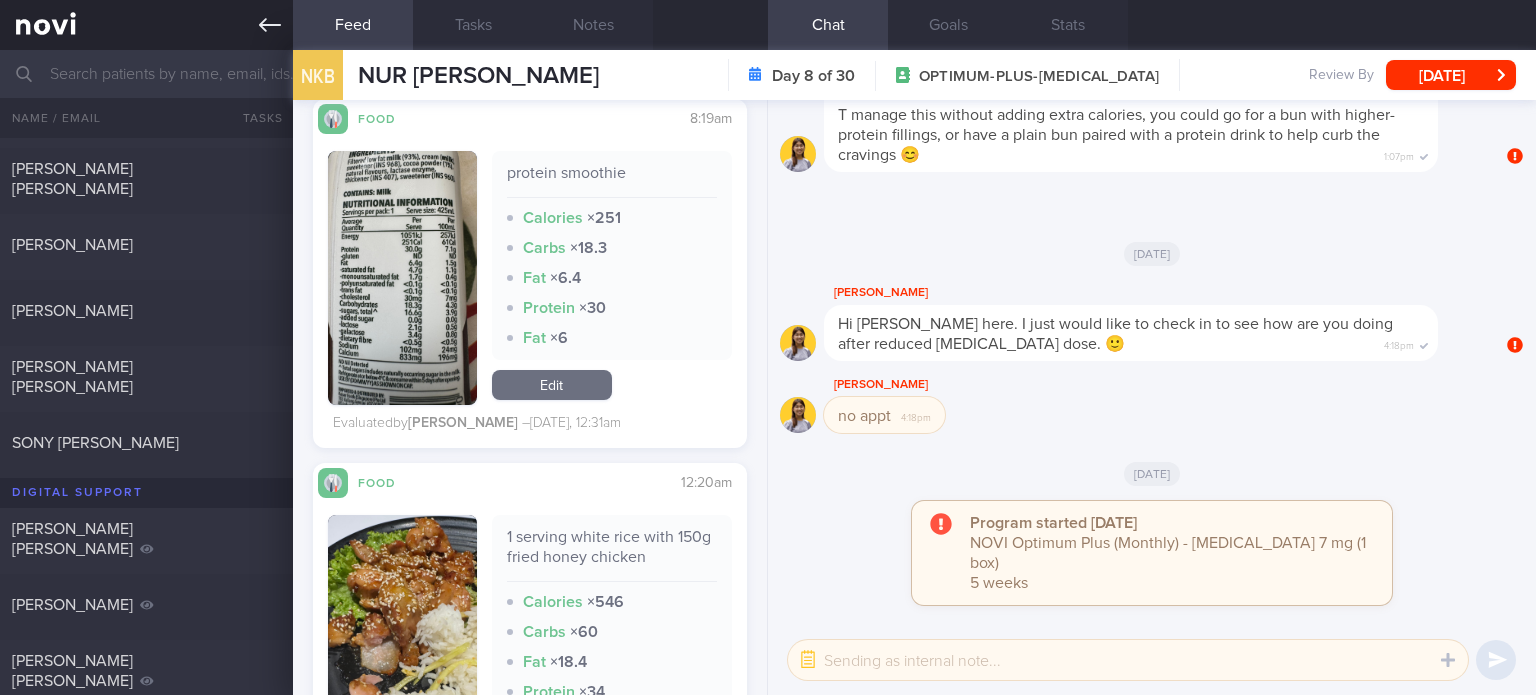 click at bounding box center (146, 25) 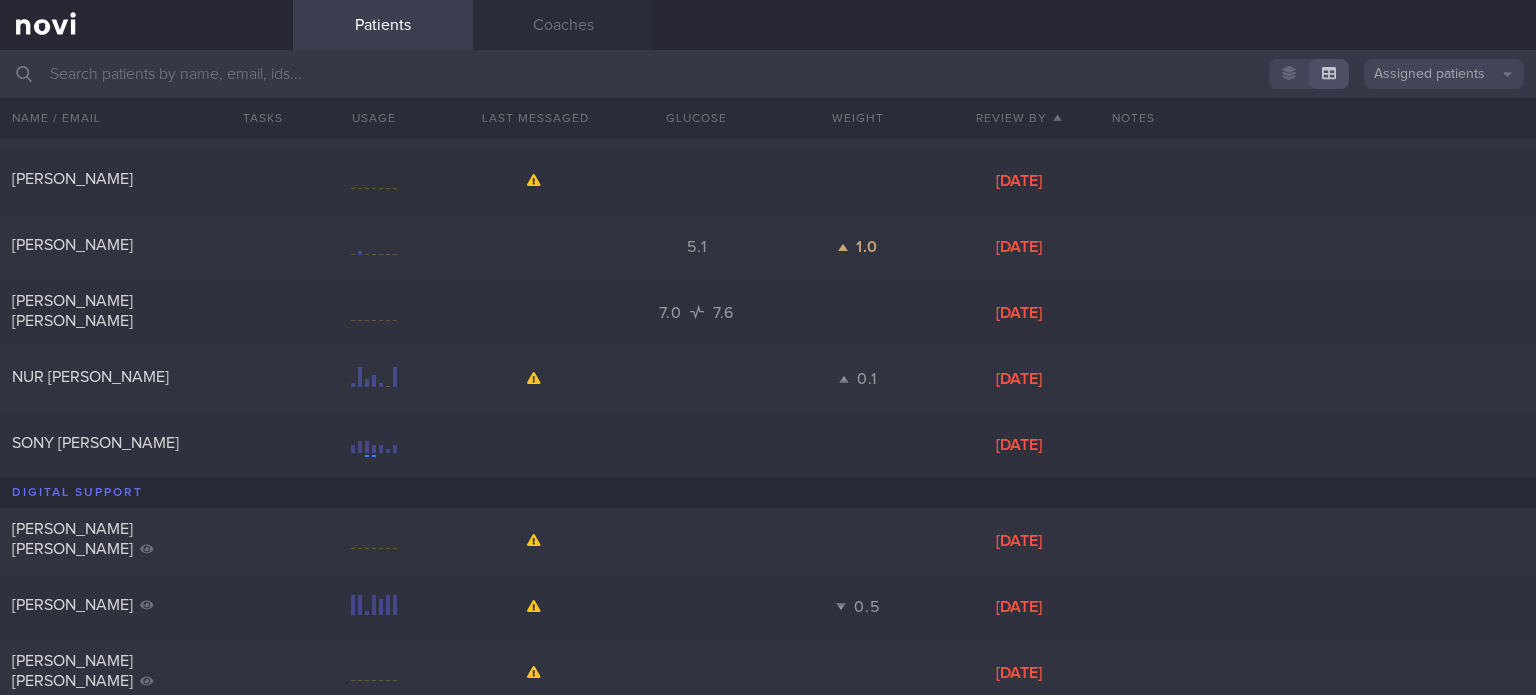 click on "Assigned patients" at bounding box center (1444, 74) 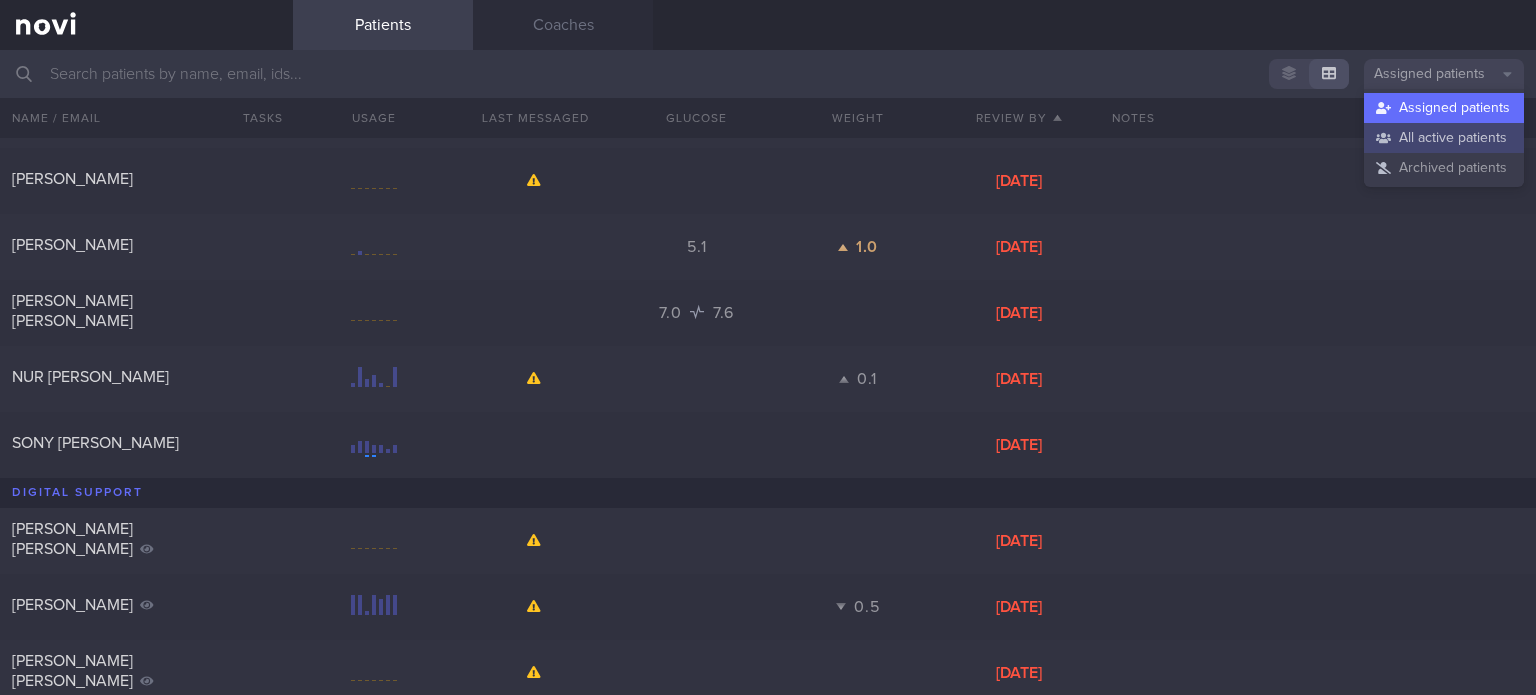 click on "All active patients" at bounding box center (1444, 138) 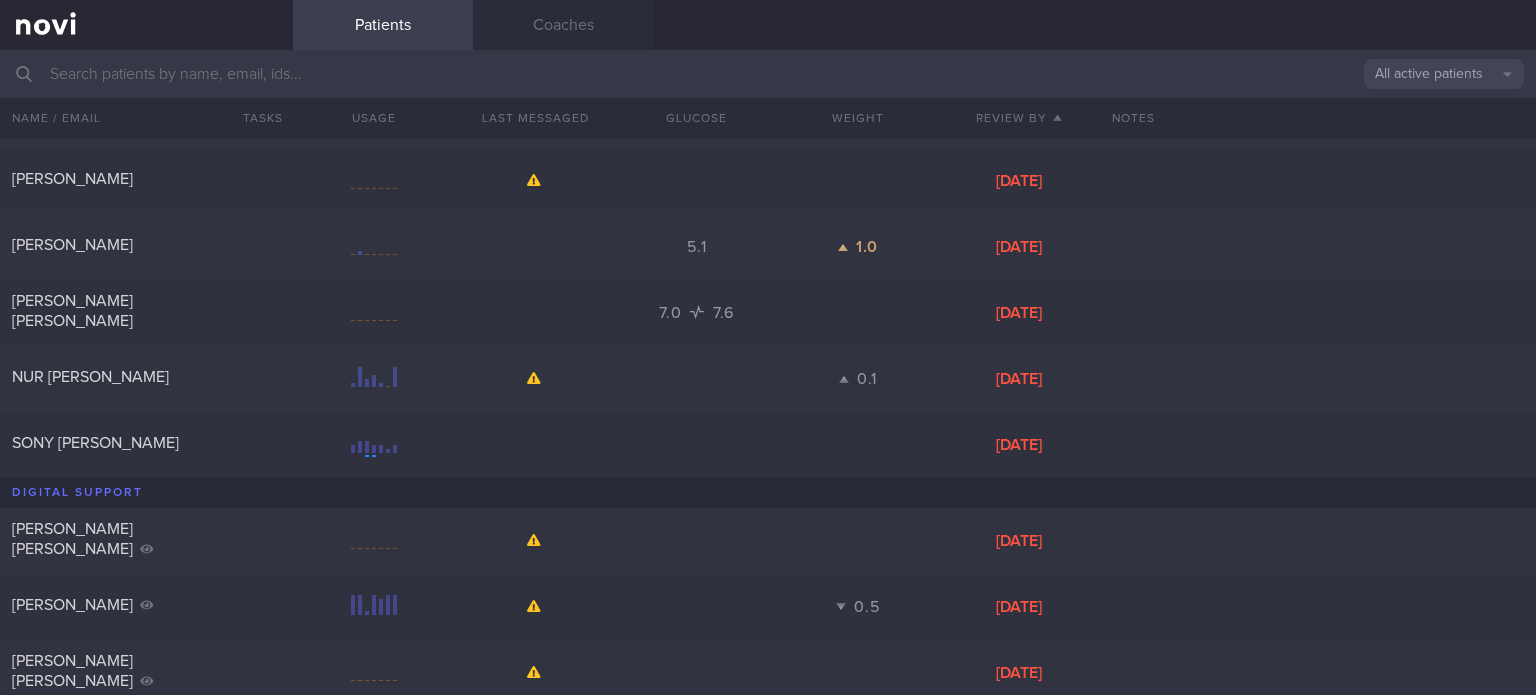 click at bounding box center (768, 74) 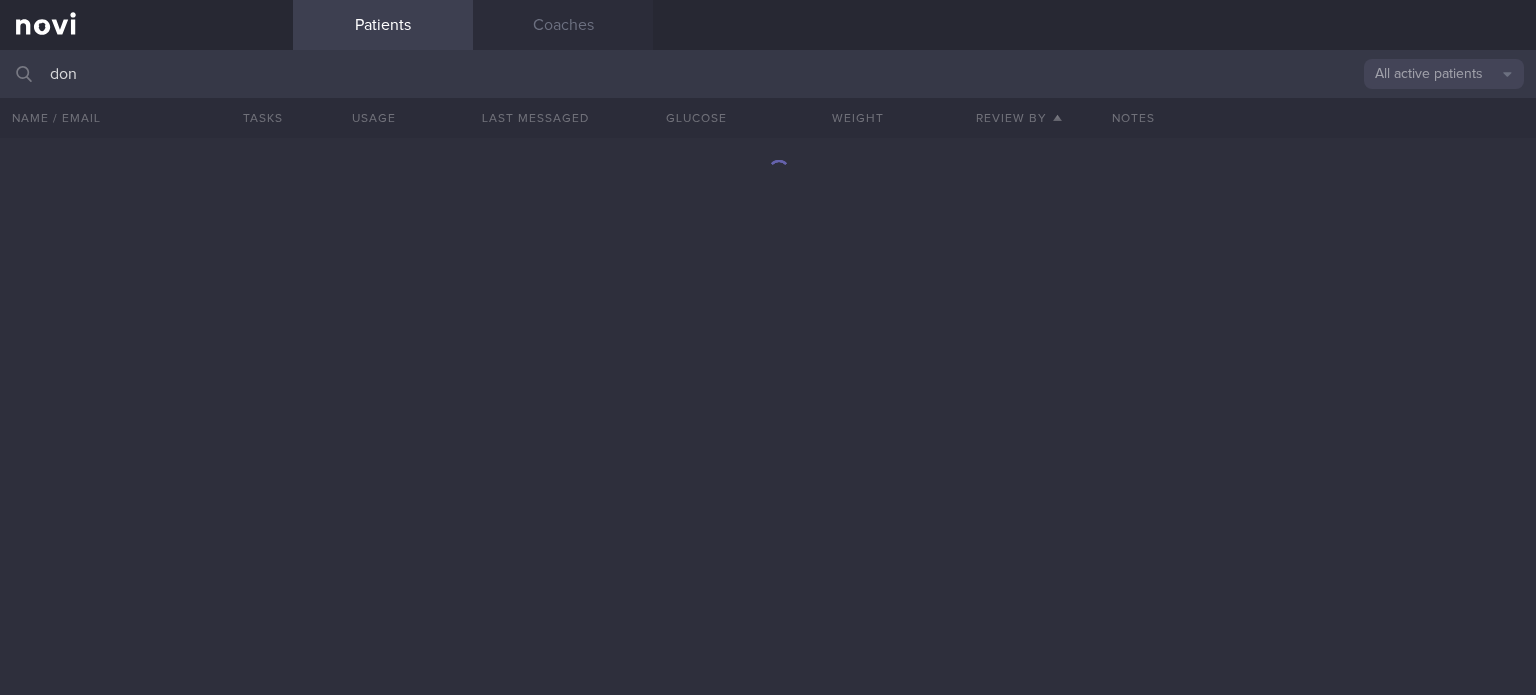 scroll, scrollTop: 0, scrollLeft: 0, axis: both 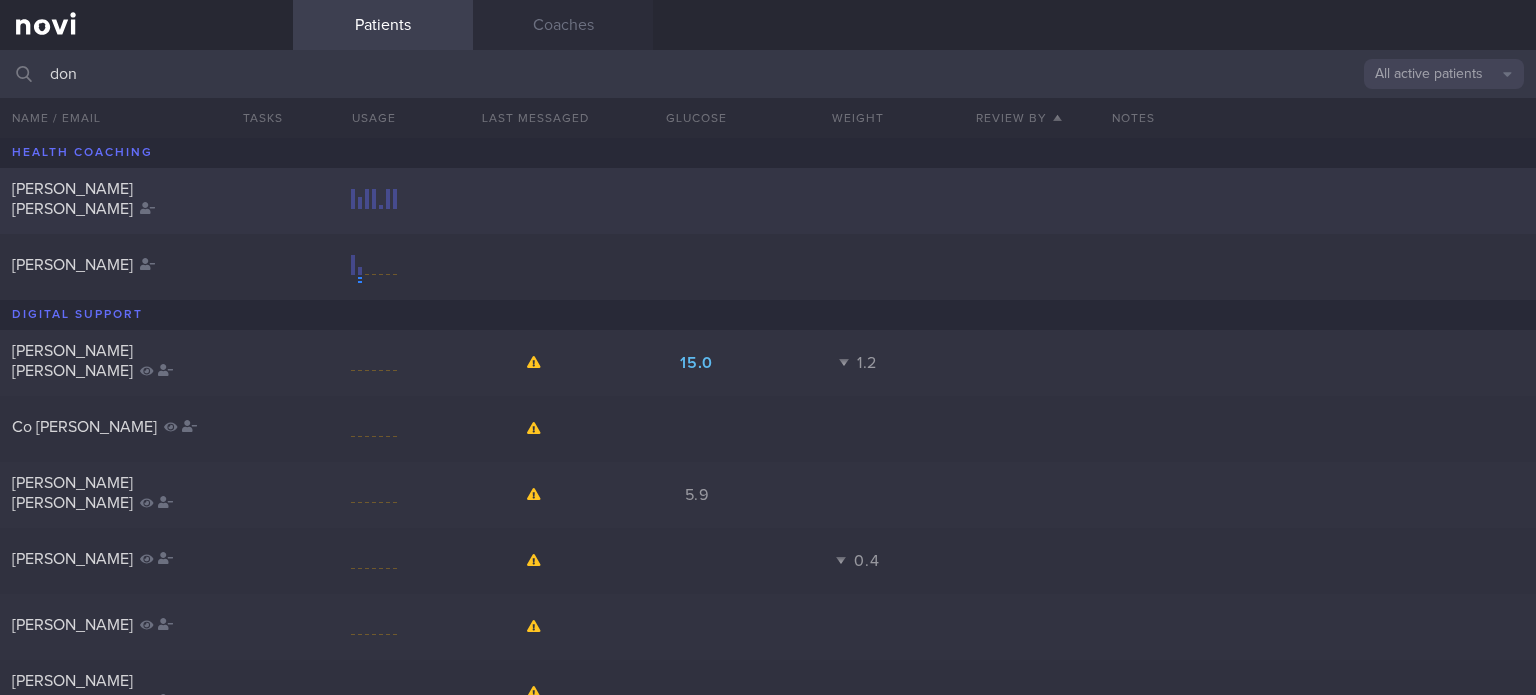 type on "don" 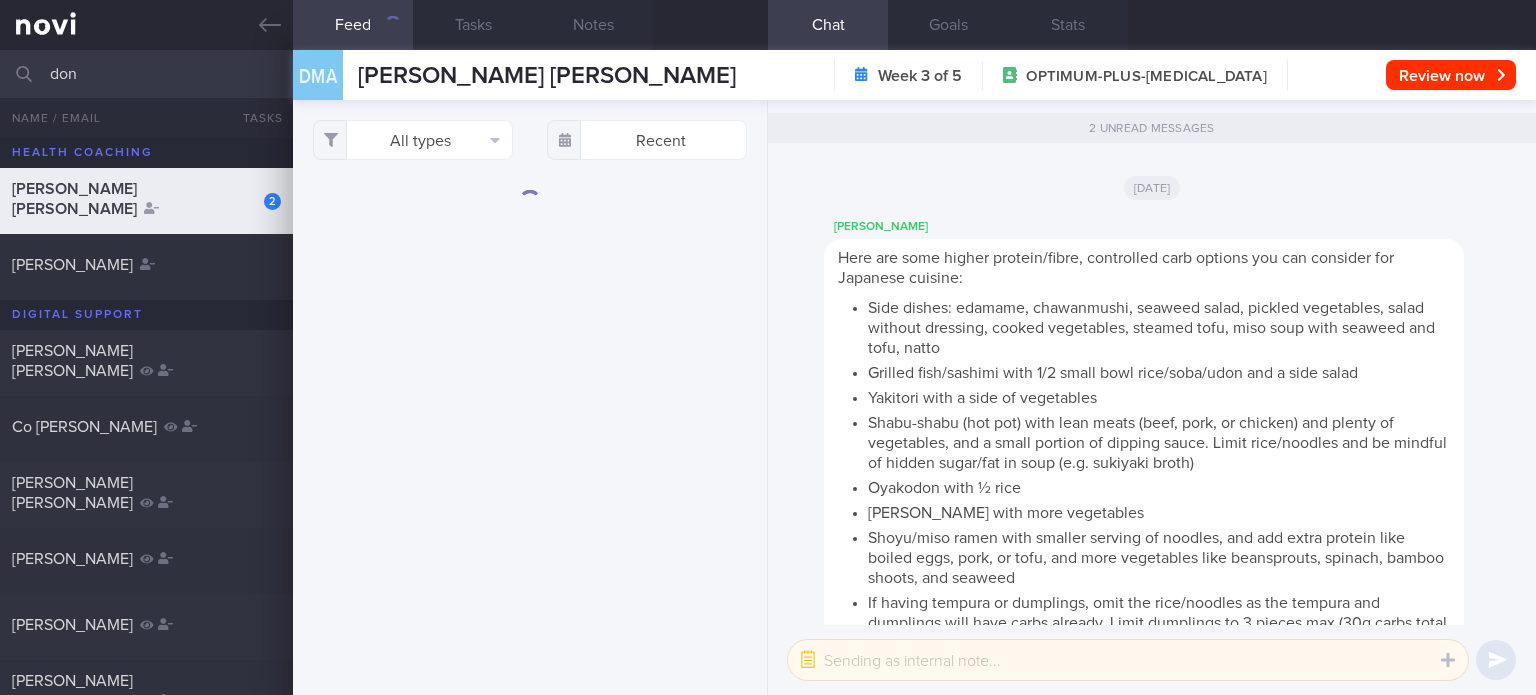 scroll, scrollTop: 0, scrollLeft: 0, axis: both 